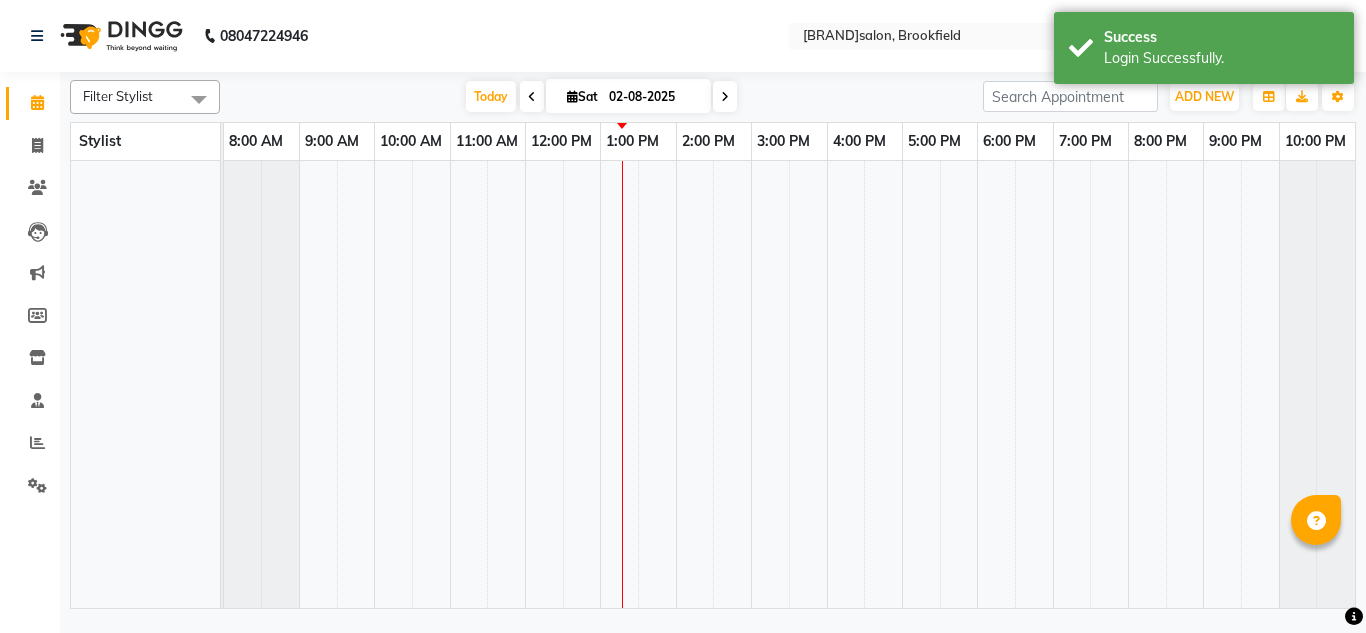 scroll, scrollTop: 0, scrollLeft: 0, axis: both 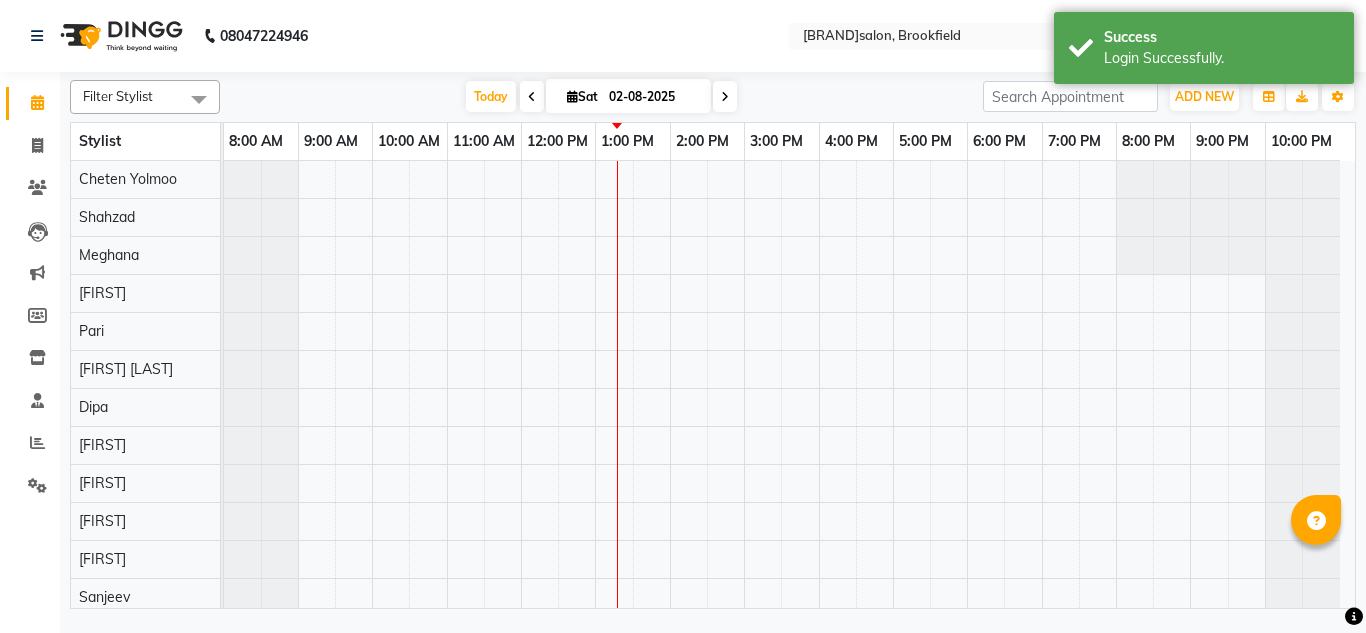 select on "en" 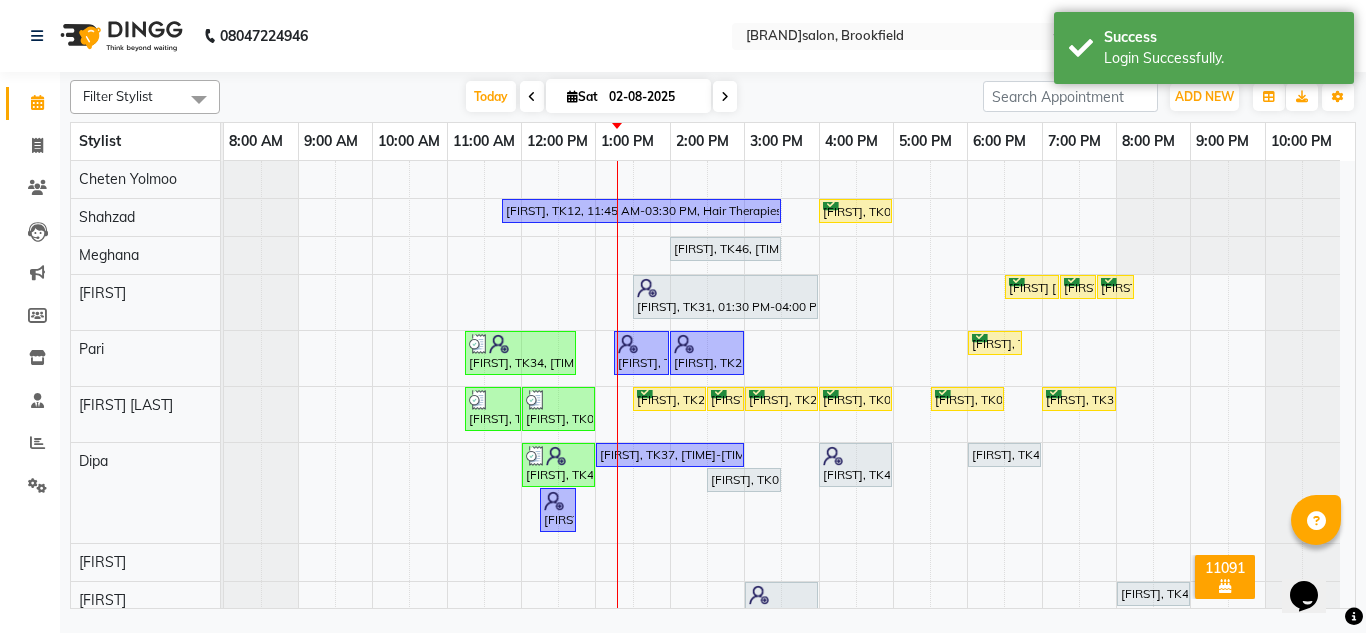 scroll, scrollTop: 0, scrollLeft: 0, axis: both 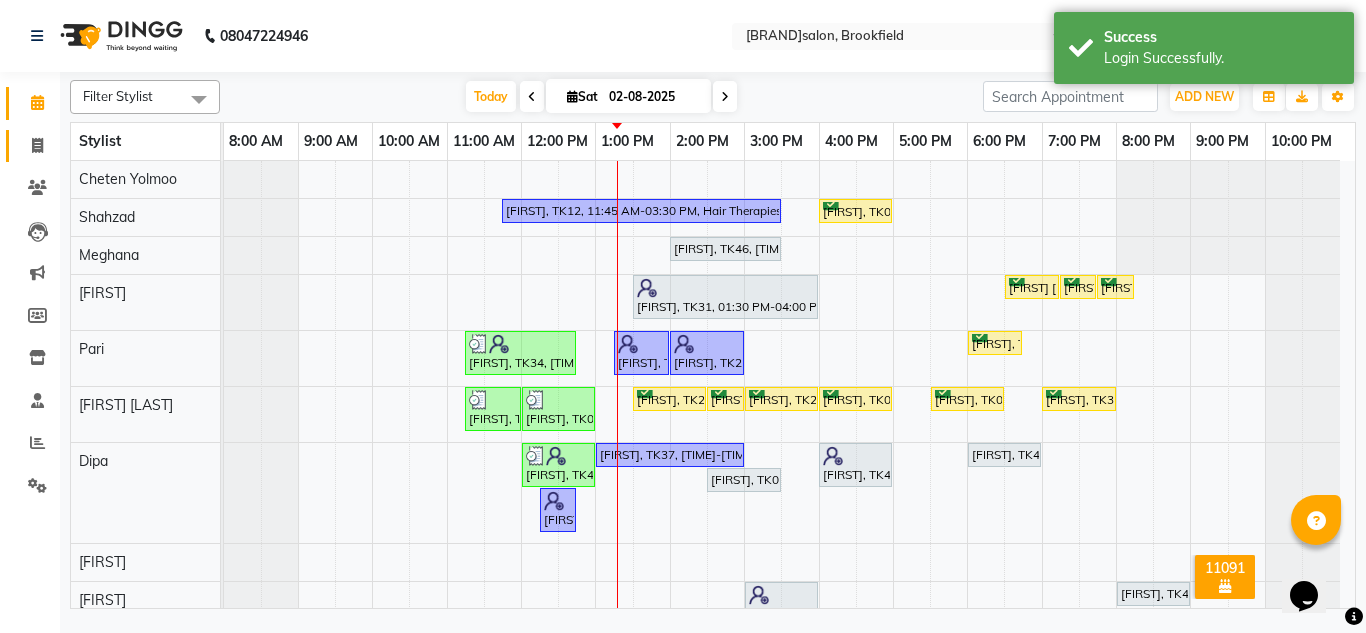click on "Invoice" 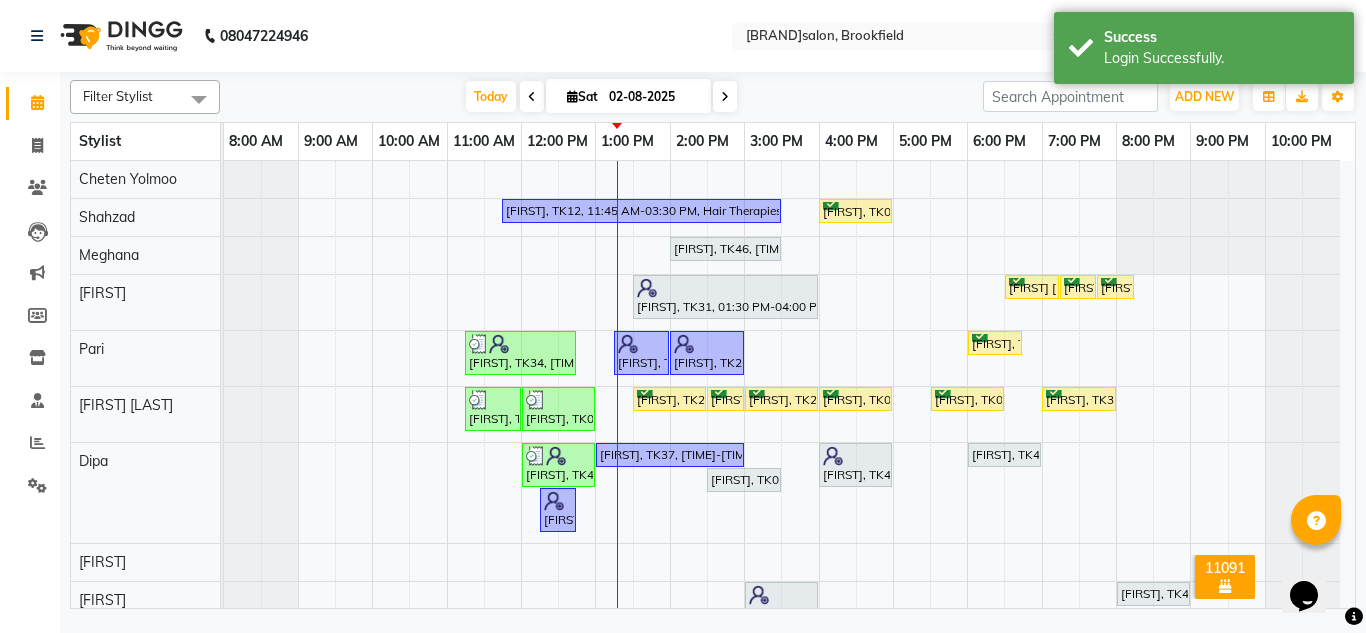 select on "3625" 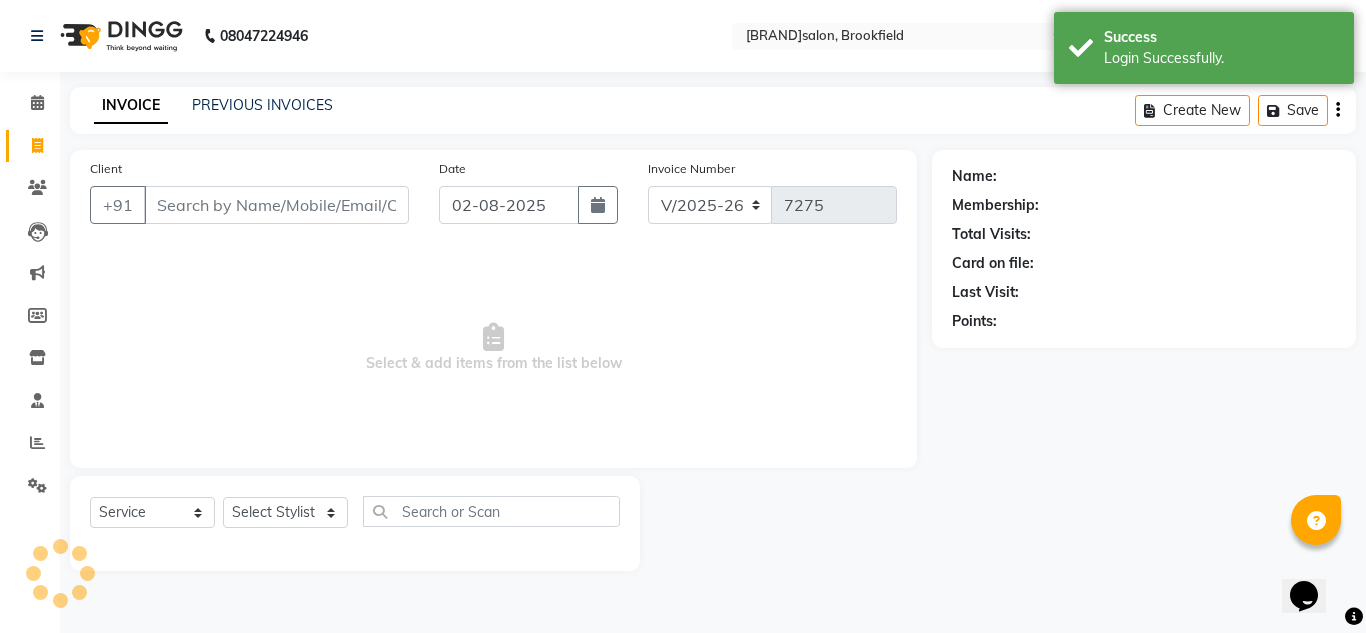 click on "Invoice" 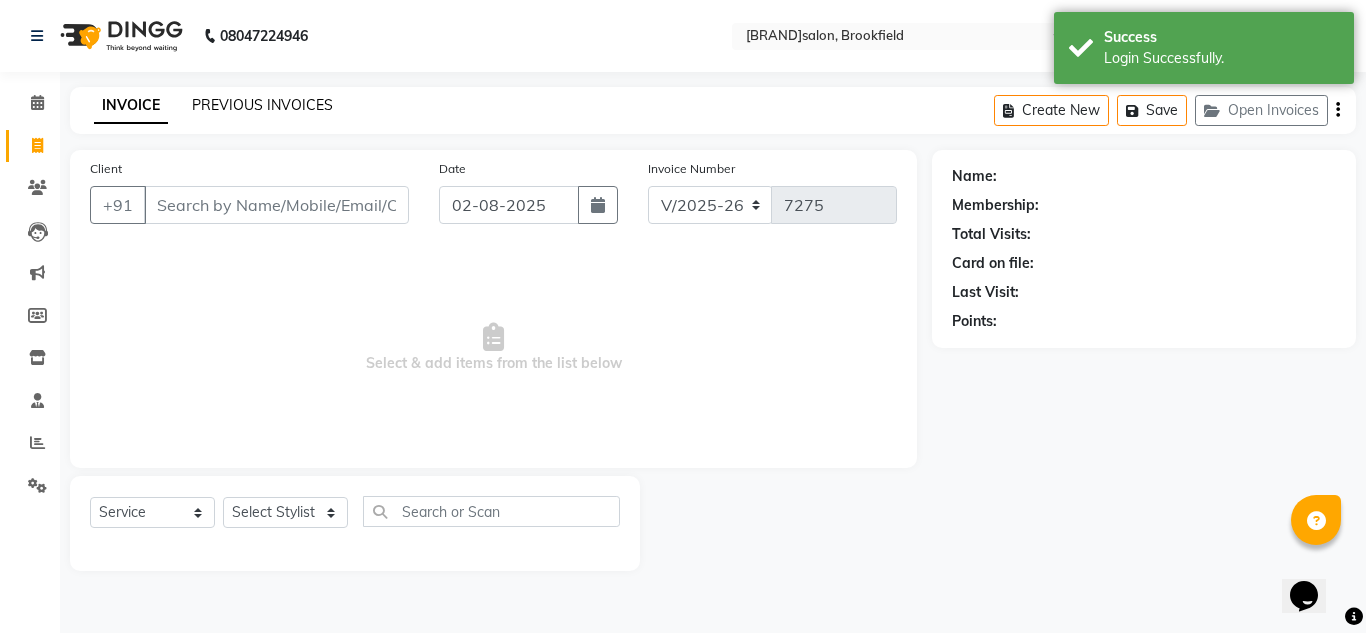 click on "PREVIOUS INVOICES" 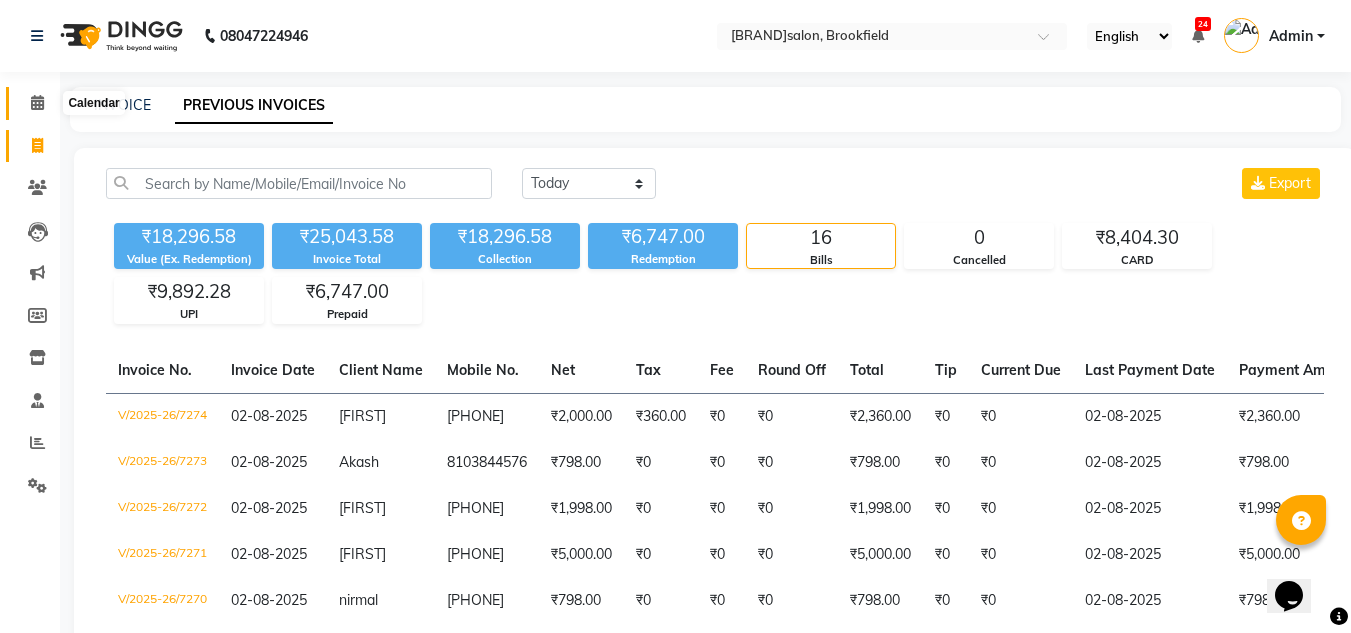 click 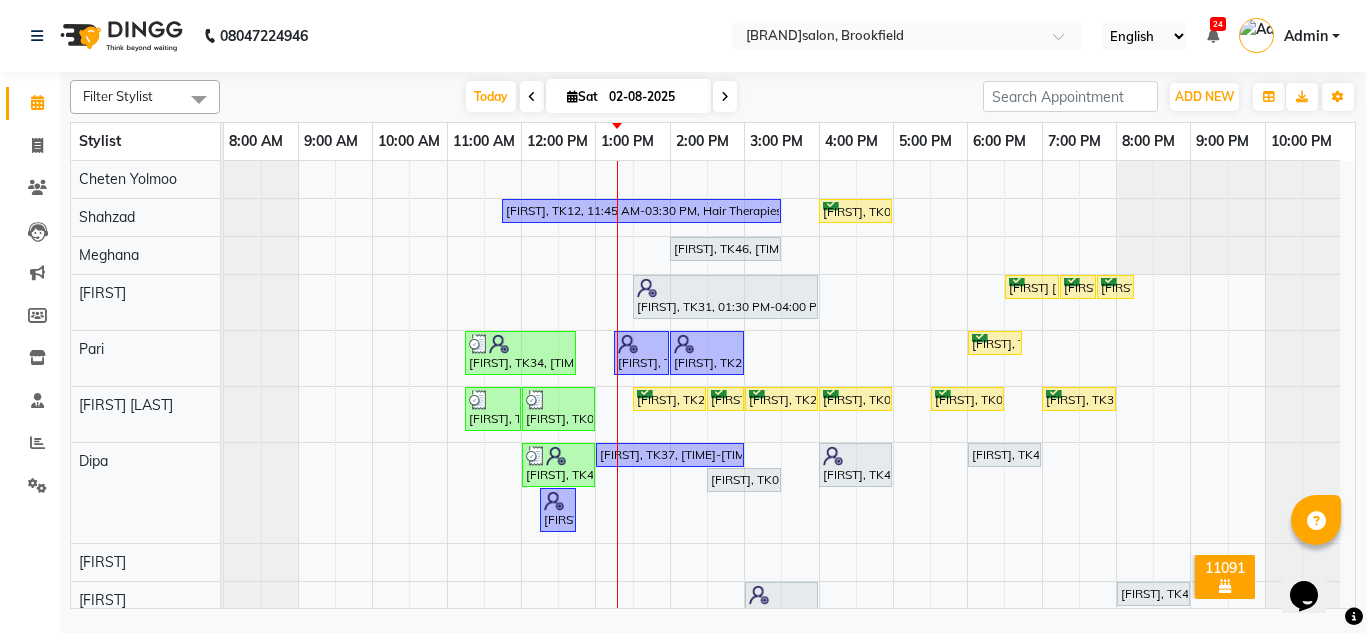 scroll, scrollTop: 168, scrollLeft: 0, axis: vertical 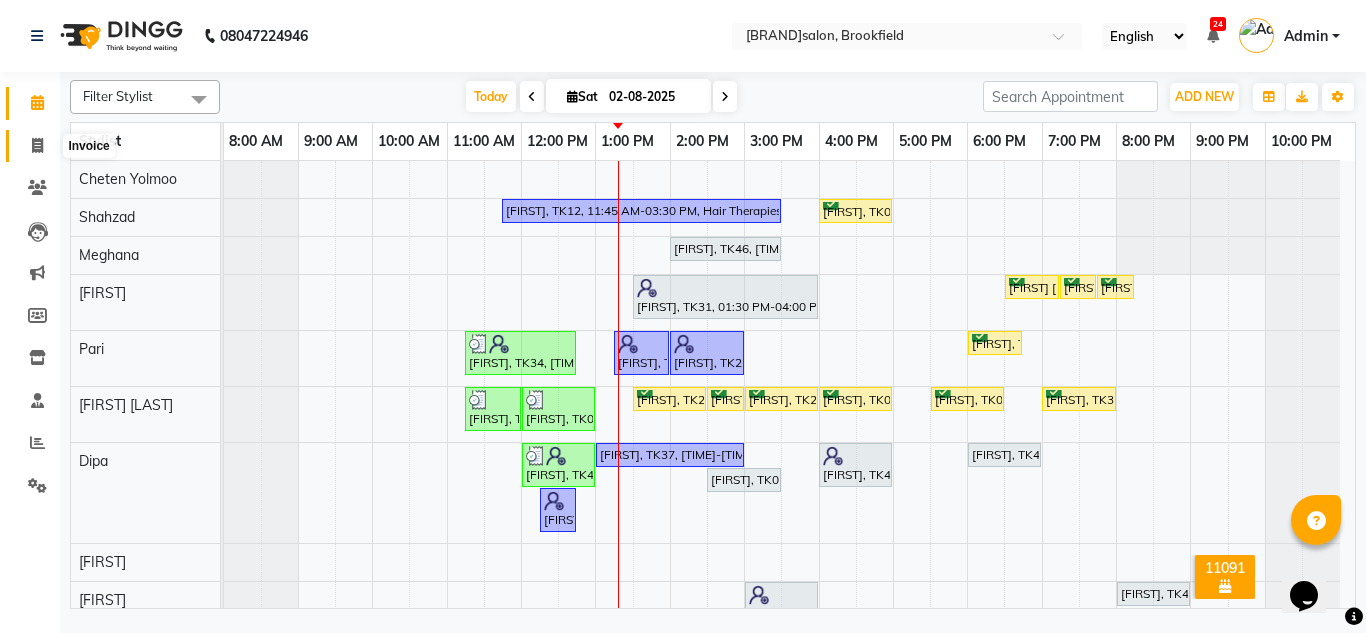 click 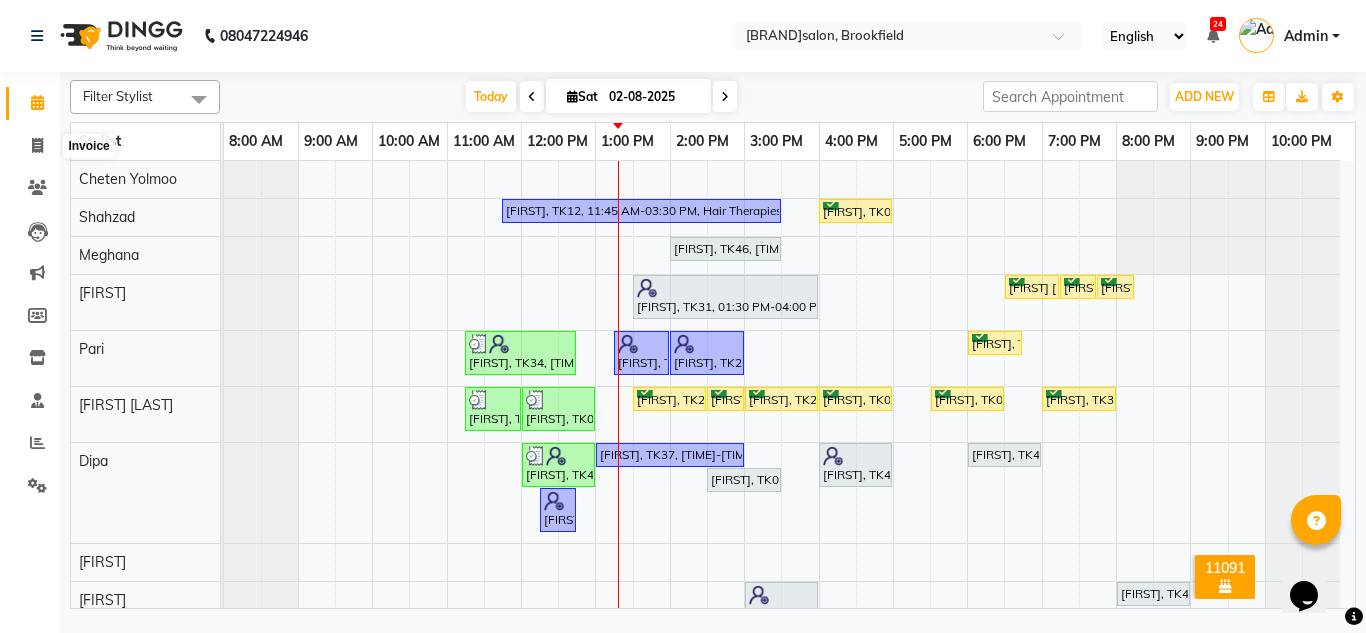 select on "service" 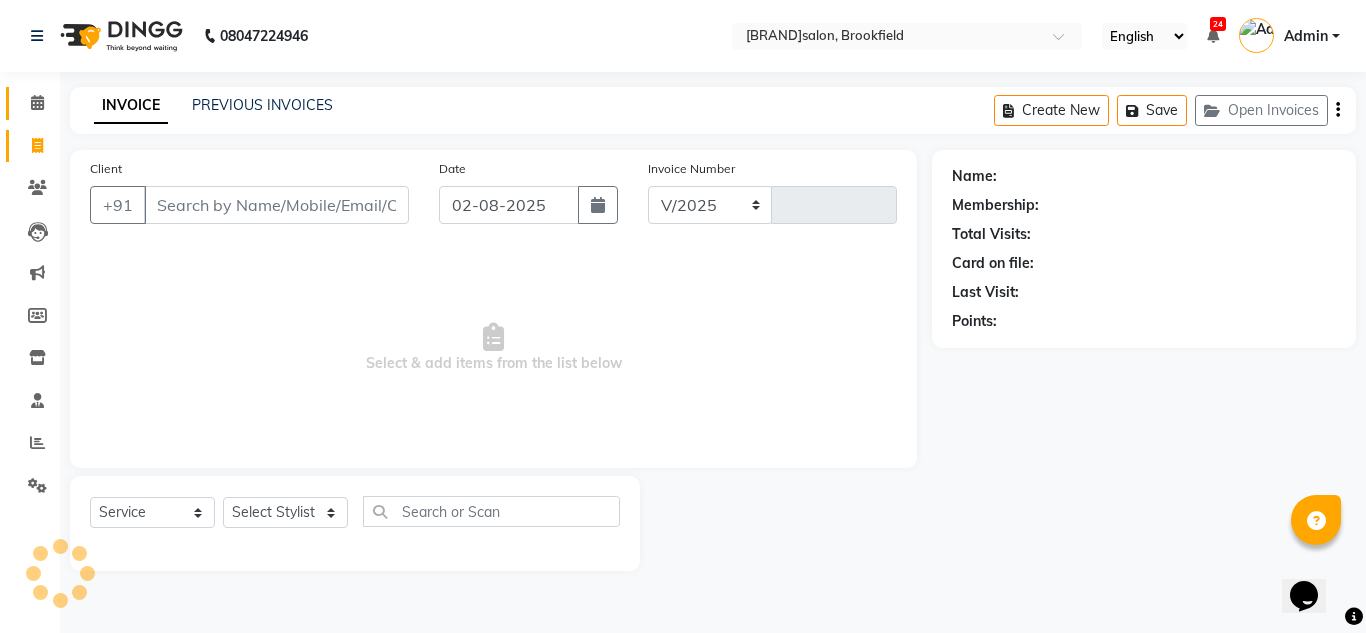 select on "3625" 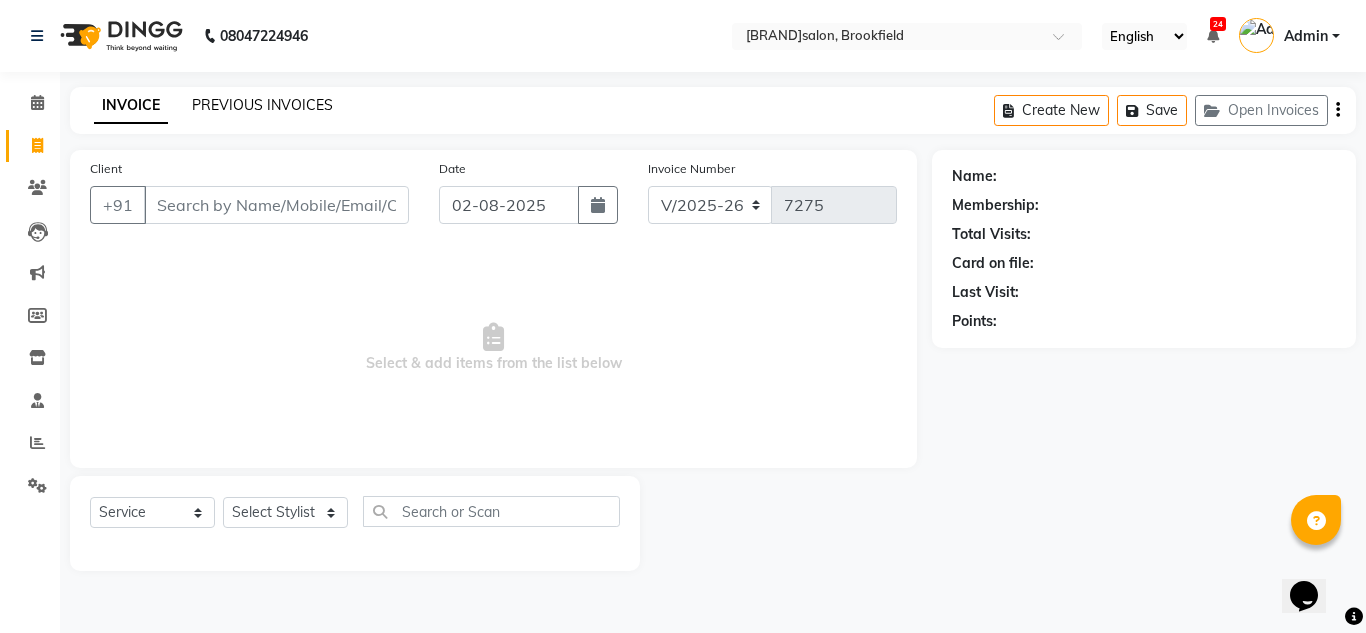 click on "PREVIOUS INVOICES" 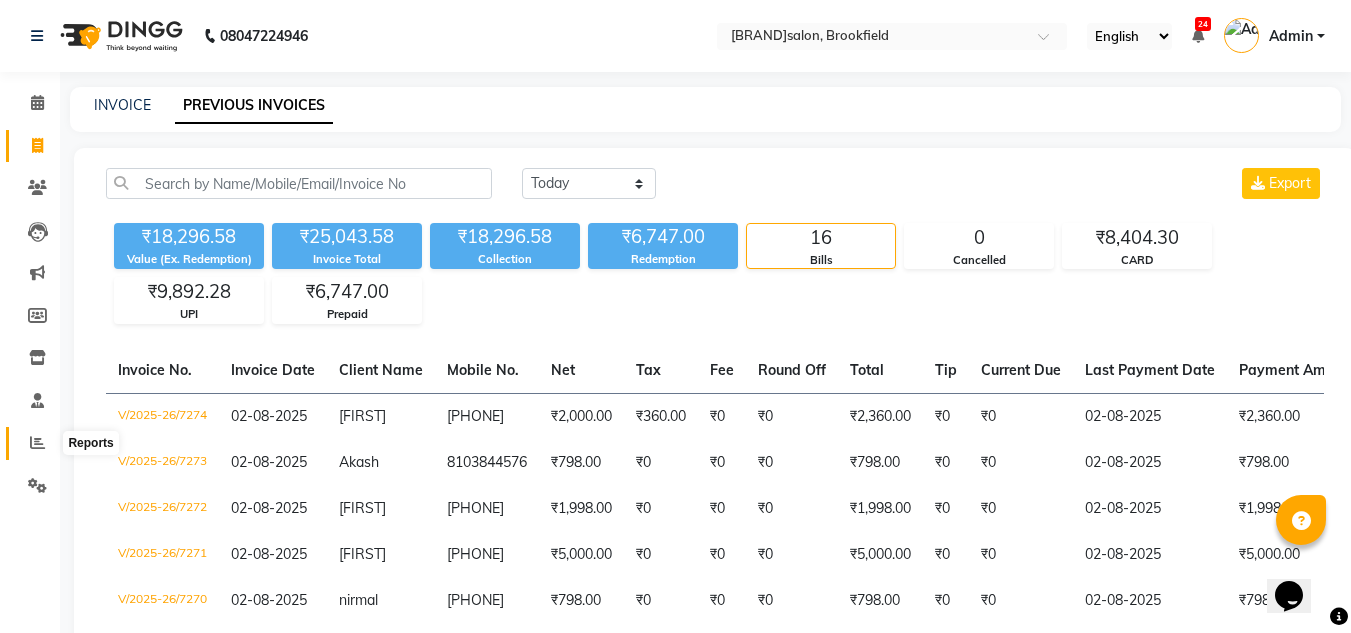 click 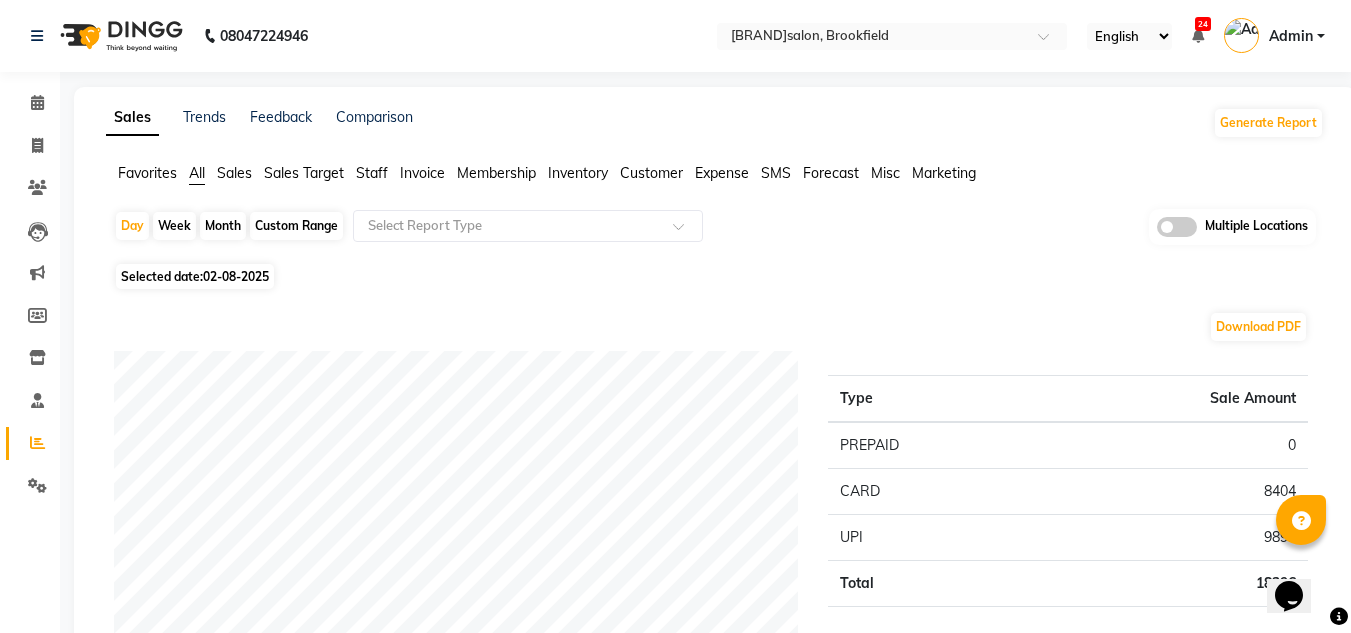 click on "Staff" 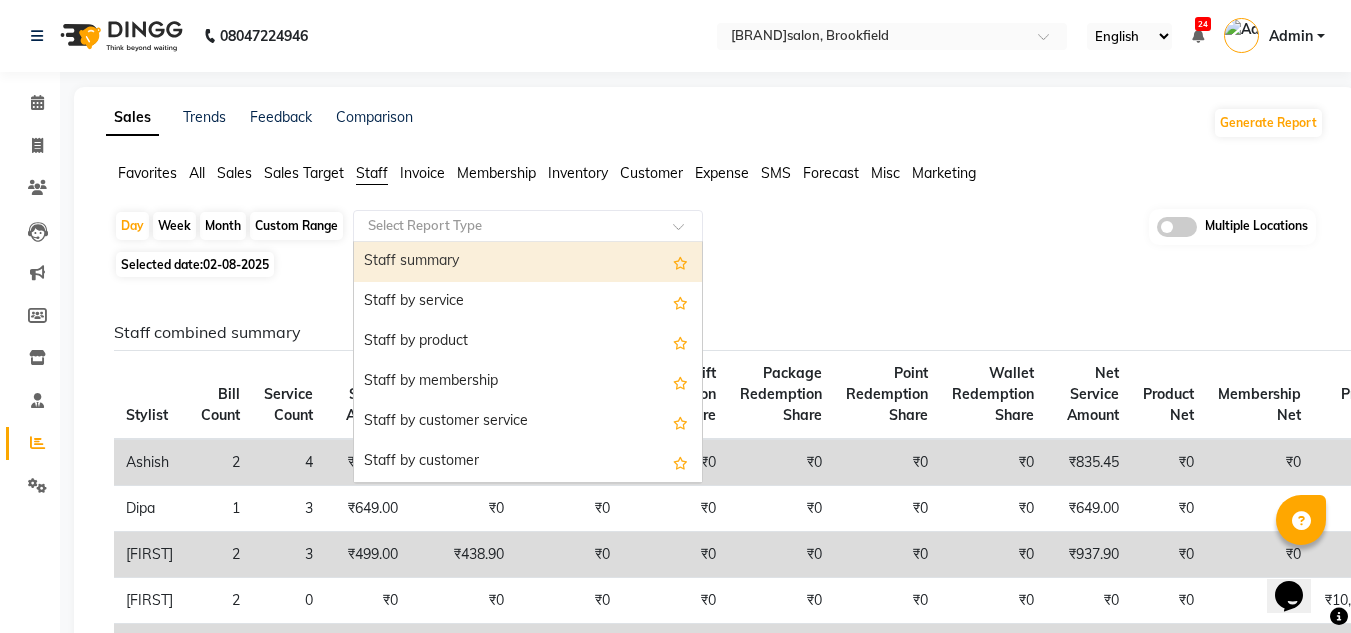 click 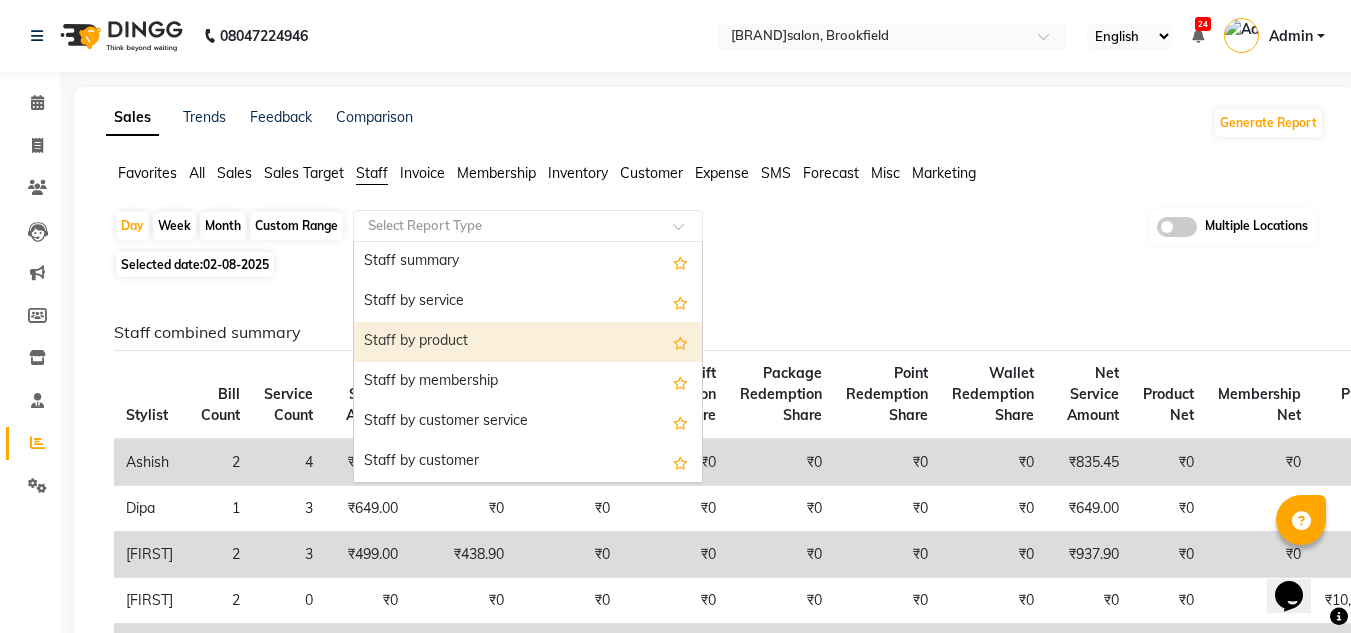 click on "Staff by product" at bounding box center [528, 342] 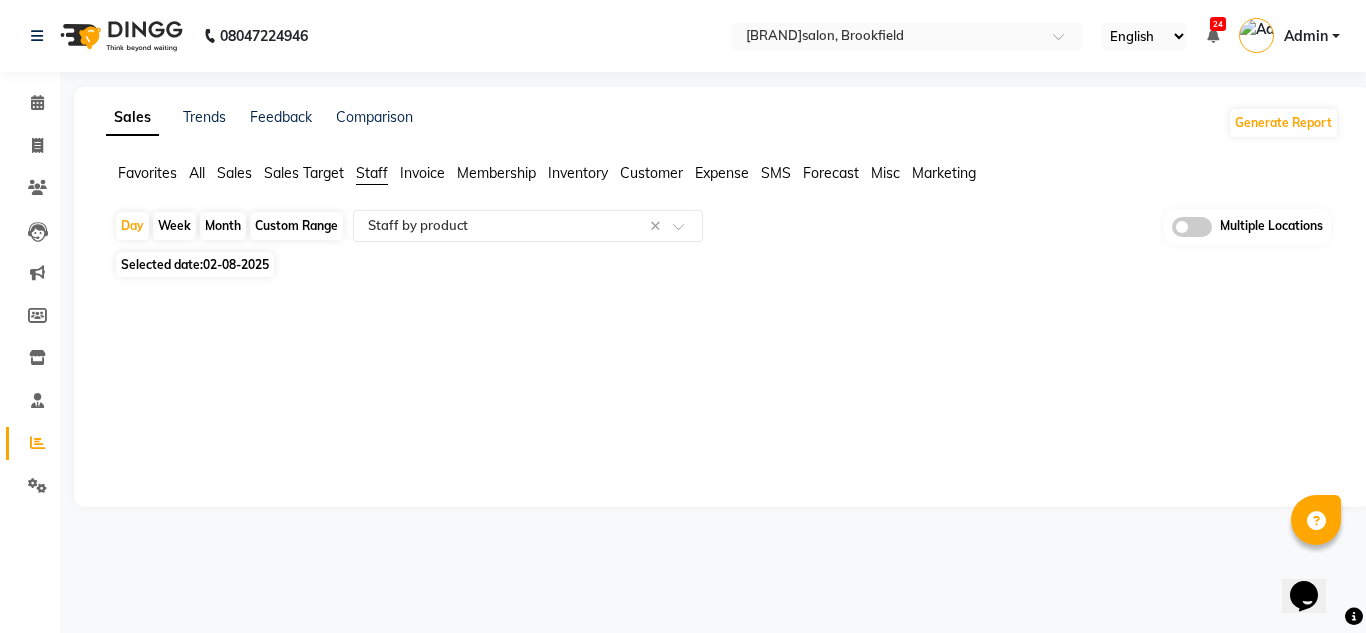 click on "Month" 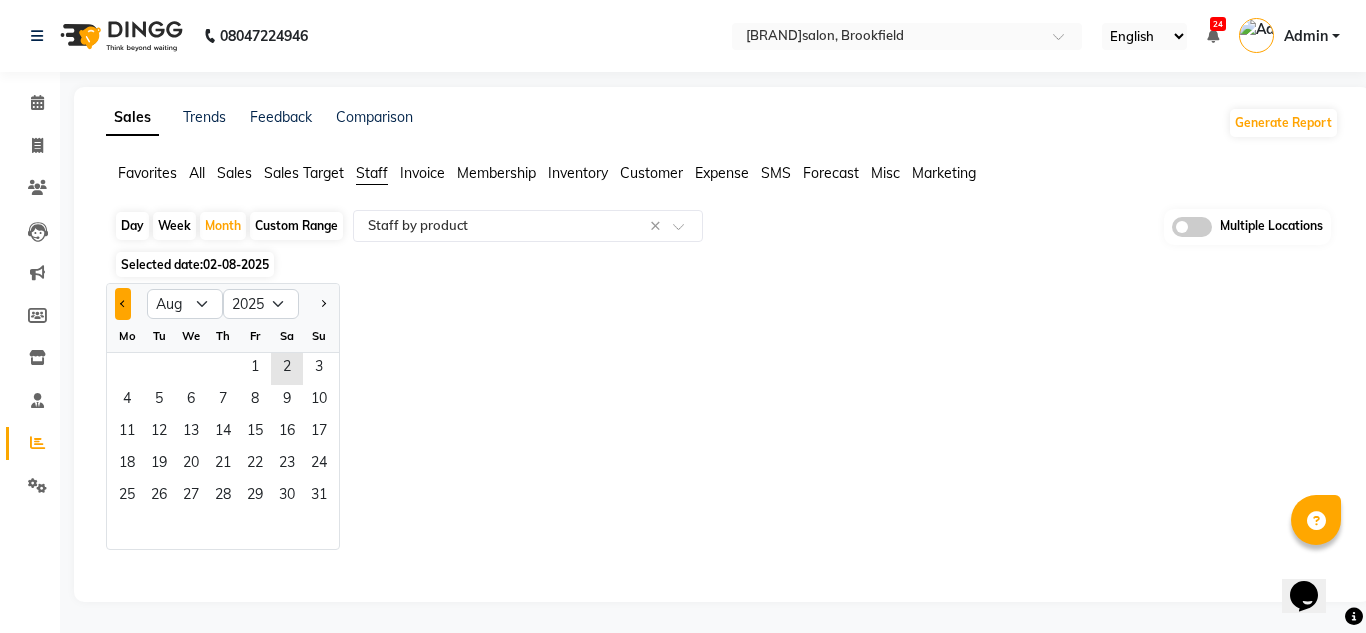 click 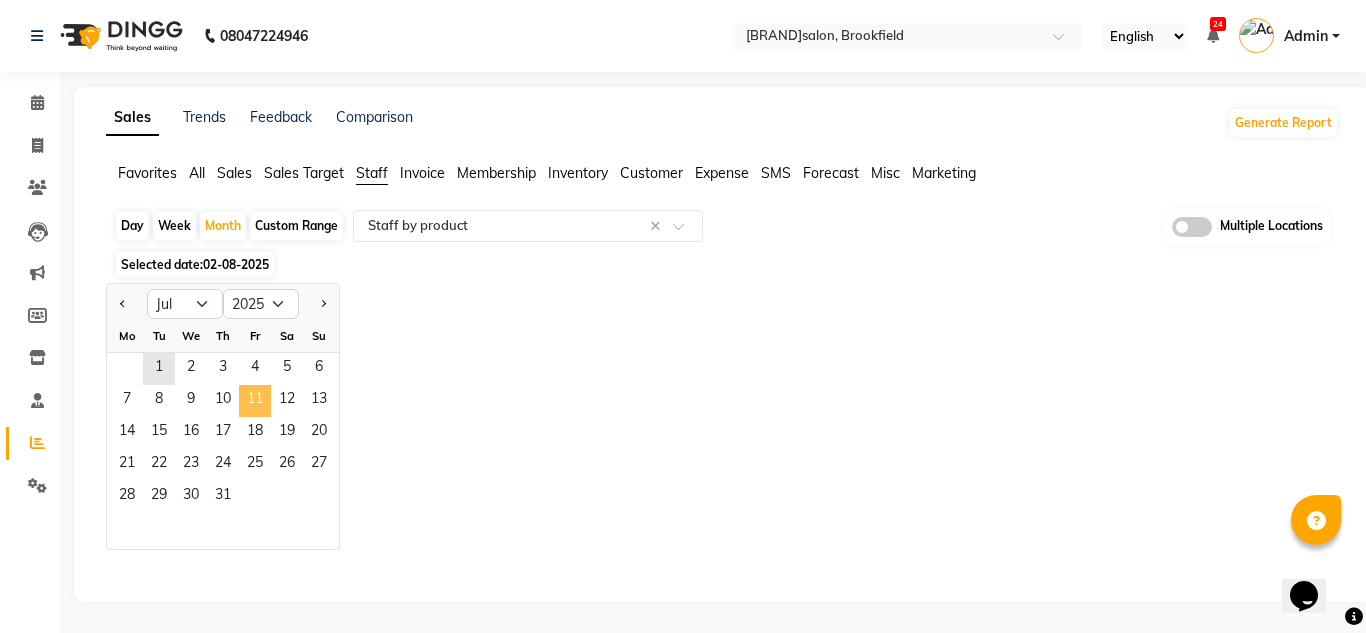 click on "11" 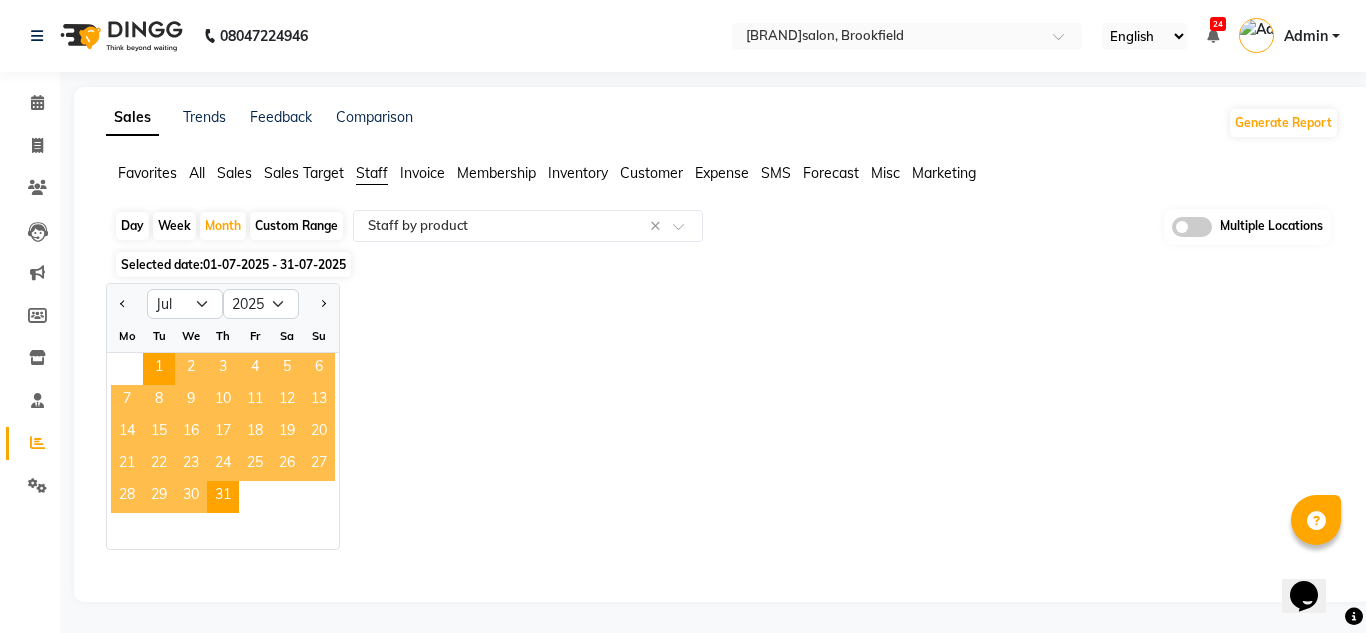select on "full_report" 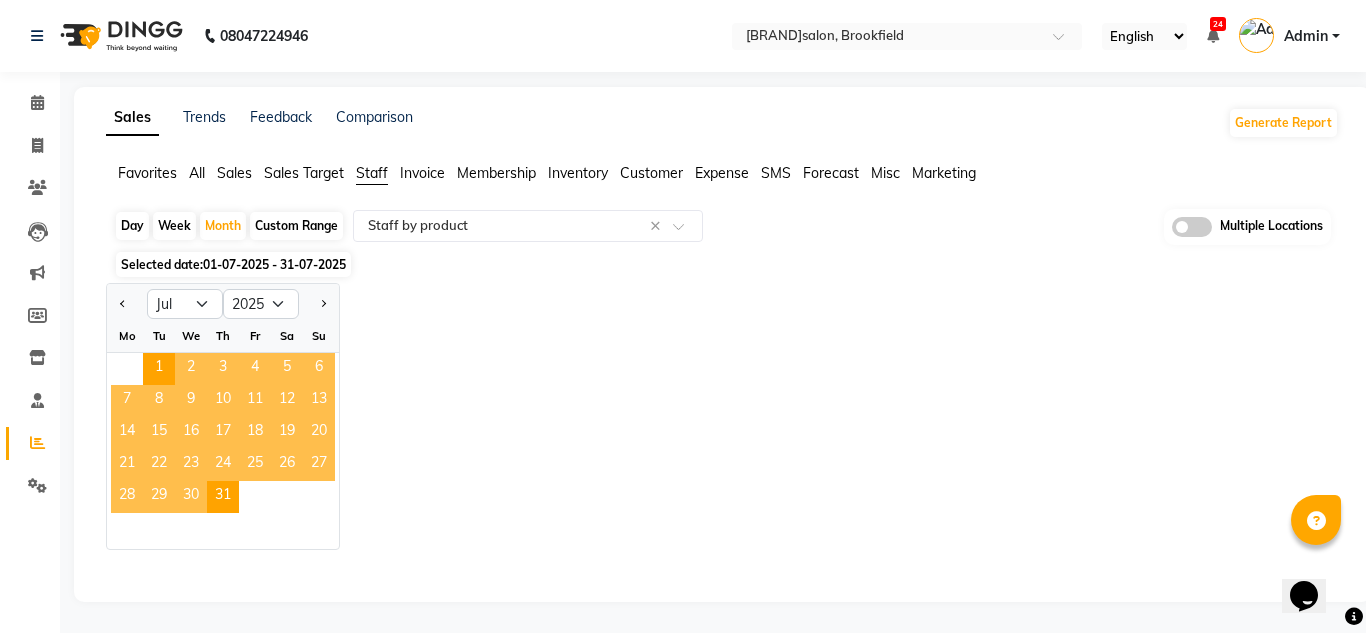 select on "csv" 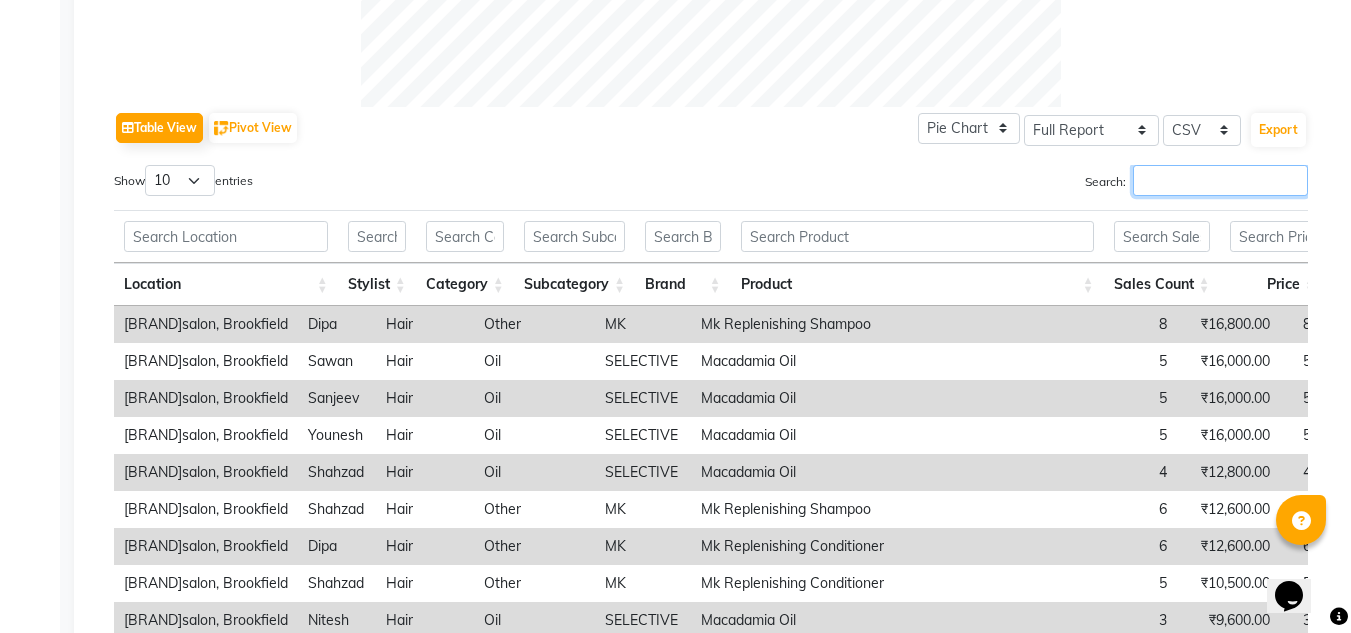 click on "Search:" at bounding box center [1220, 180] 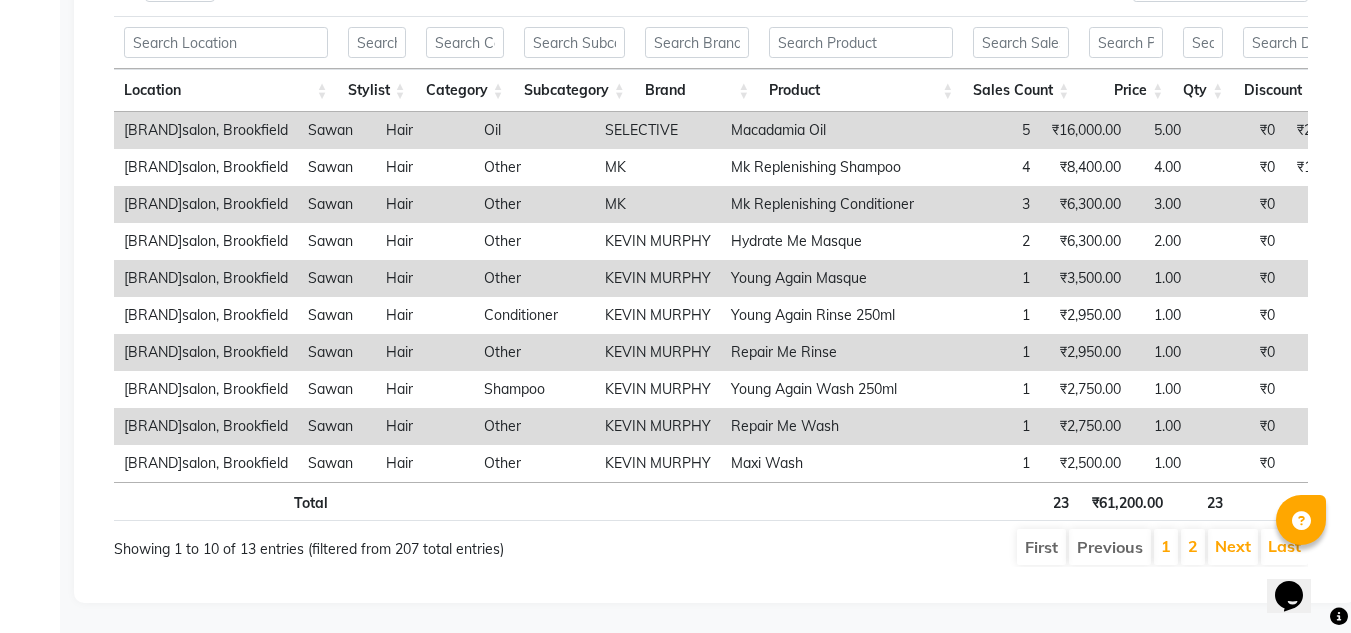 click on "2" at bounding box center (1193, 547) 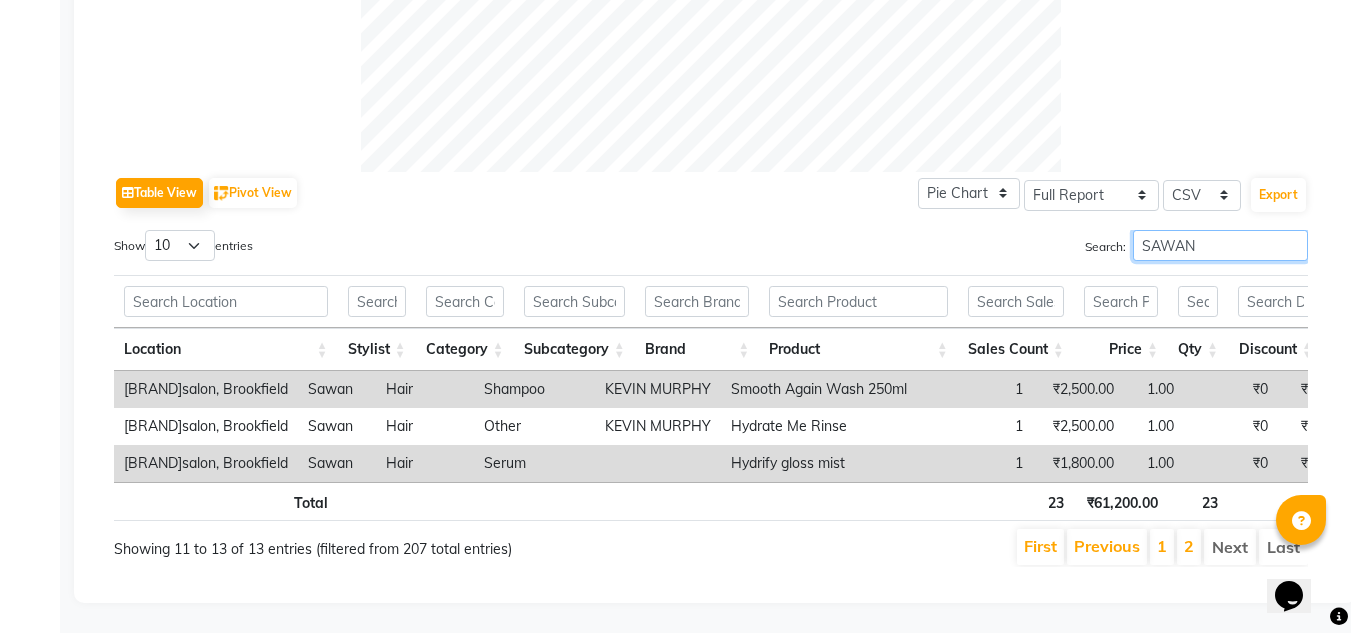 click on "SAWAN" at bounding box center (1220, 245) 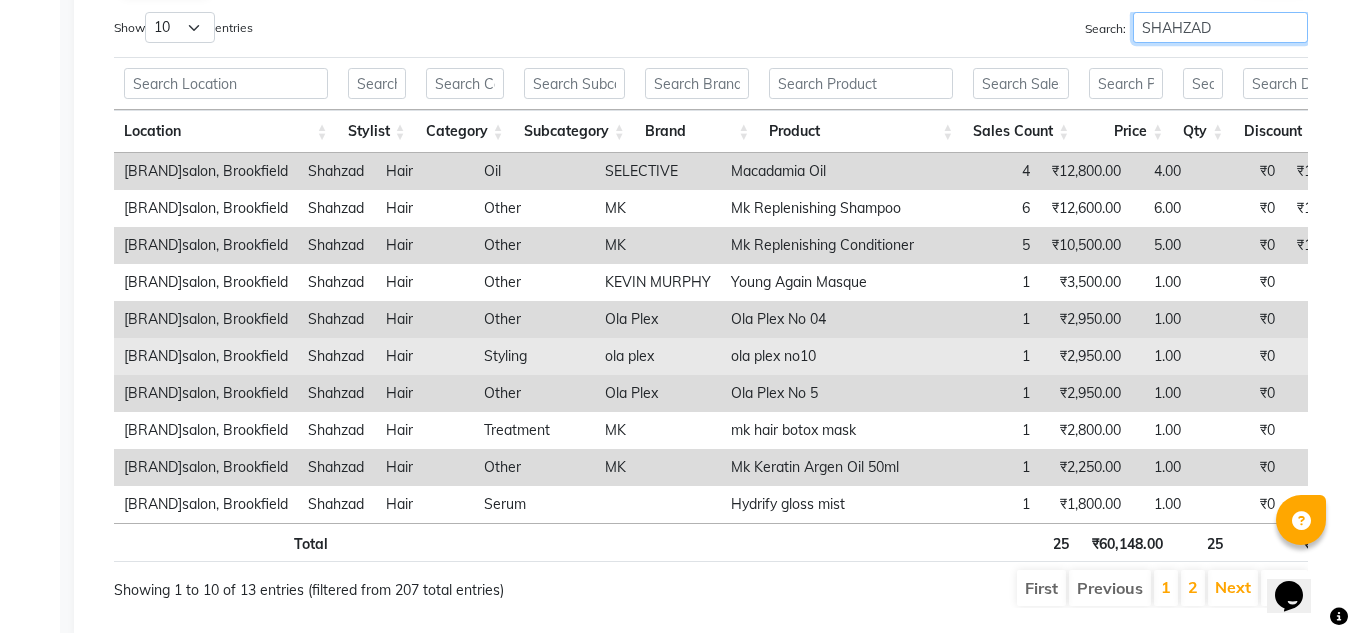 scroll, scrollTop: 1068, scrollLeft: 0, axis: vertical 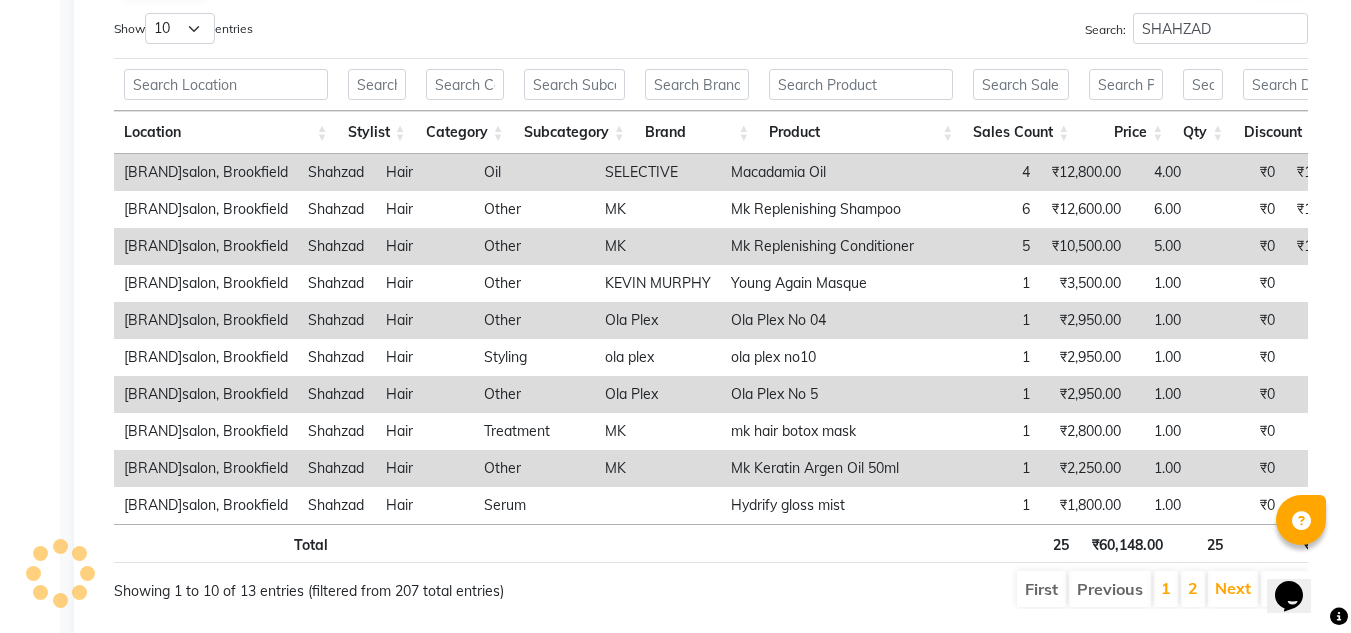 click on "Mk Keratin Argen Oil 50ml" at bounding box center [822, 468] 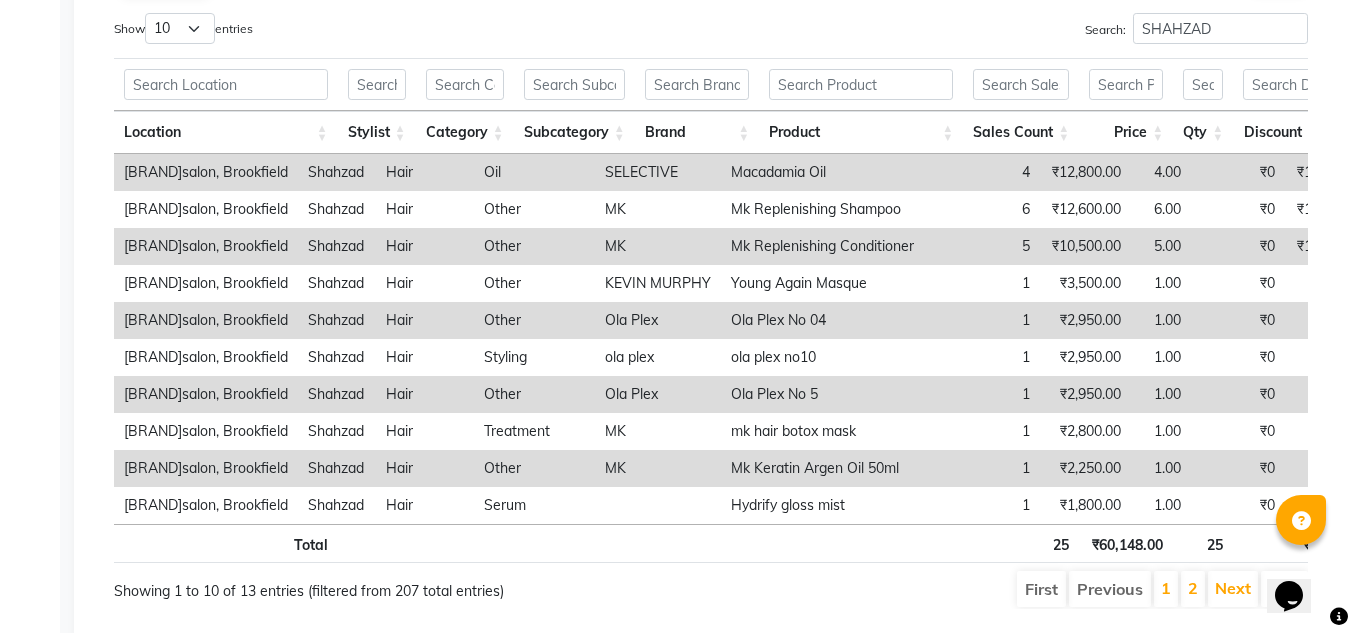 scroll, scrollTop: 1140, scrollLeft: 0, axis: vertical 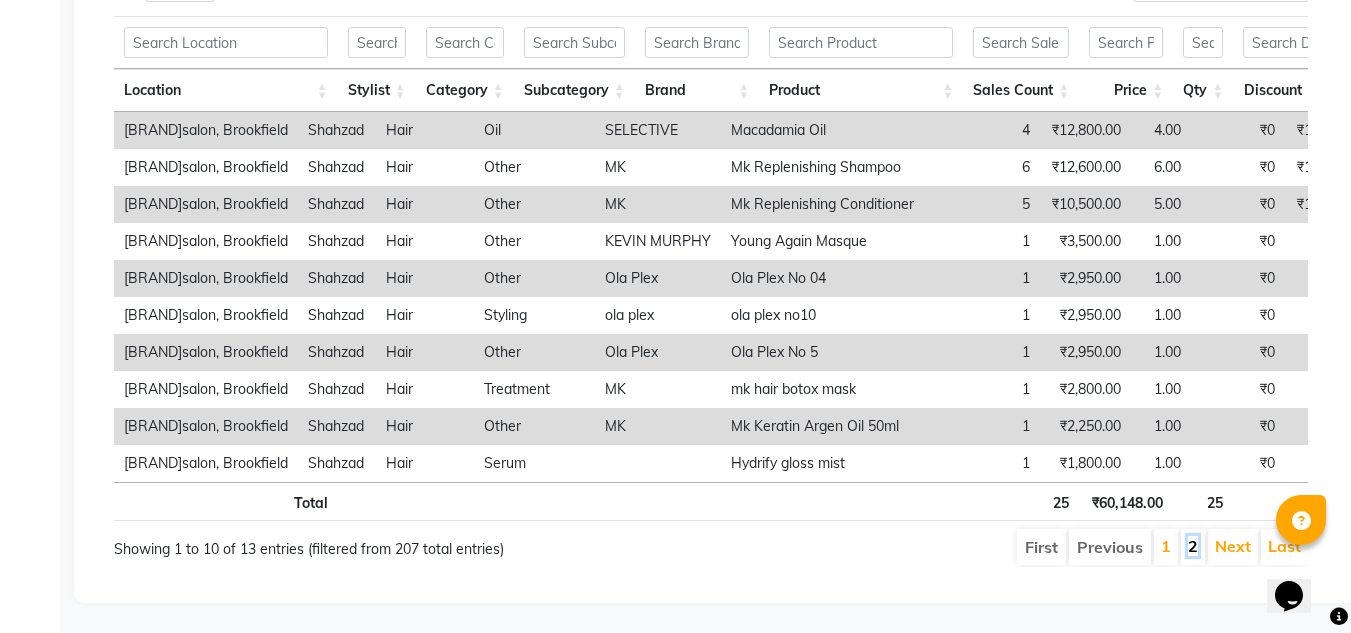 click on "2" at bounding box center (1193, 546) 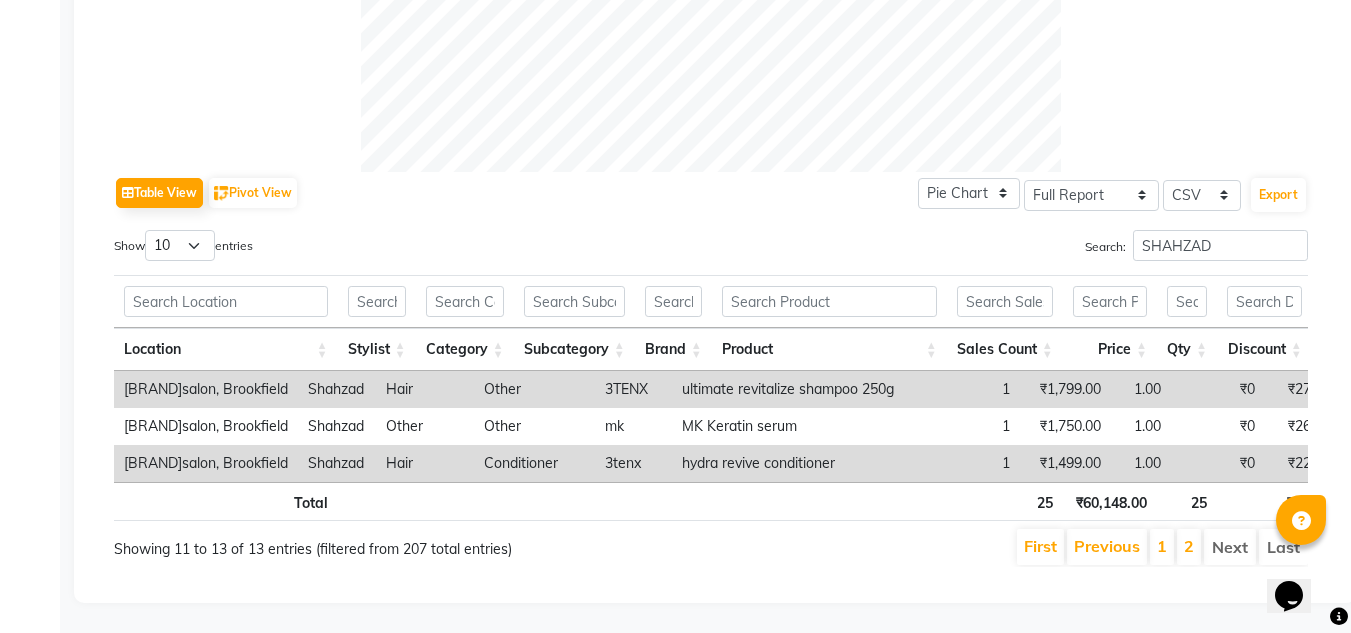 scroll, scrollTop: 881, scrollLeft: 0, axis: vertical 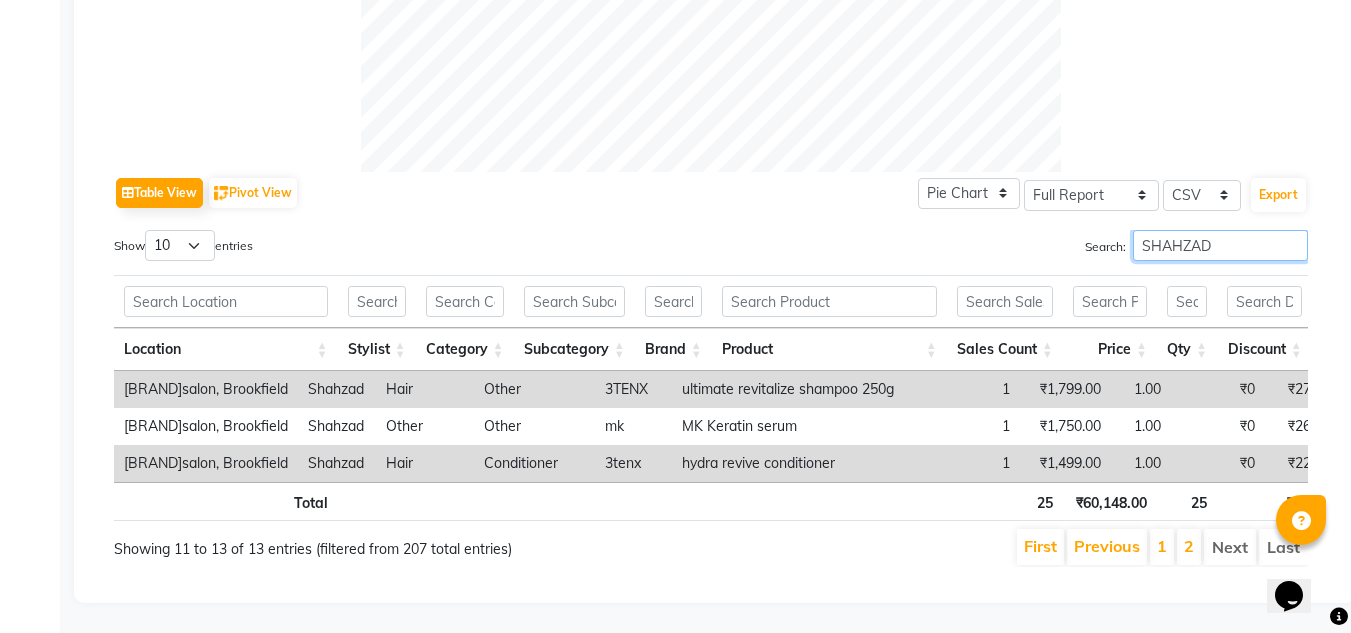 click on "SHAHZAD" at bounding box center [1220, 245] 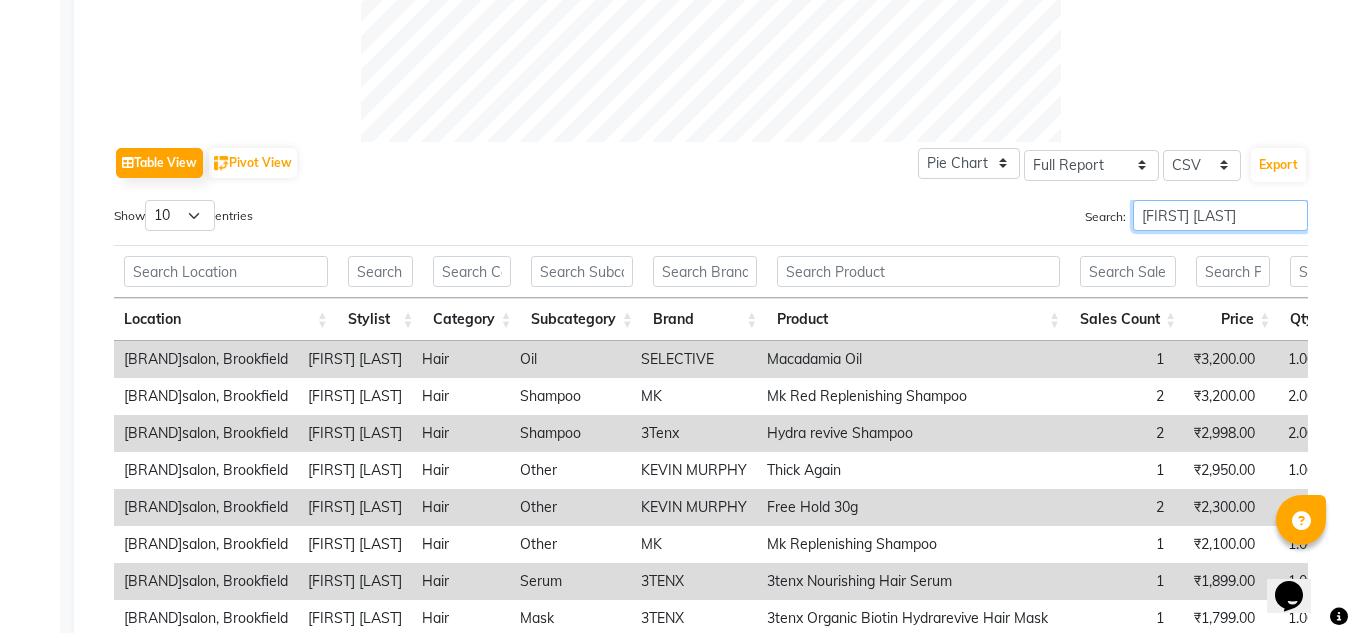 scroll, scrollTop: 1066, scrollLeft: 0, axis: vertical 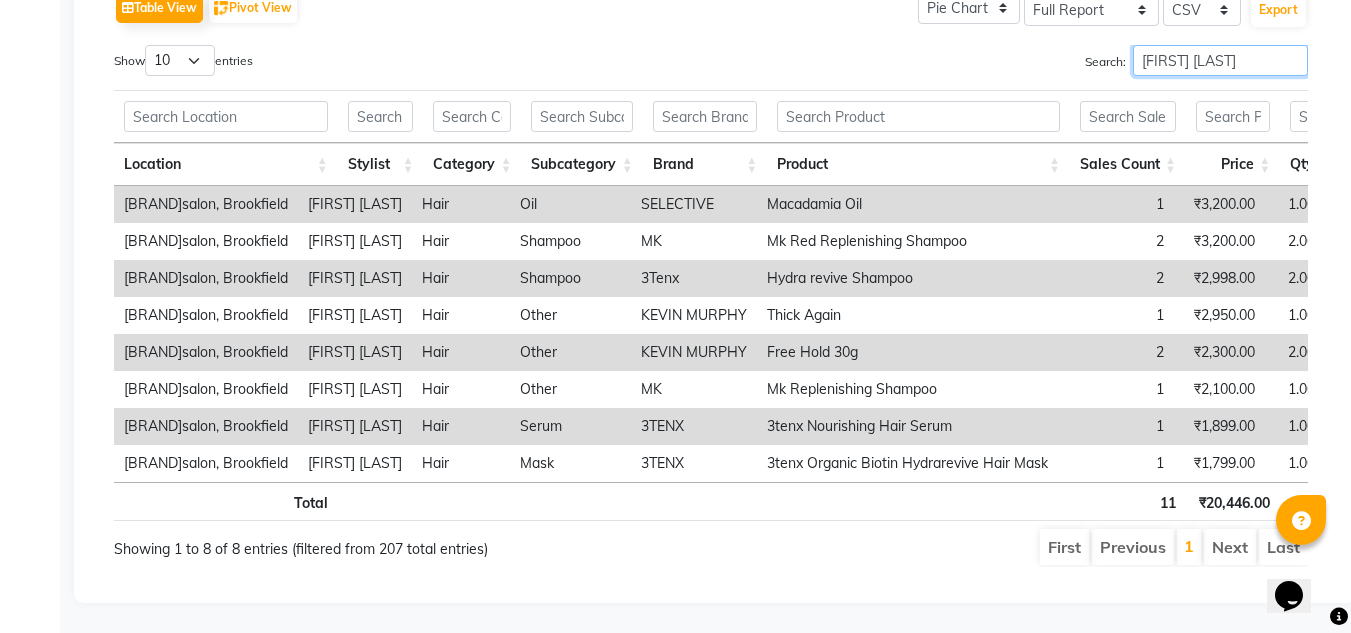 click on "RASHID ALI" at bounding box center (1220, 60) 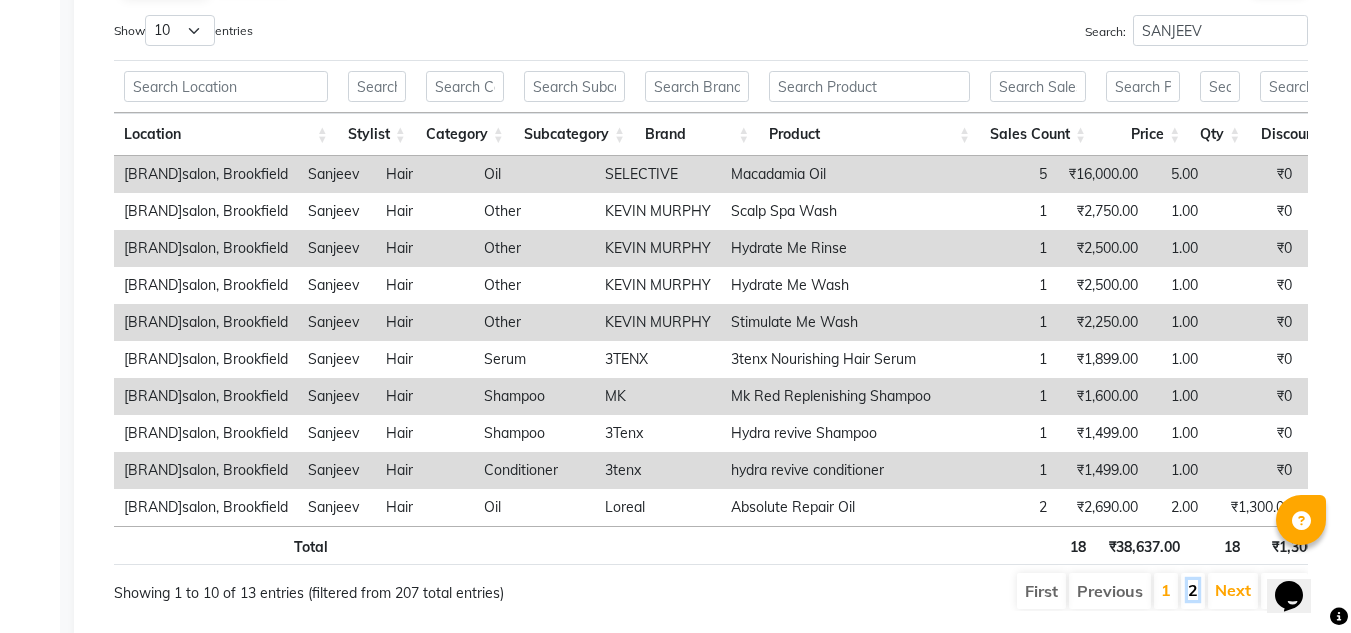 click on "2" at bounding box center (1193, 590) 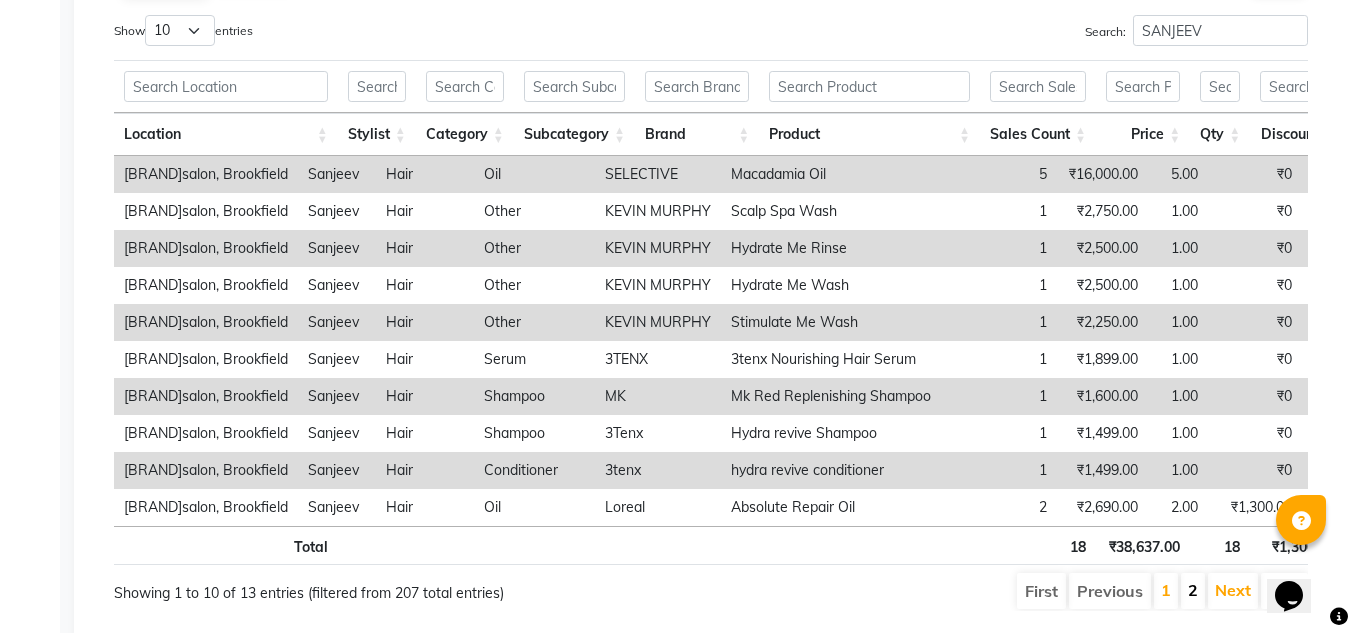 scroll, scrollTop: 881, scrollLeft: 0, axis: vertical 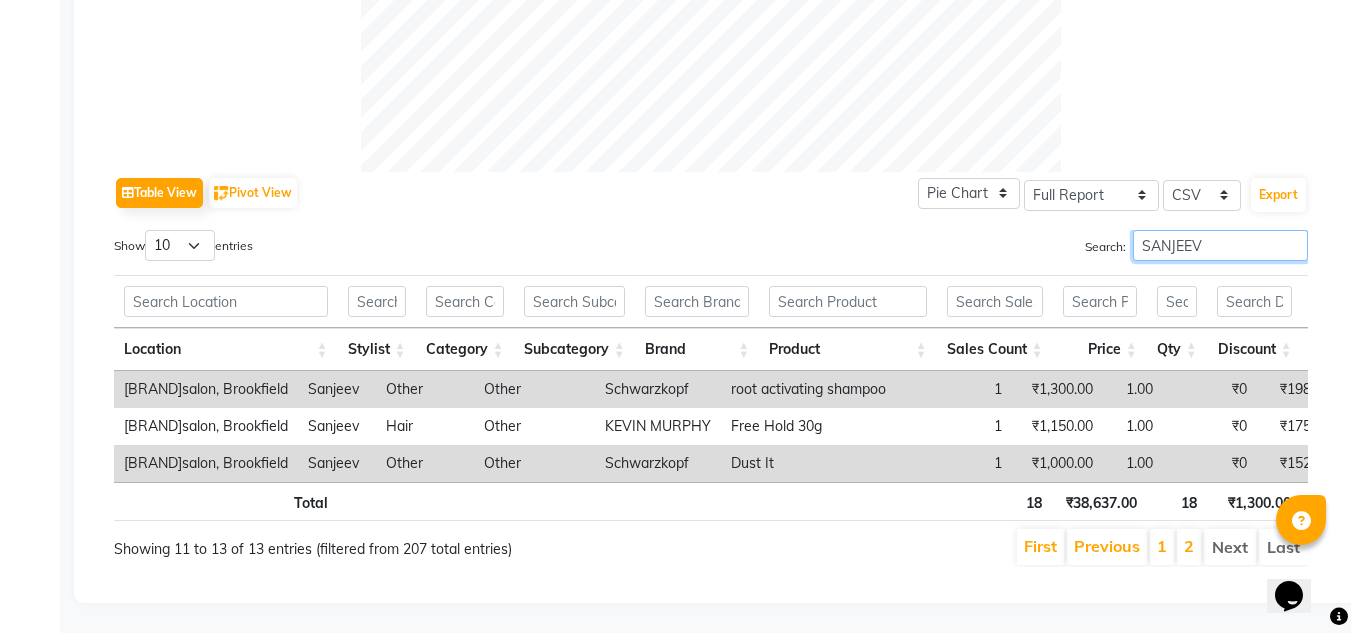 click on "SANJEEV" at bounding box center (1220, 245) 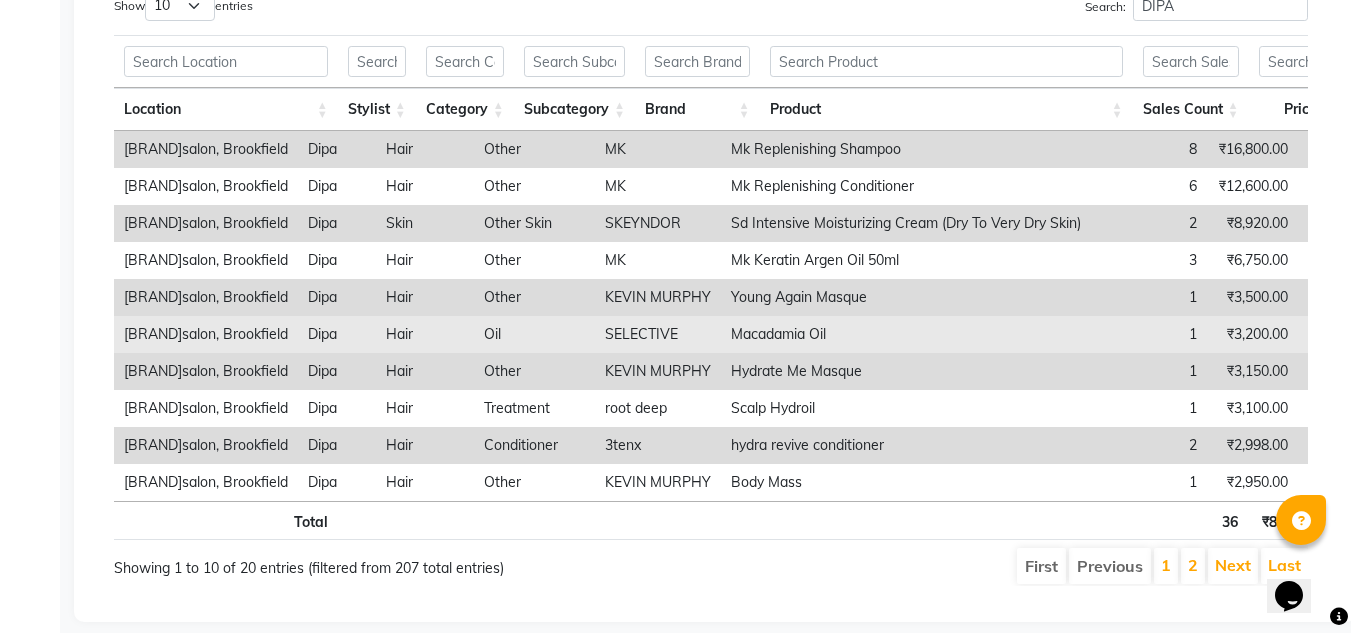 scroll, scrollTop: 1093, scrollLeft: 0, axis: vertical 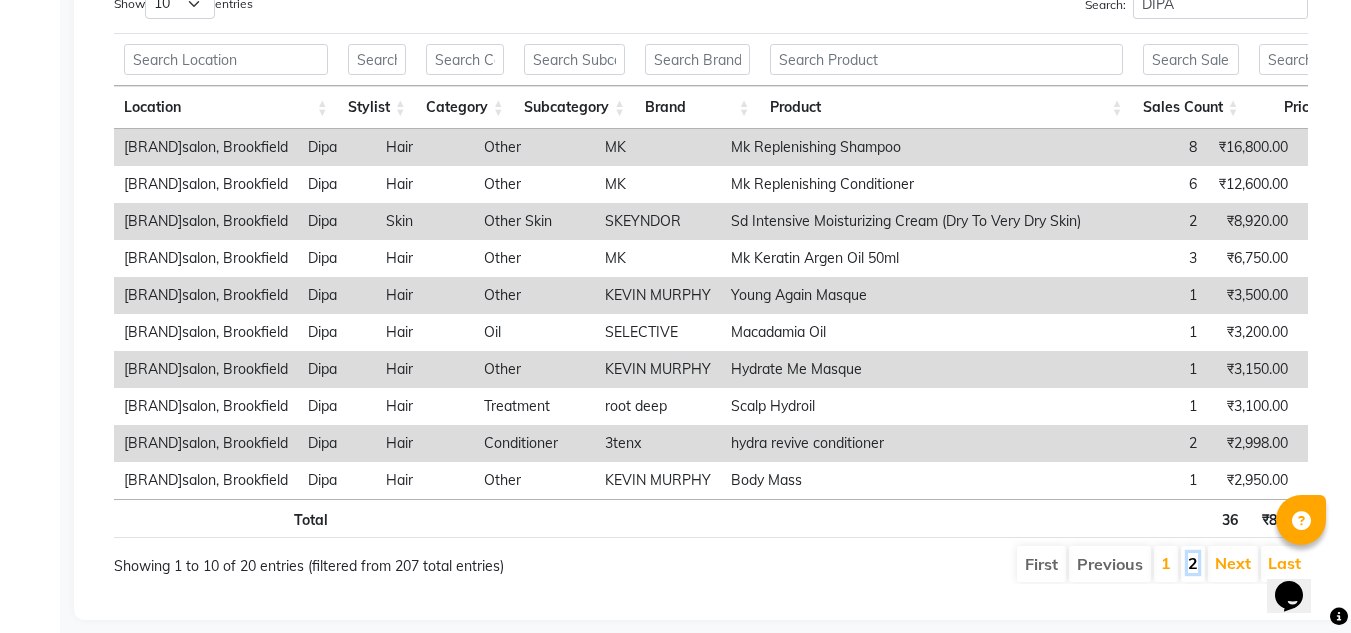 click on "2" at bounding box center (1193, 563) 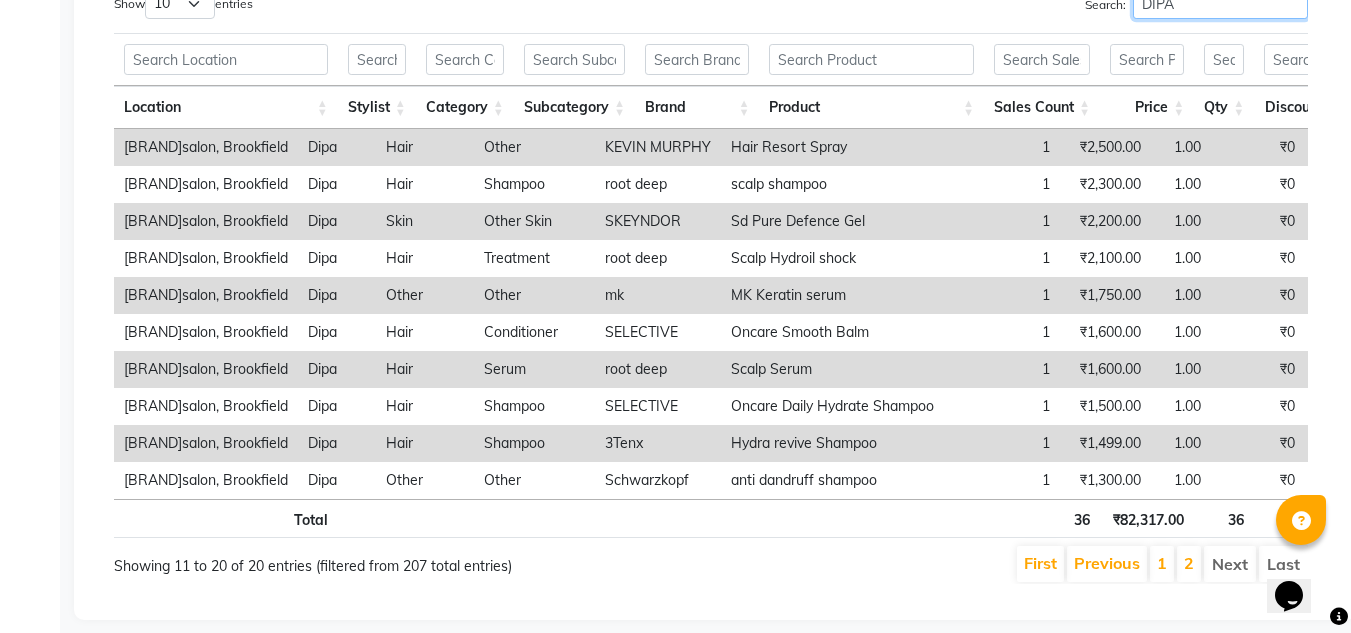 click on "DIPA" at bounding box center [1220, 3] 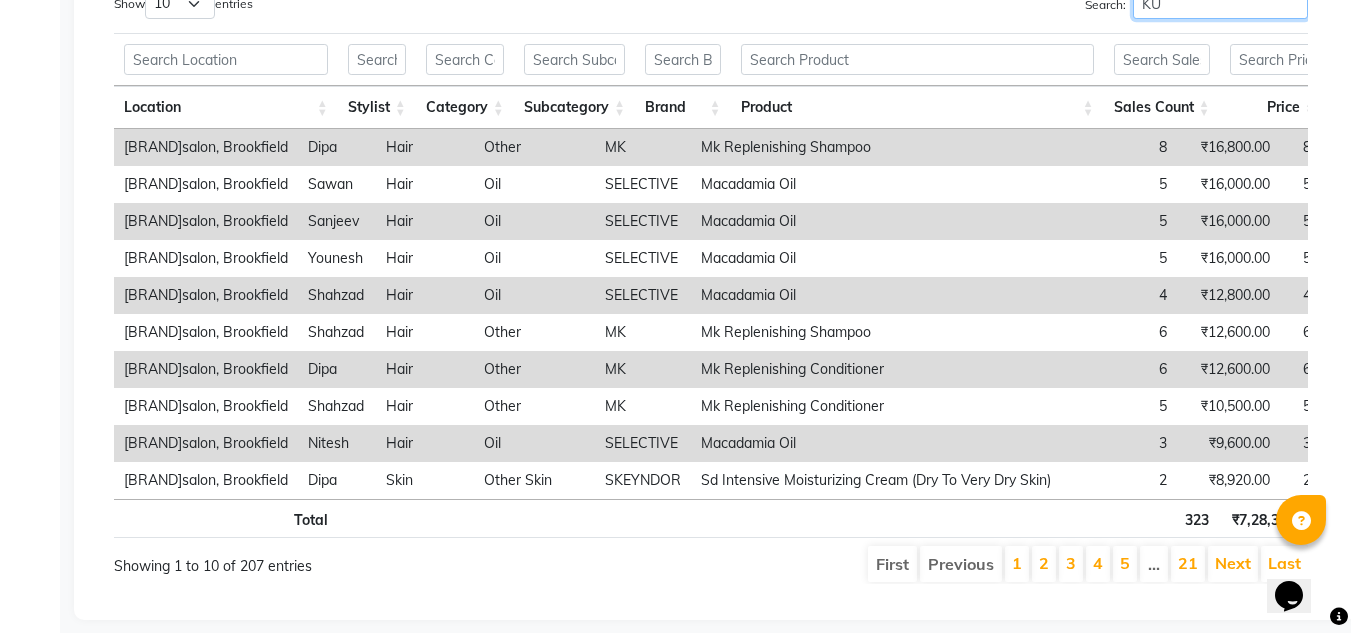 scroll, scrollTop: 1088, scrollLeft: 0, axis: vertical 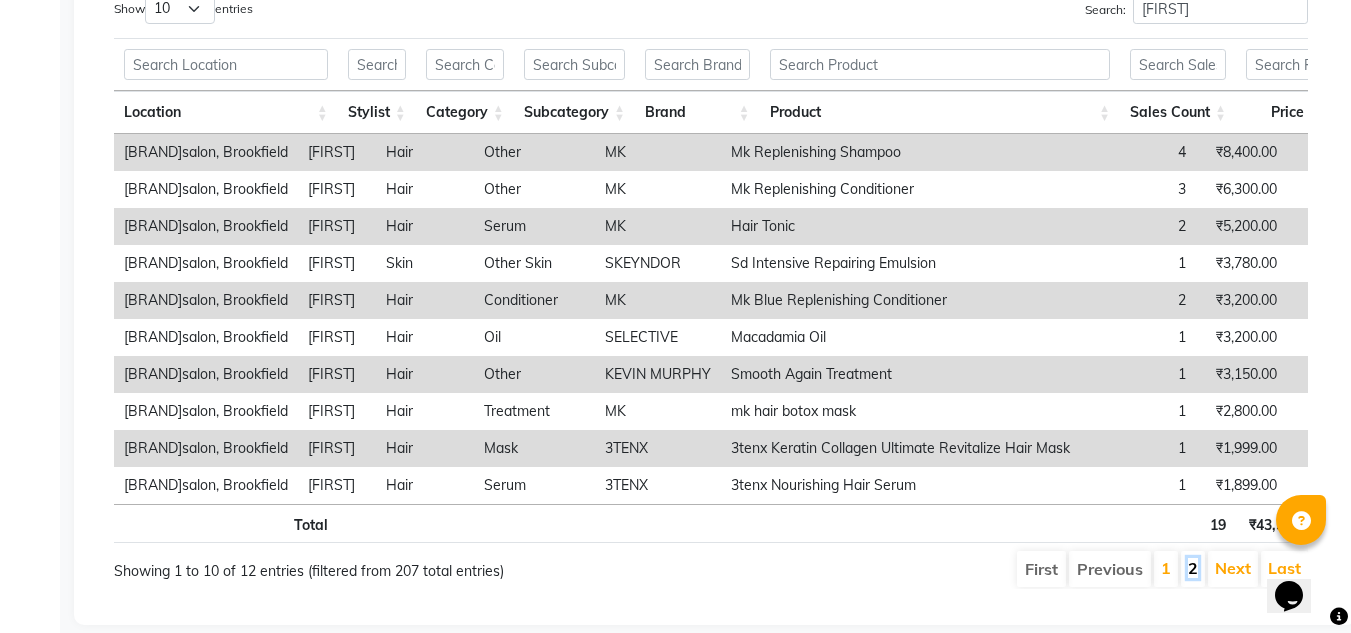 click on "2" at bounding box center (1193, 568) 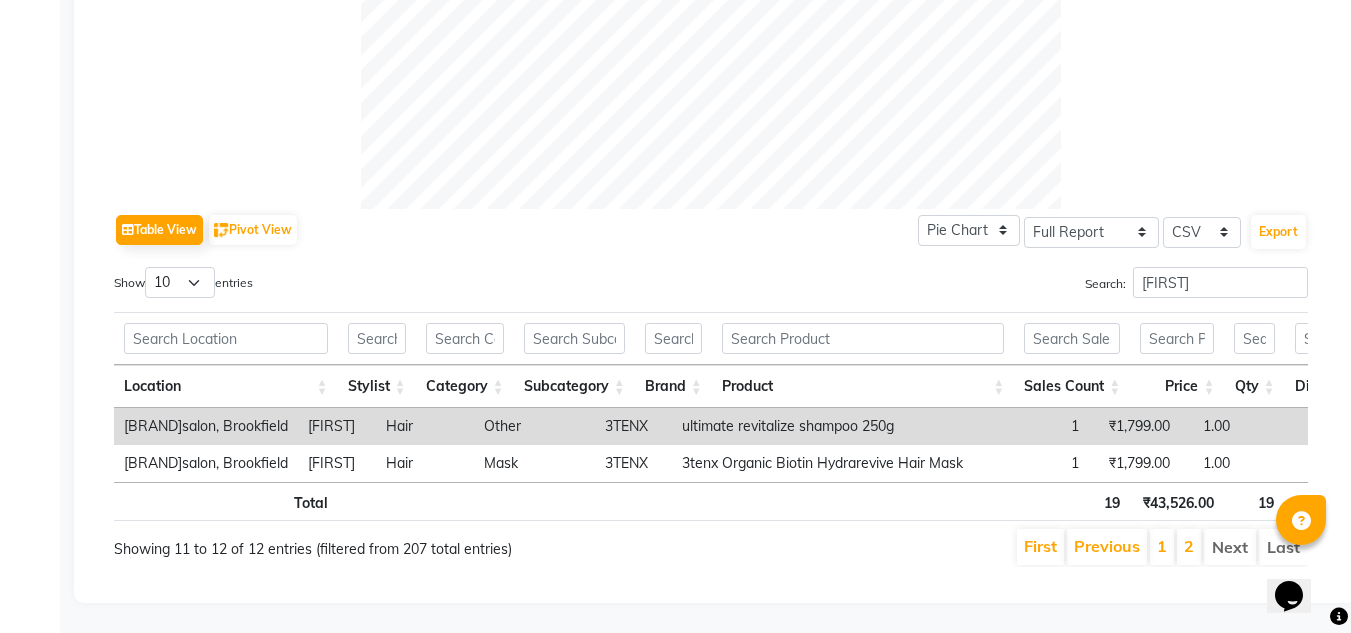 scroll, scrollTop: 844, scrollLeft: 0, axis: vertical 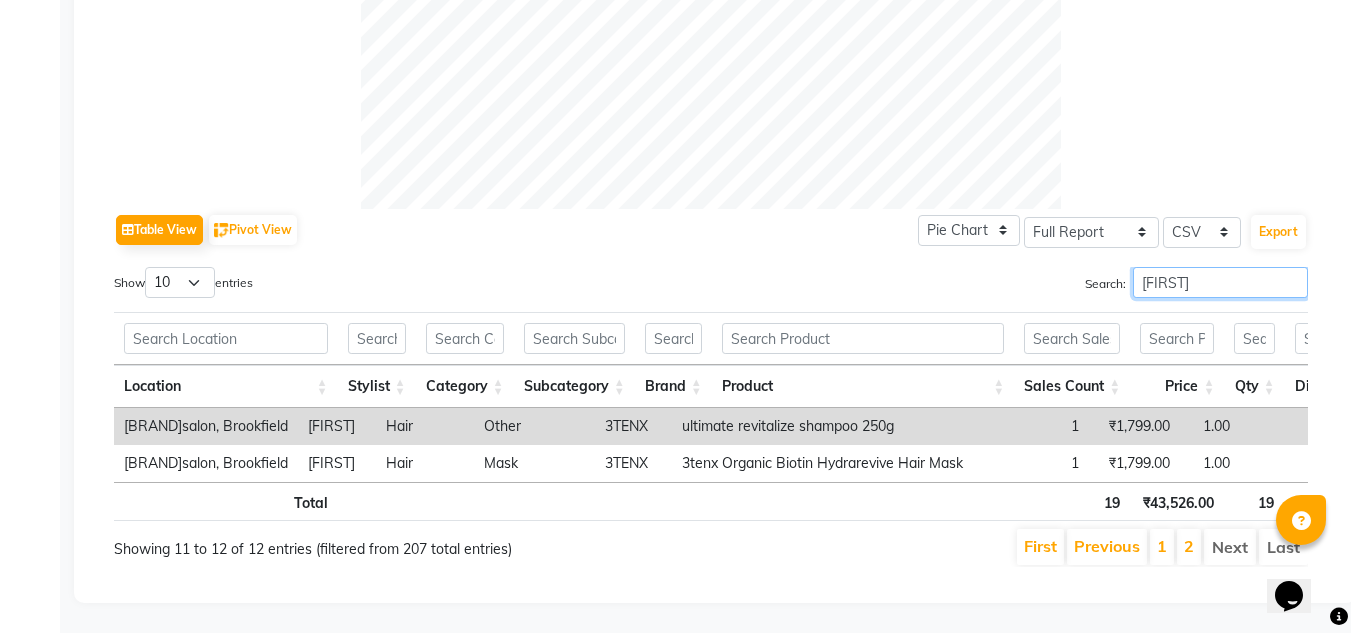 click on "KUSUM" at bounding box center (1220, 282) 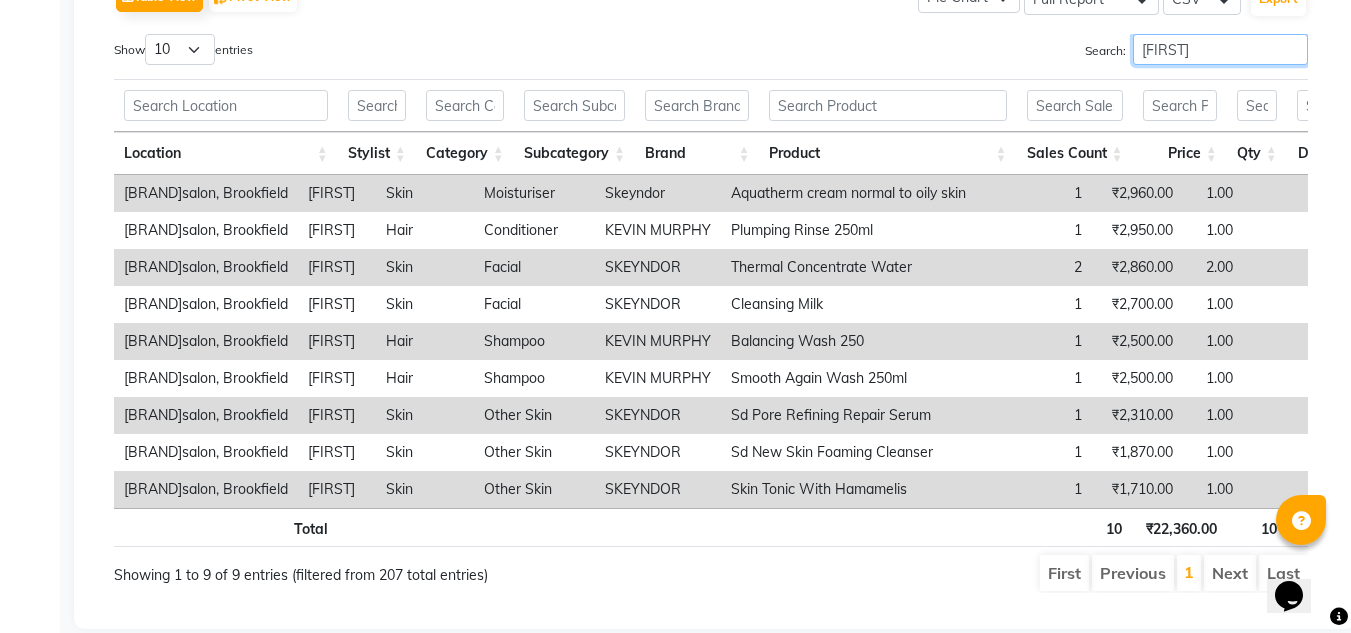scroll, scrollTop: 1048, scrollLeft: 0, axis: vertical 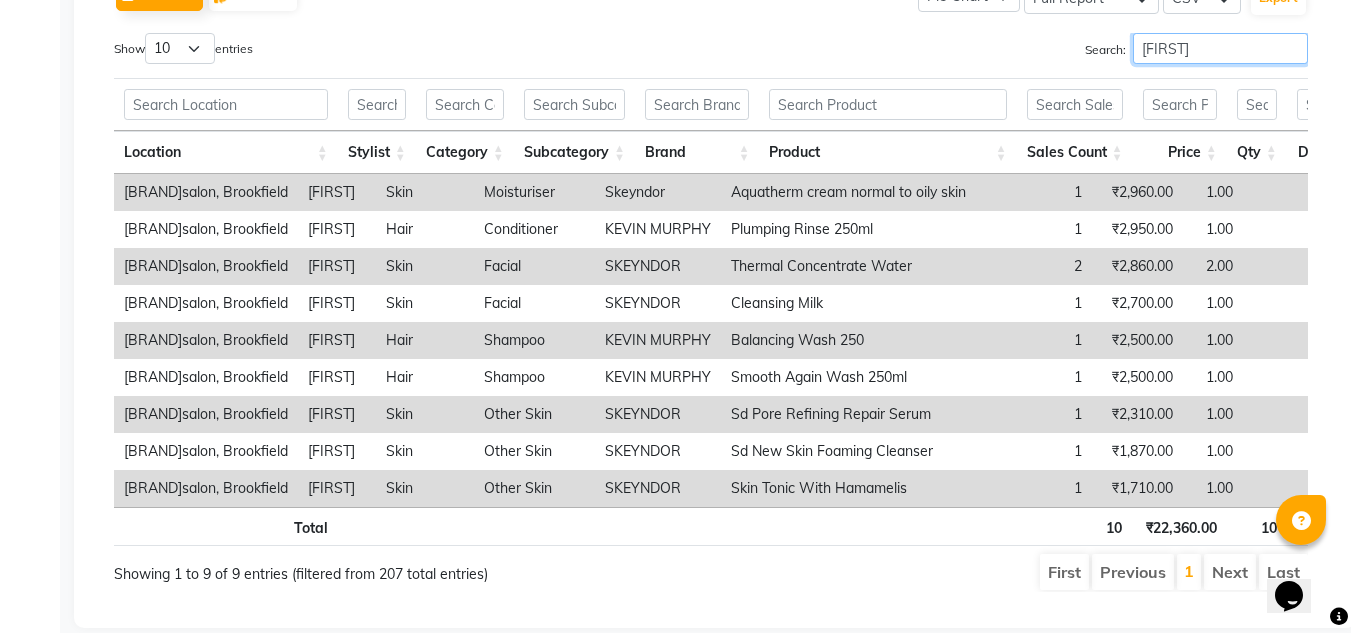 click on "PRITIKA" at bounding box center [1220, 48] 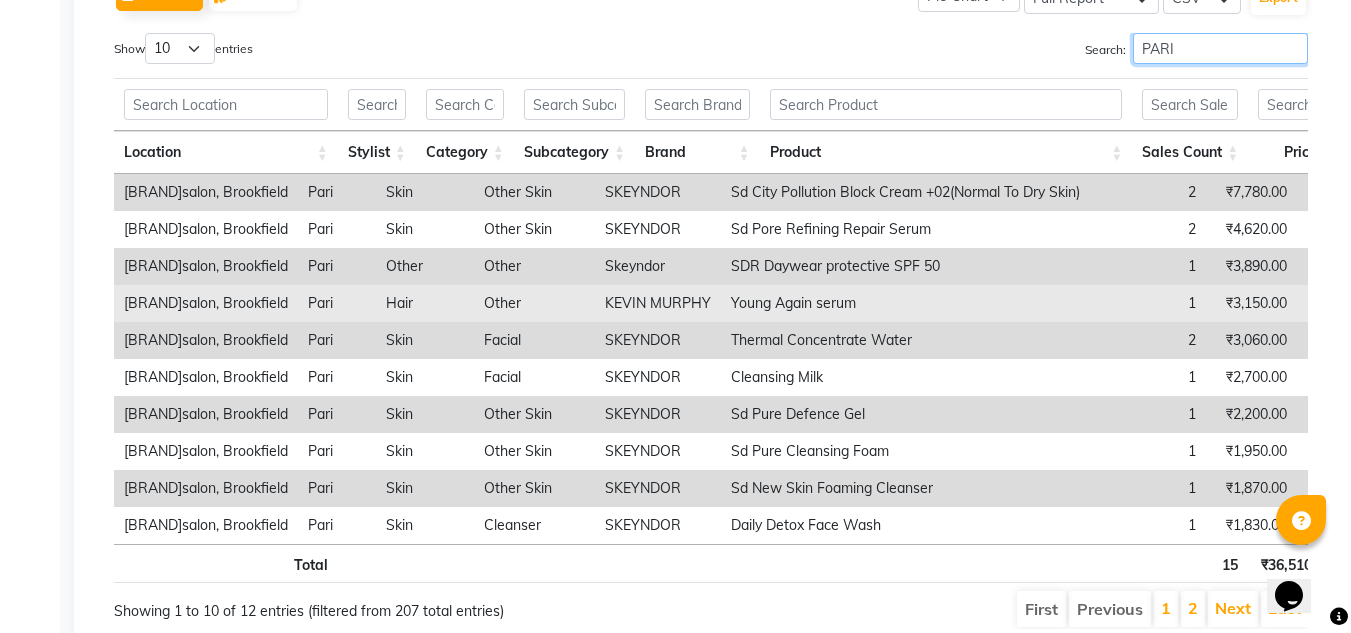 scroll, scrollTop: 0, scrollLeft: 47, axis: horizontal 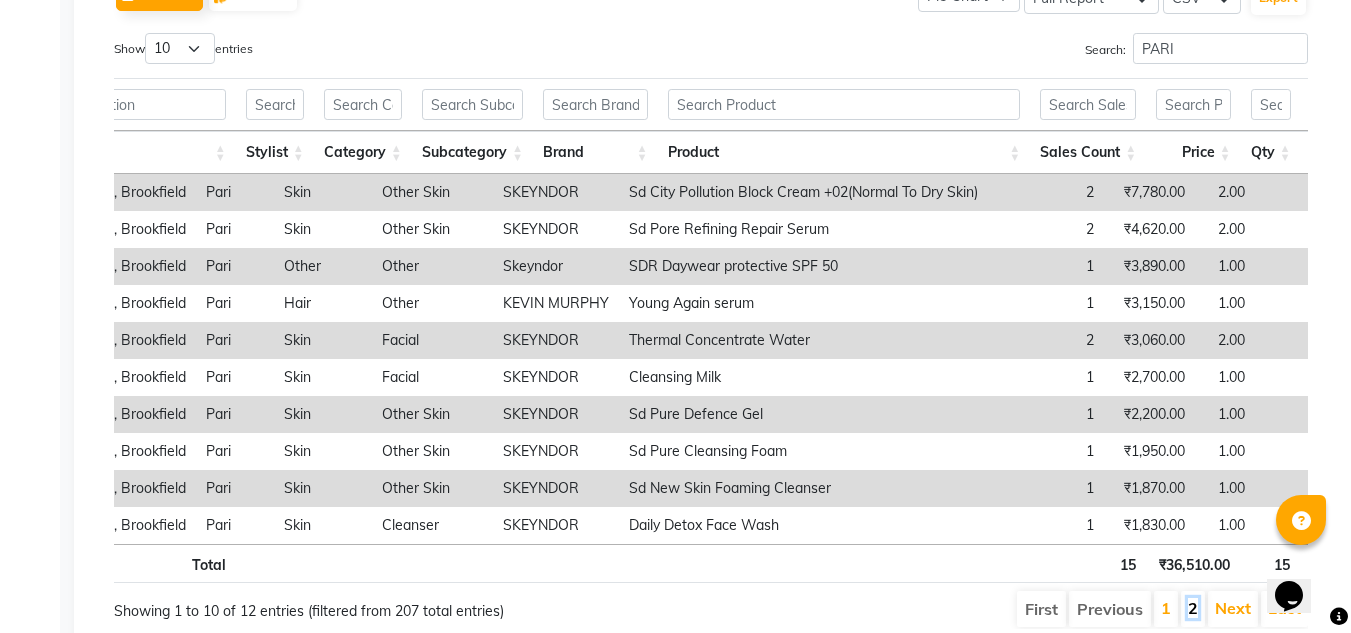 click on "2" at bounding box center (1193, 608) 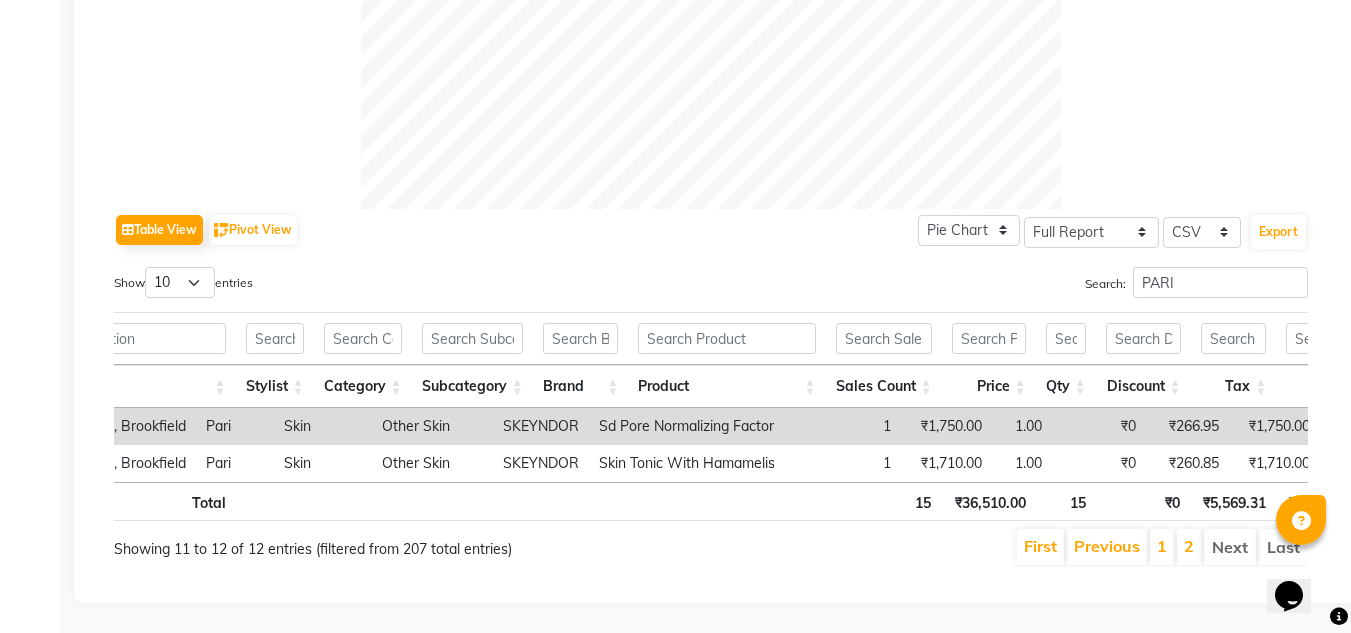 scroll, scrollTop: 844, scrollLeft: 0, axis: vertical 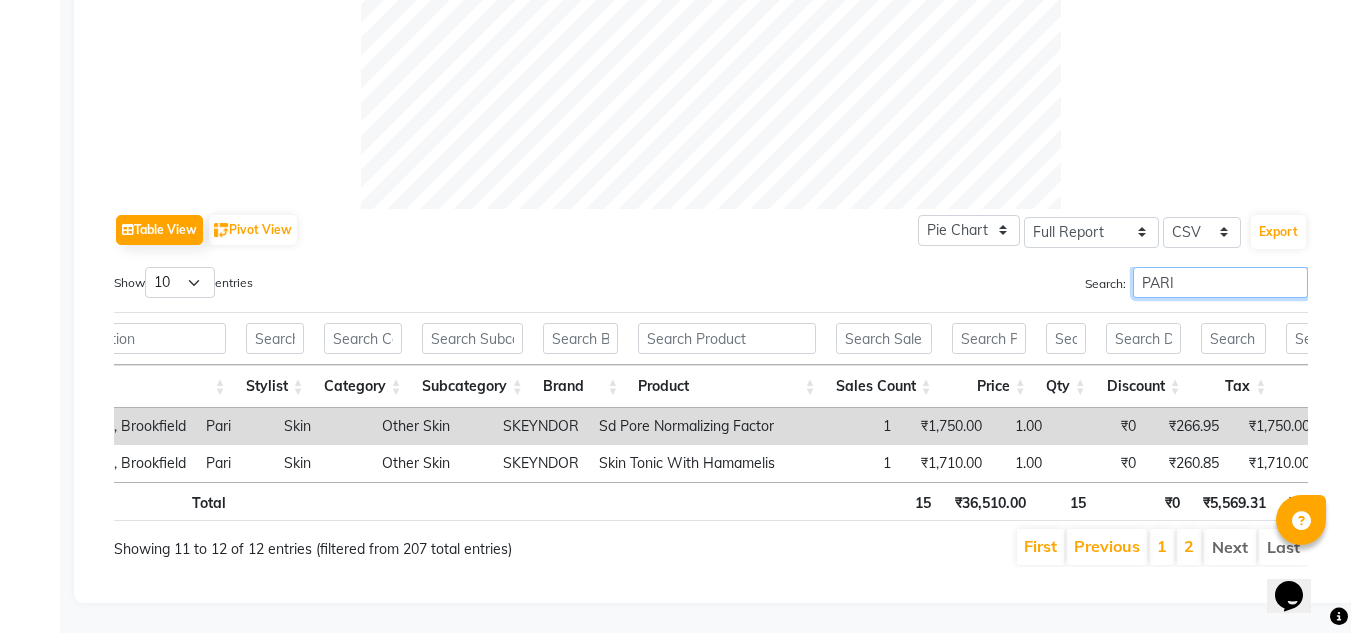 click on "PARI" at bounding box center (1220, 282) 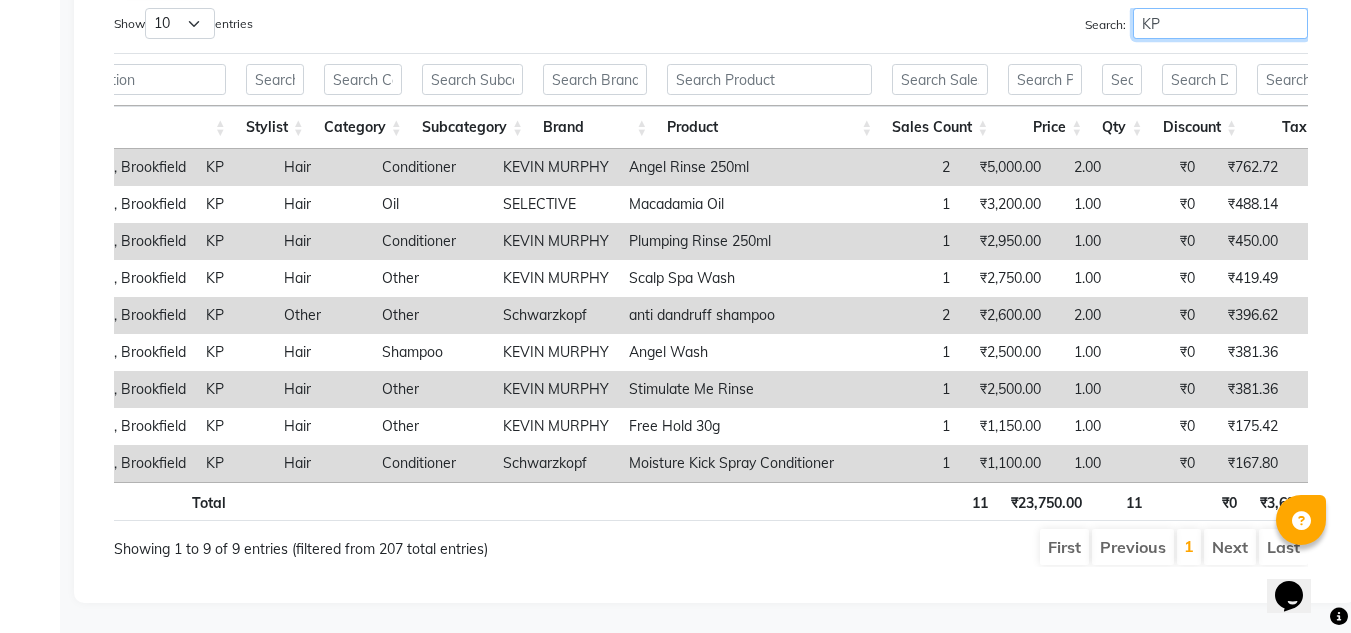 scroll, scrollTop: 1099, scrollLeft: 0, axis: vertical 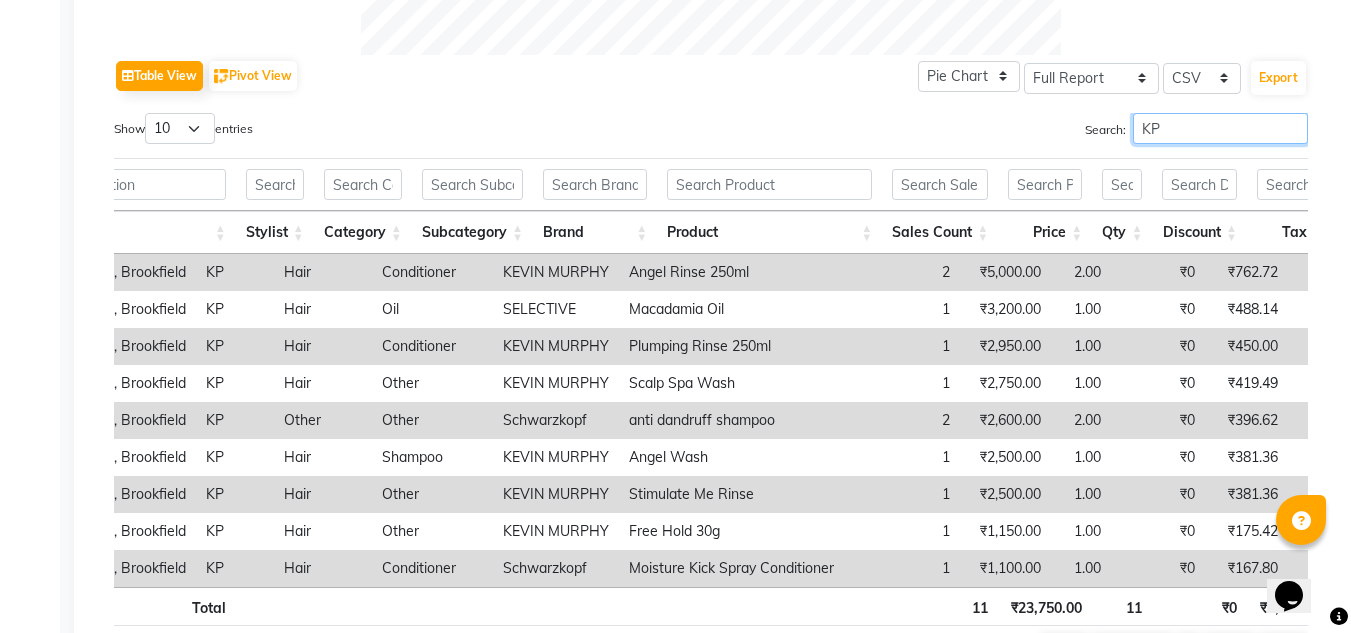 click on "KP" at bounding box center [1220, 128] 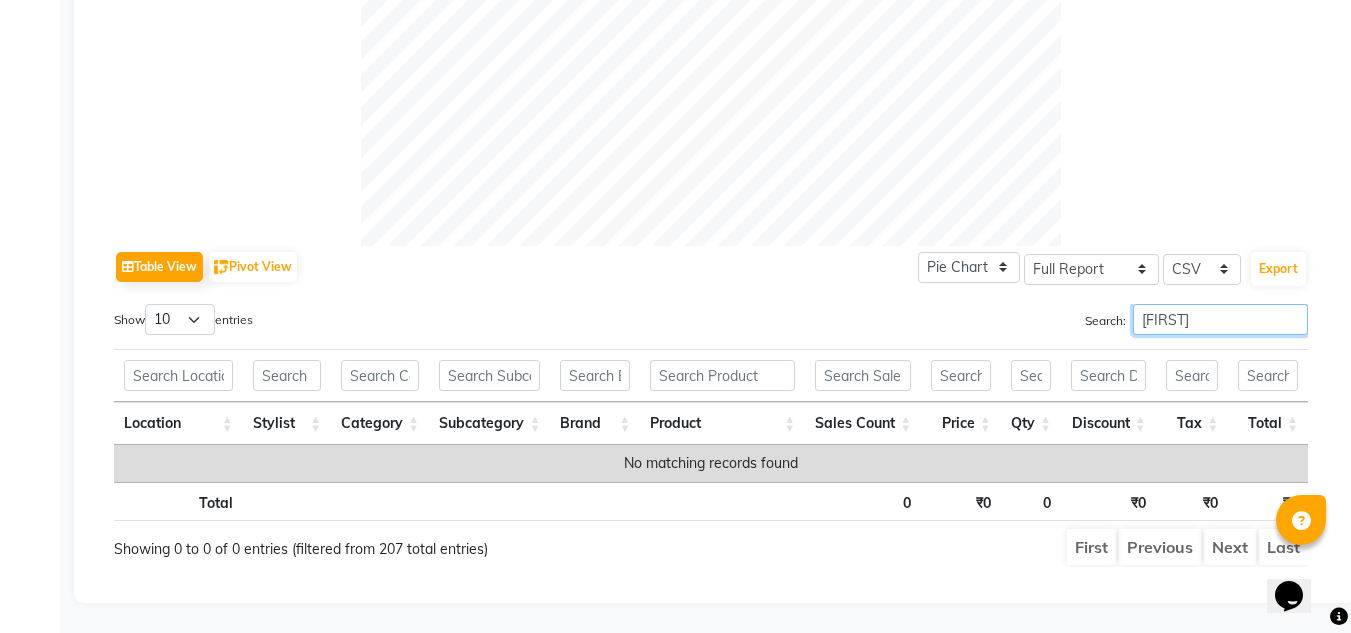 scroll, scrollTop: 792, scrollLeft: 0, axis: vertical 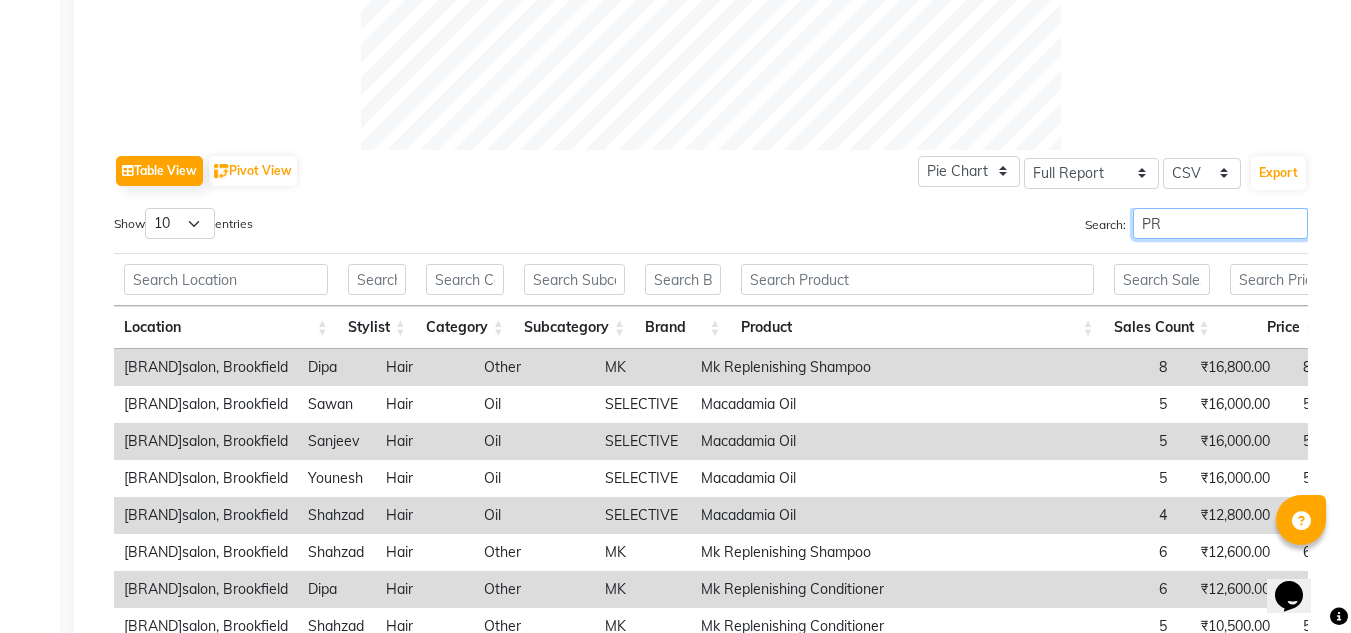 type on "P" 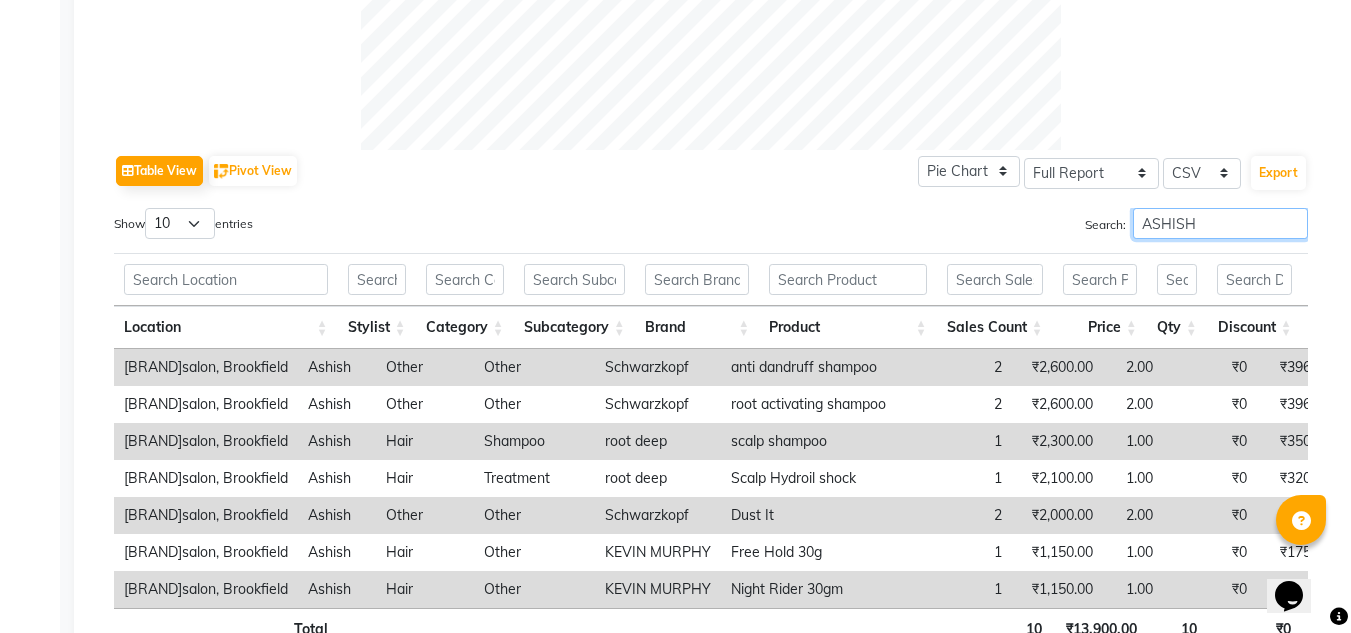 scroll, scrollTop: 0, scrollLeft: 64, axis: horizontal 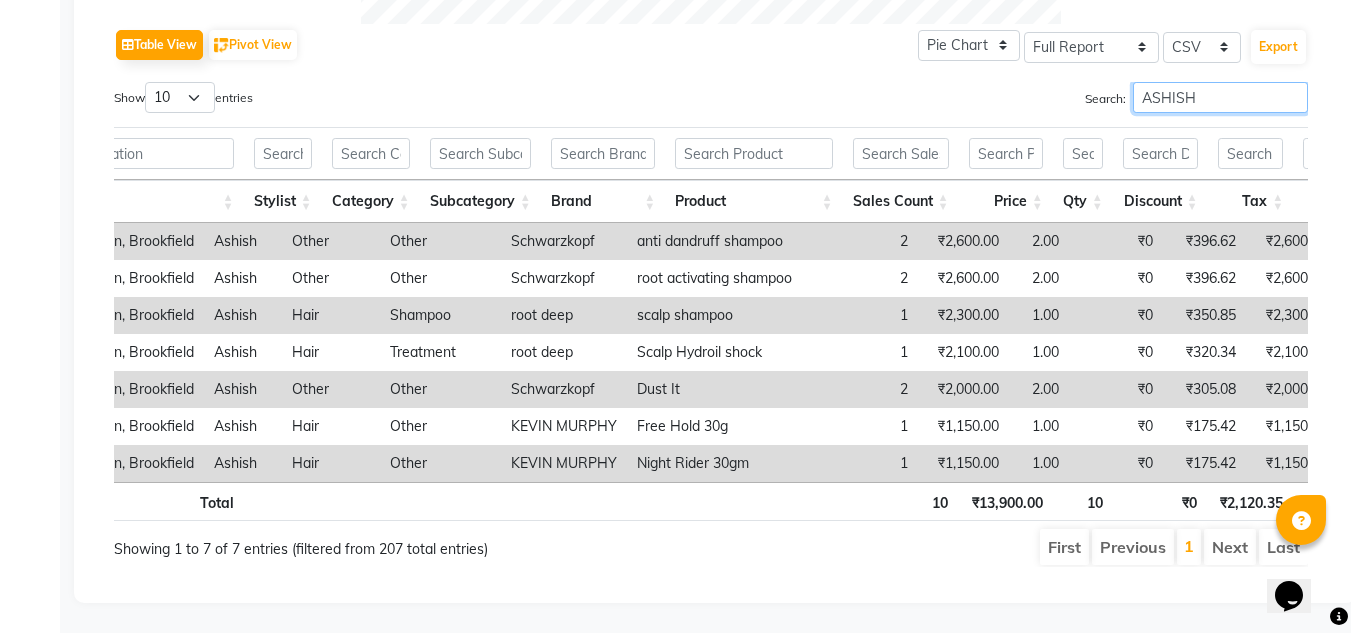 click on "ASHISH" at bounding box center (1220, 97) 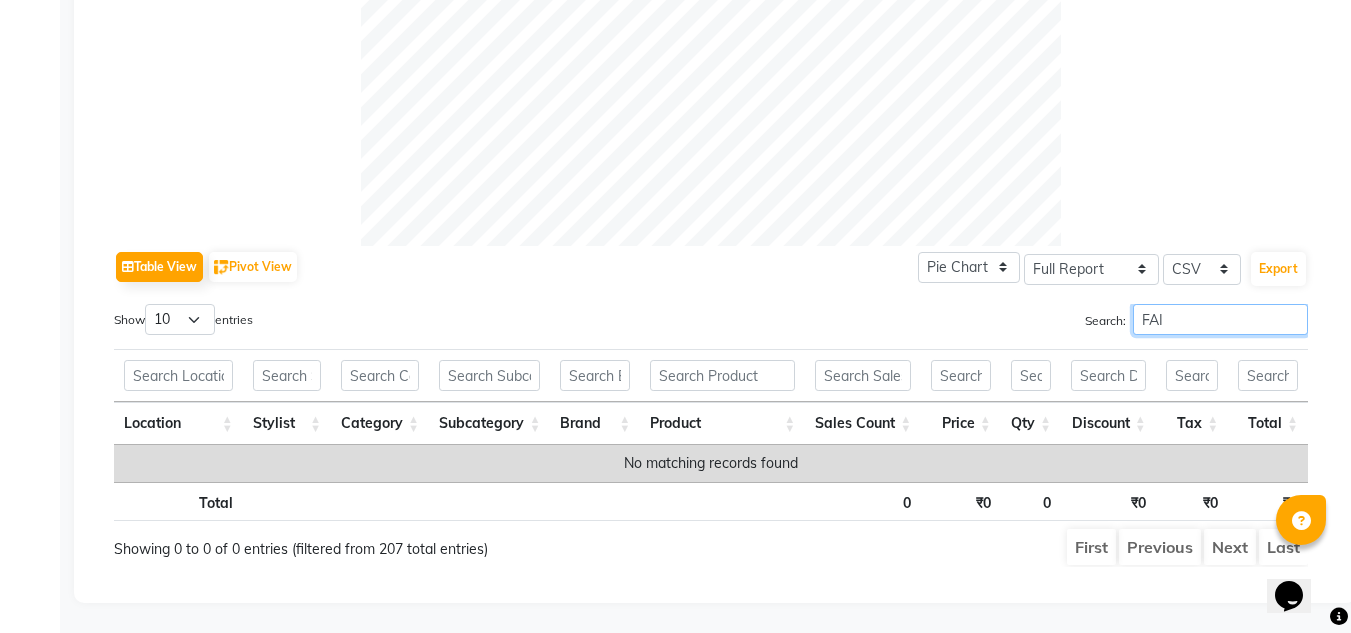 scroll, scrollTop: 0, scrollLeft: 0, axis: both 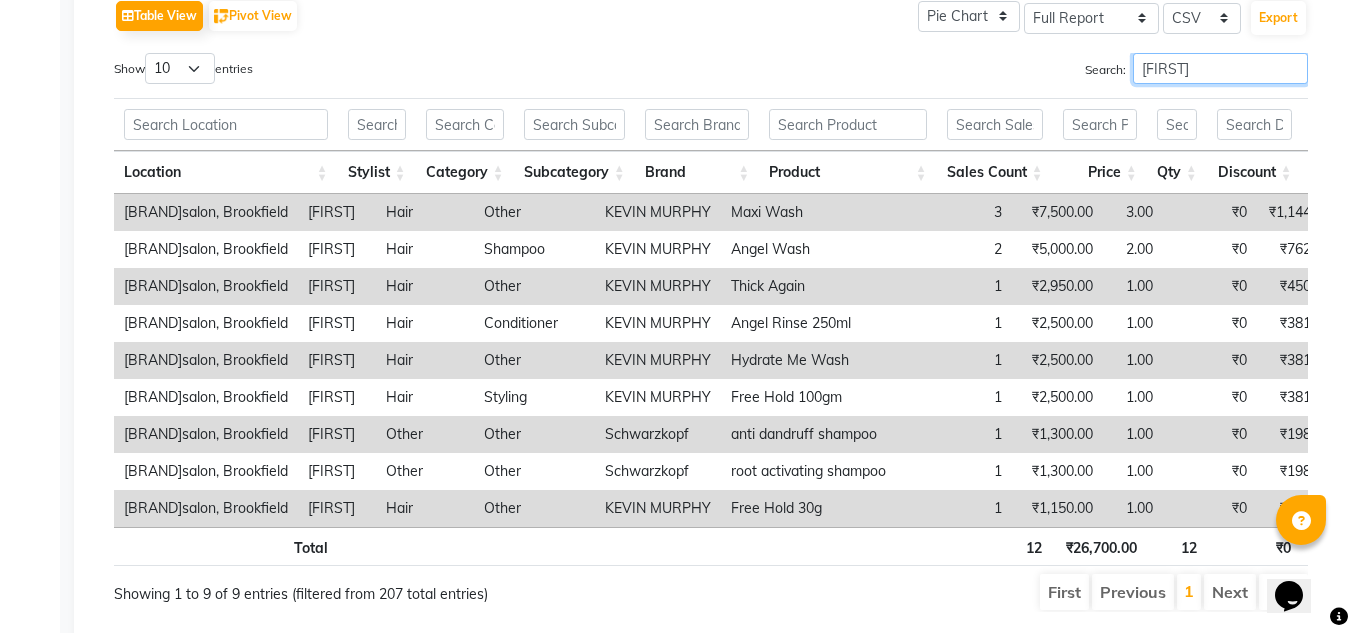 click on "FASEL" at bounding box center [1220, 68] 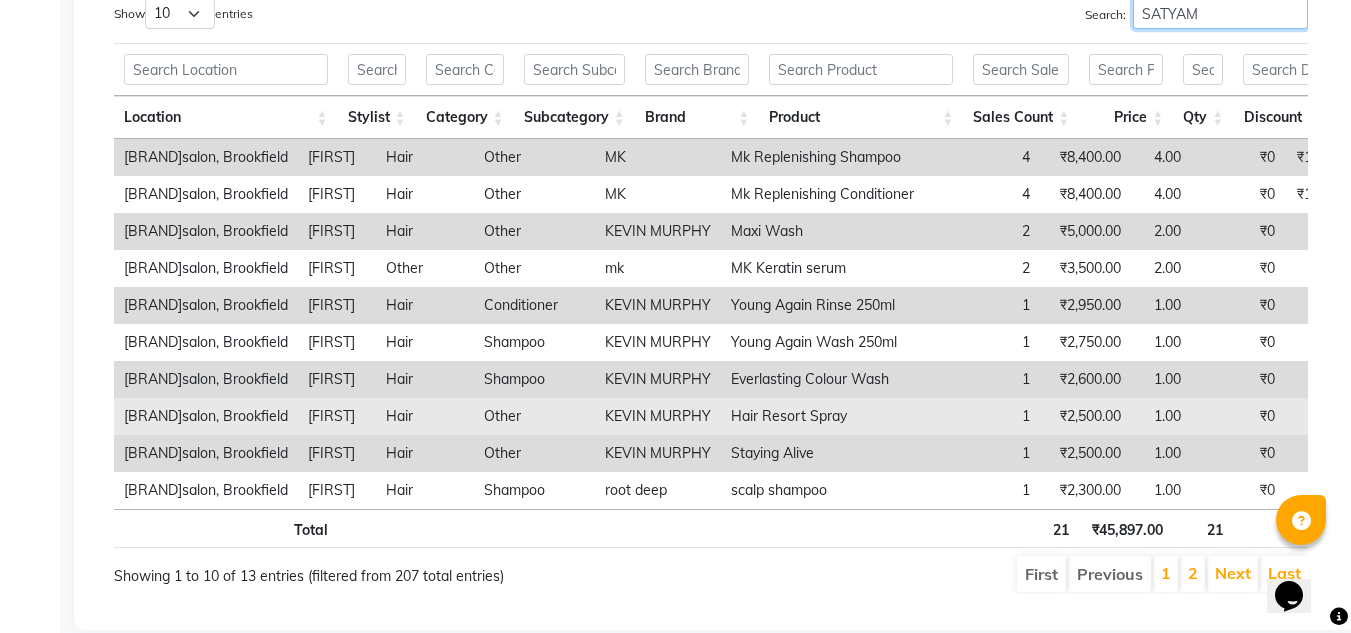 scroll, scrollTop: 1084, scrollLeft: 0, axis: vertical 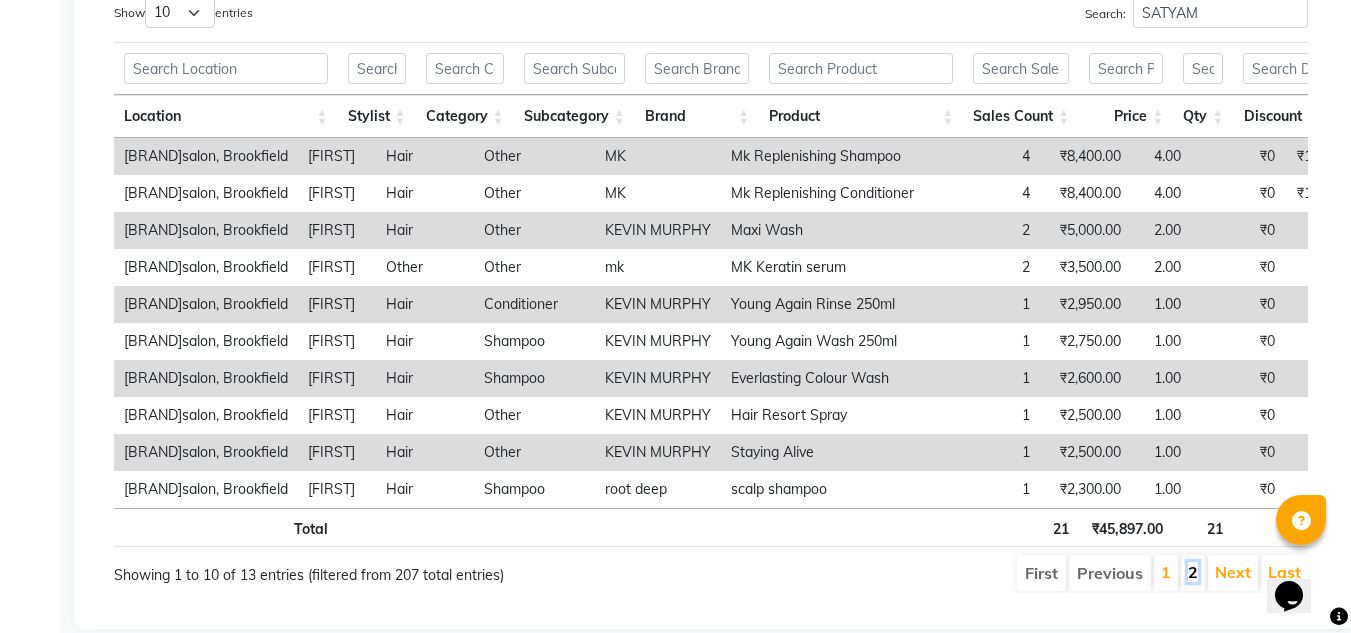 click on "2" at bounding box center [1193, 572] 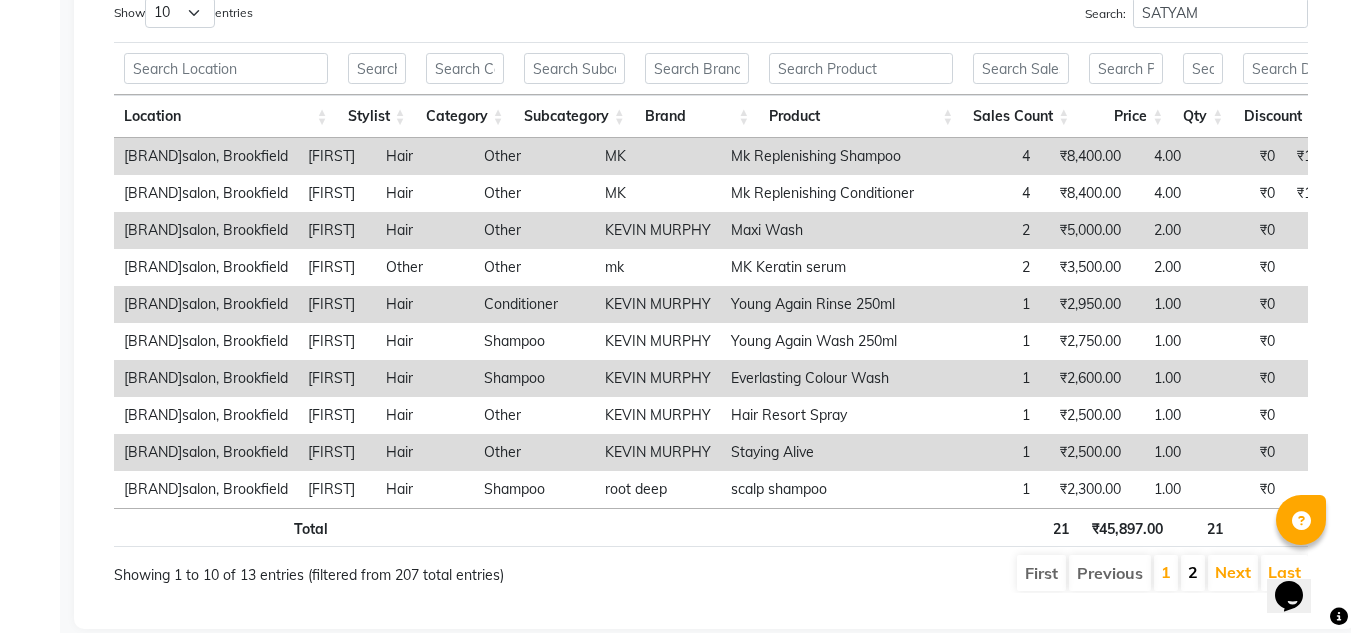 scroll, scrollTop: 881, scrollLeft: 0, axis: vertical 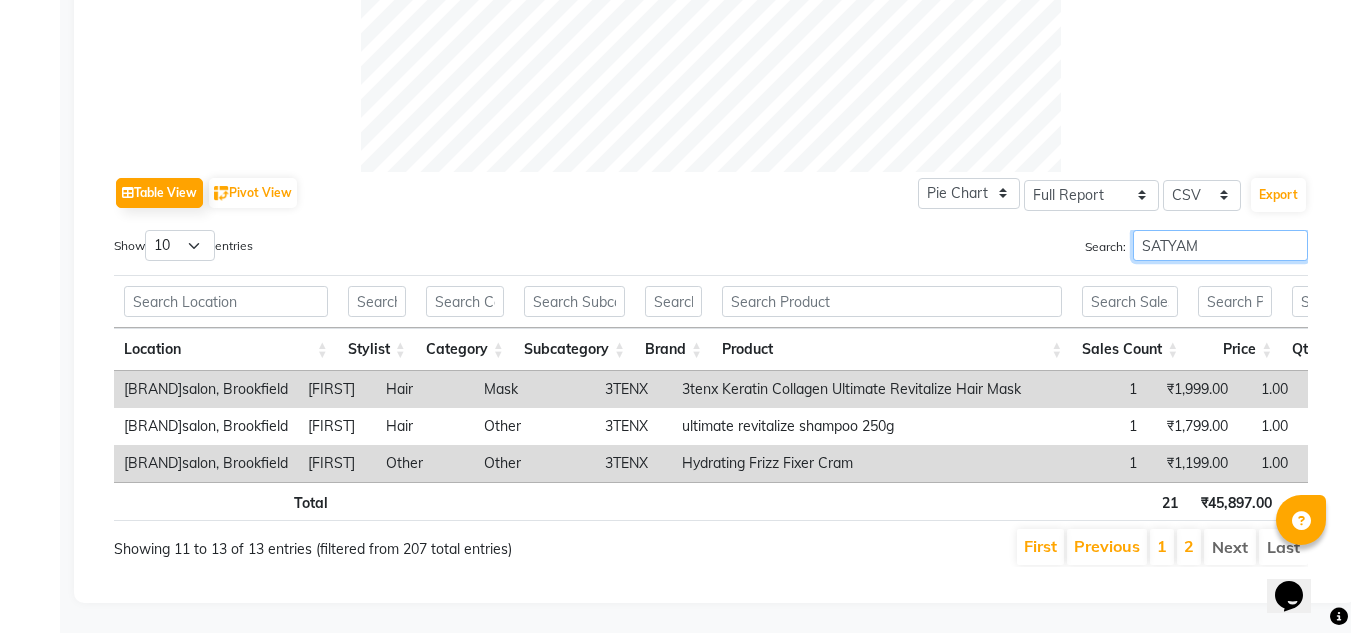 click on "SATYAM" at bounding box center (1220, 245) 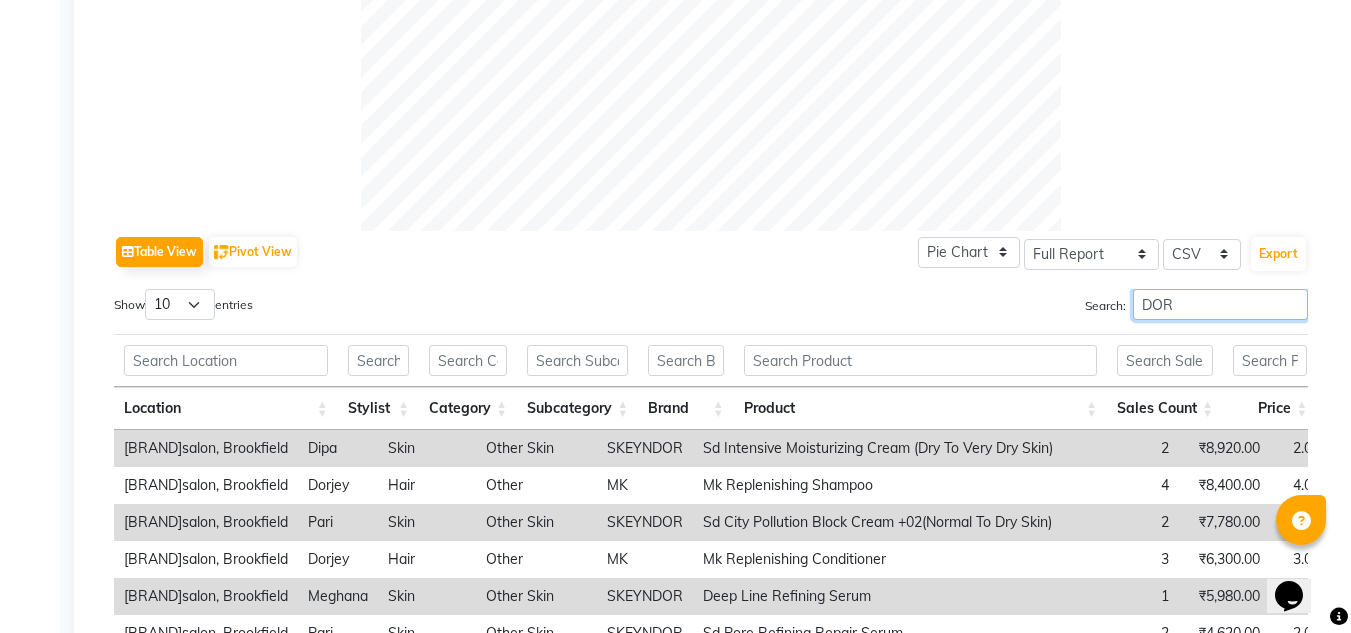 scroll, scrollTop: 881, scrollLeft: 0, axis: vertical 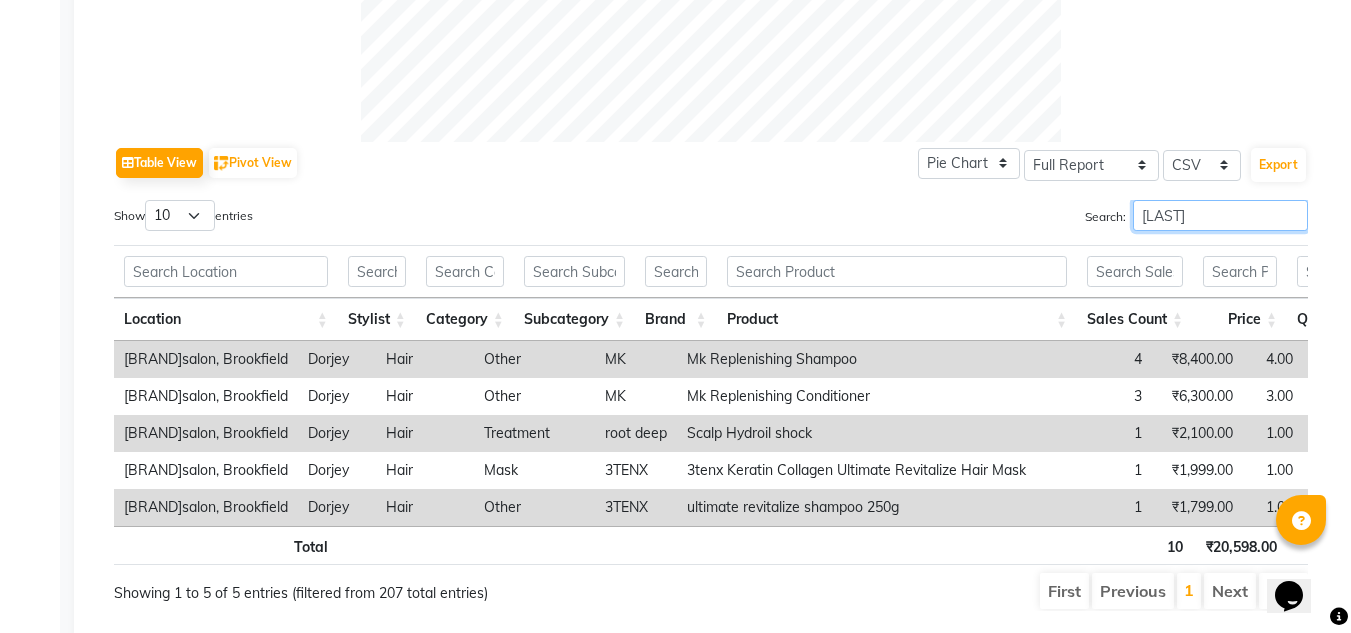 click on "DORJ" at bounding box center [1220, 215] 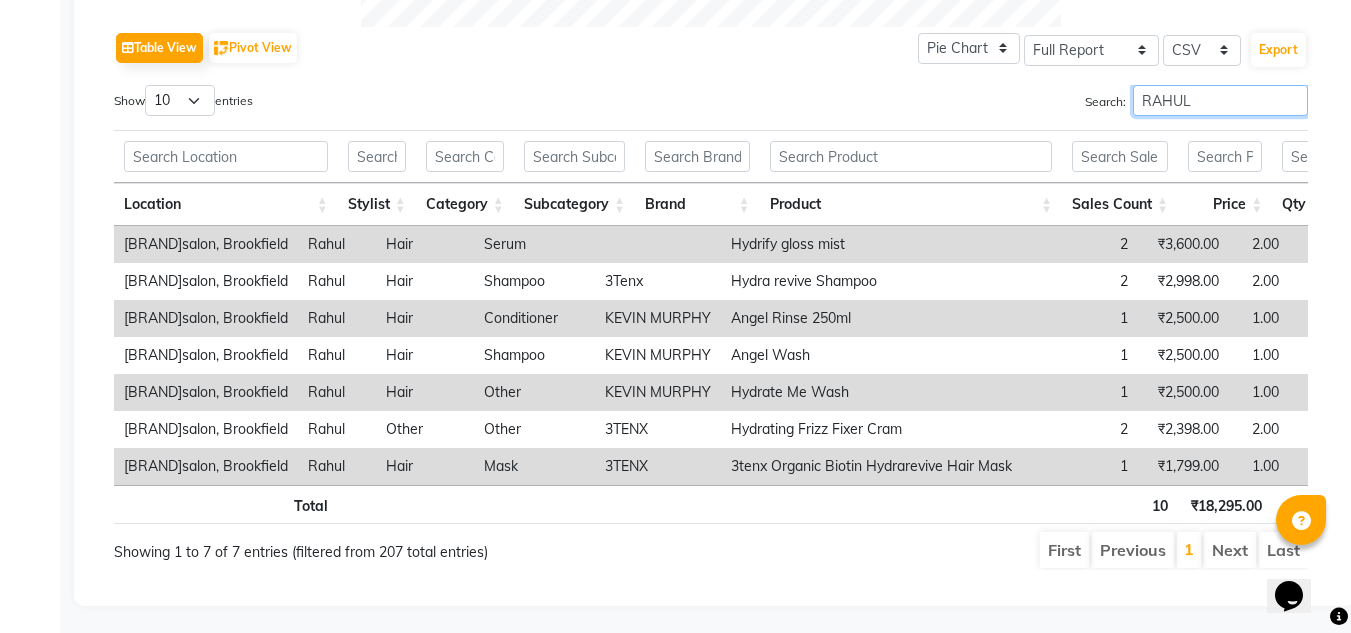 scroll, scrollTop: 1029, scrollLeft: 0, axis: vertical 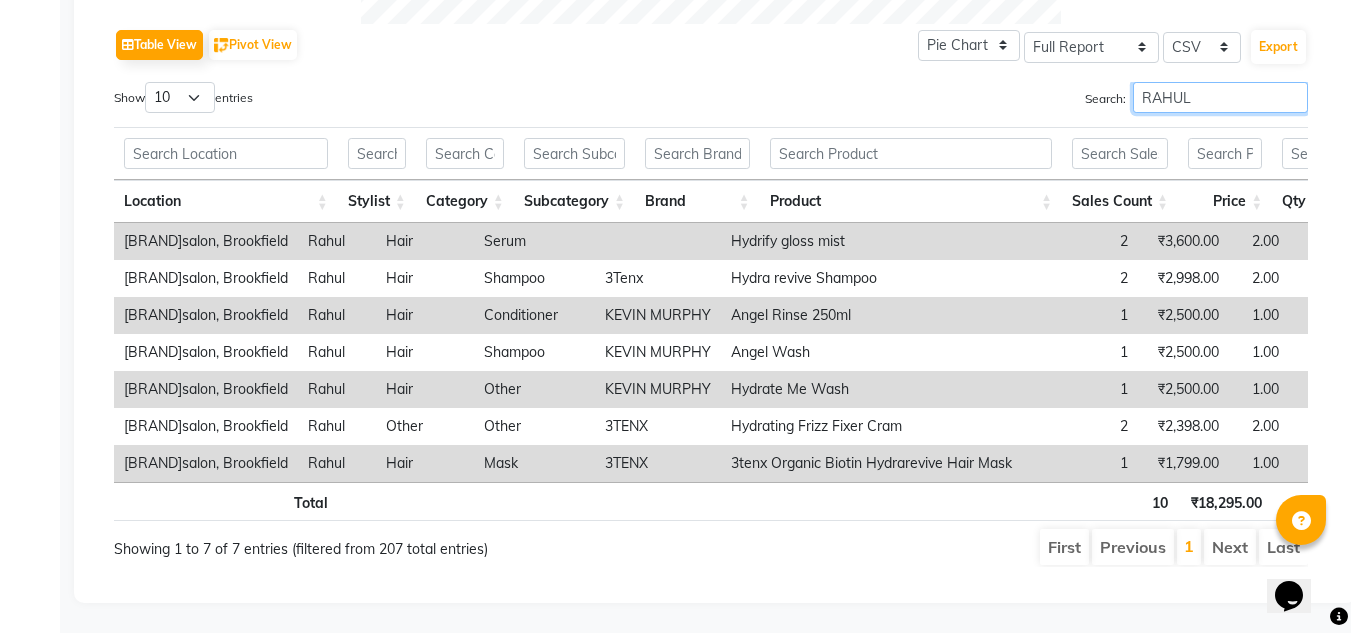 click on "RAHUL" at bounding box center (1220, 97) 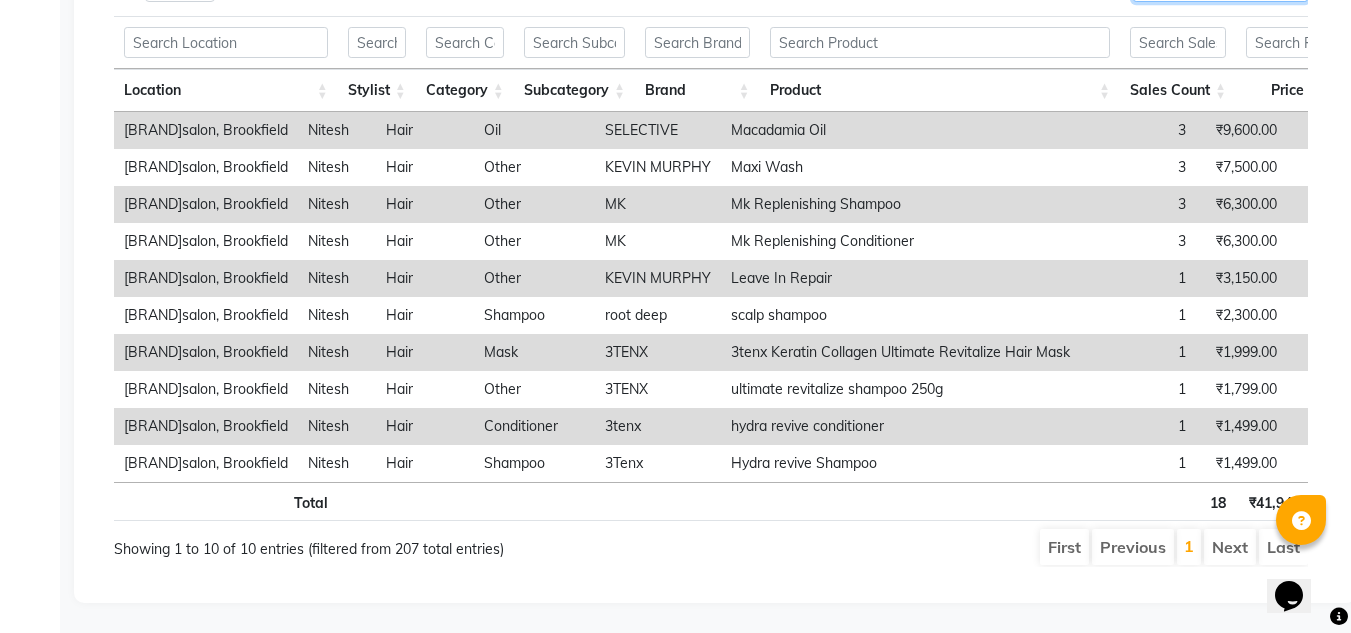 scroll, scrollTop: 1129, scrollLeft: 0, axis: vertical 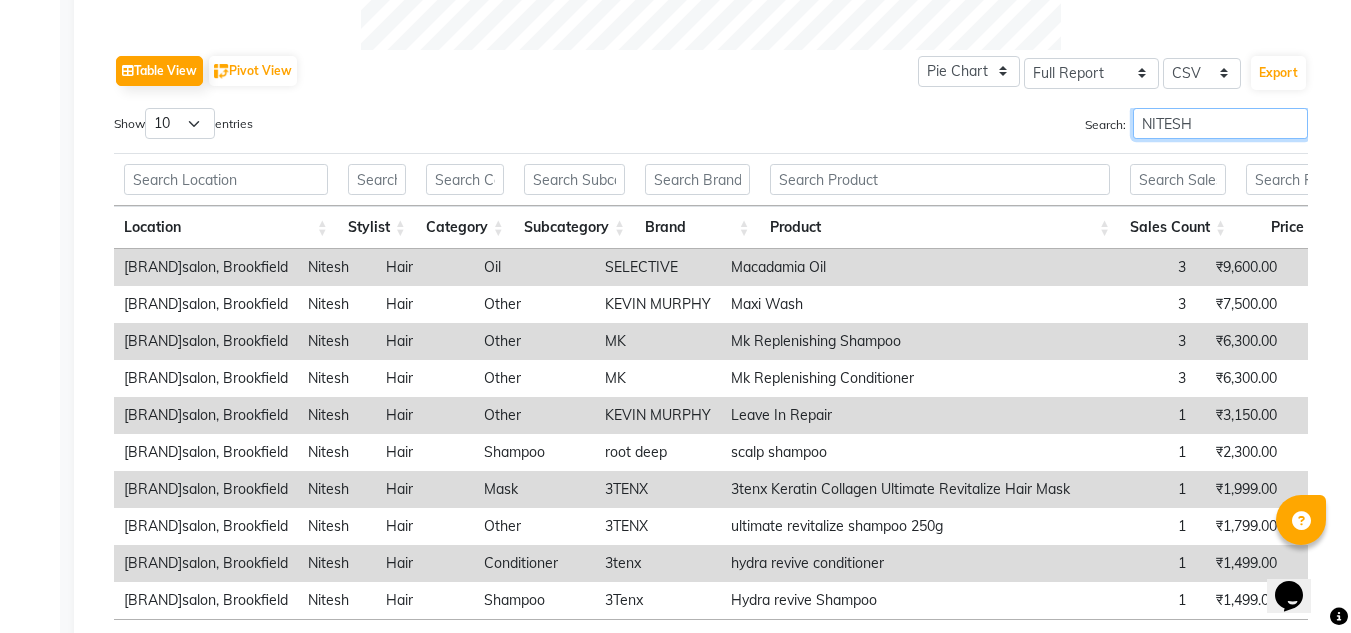click on "NITESH" at bounding box center [1220, 123] 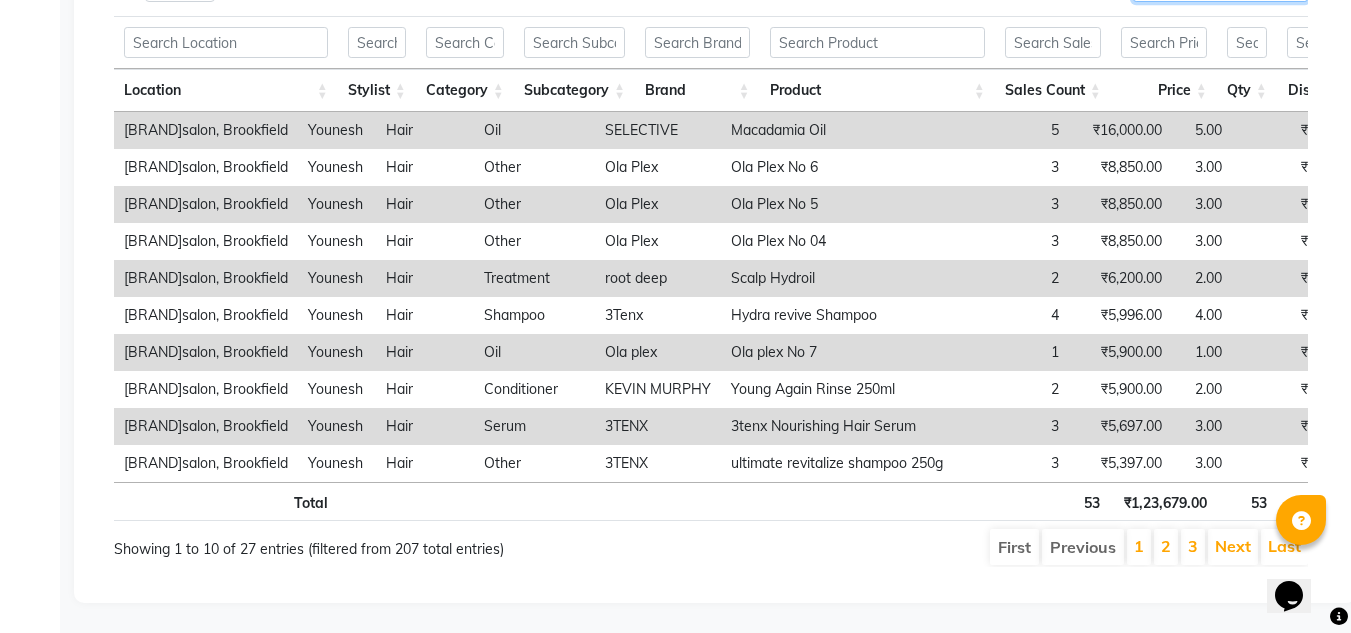 scroll, scrollTop: 1140, scrollLeft: 0, axis: vertical 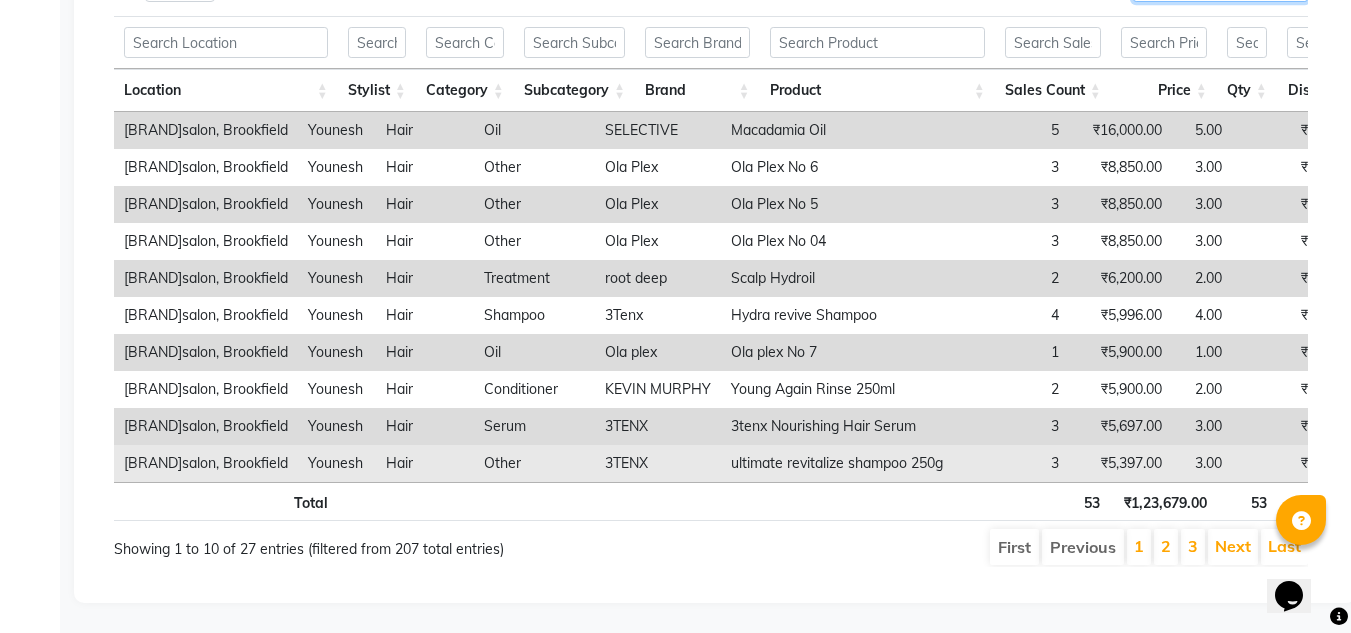 type on "YOUNESH" 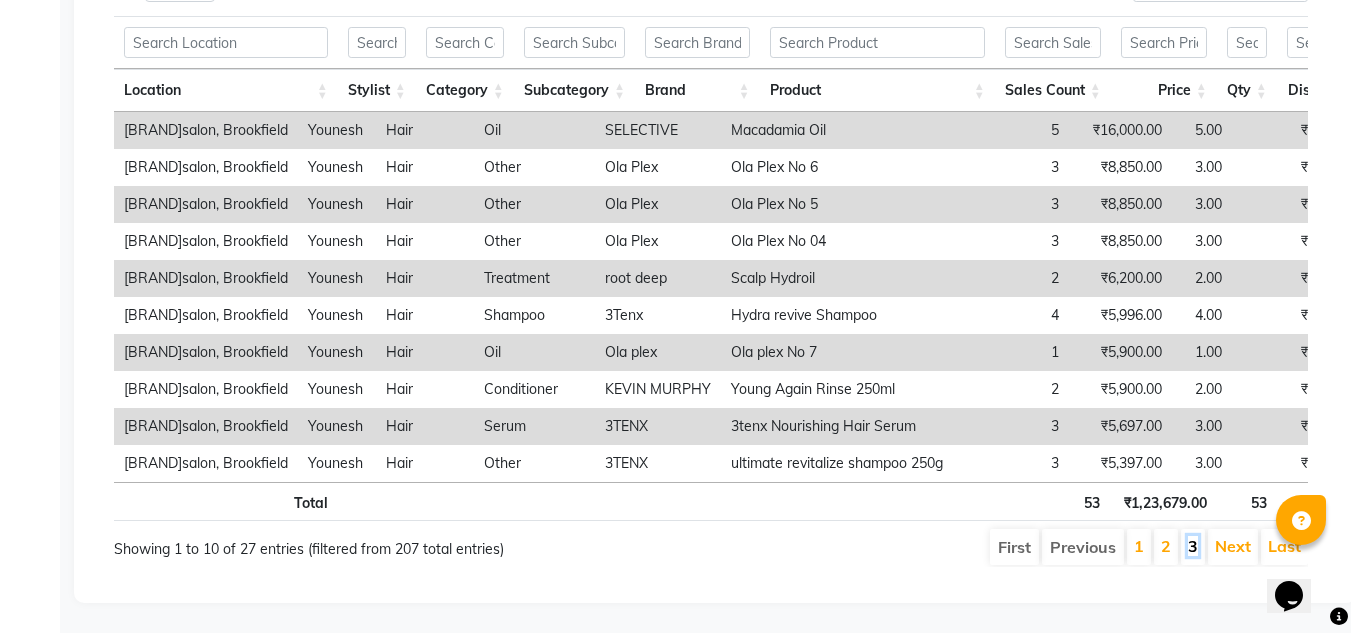 click on "3" at bounding box center [1193, 546] 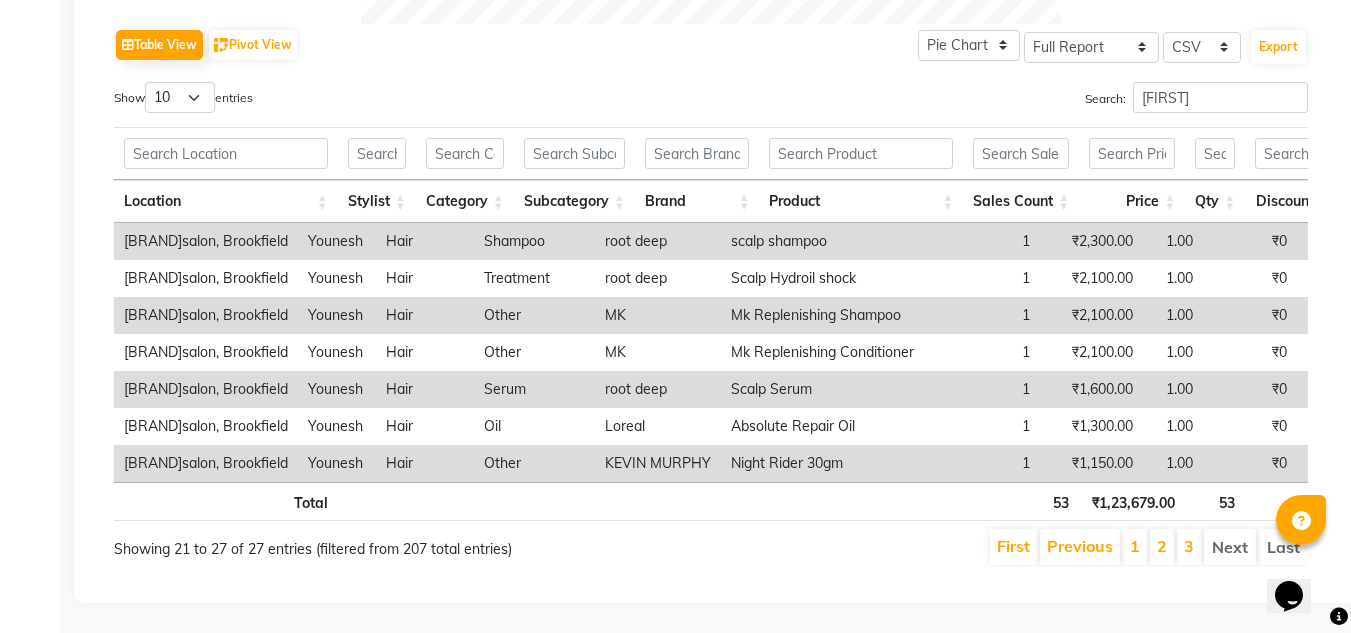 scroll, scrollTop: 1029, scrollLeft: 0, axis: vertical 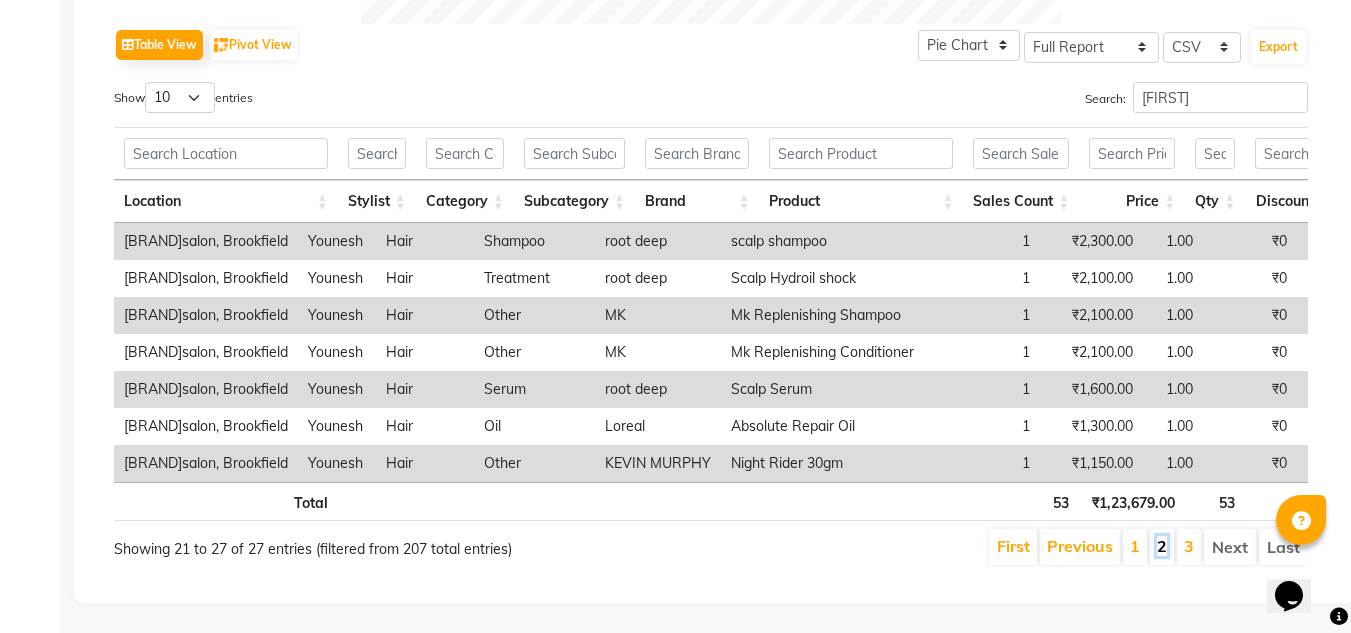 click on "2" at bounding box center (1162, 546) 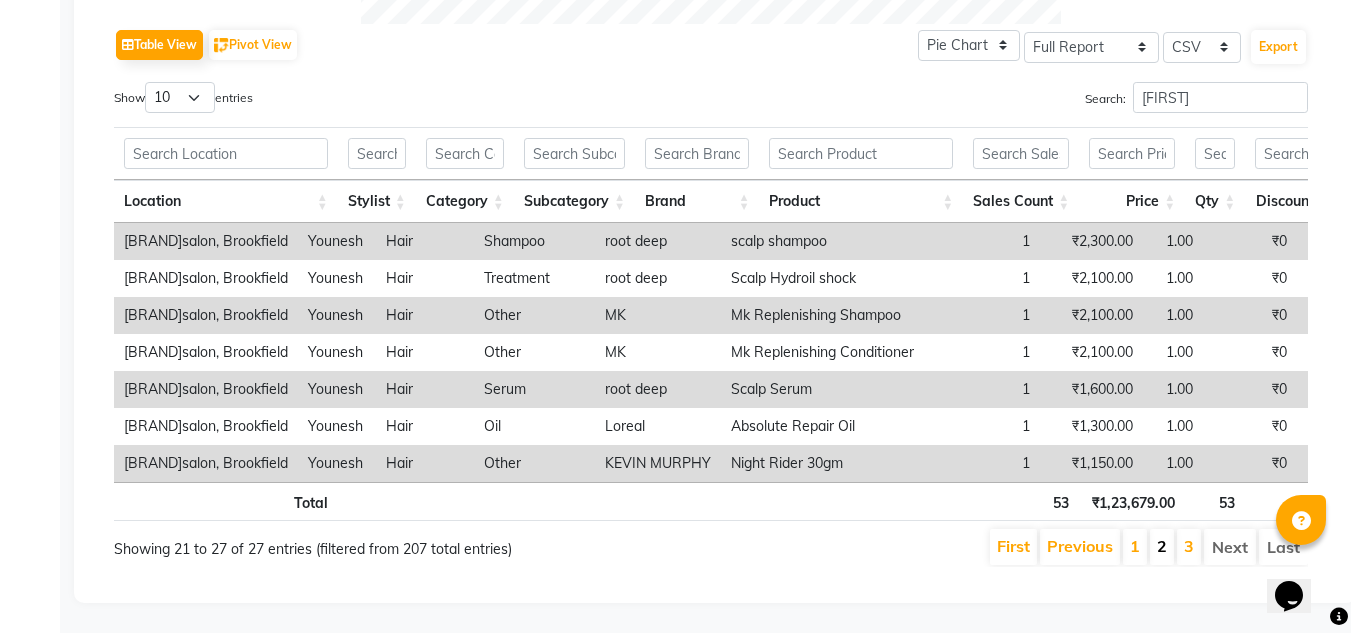 scroll, scrollTop: 1048, scrollLeft: 0, axis: vertical 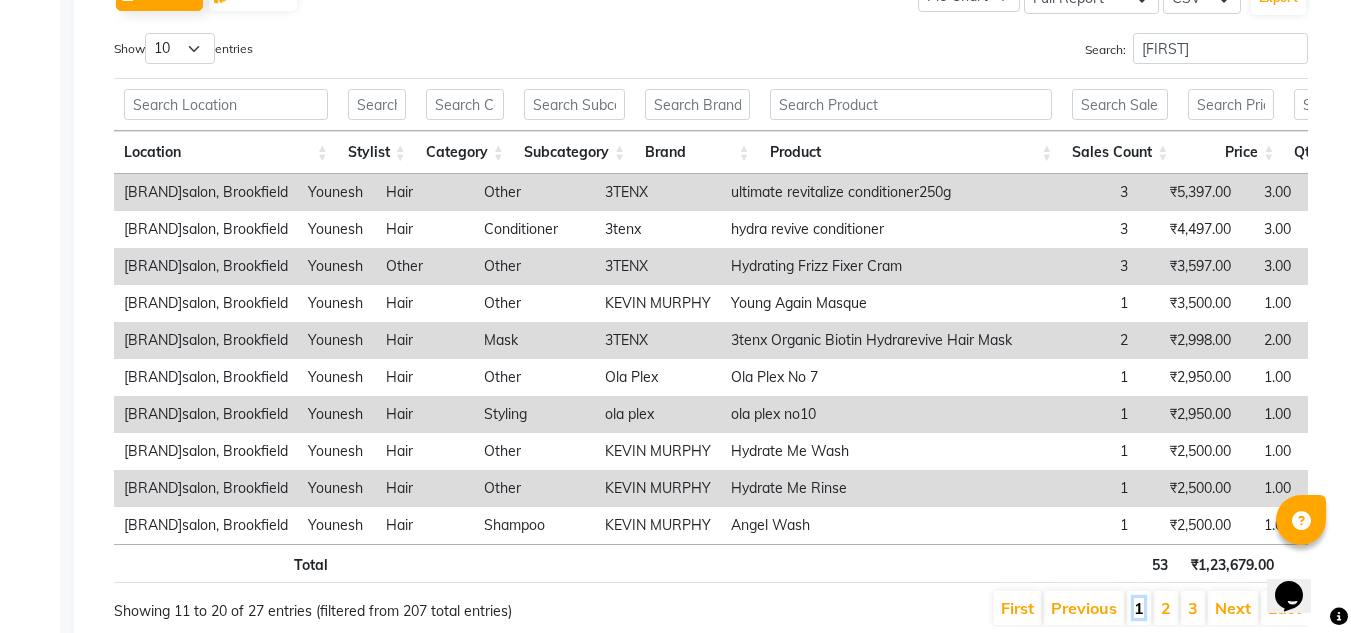 click on "1" at bounding box center (1139, 608) 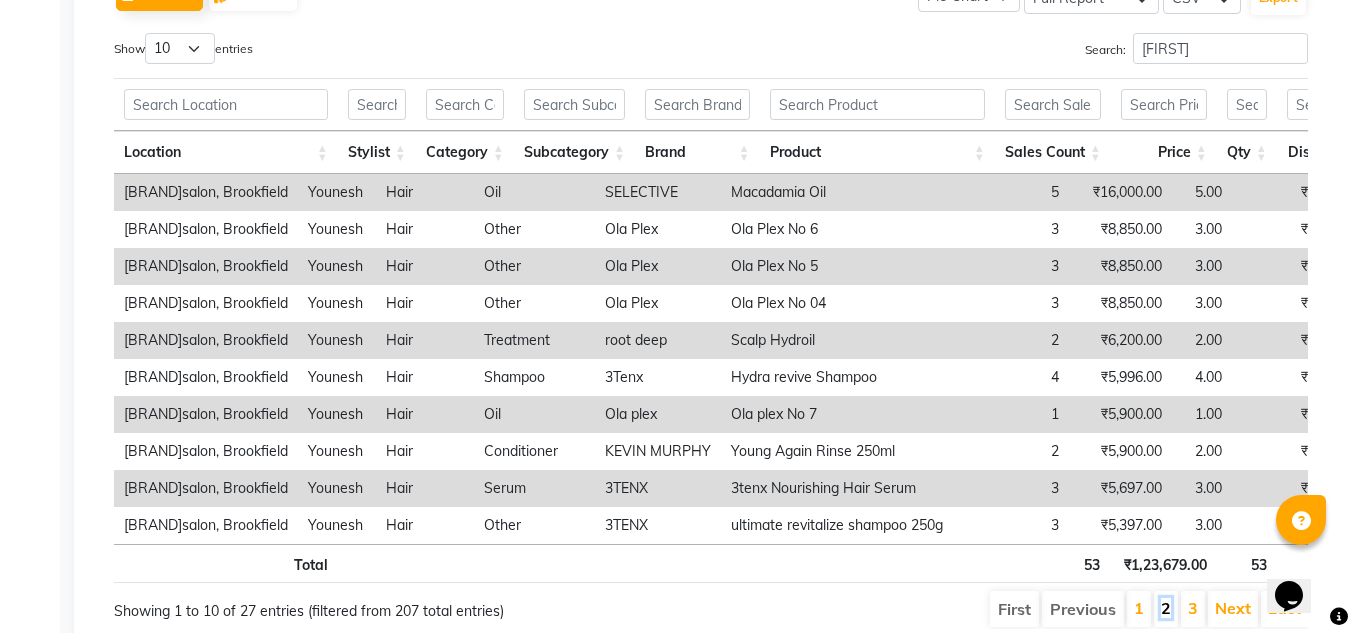 click on "2" at bounding box center [1166, 608] 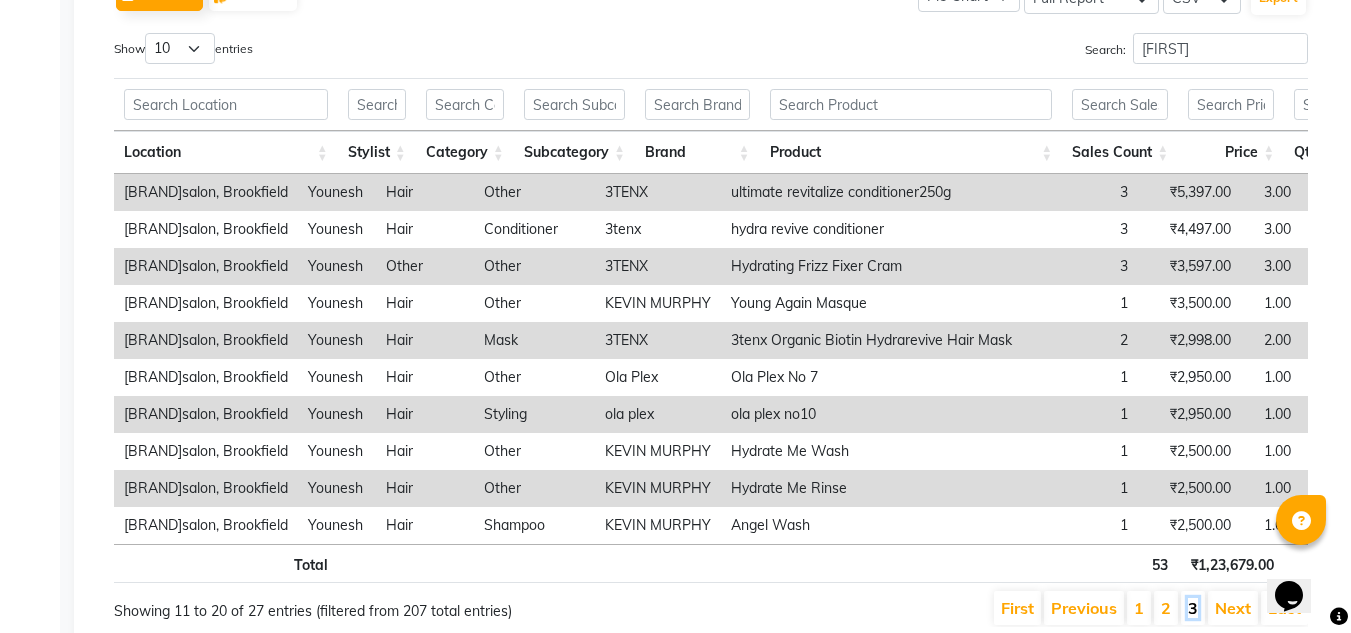 click on "3" at bounding box center [1193, 608] 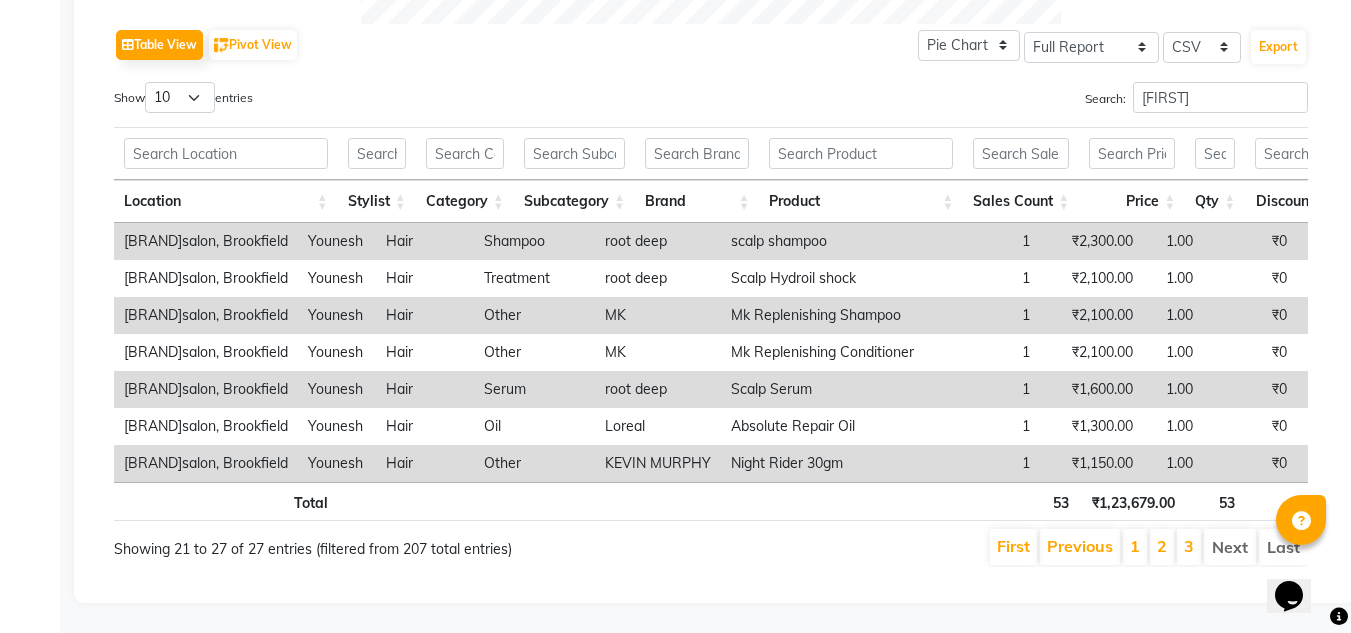 scroll, scrollTop: 1029, scrollLeft: 0, axis: vertical 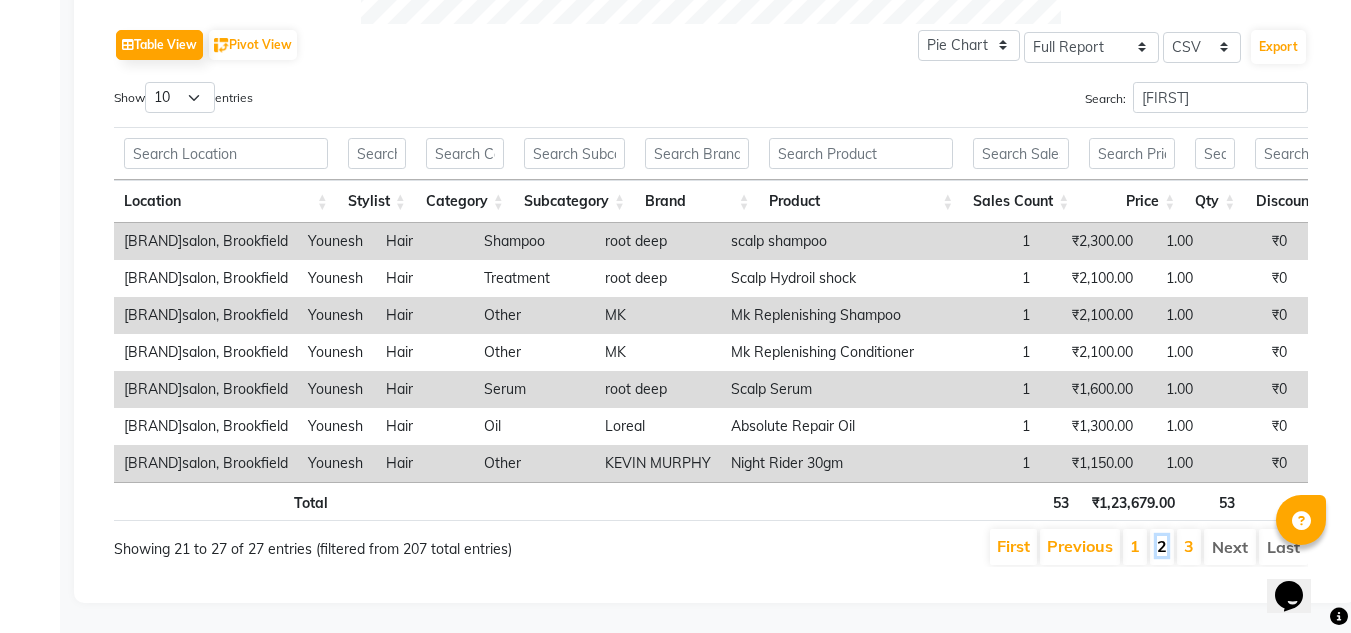 click on "2" at bounding box center (1162, 546) 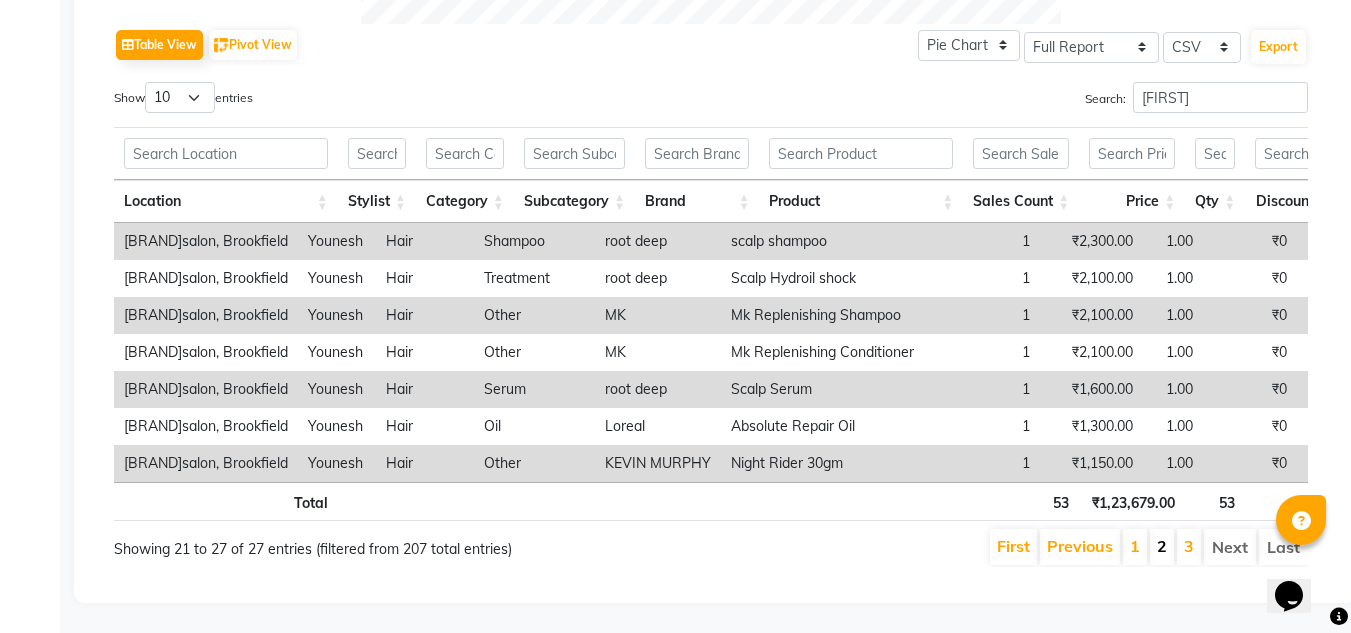 scroll, scrollTop: 1048, scrollLeft: 0, axis: vertical 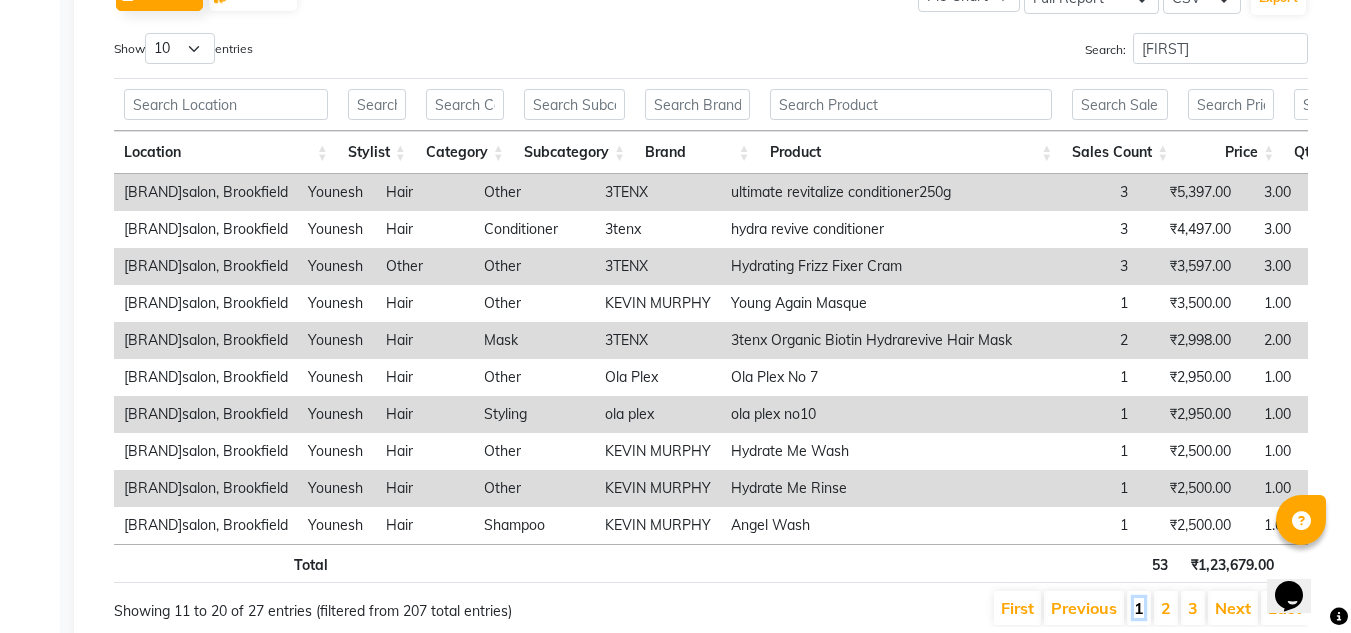click on "1" at bounding box center [1139, 608] 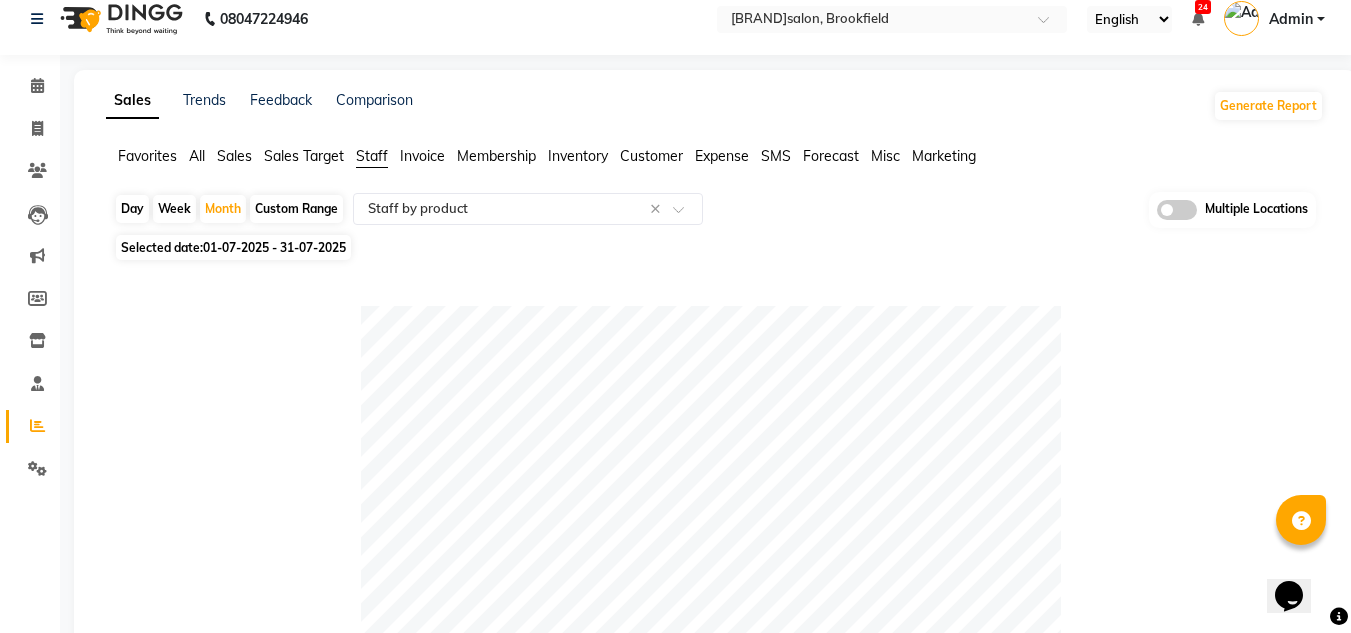scroll, scrollTop: 0, scrollLeft: 0, axis: both 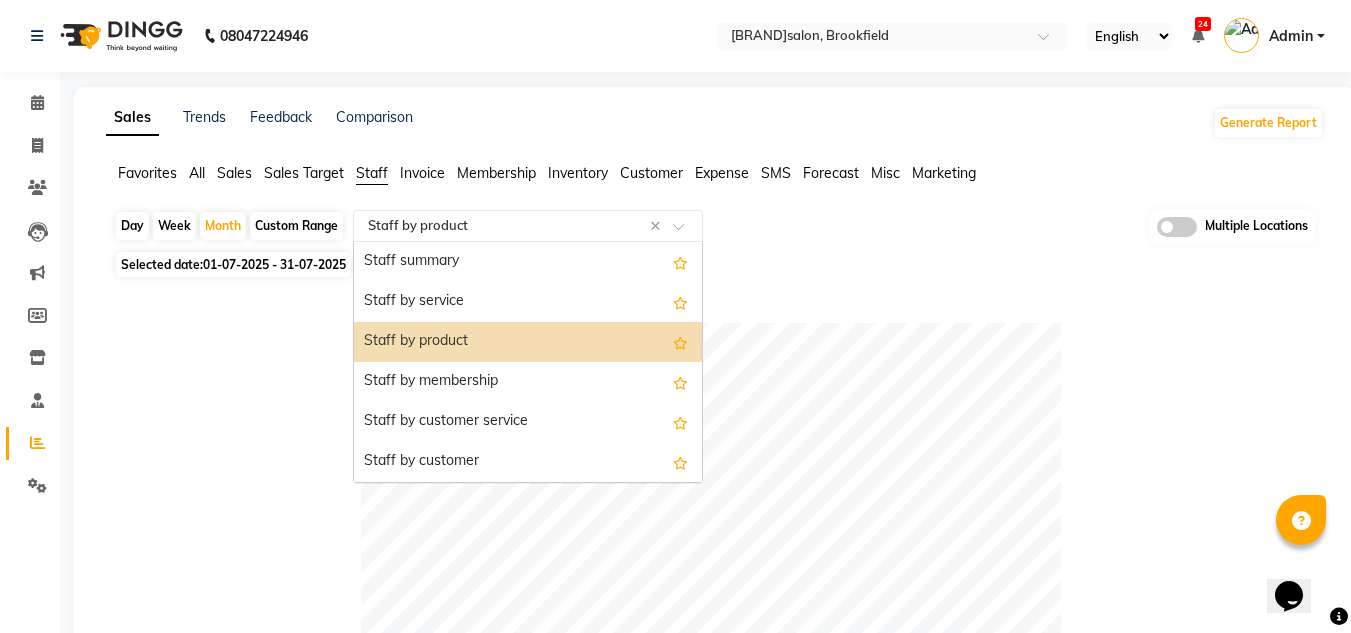 click 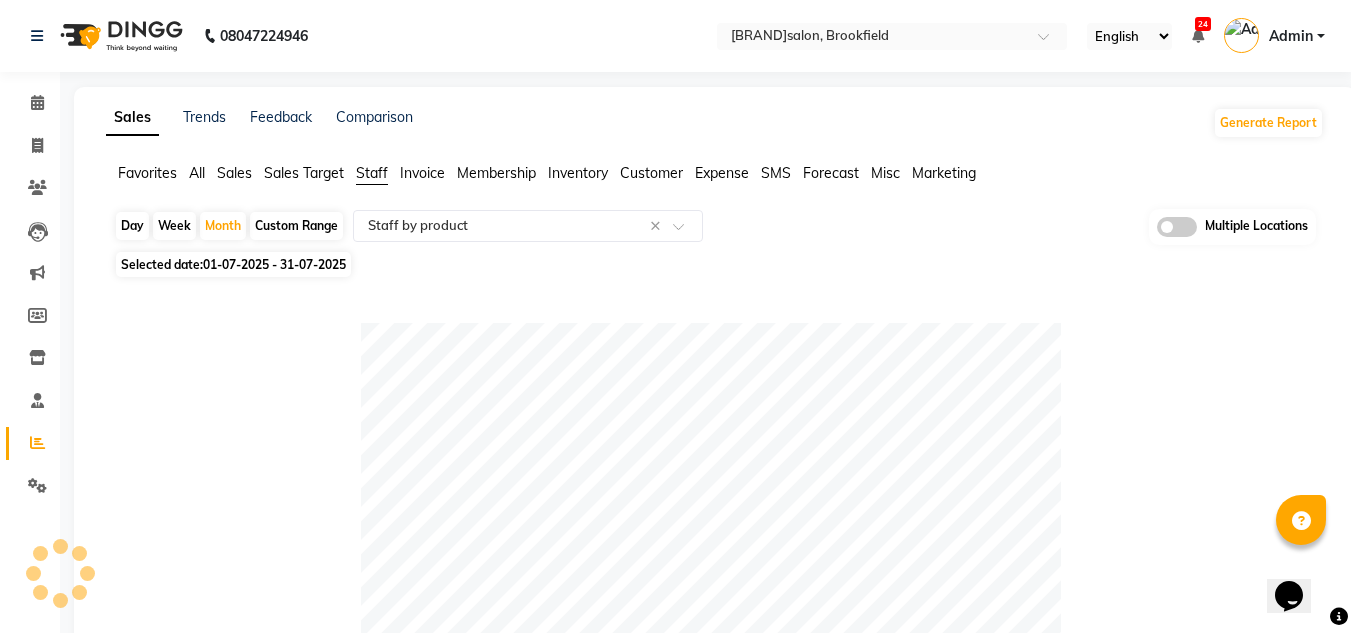 click on "Expense" 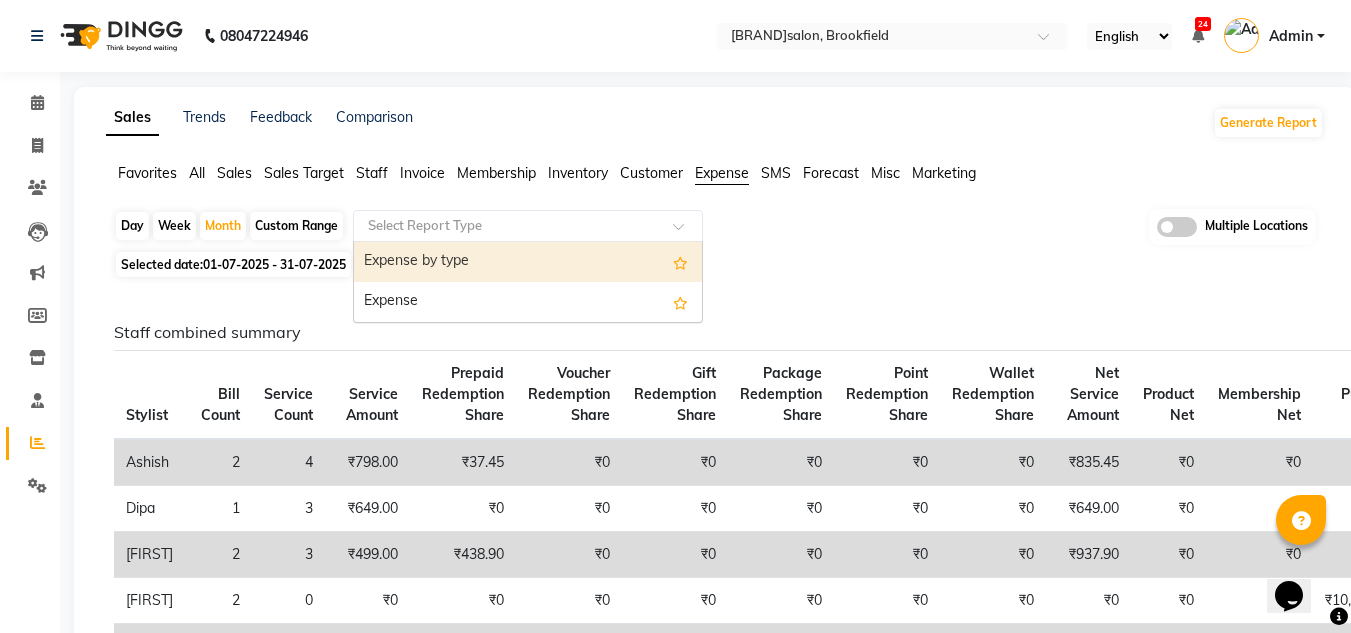 click 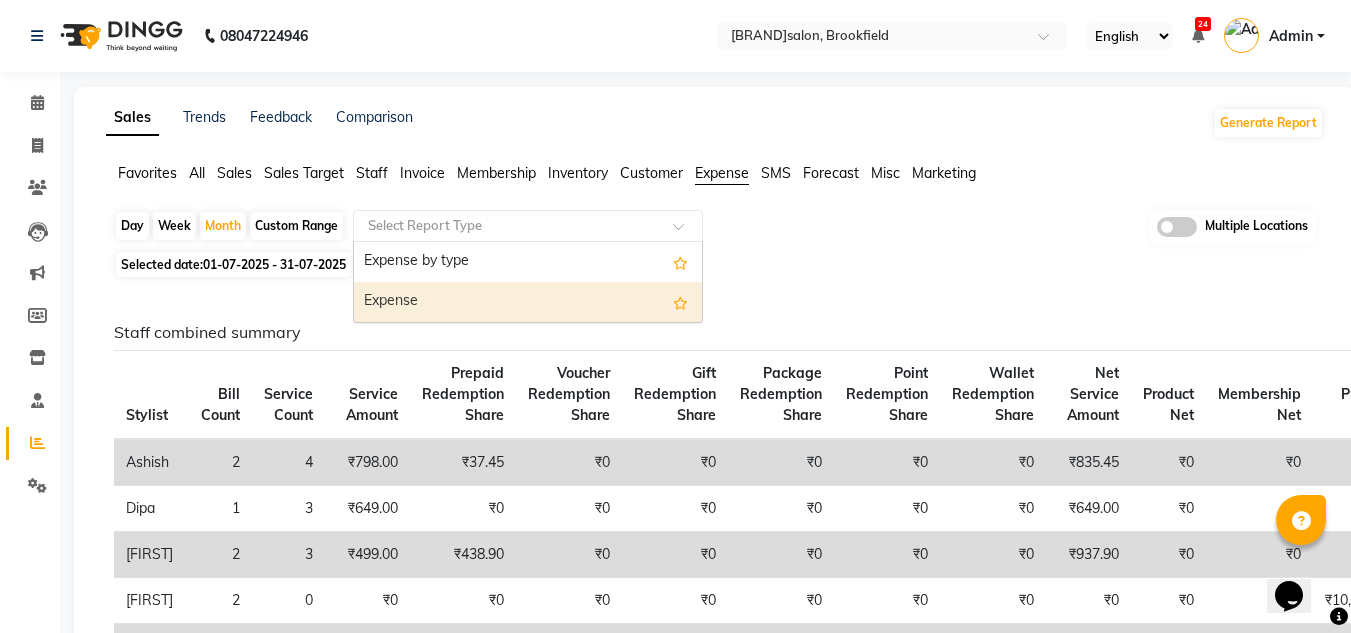 click on "Expense" at bounding box center (528, 302) 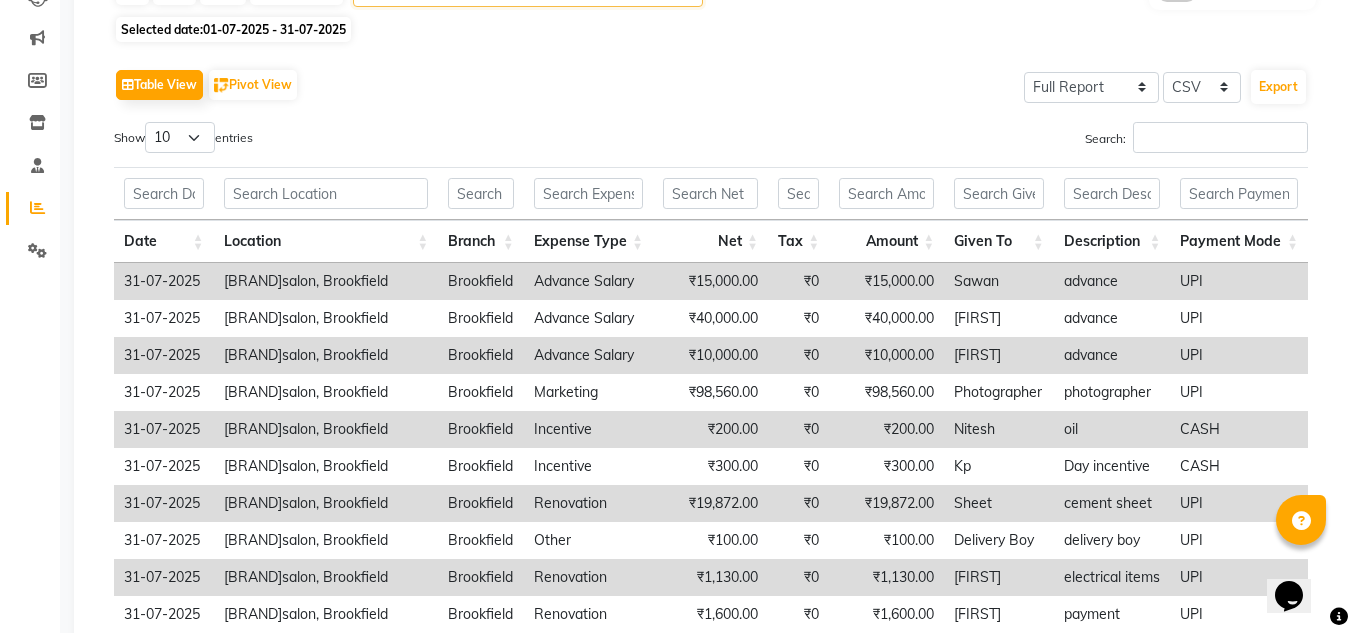 scroll, scrollTop: 236, scrollLeft: 0, axis: vertical 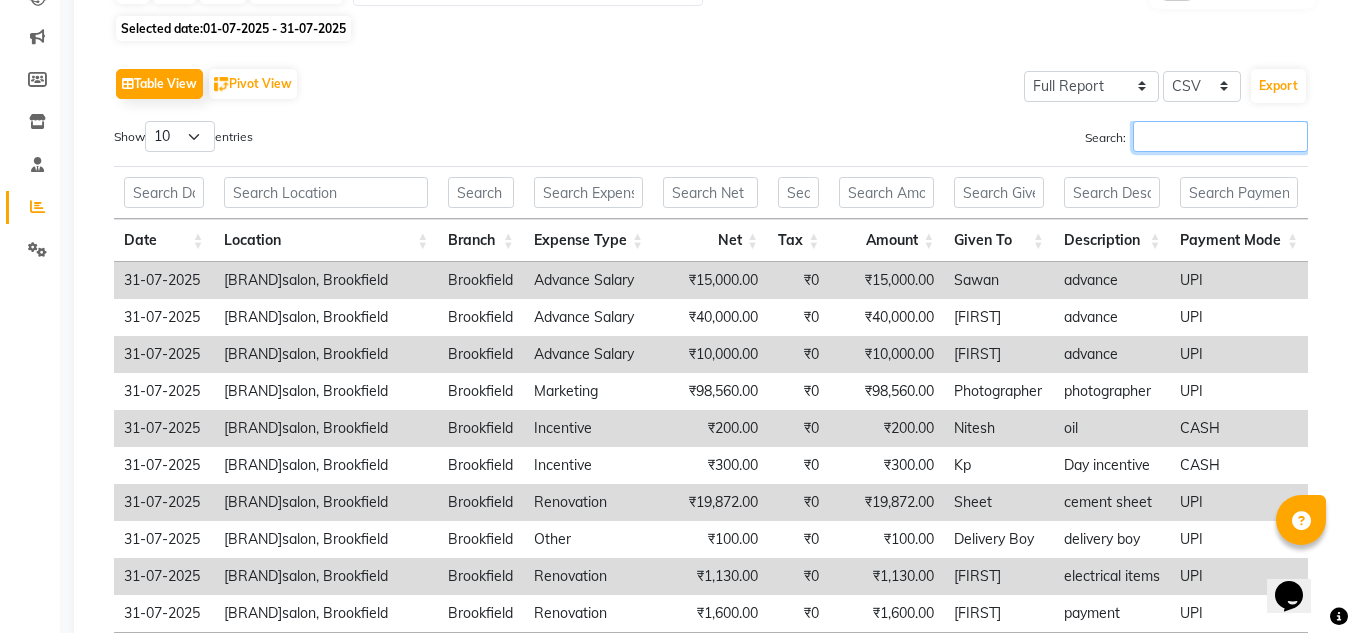 click on "Search:" at bounding box center [1220, 136] 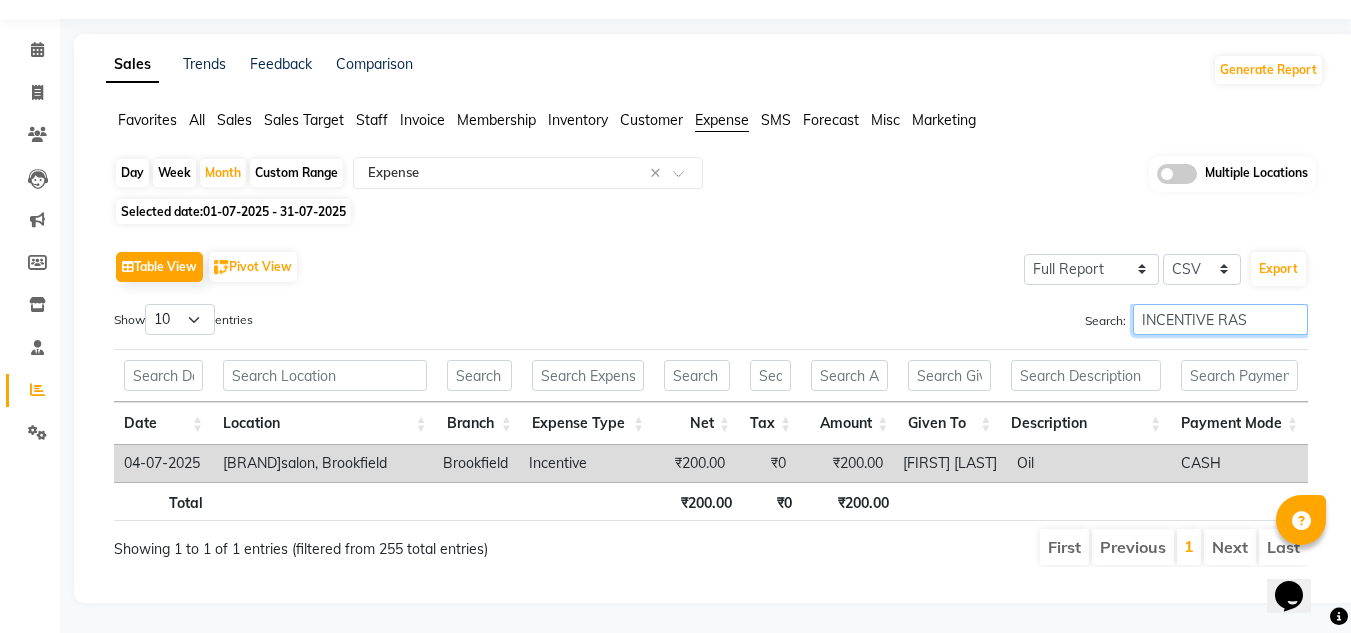 scroll, scrollTop: 68, scrollLeft: 0, axis: vertical 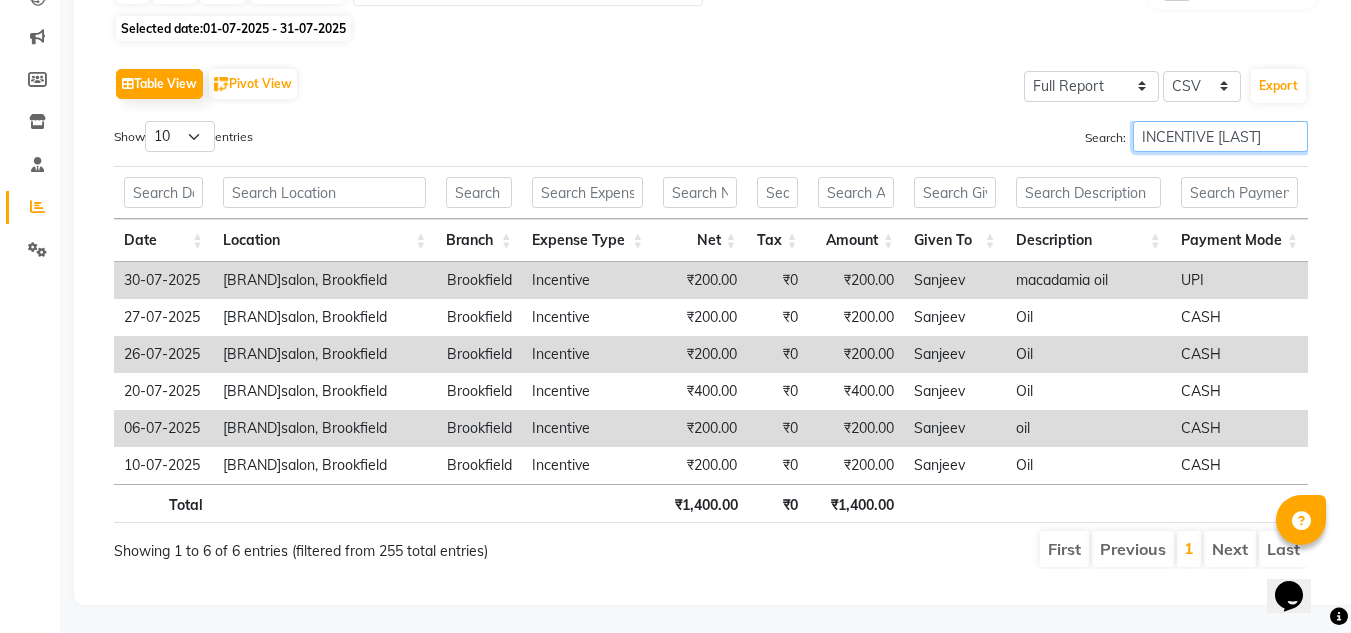 click on "INCENTIVE SANJEEV" at bounding box center [1220, 136] 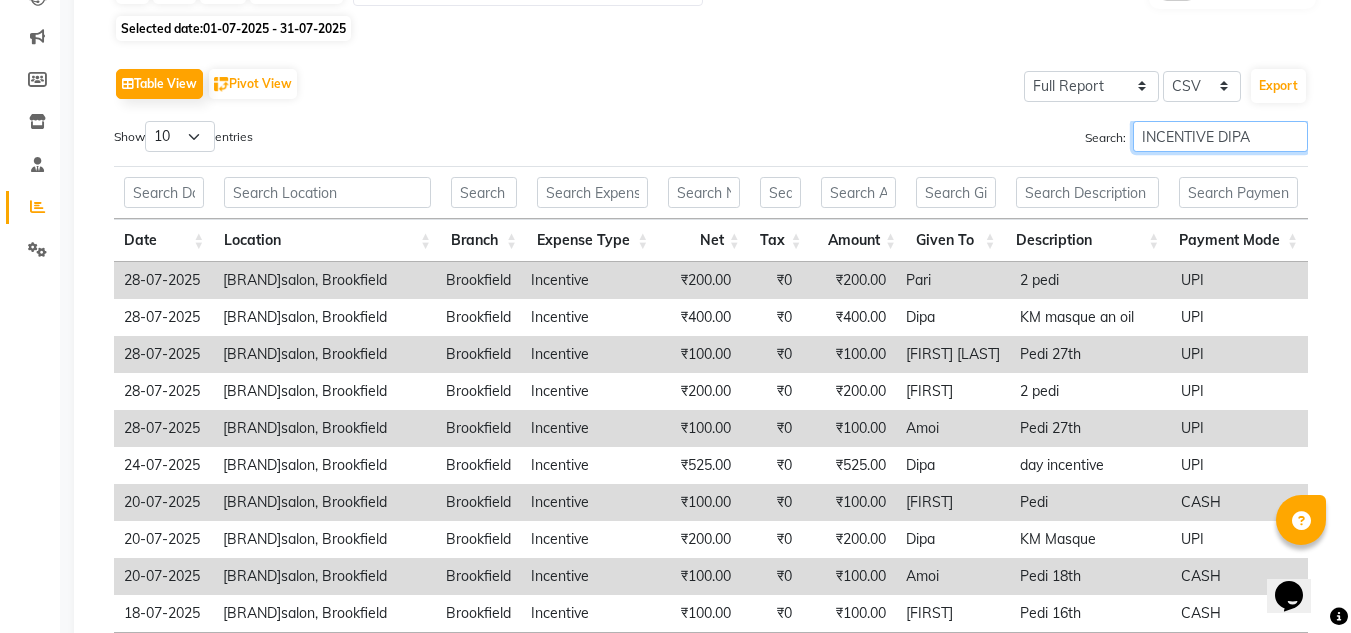 scroll, scrollTop: 179, scrollLeft: 0, axis: vertical 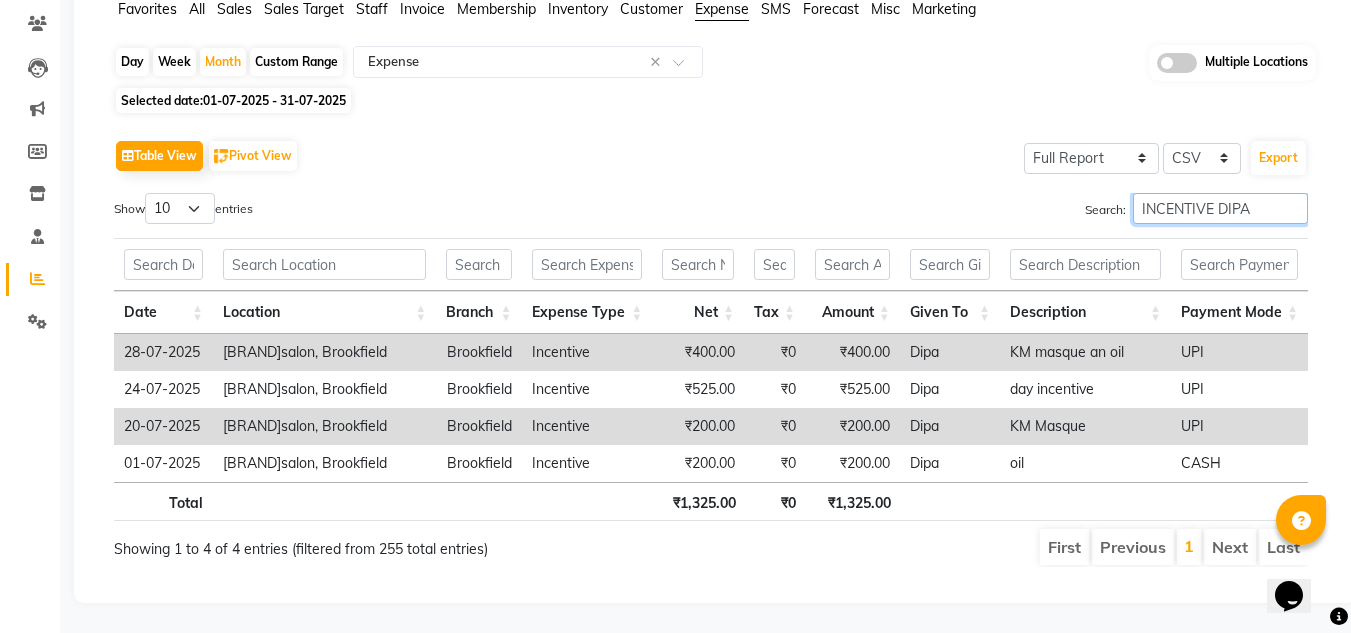 type on "INCENTIVE DIPA" 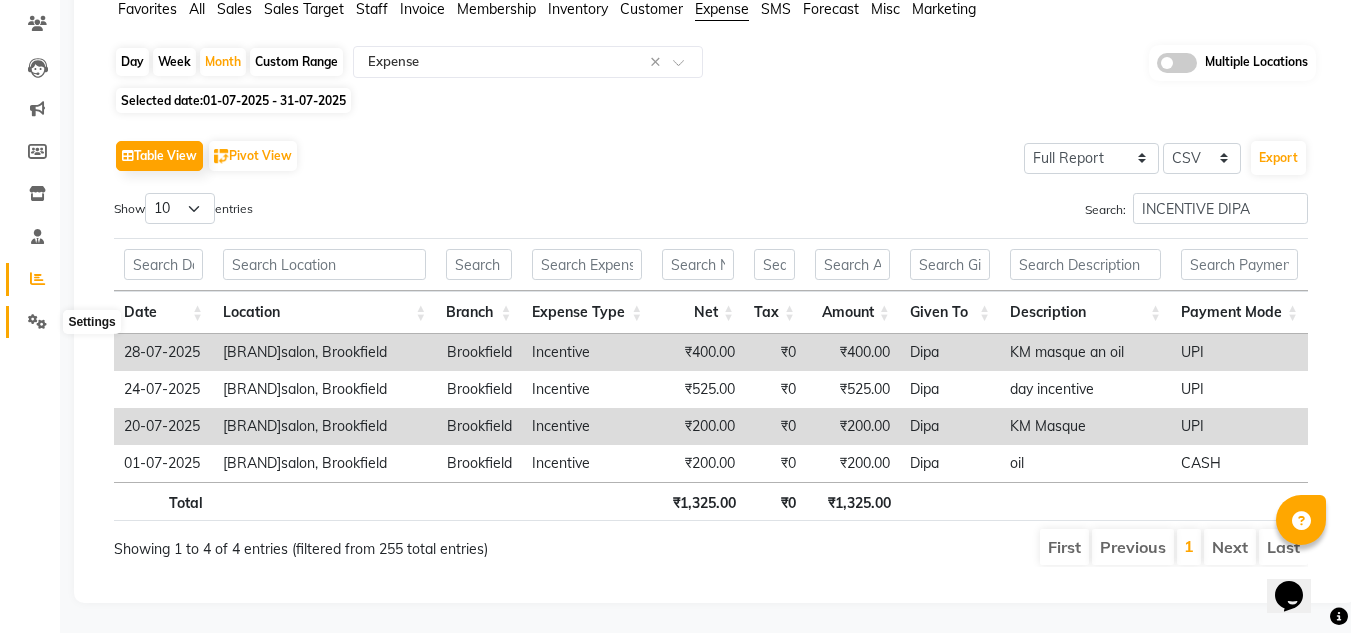 click 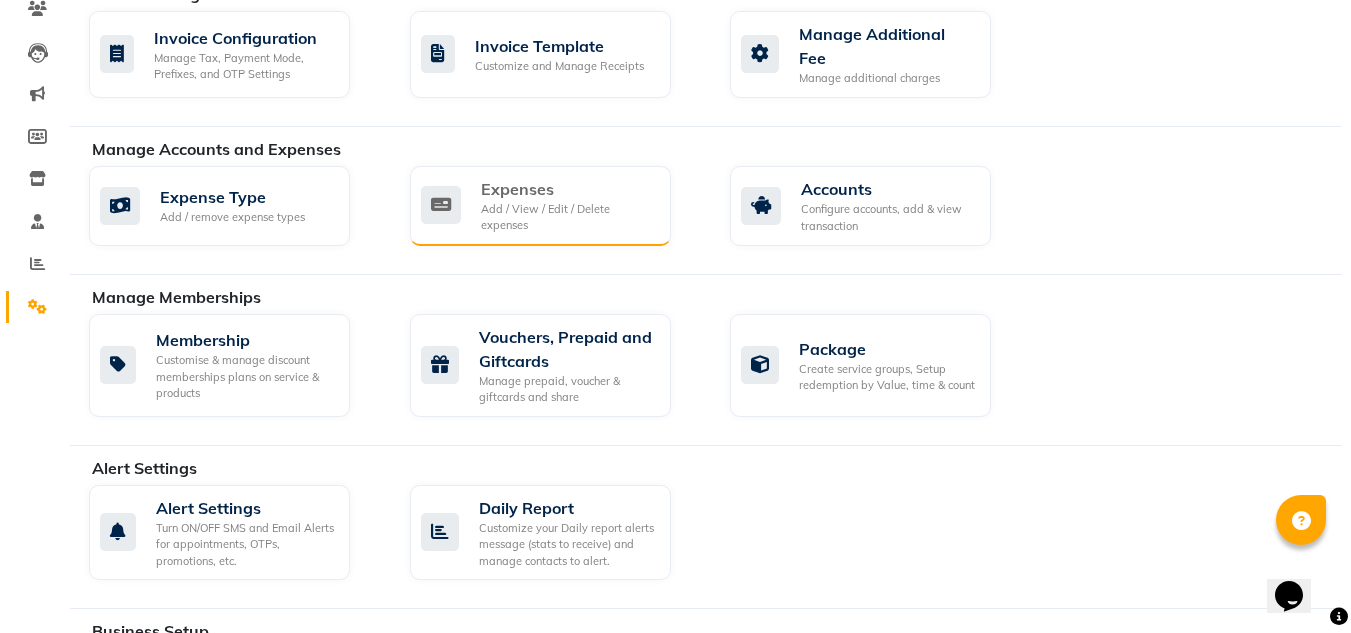 click on "Add / View / Edit / Delete expenses" 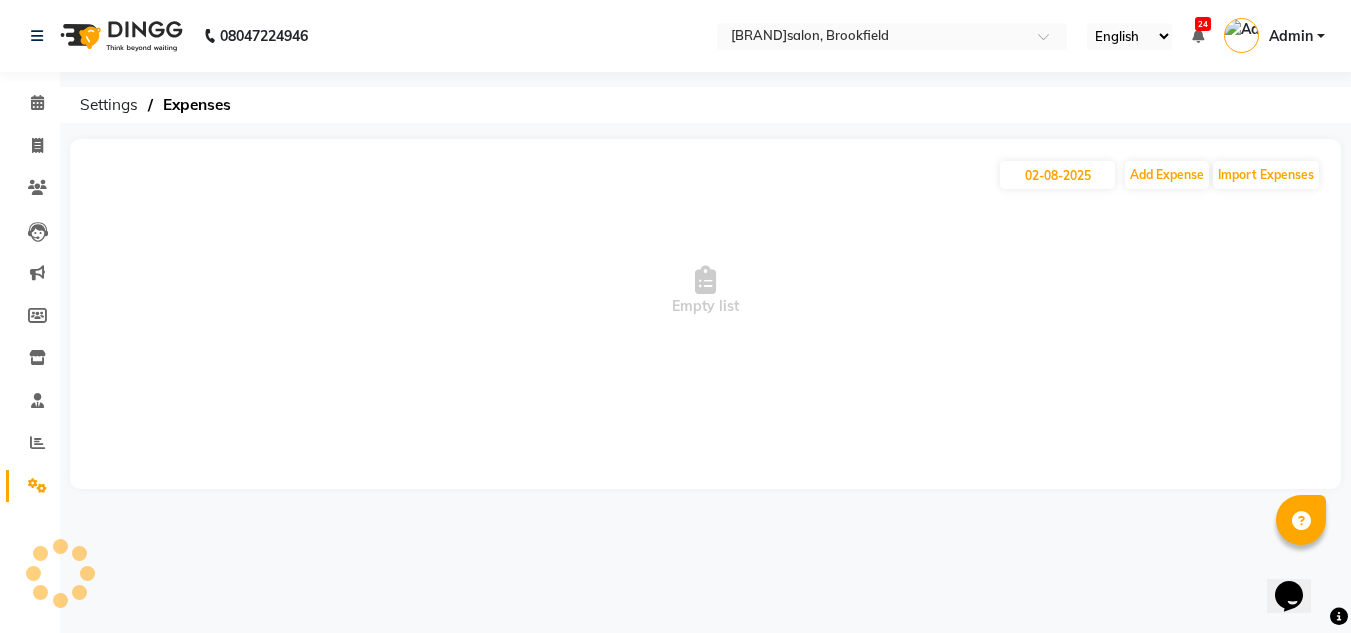 scroll, scrollTop: 0, scrollLeft: 0, axis: both 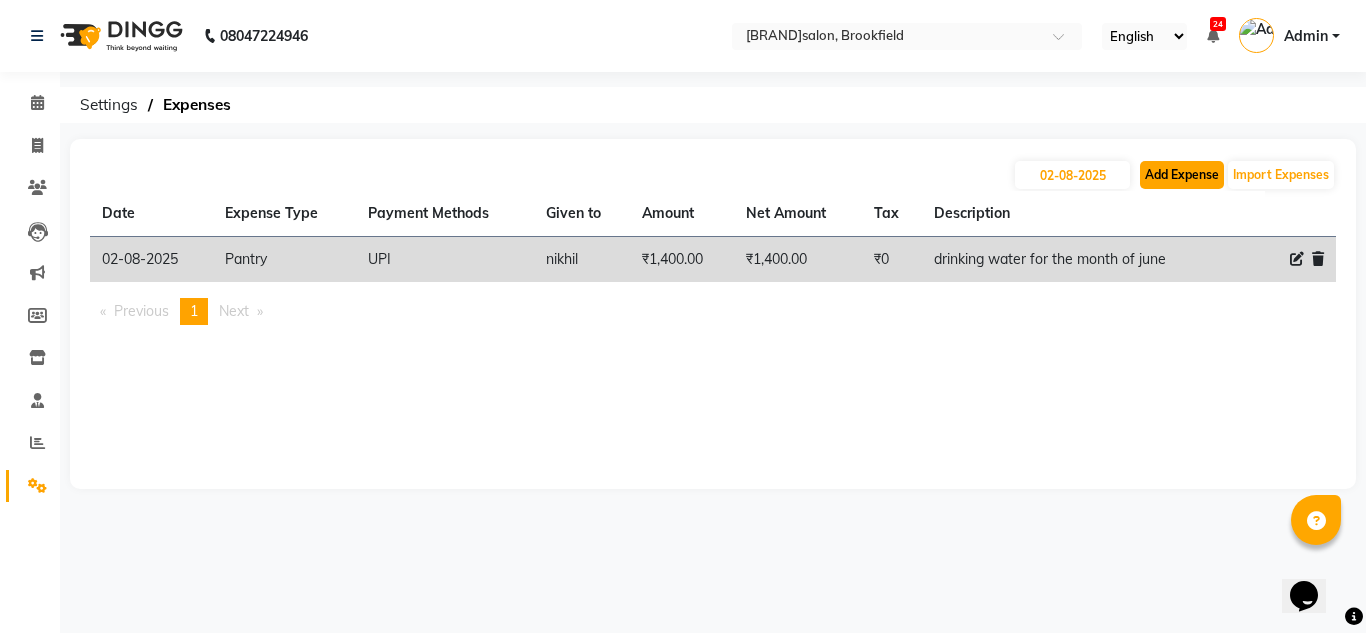 click on "Add Expense" 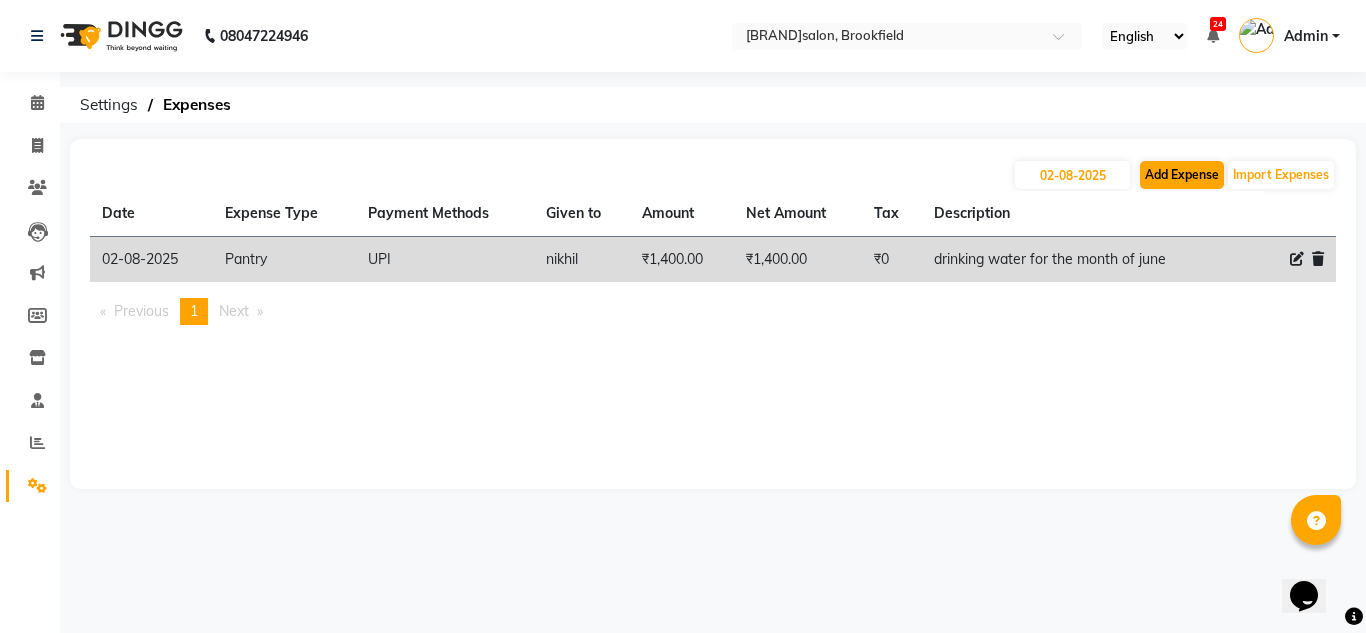 select on "1" 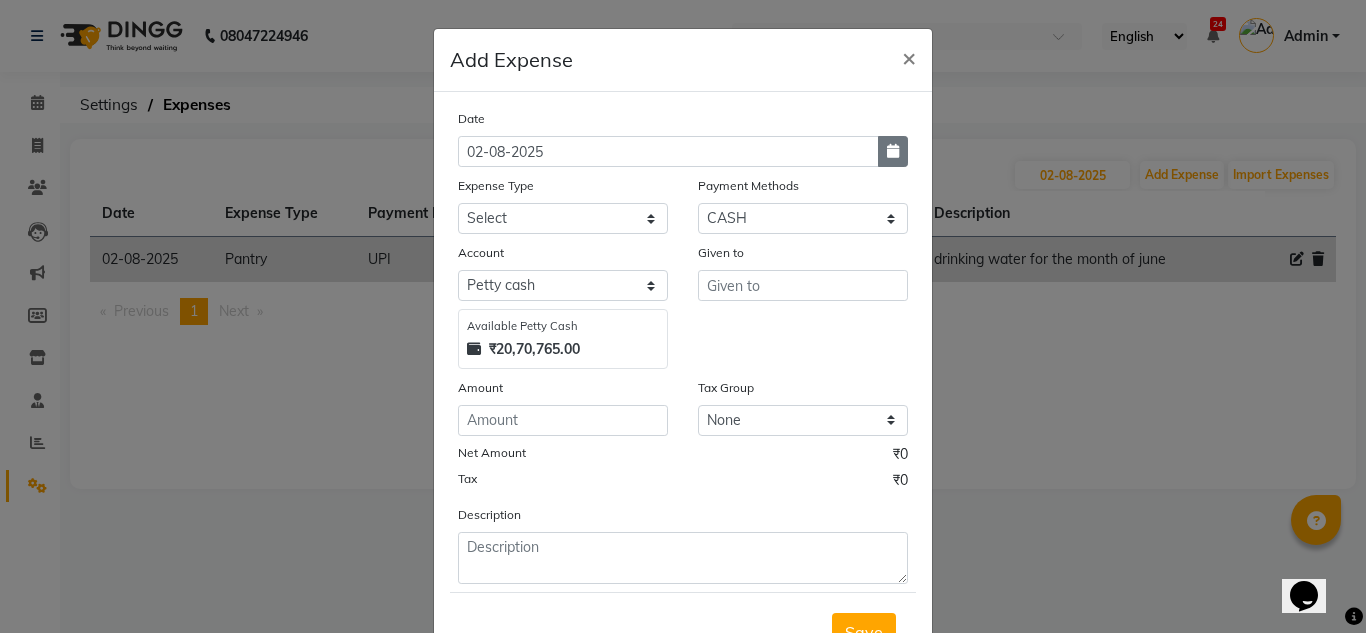 click 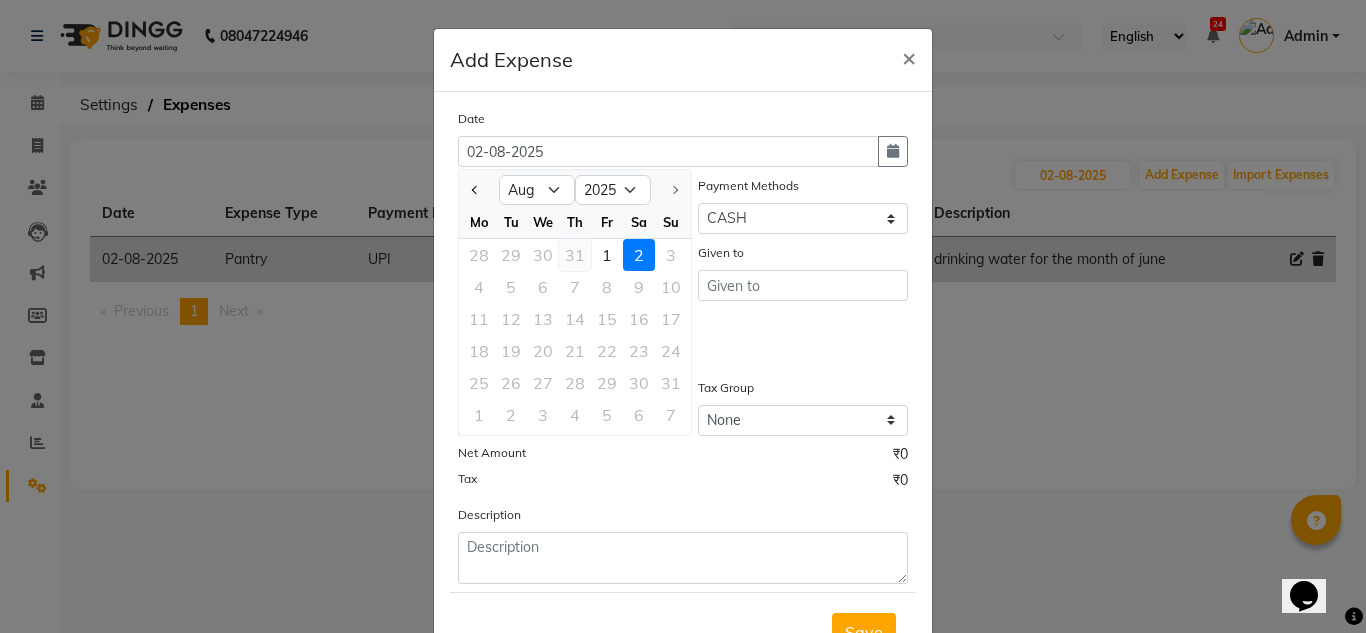 click on "31" 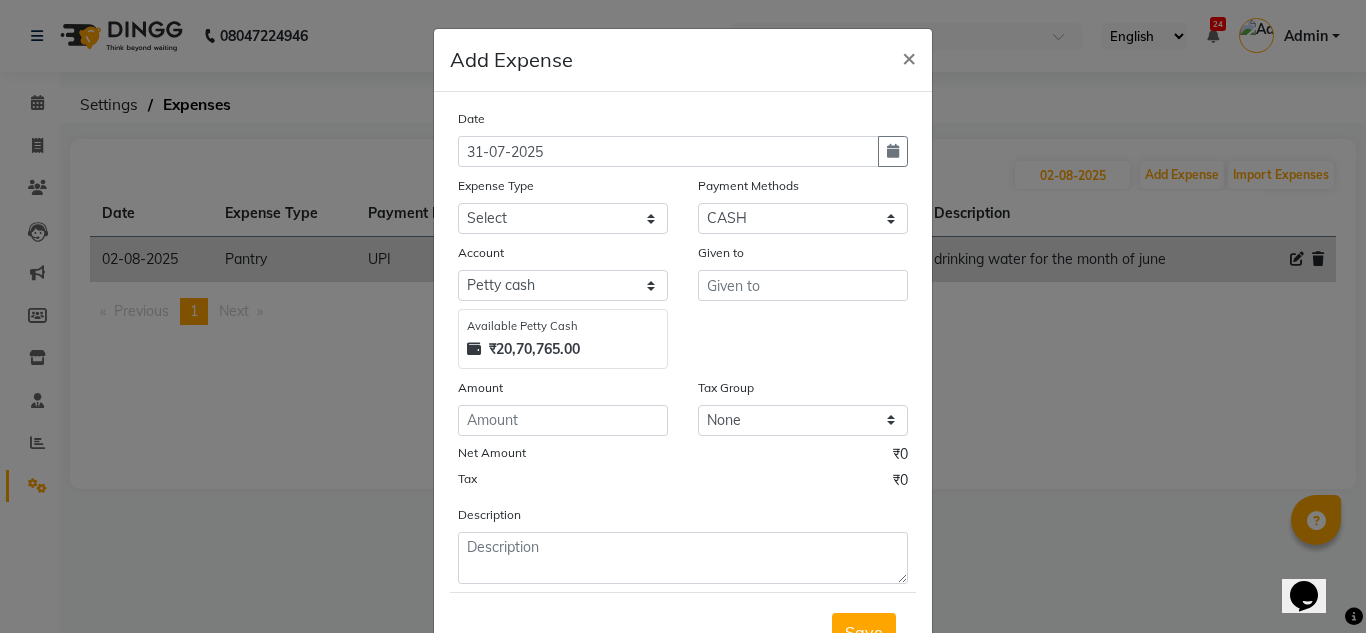click on "Expense Type" 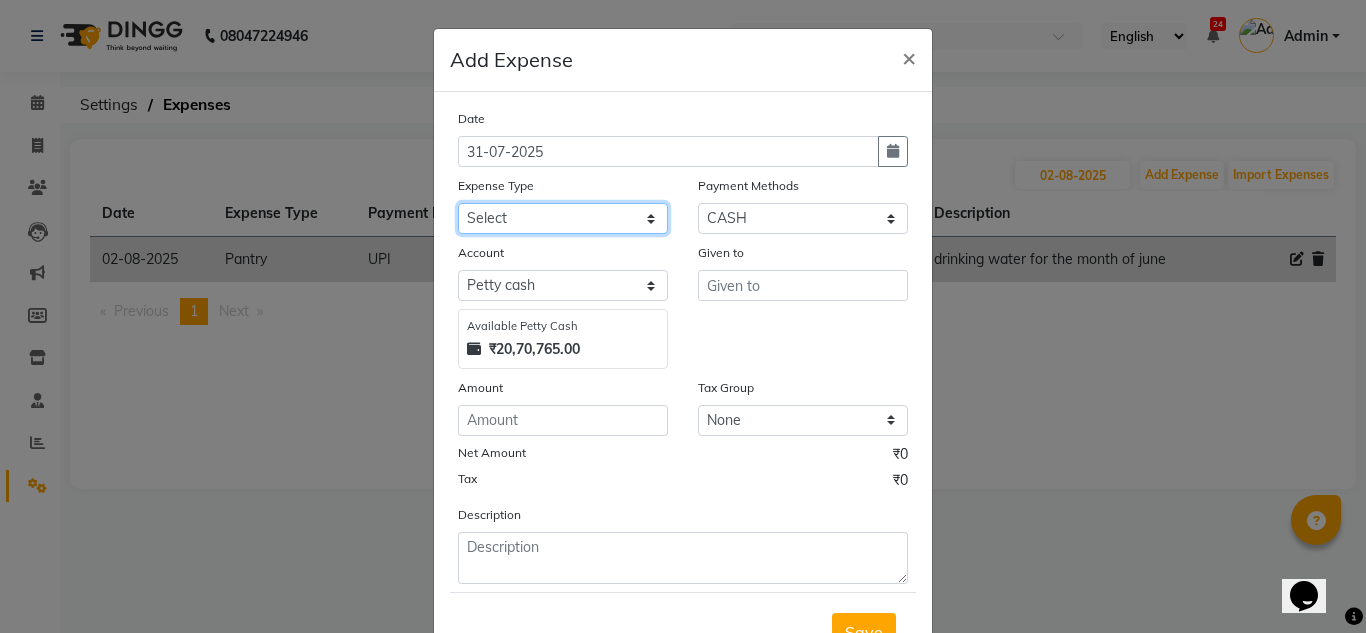 click on "Select Advance Salary Client Snacks Equipment Estate food Fuel Govt fee Incentive last month pending Maintenance Marketing MRA New Salon Other Pantry persnal aliyaka persnol Product Renovation Rent Salary Tax Tips" 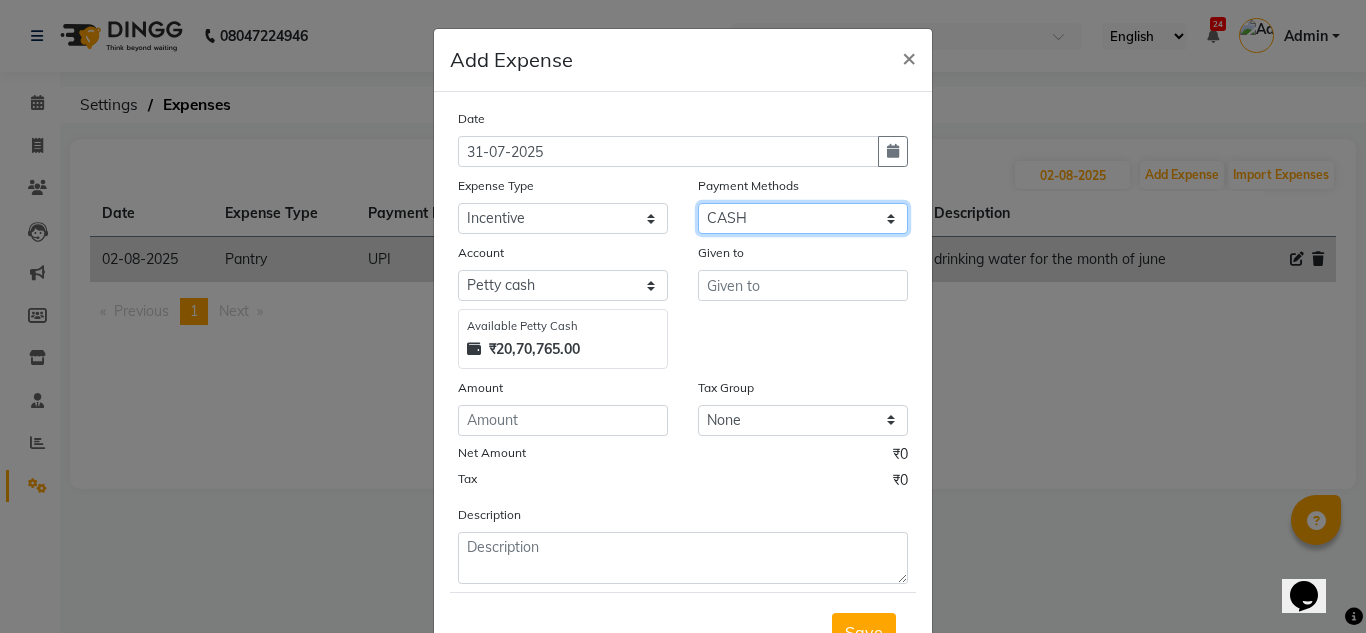 click on "Select UPI CARD CASH Master Card Visa Card Prepaid Gift Card ONLINE Voucher Wallet" 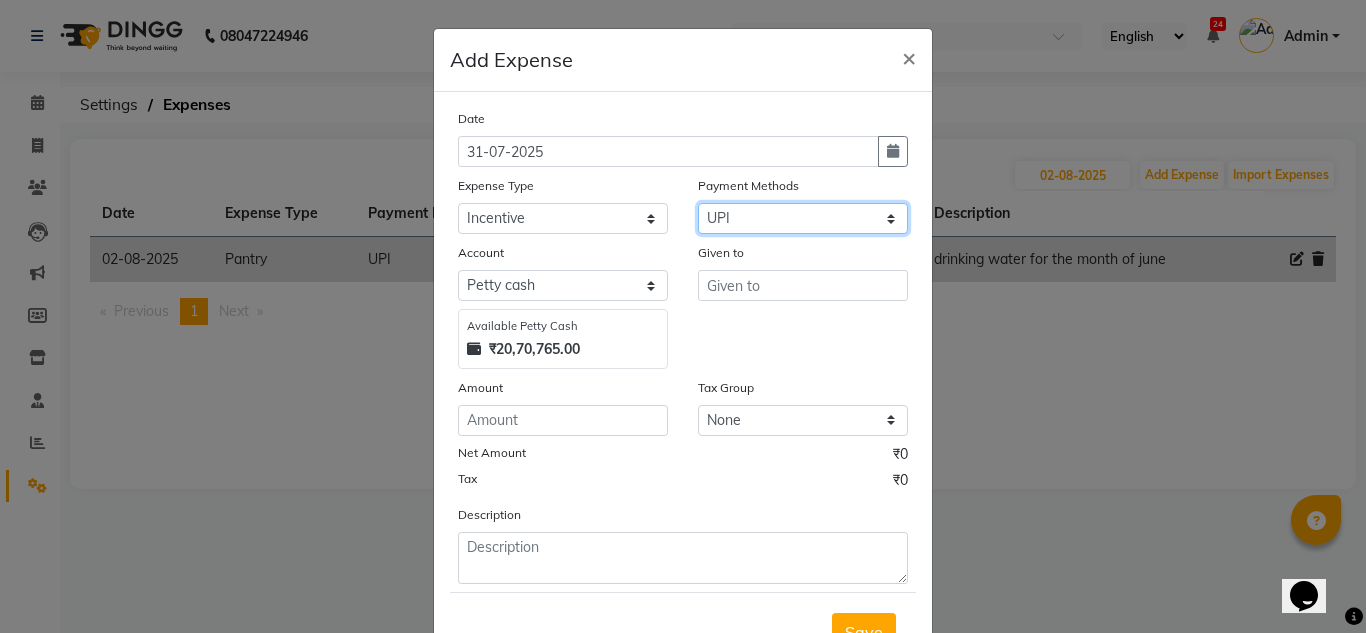 click on "Select UPI CARD CASH Master Card Visa Card Prepaid Gift Card ONLINE Voucher Wallet" 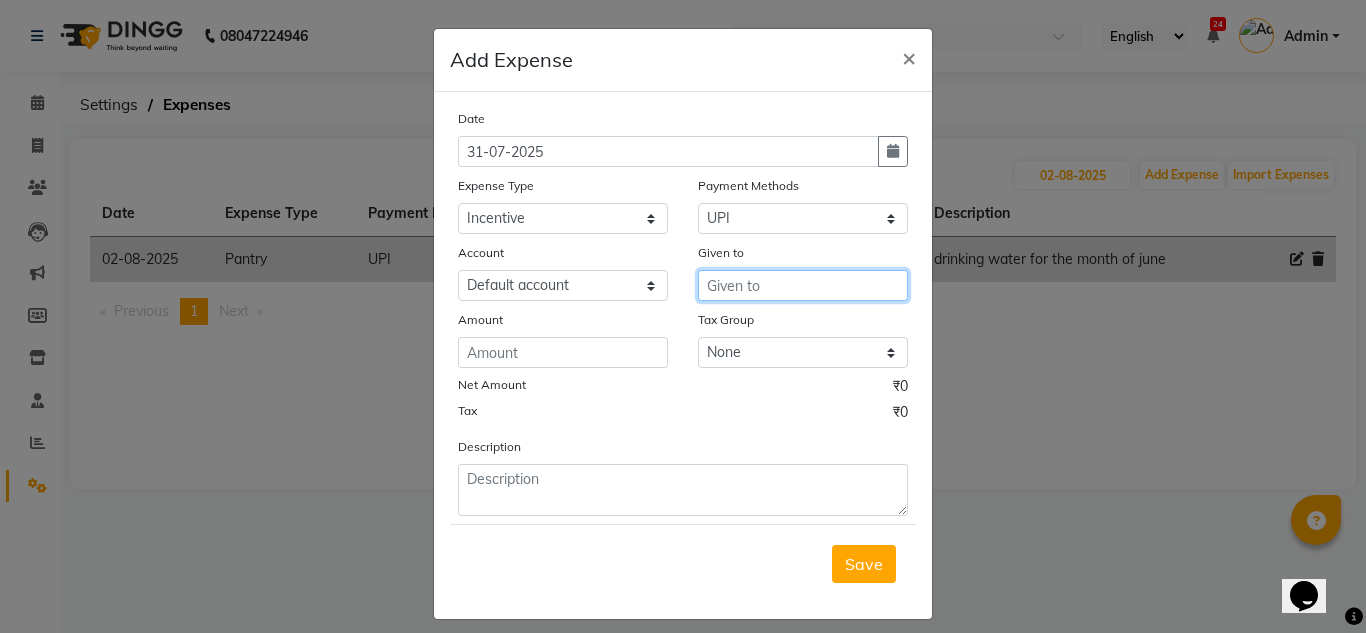 click at bounding box center [803, 285] 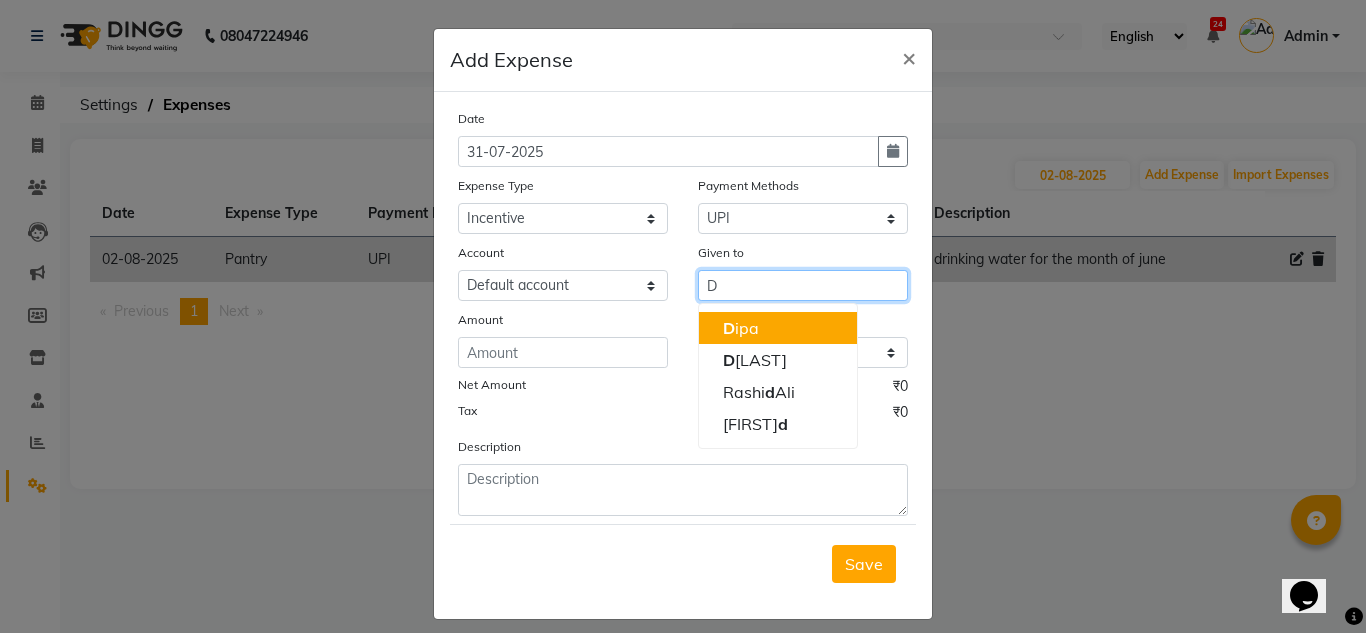 click on "D" 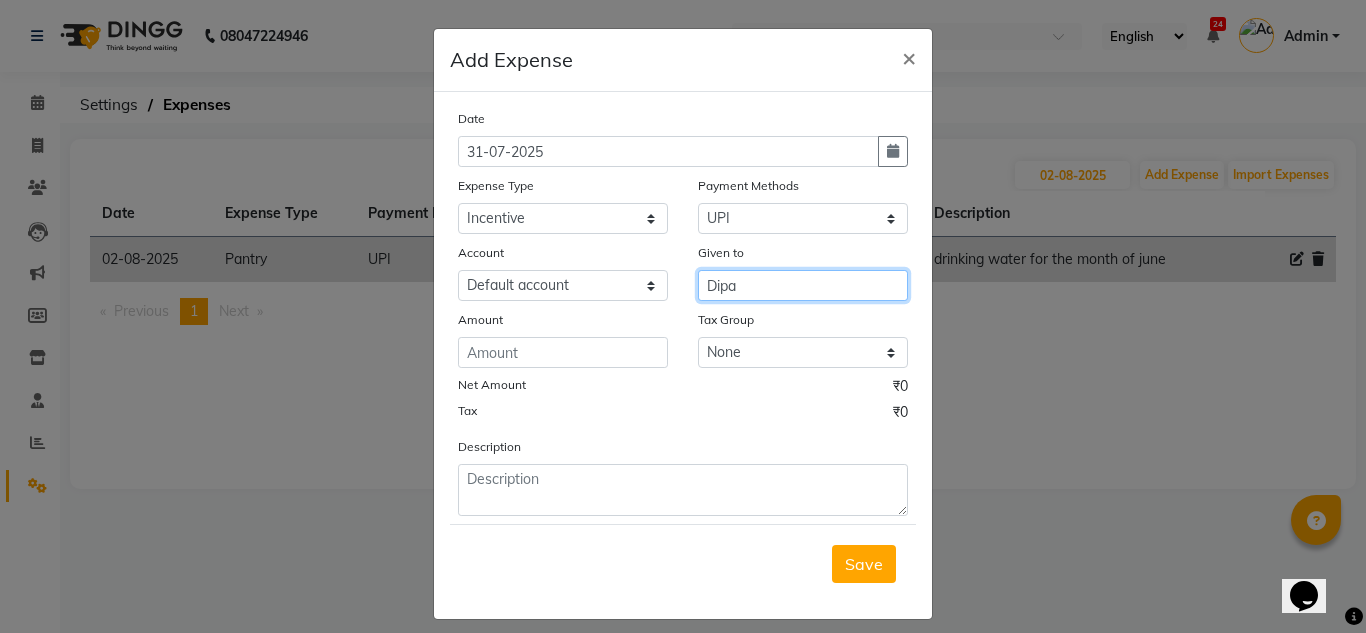type on "Dipa" 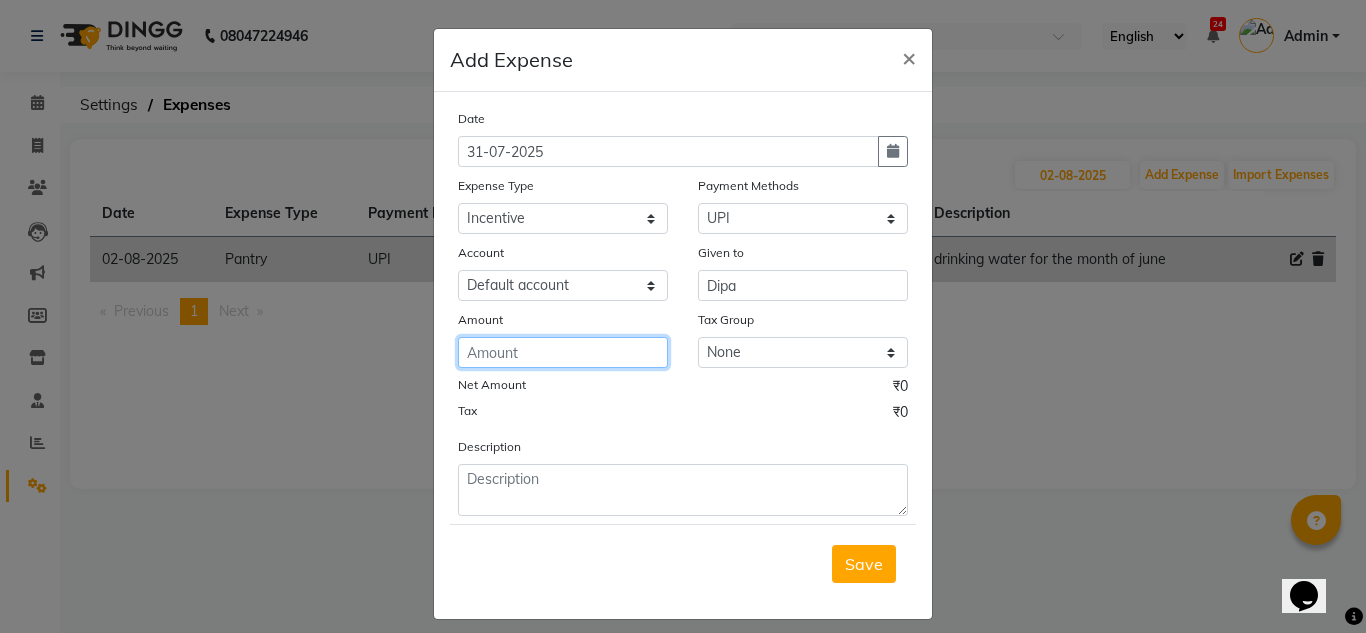 click 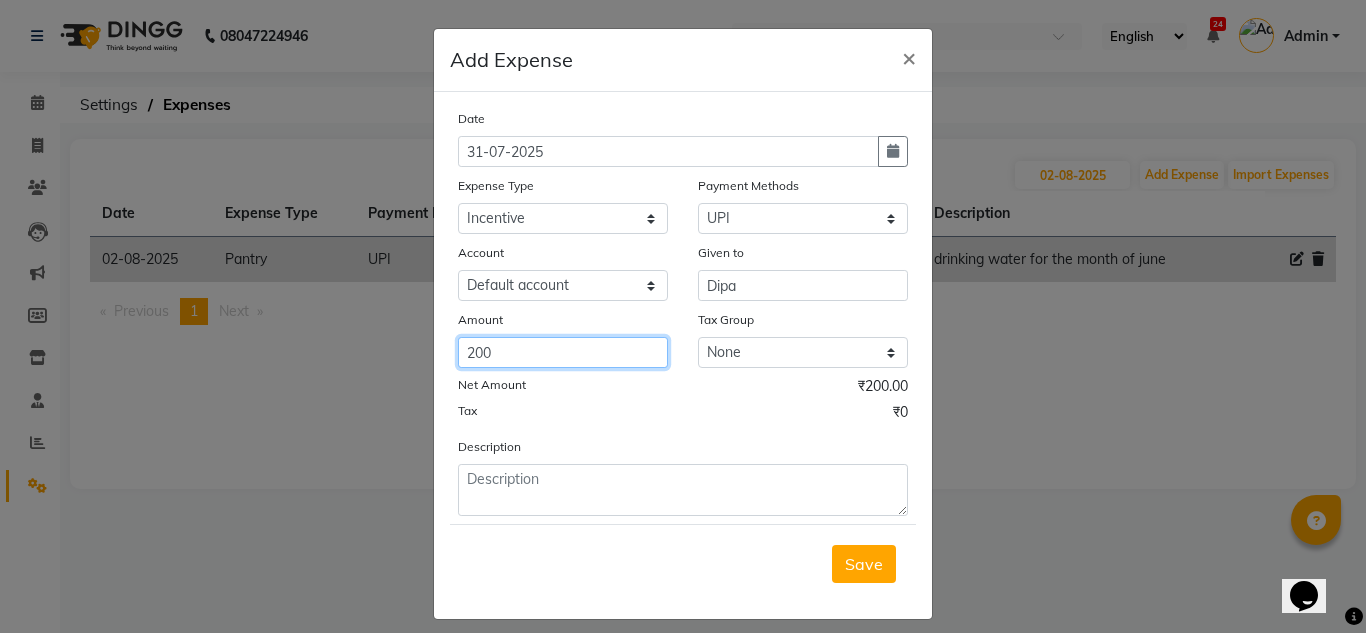 type on "200" 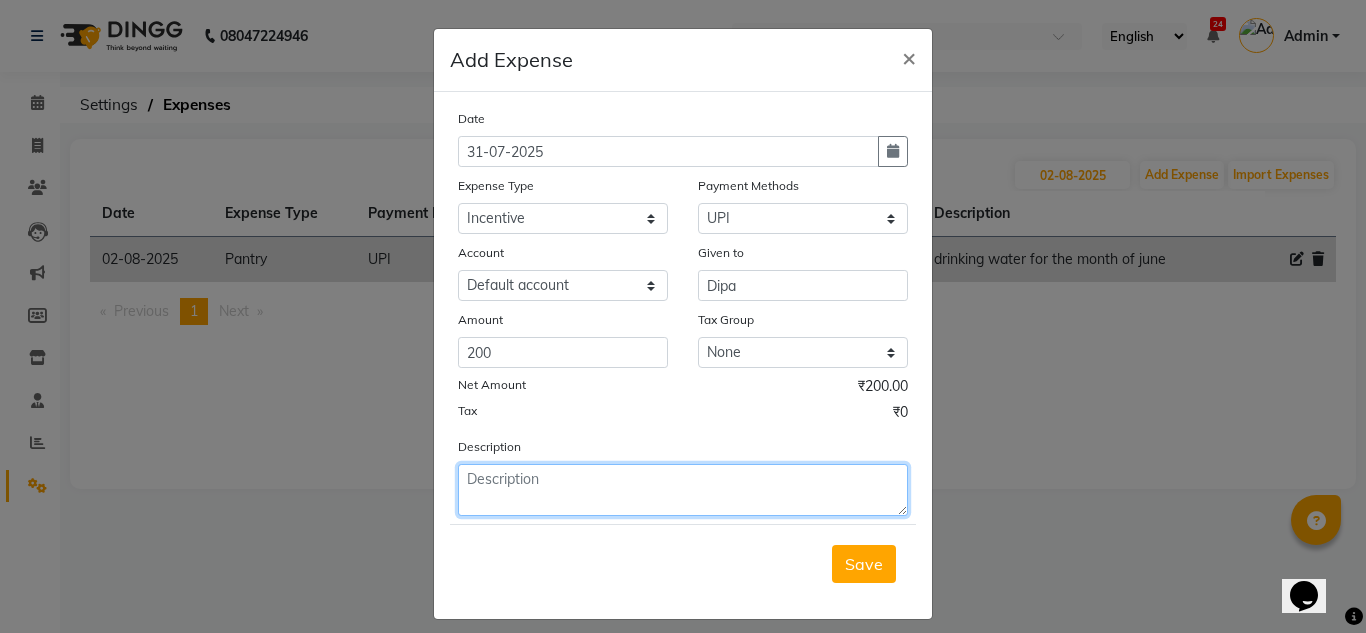 click 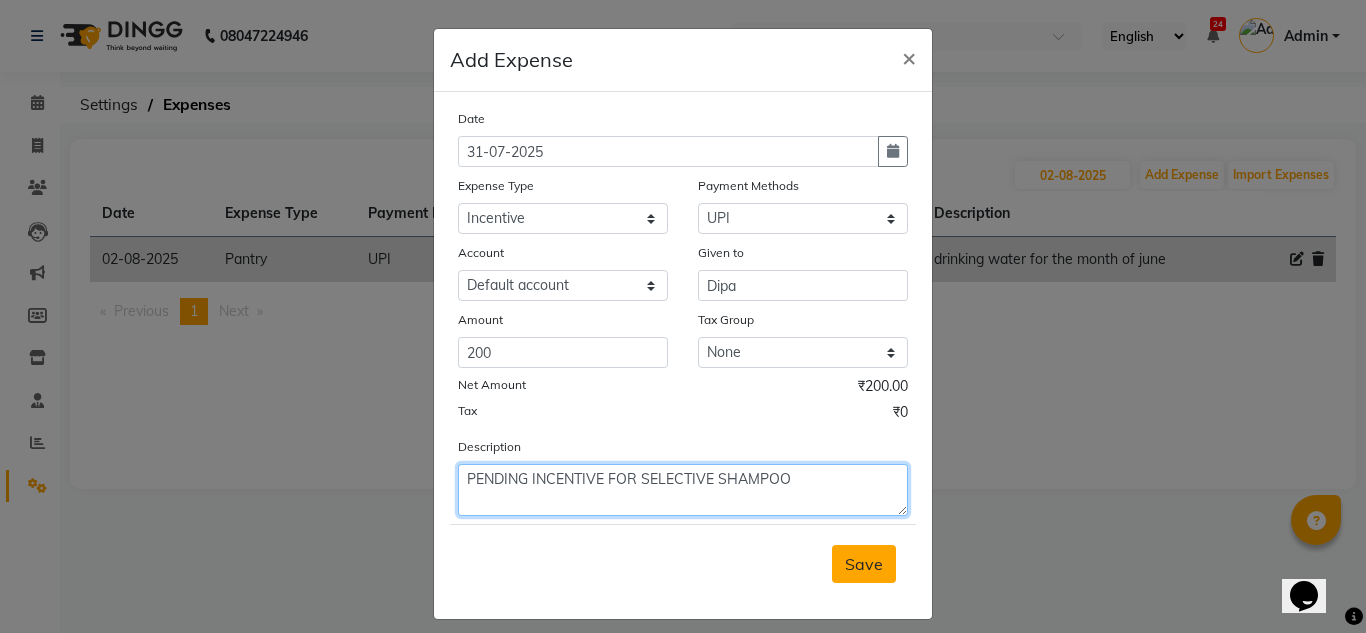 type on "PENDING INCENTIVE FOR SELECTIVE SHAMPOO" 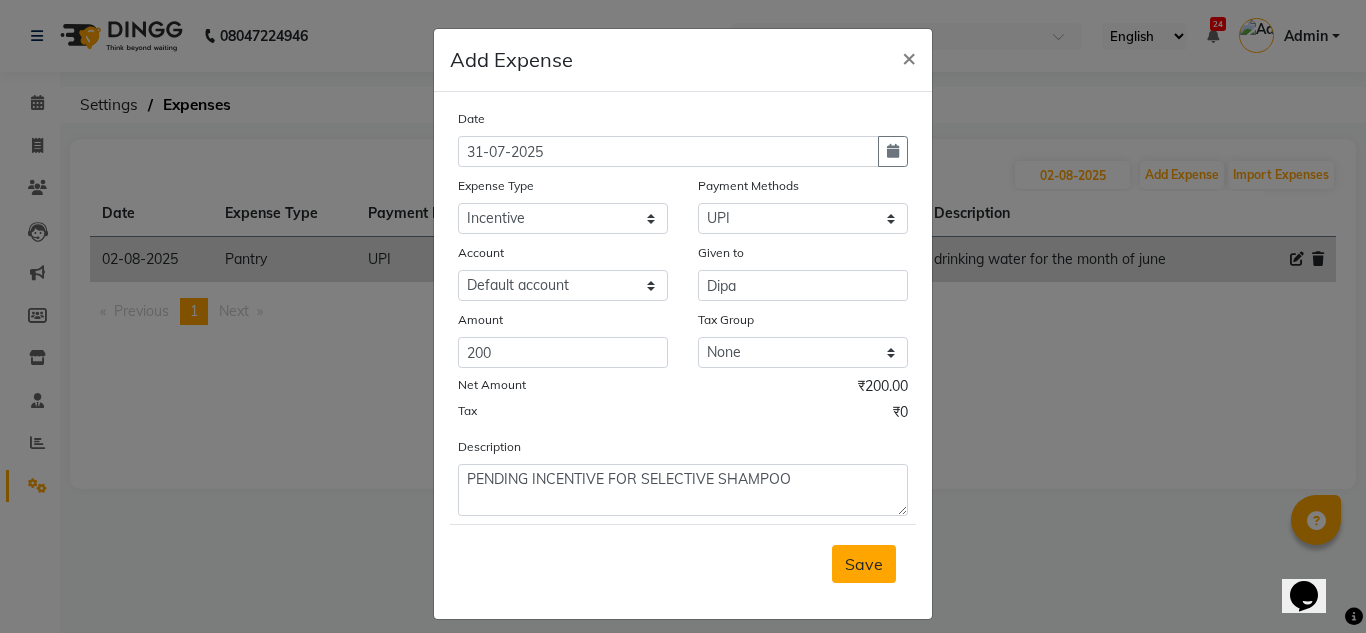 click on "Save" at bounding box center (864, 564) 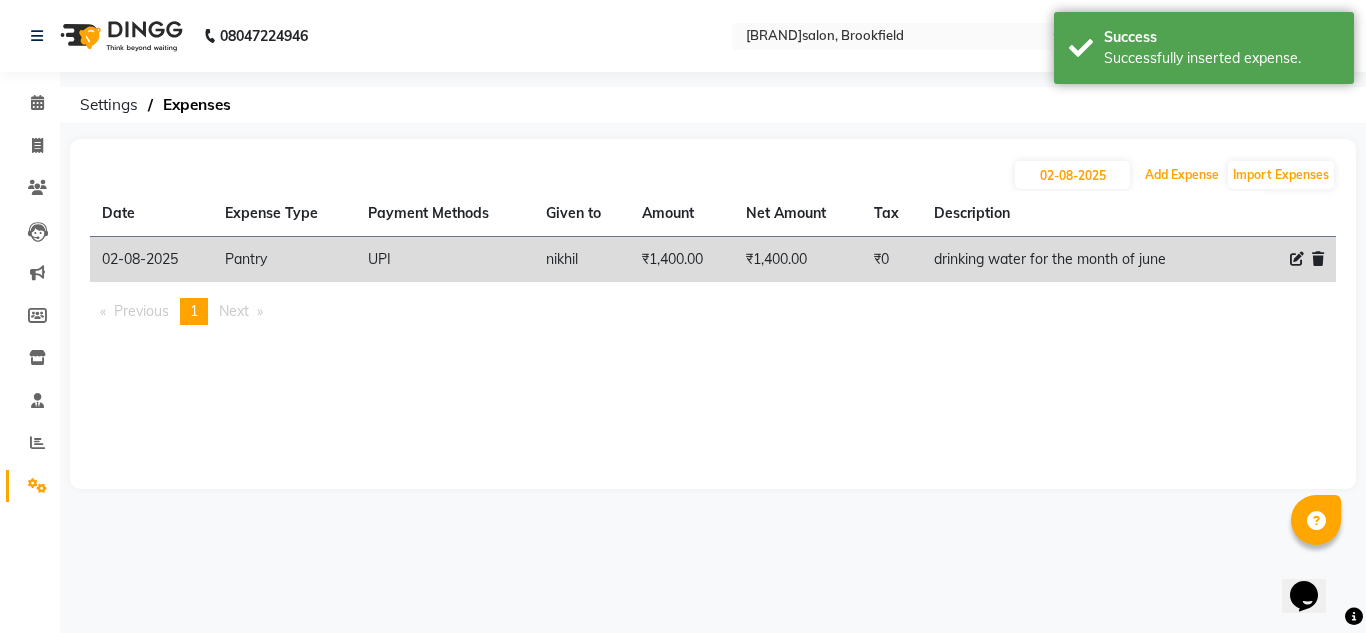 type 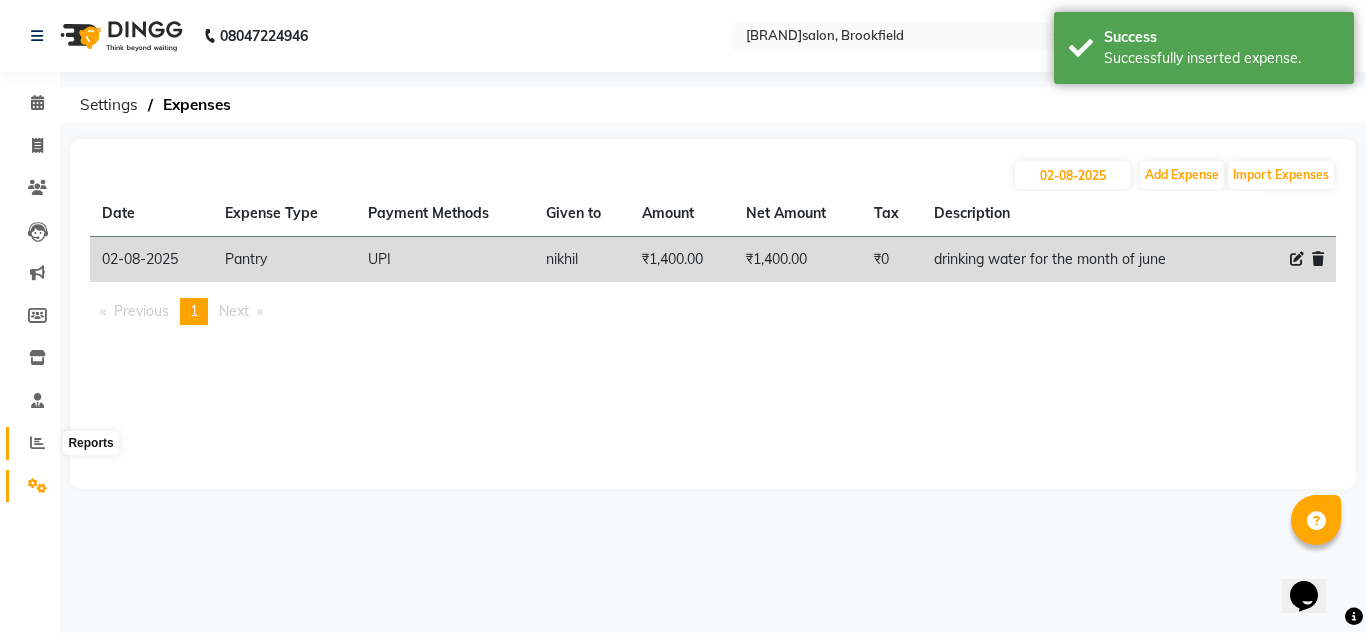click 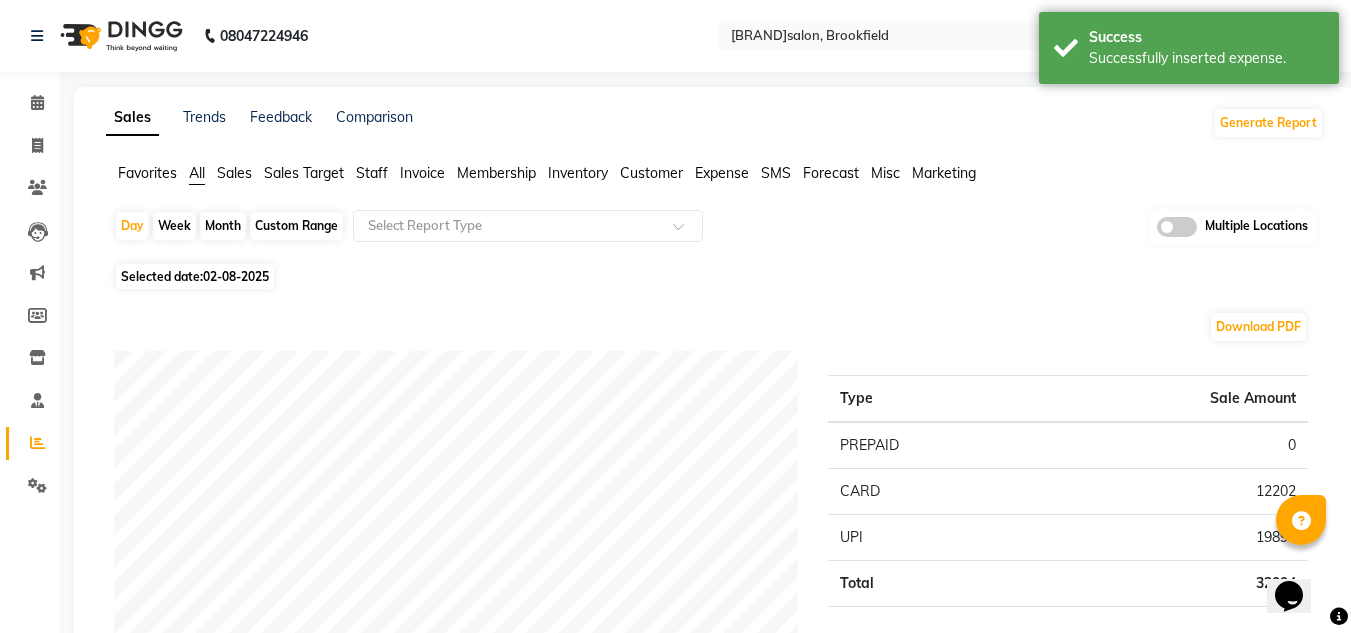 click on "Expense" 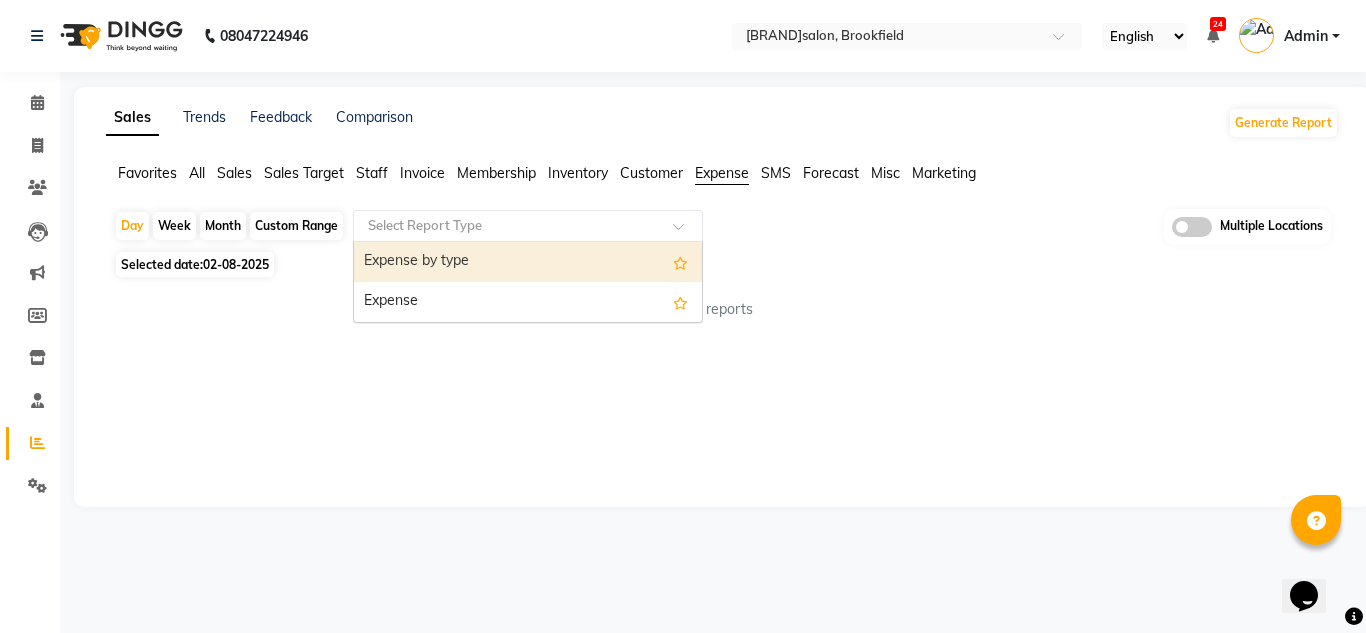 click 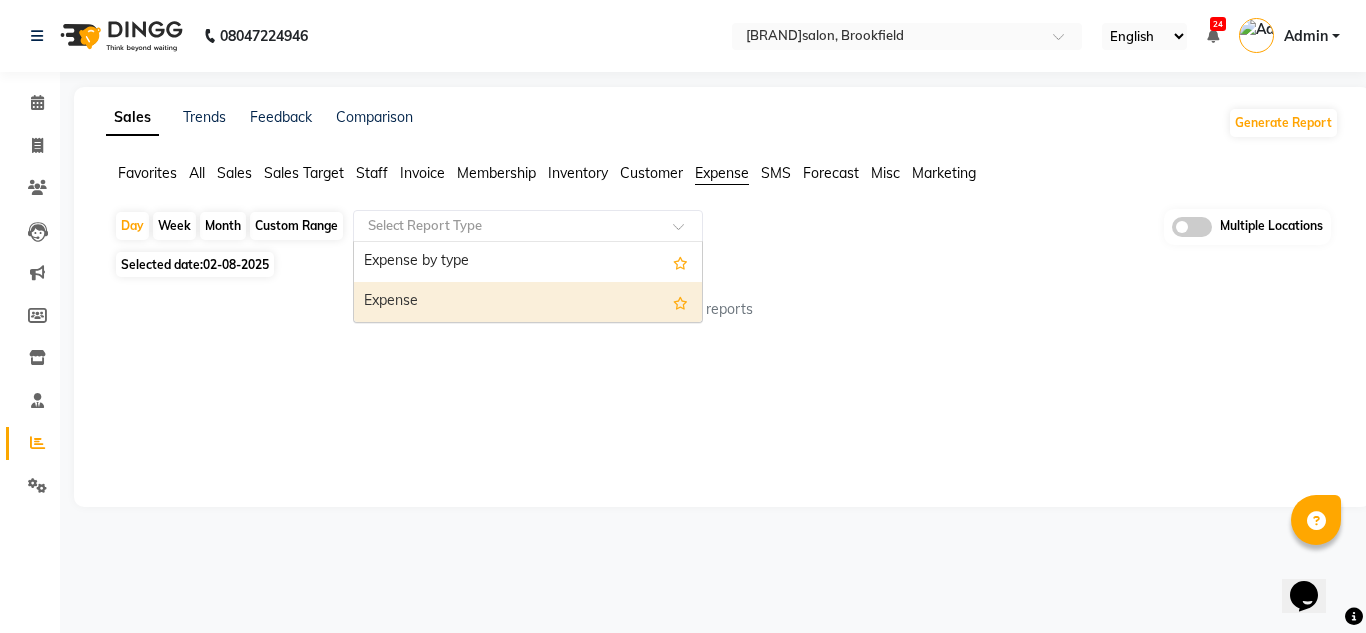 click on "Expense" at bounding box center (528, 302) 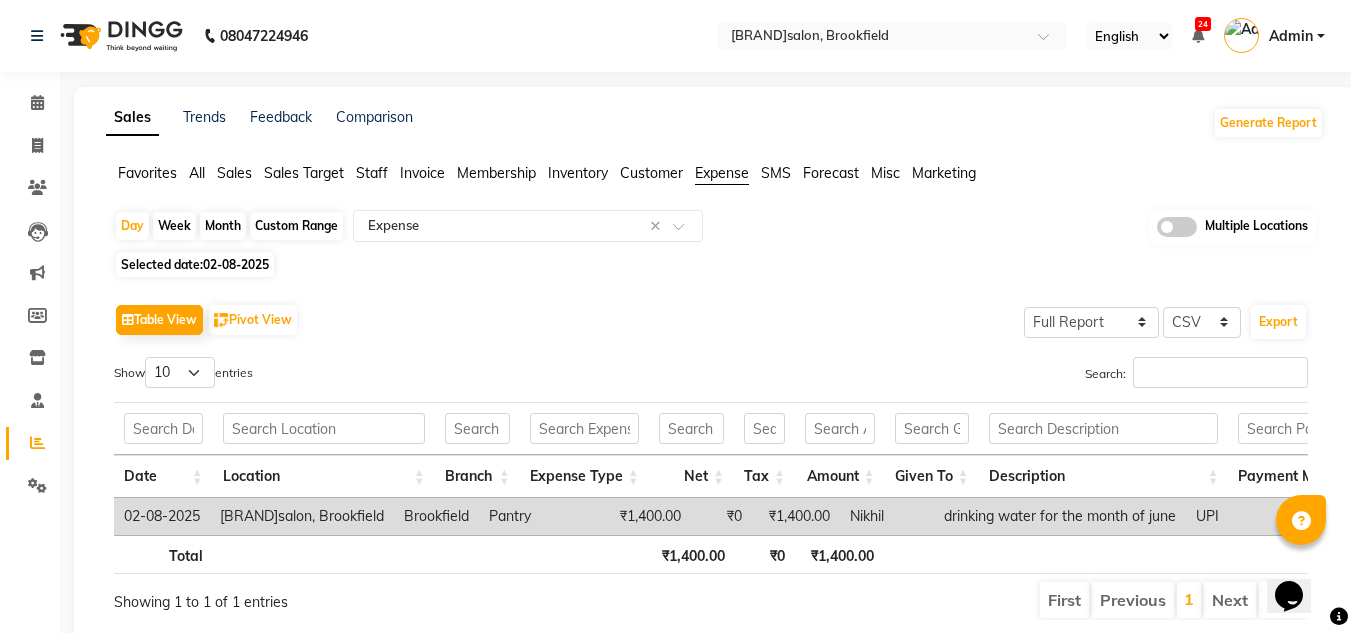 click on "Month" 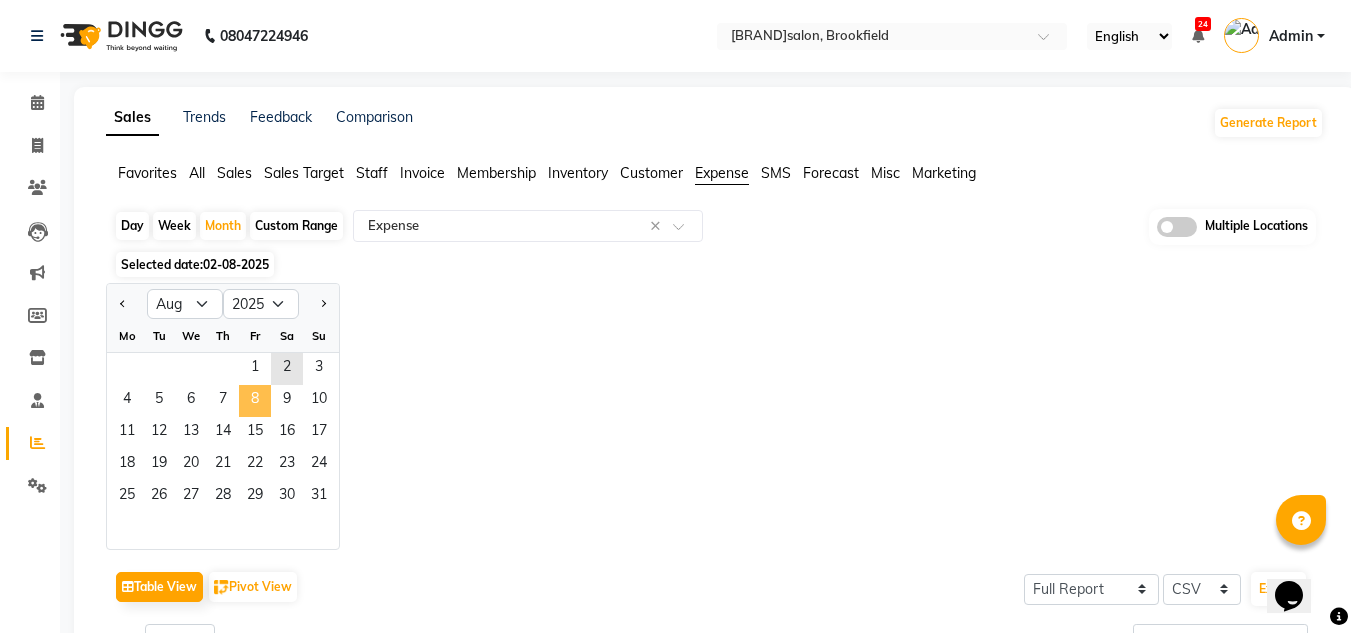 click on "8" 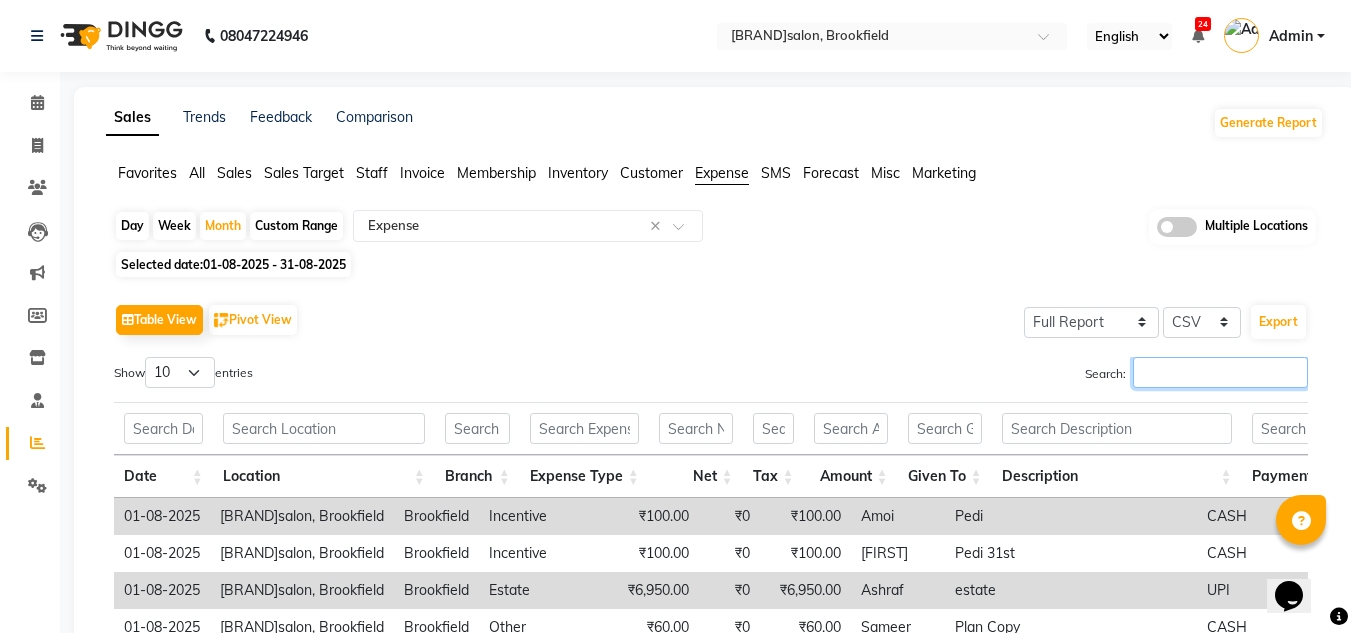click on "Search:" at bounding box center [1220, 372] 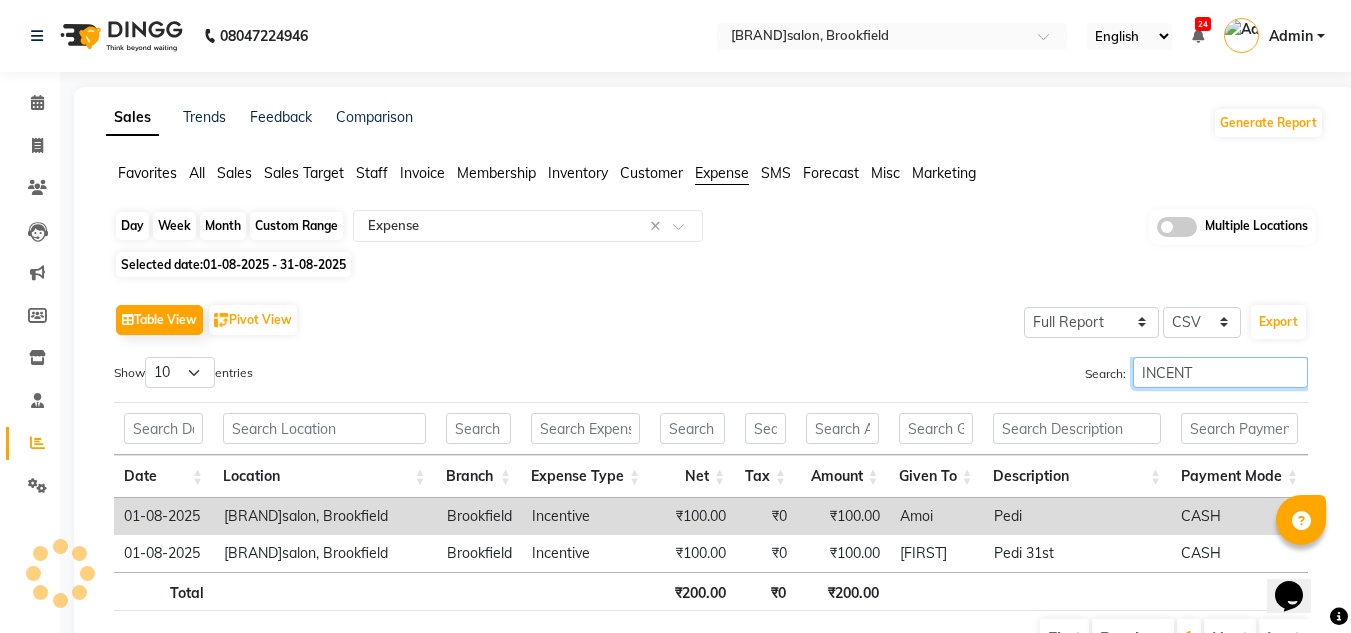 type on "INCENT" 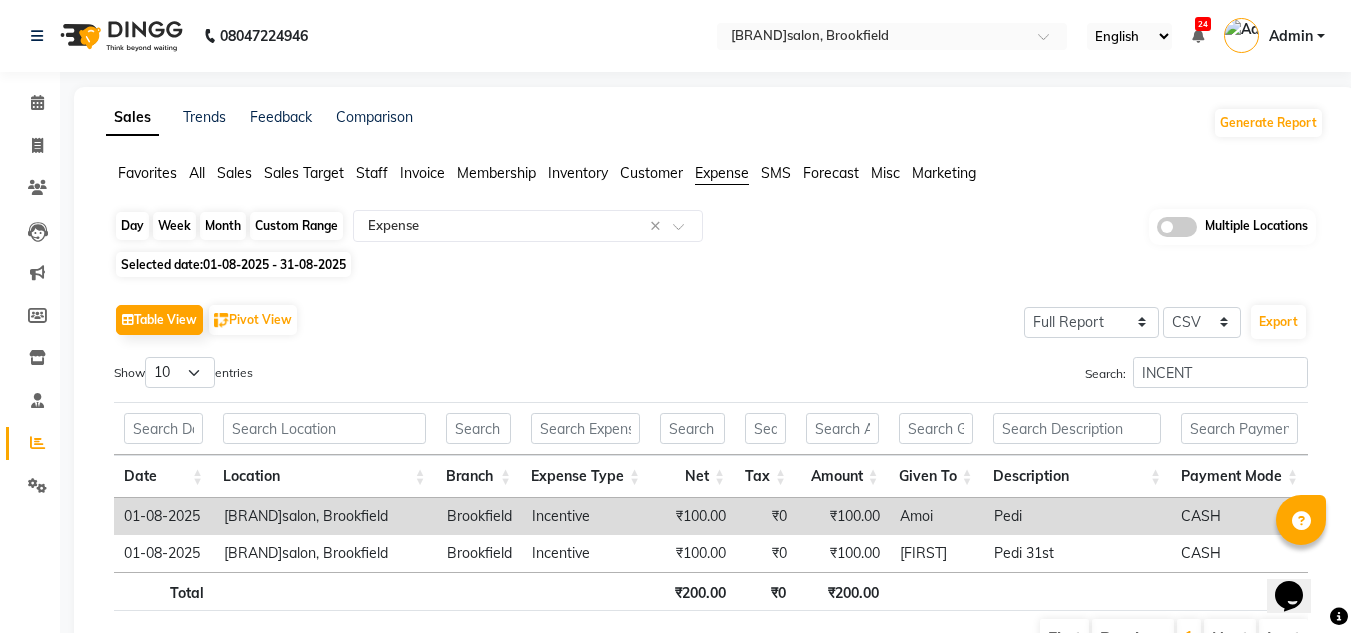 click on "Month" 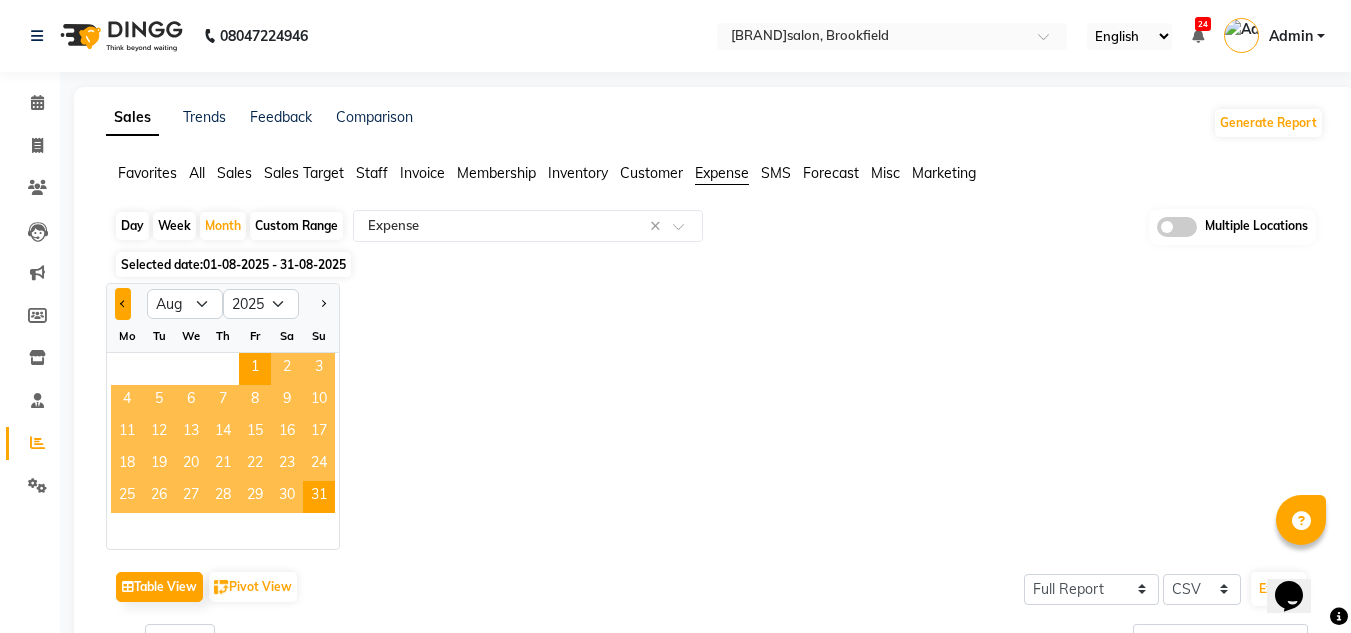 click 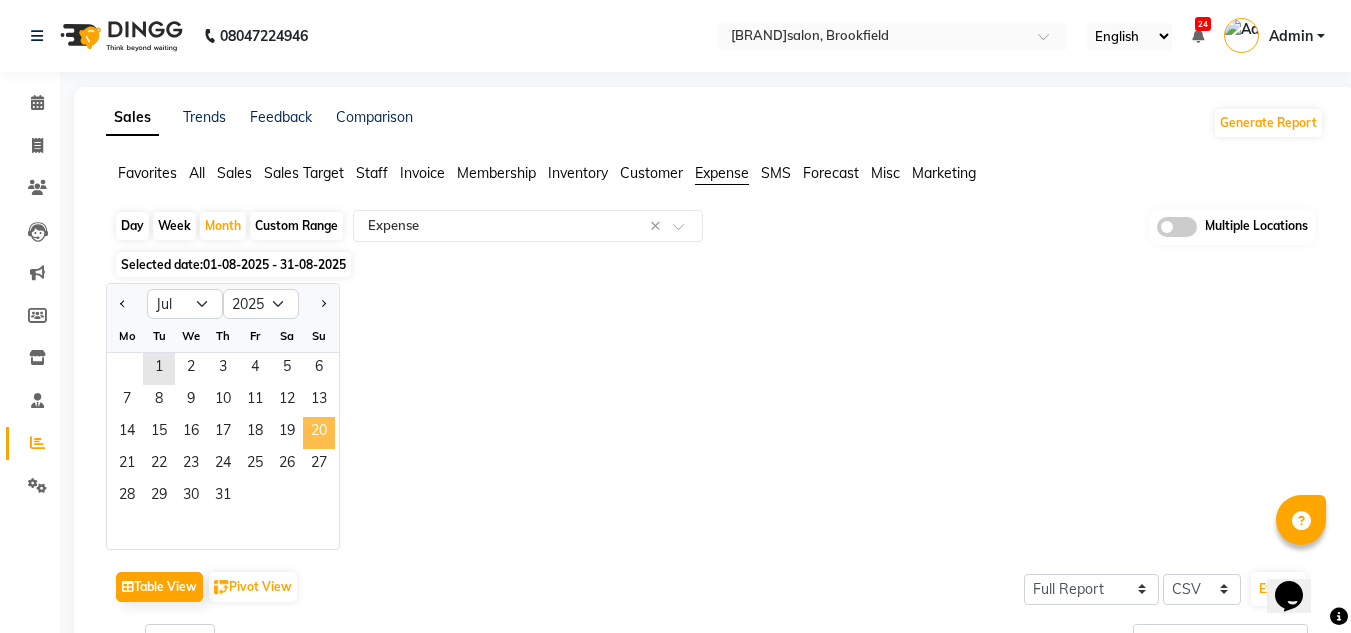 click on "20" 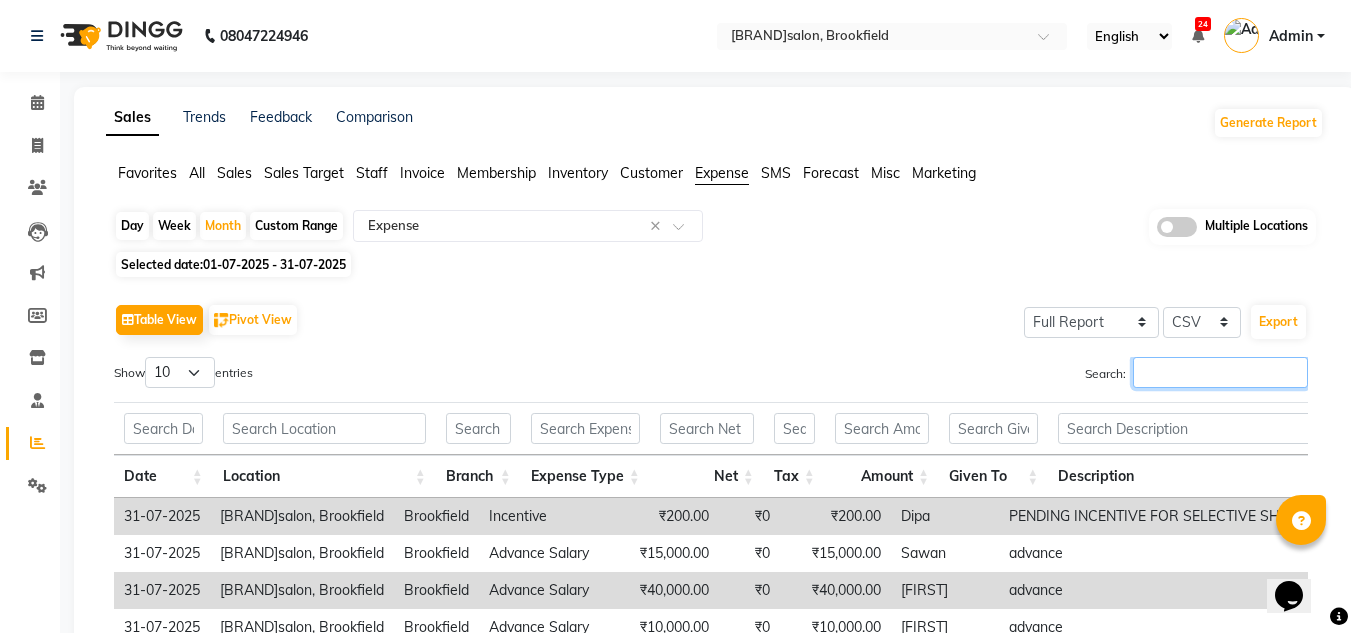 click on "Search:" at bounding box center (1220, 372) 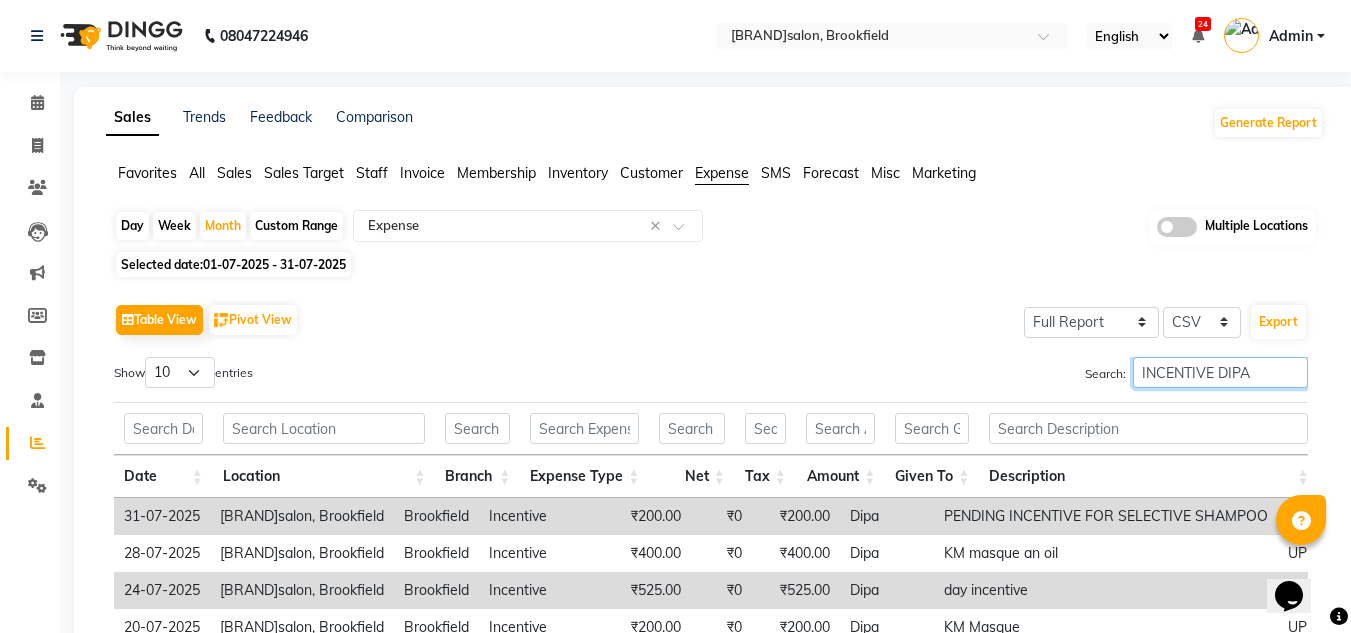 scroll, scrollTop: 231, scrollLeft: 0, axis: vertical 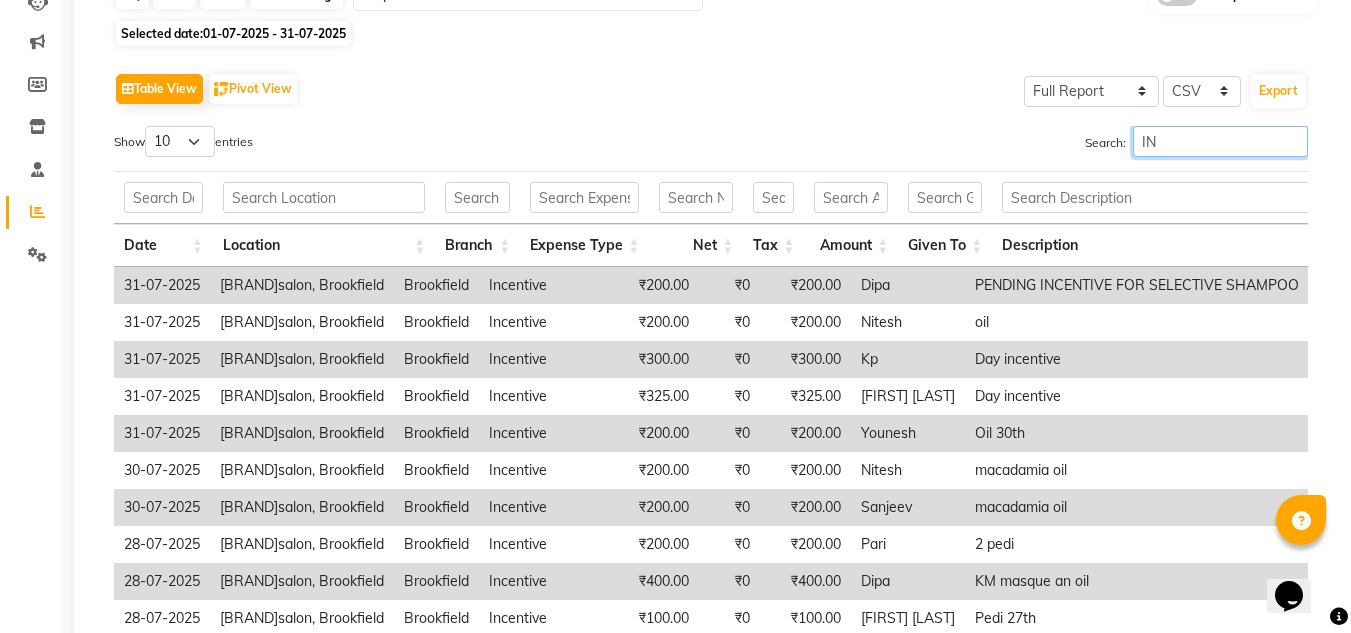 type on "I" 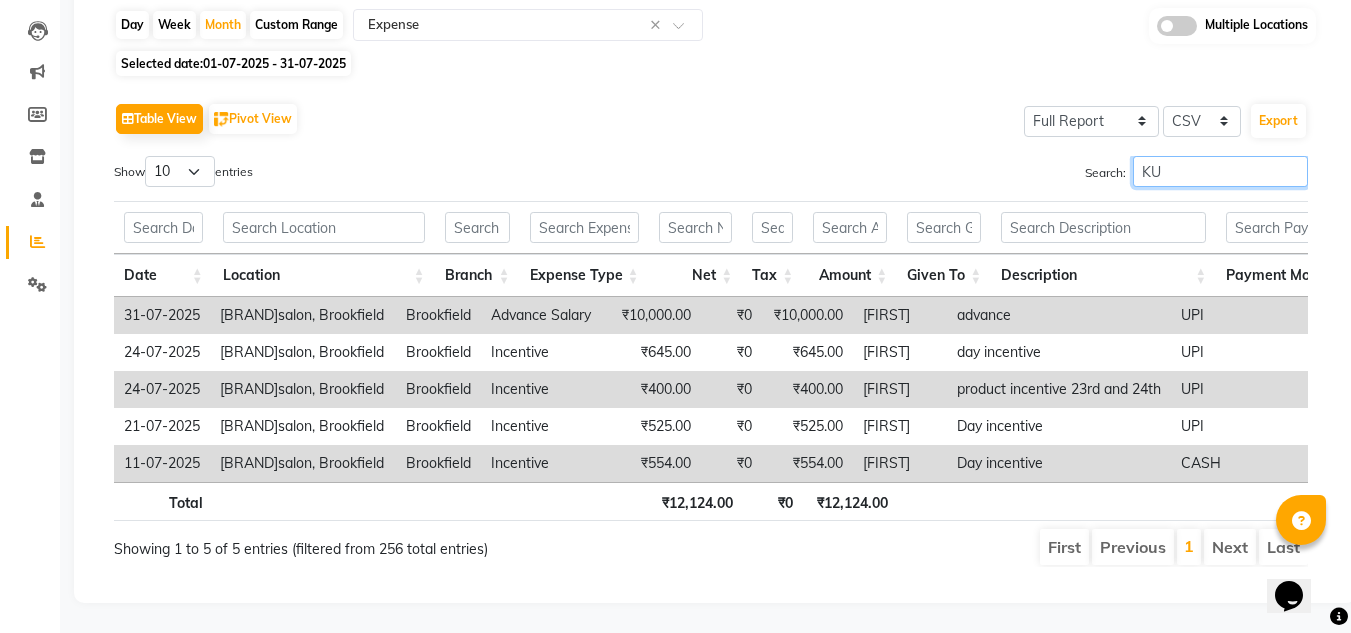 type on "K" 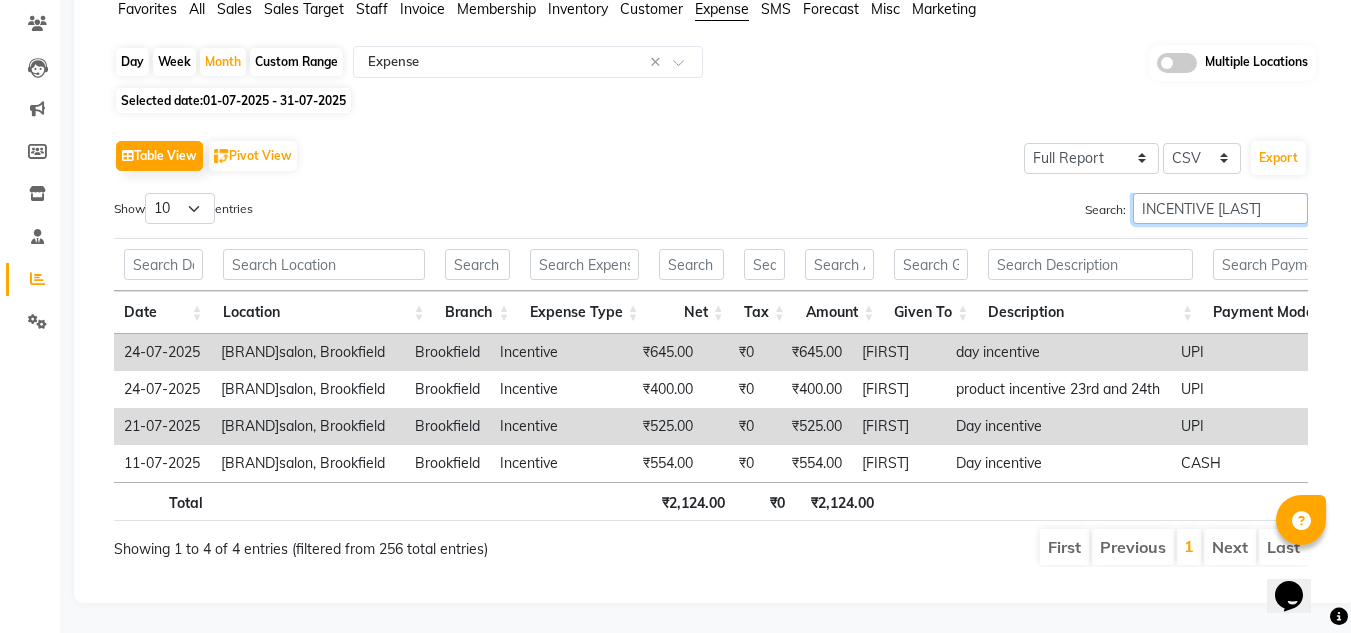 scroll, scrollTop: 194, scrollLeft: 0, axis: vertical 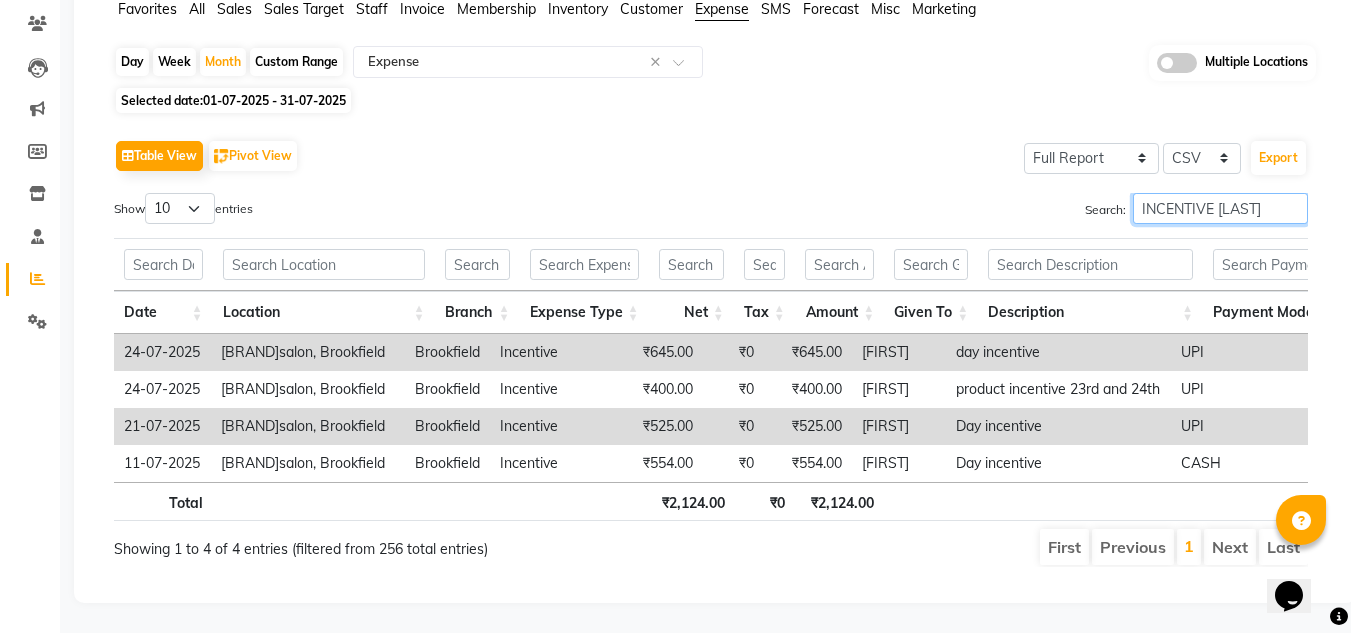 click on "INCENTIVE KUSUM" at bounding box center (1220, 208) 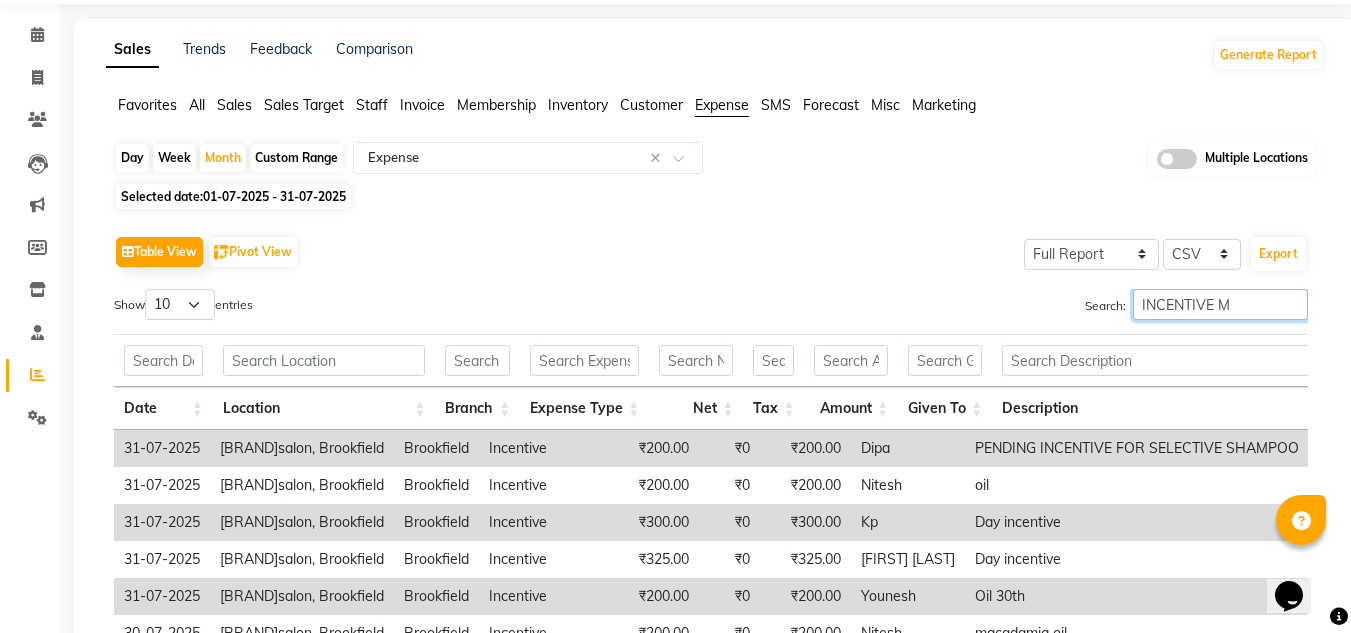 scroll, scrollTop: 231, scrollLeft: 0, axis: vertical 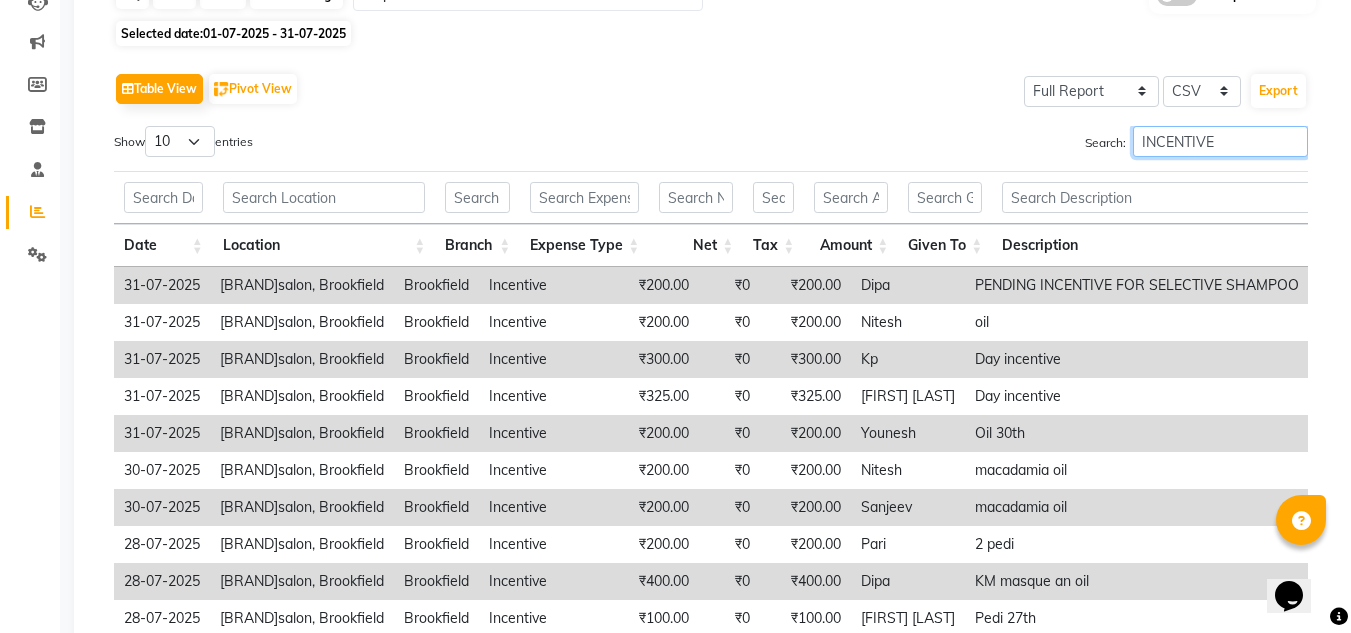 click on "INCENTIVE" at bounding box center (1220, 141) 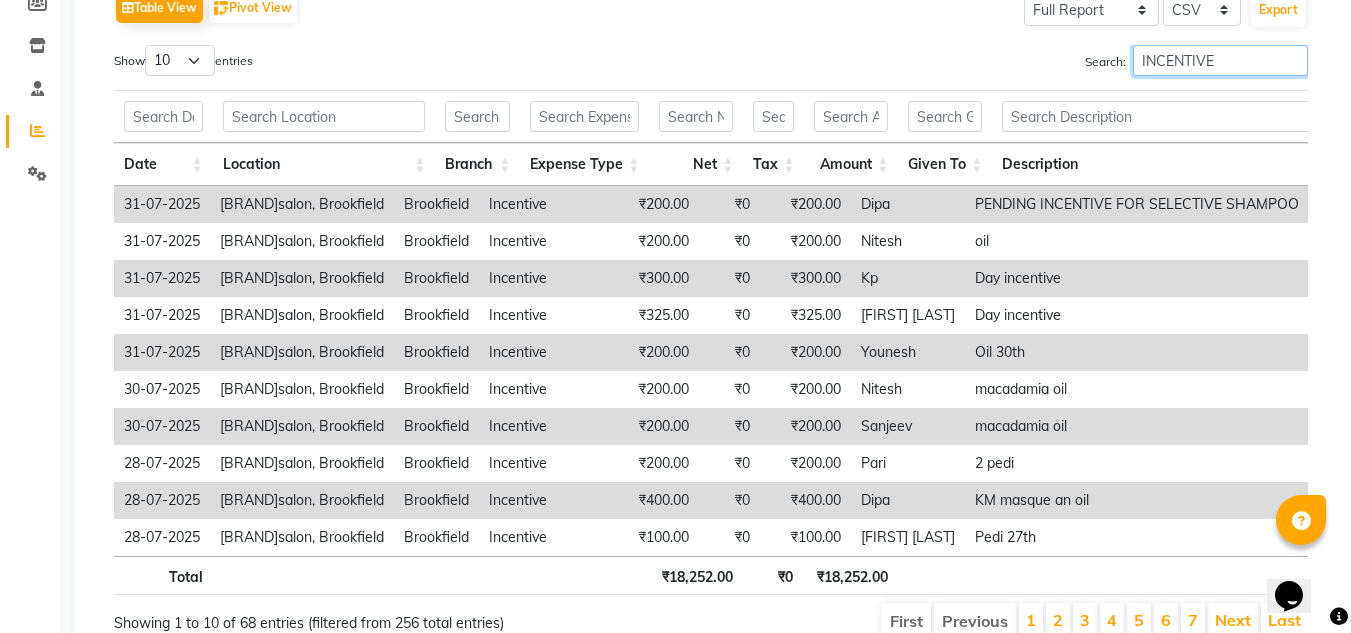 scroll, scrollTop: 313, scrollLeft: 0, axis: vertical 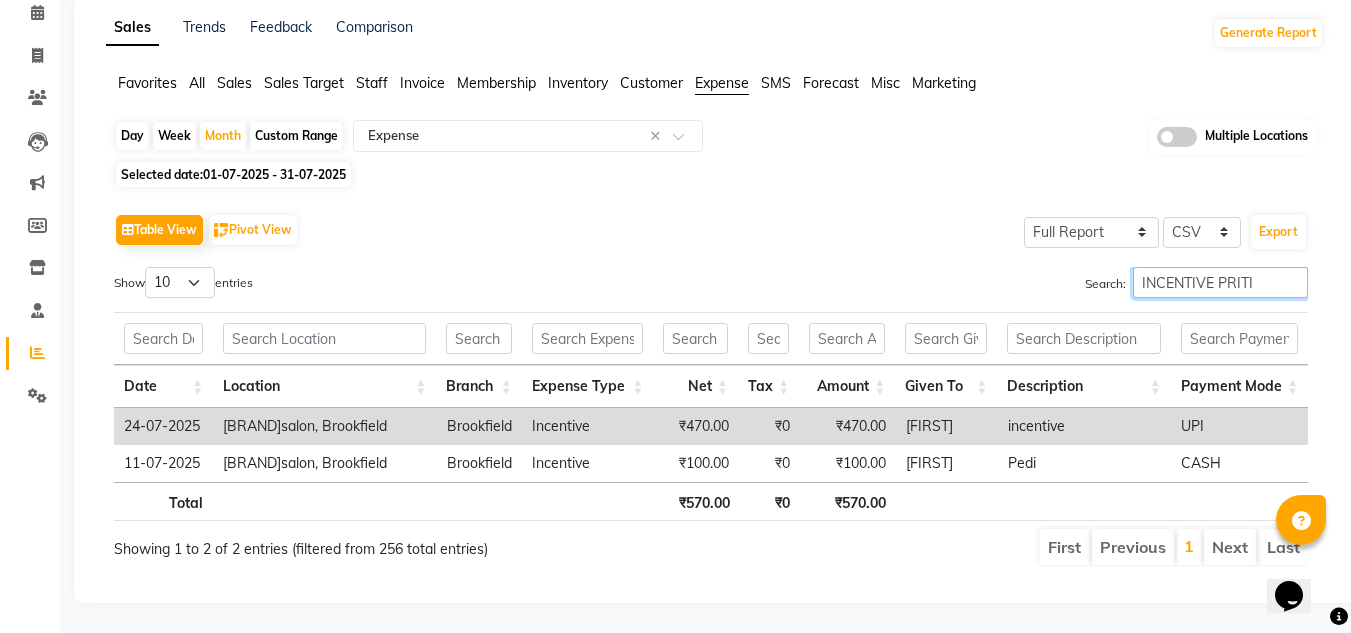 click on "INCENTIVE PRITI" at bounding box center (1220, 282) 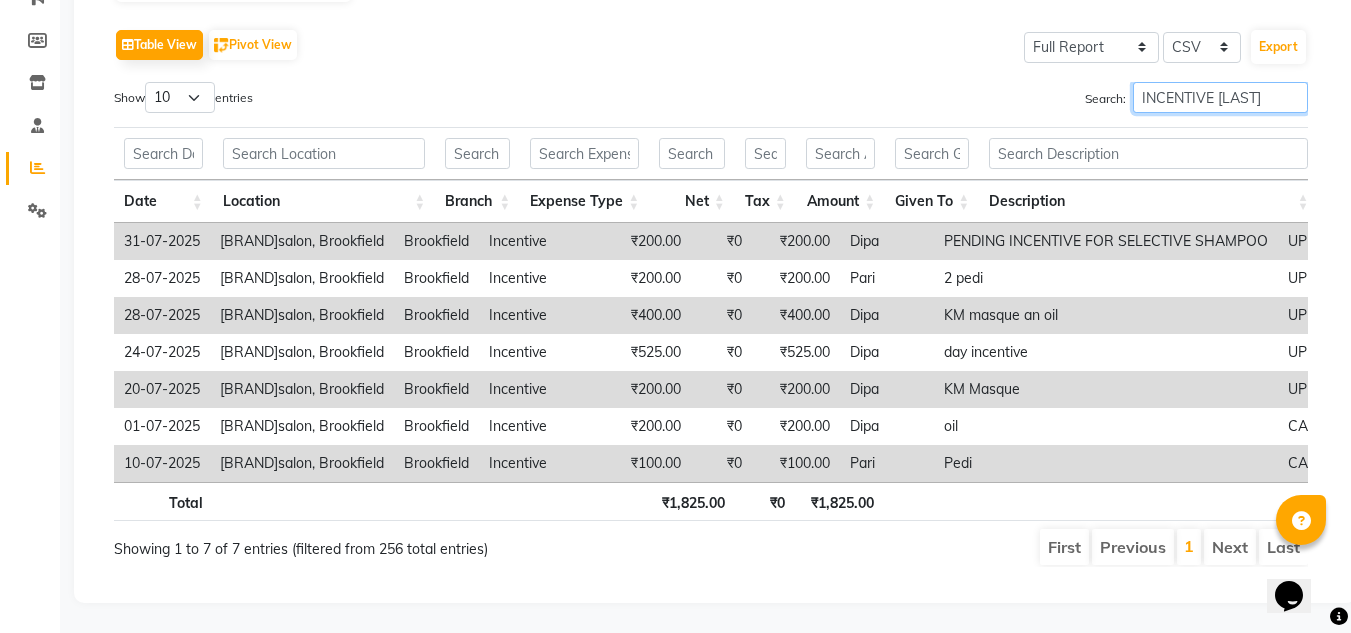 scroll, scrollTop: 105, scrollLeft: 0, axis: vertical 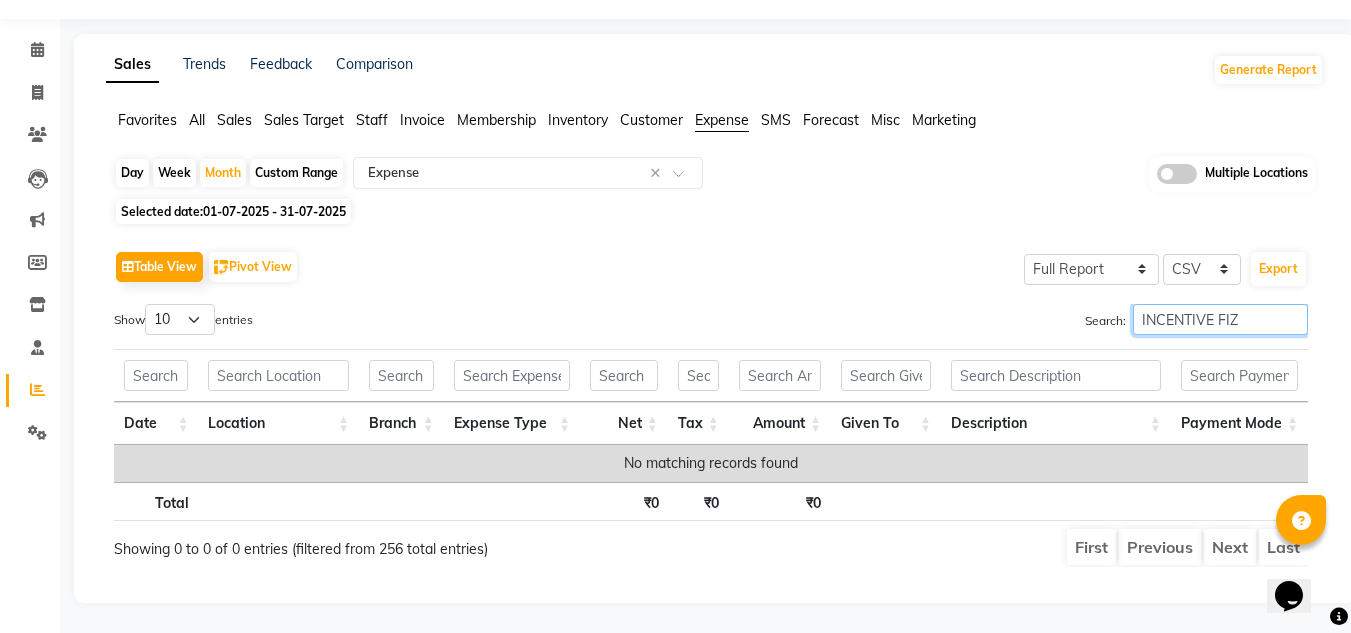 click on "INCENTIVE FIZ" at bounding box center [1220, 319] 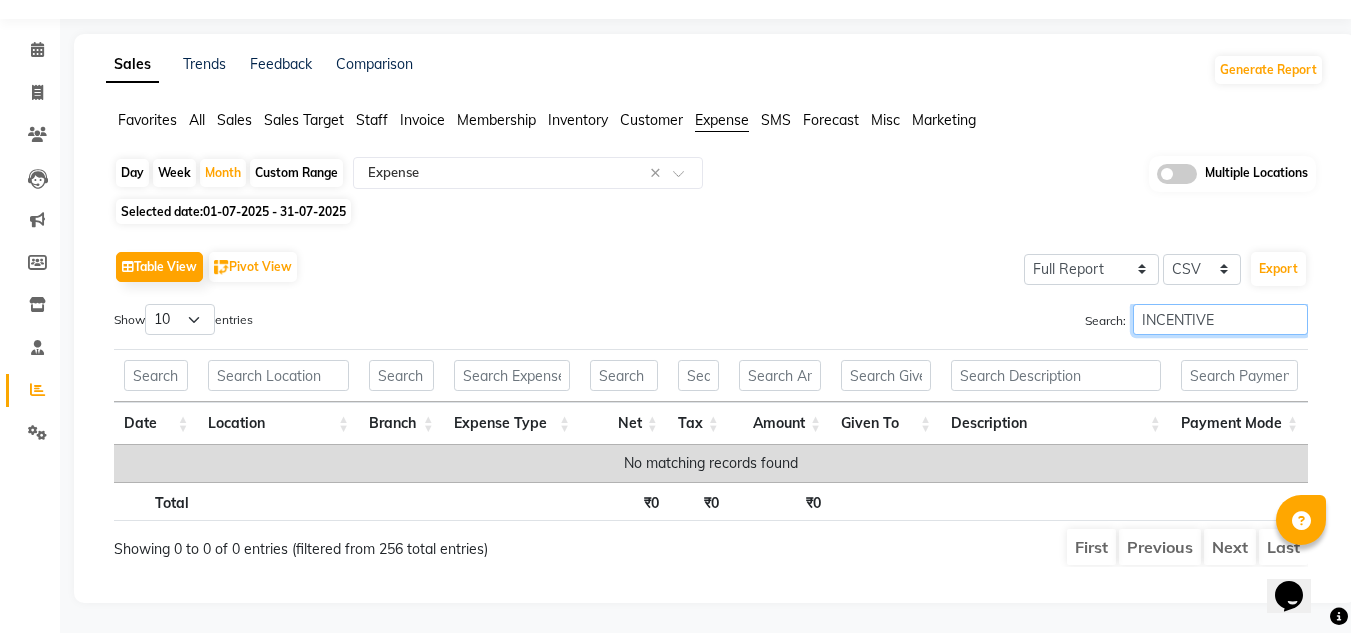 scroll, scrollTop: 313, scrollLeft: 0, axis: vertical 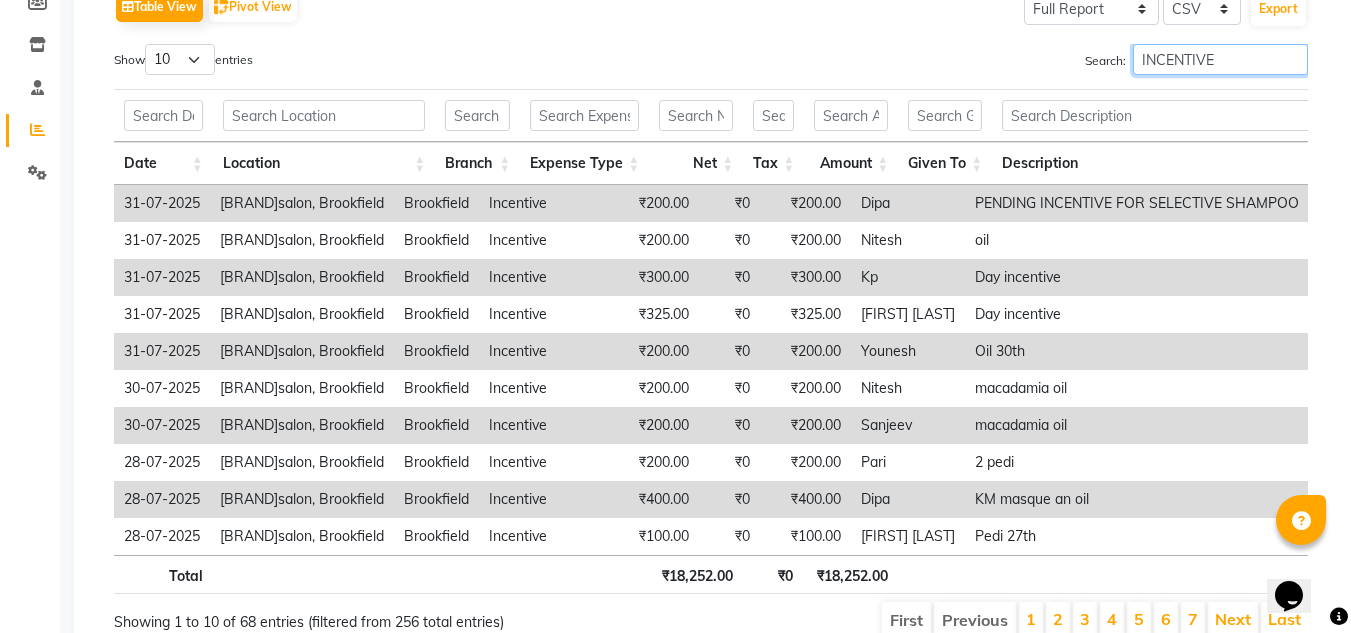 type on "INCENTIVE F" 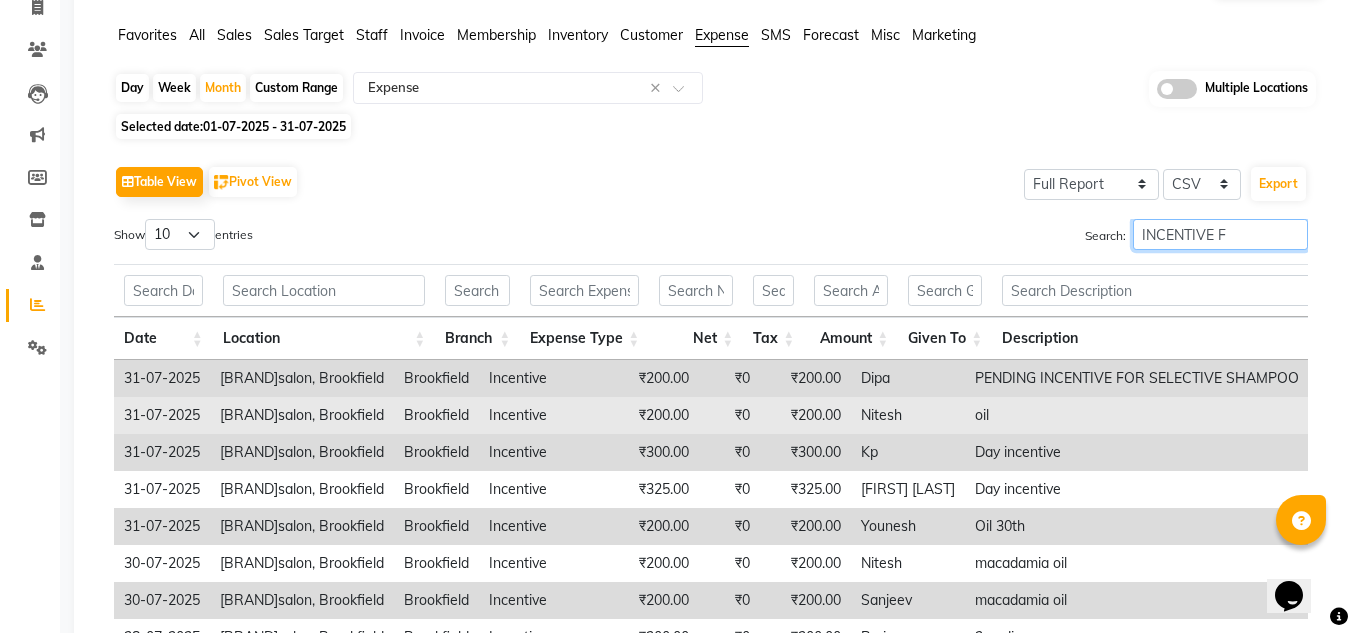 scroll, scrollTop: 134, scrollLeft: 0, axis: vertical 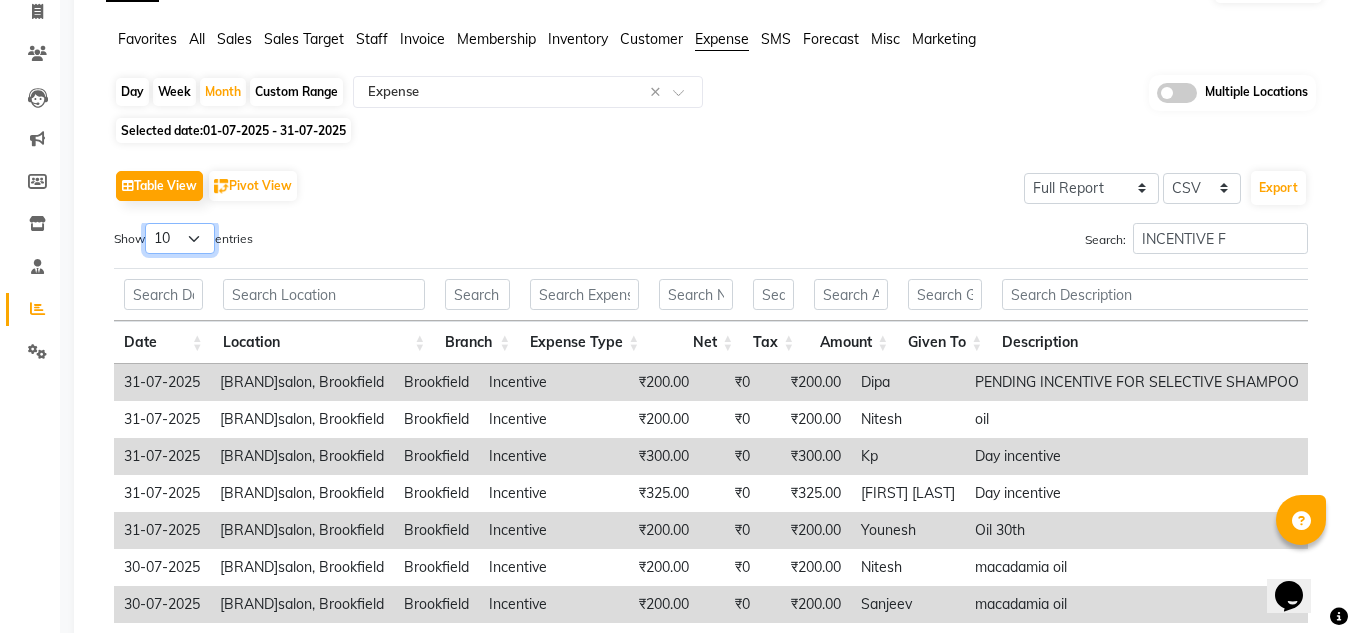 click on "10 25 50 100" at bounding box center (180, 238) 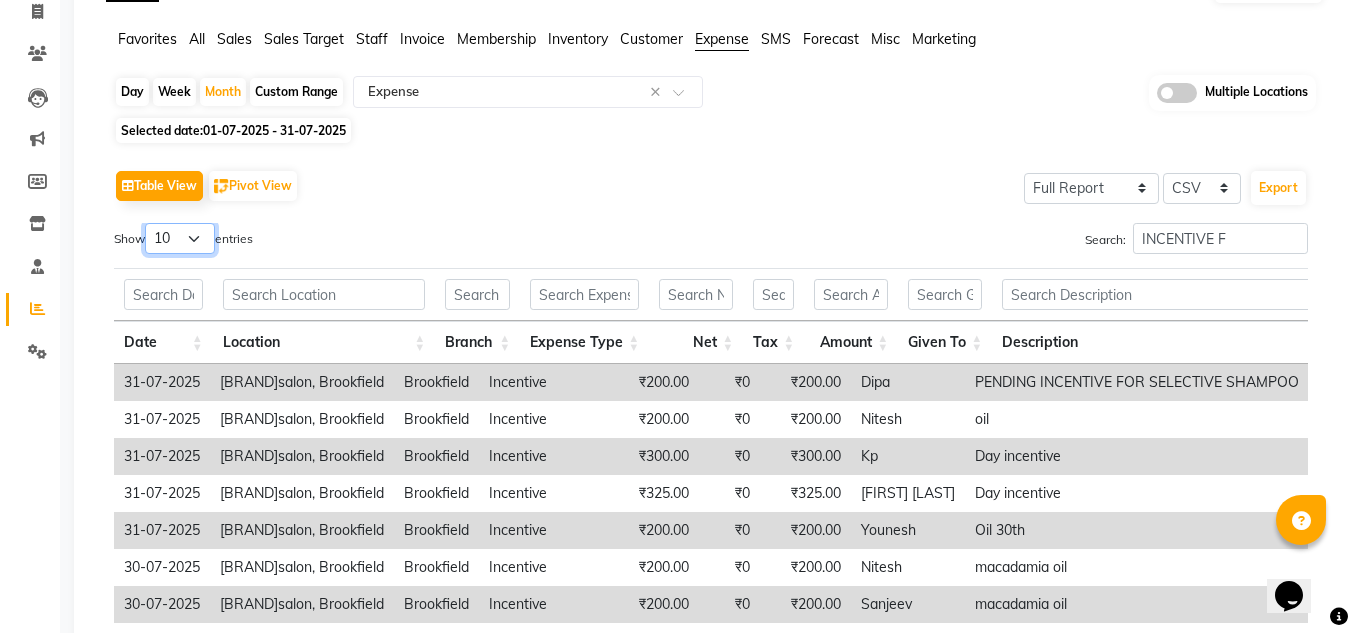 select on "100" 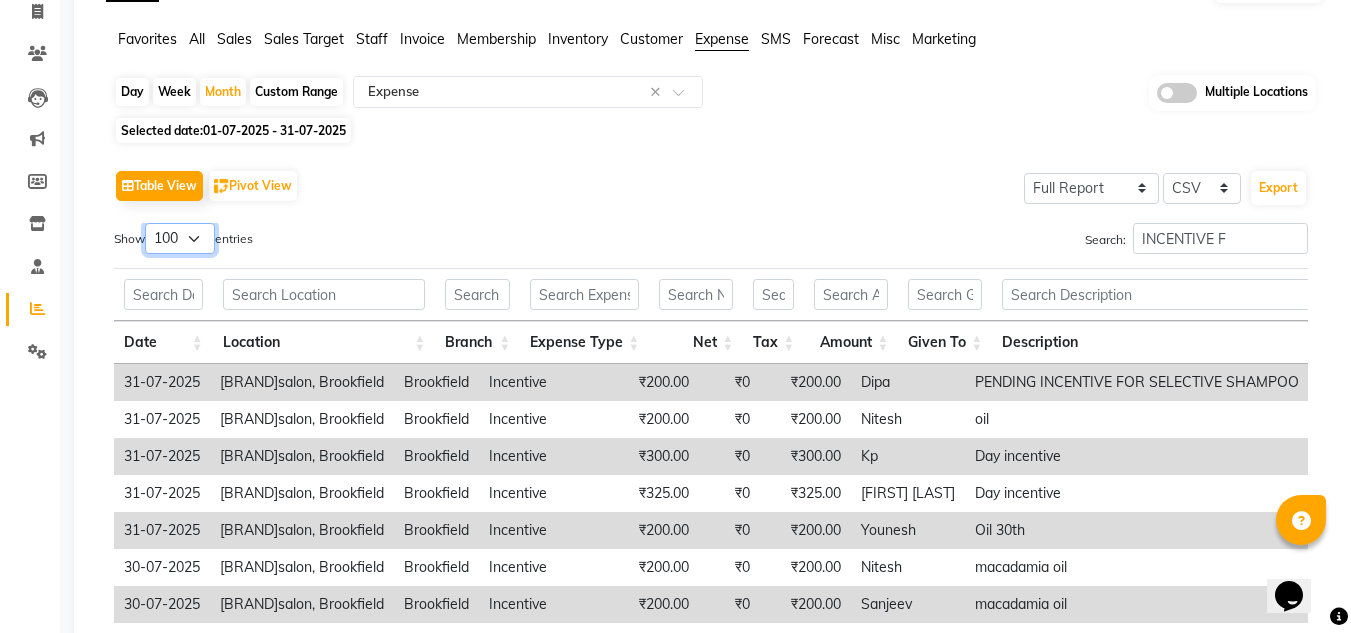 click on "10 25 50 100" at bounding box center [180, 238] 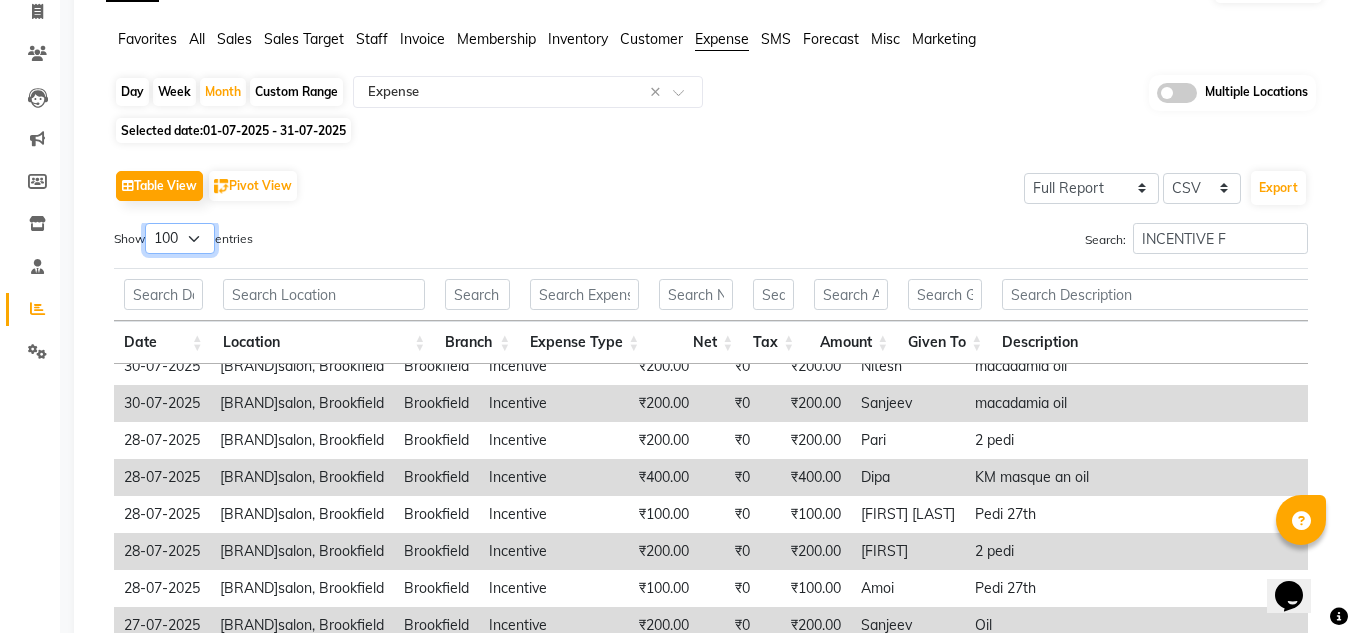 scroll, scrollTop: 215, scrollLeft: 1, axis: both 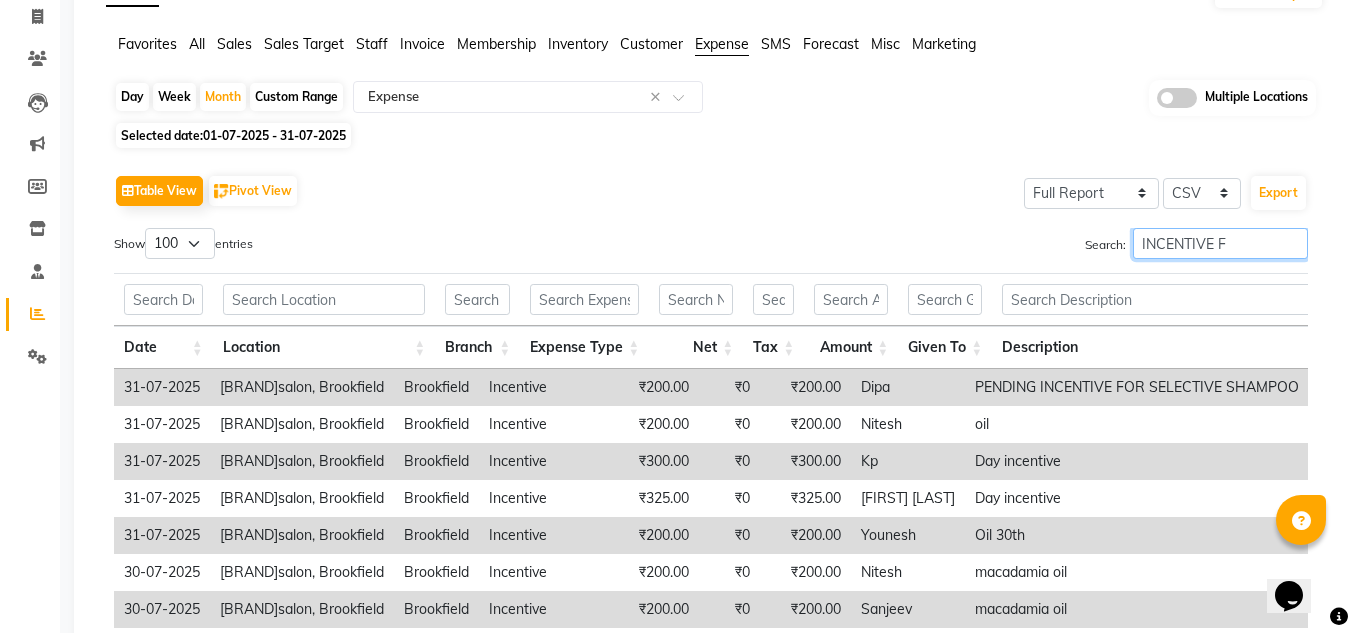 click on "INCENTIVE F" at bounding box center (1220, 243) 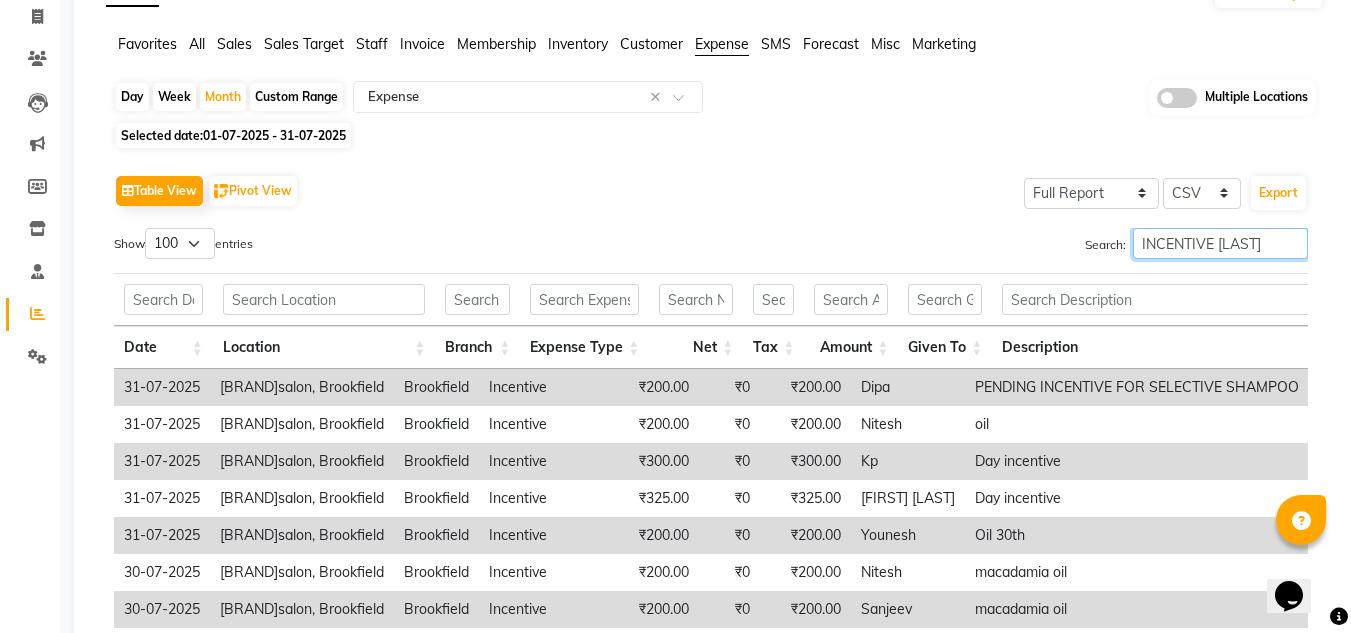 scroll, scrollTop: 105, scrollLeft: 0, axis: vertical 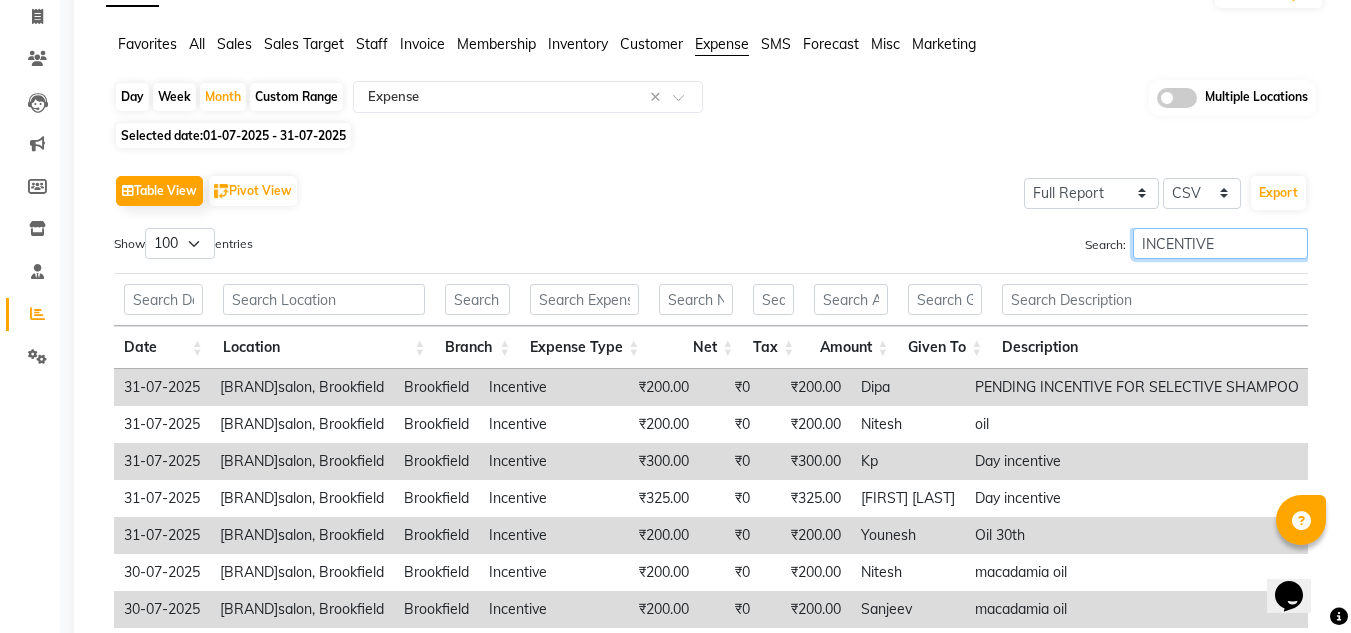 click on "INCENTIVE" at bounding box center (1220, 243) 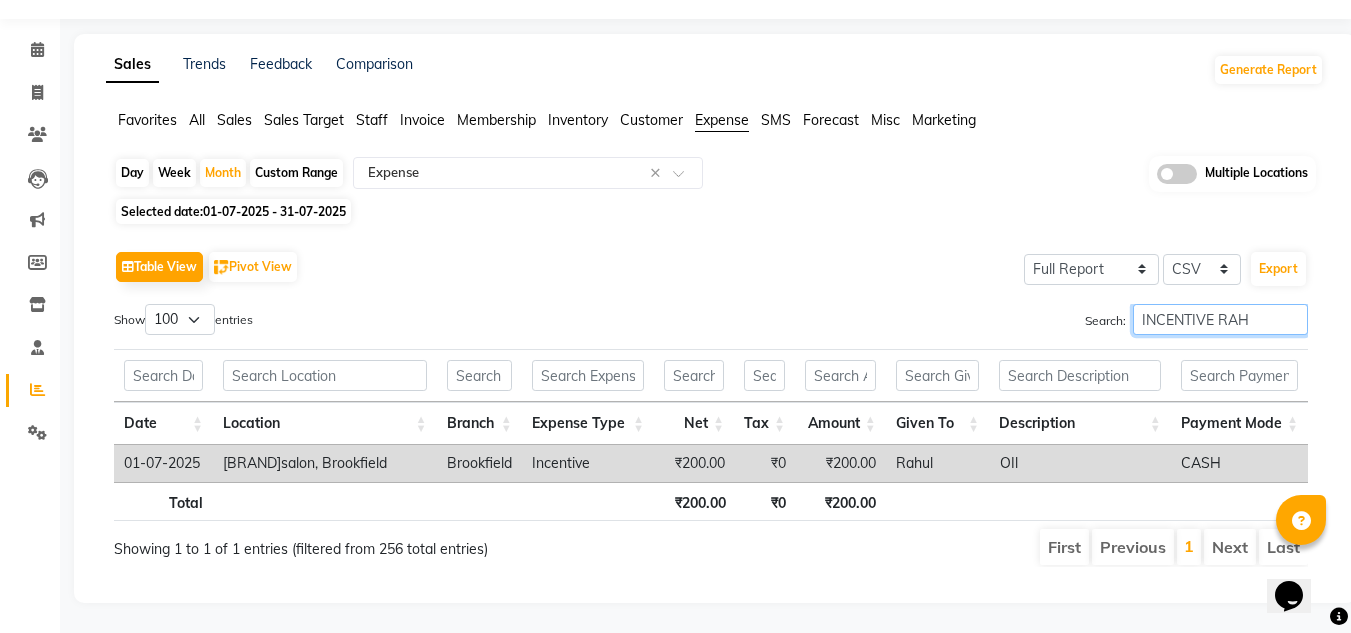 scroll, scrollTop: 68, scrollLeft: 0, axis: vertical 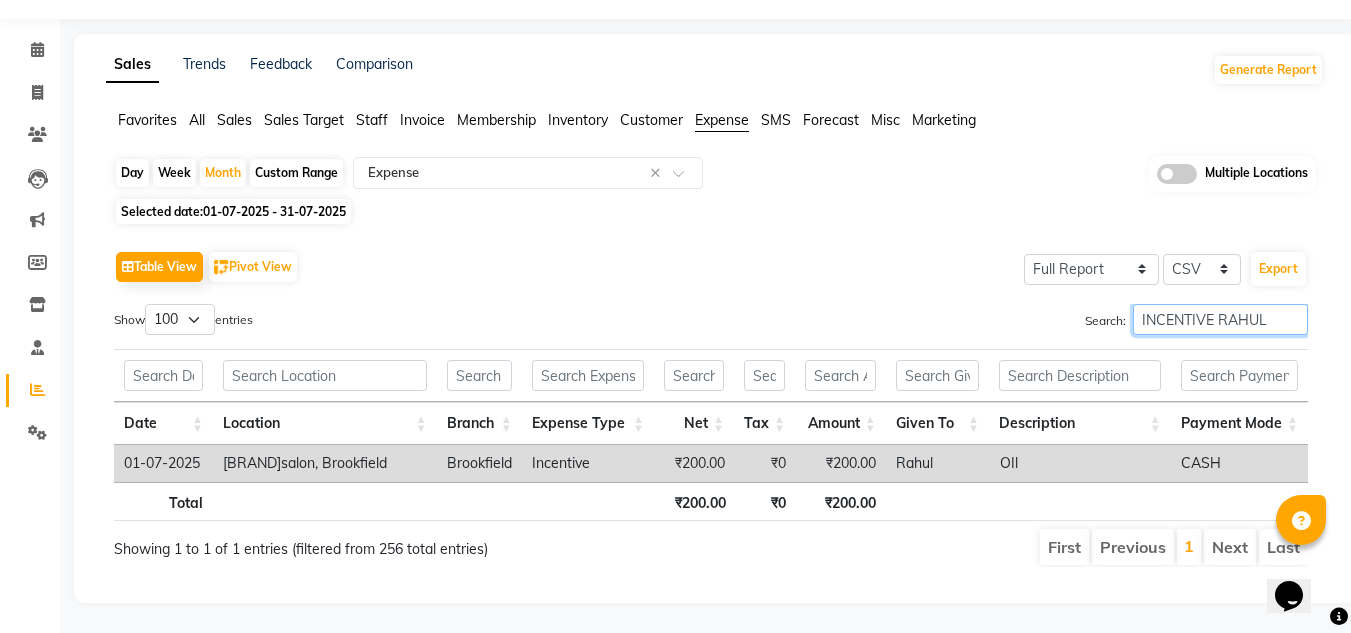 click on "INCENTIVE RAHUL" at bounding box center [1220, 319] 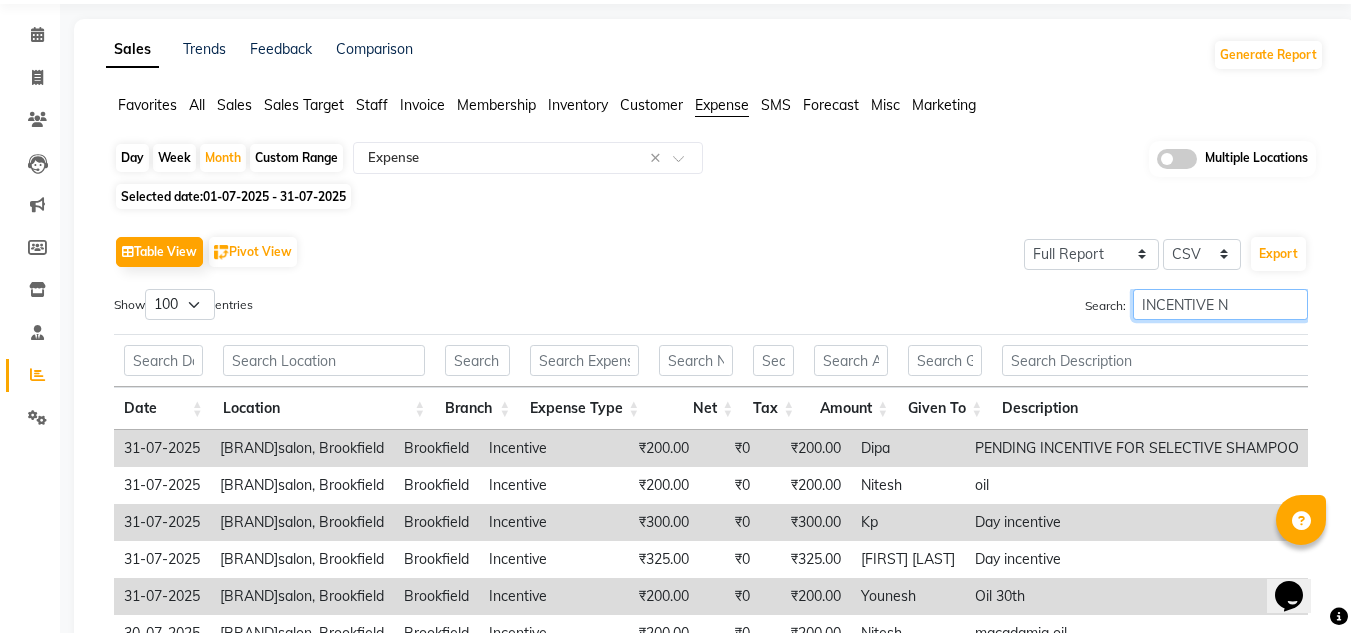 scroll, scrollTop: 129, scrollLeft: 0, axis: vertical 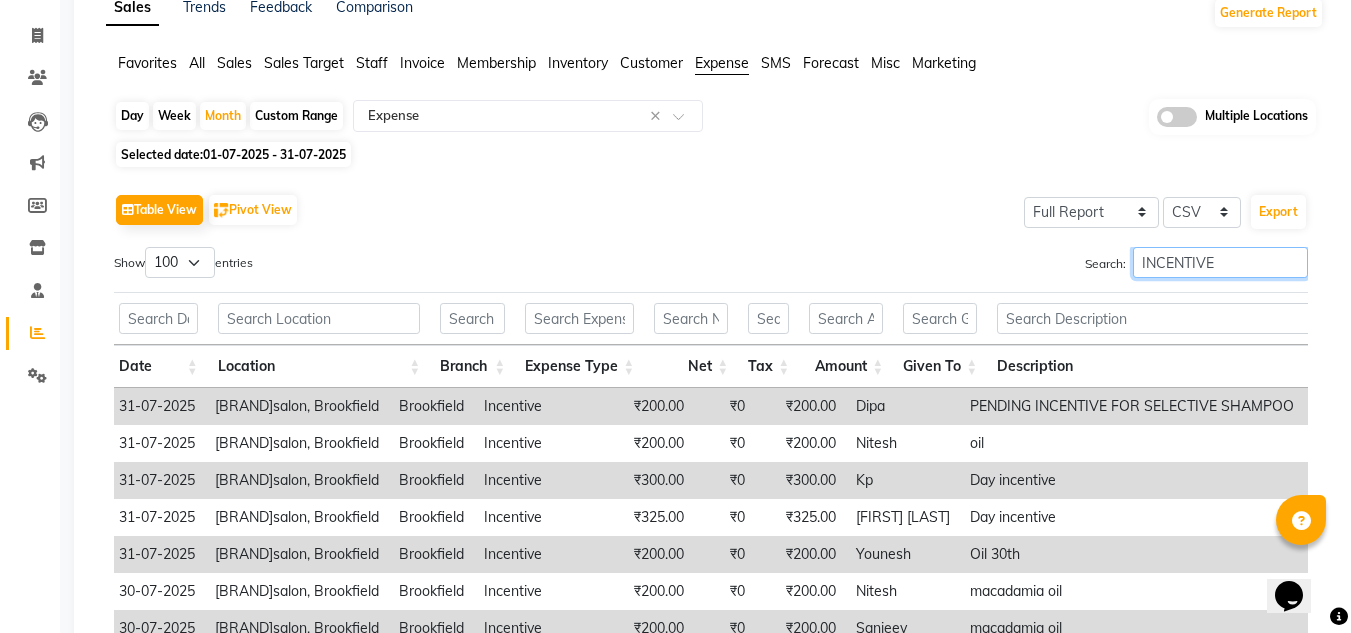 click on "INCENTIVE" at bounding box center (1220, 262) 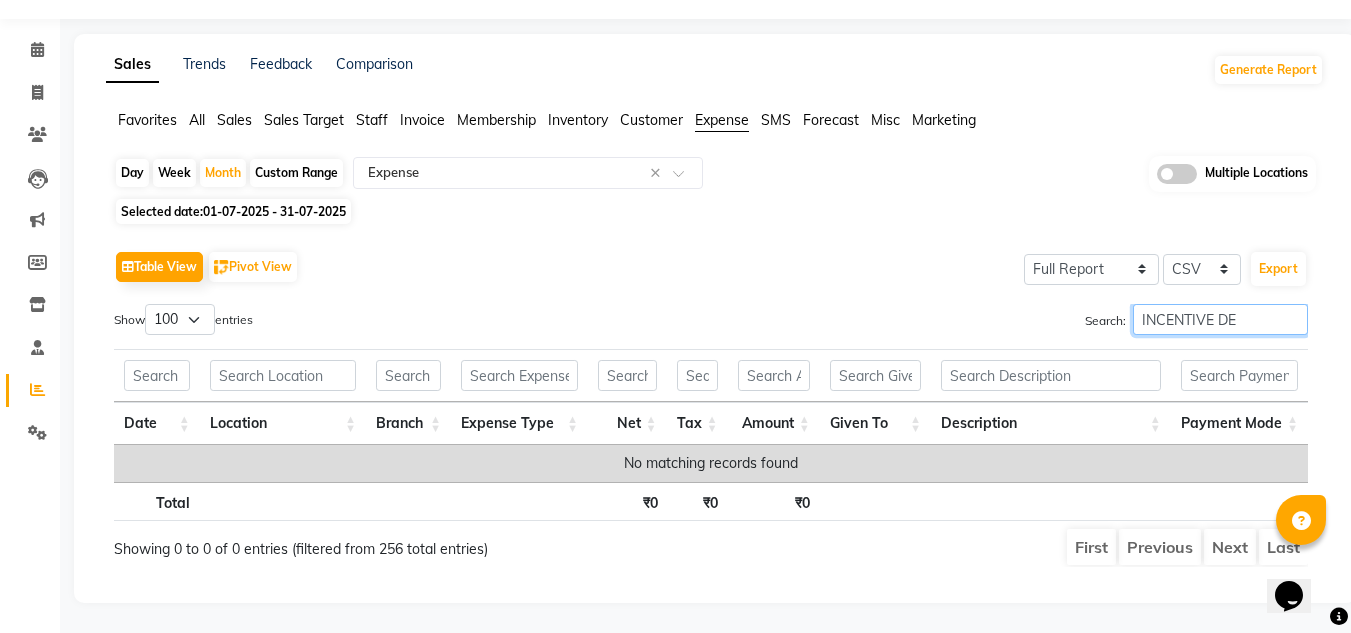 scroll, scrollTop: 0, scrollLeft: 0, axis: both 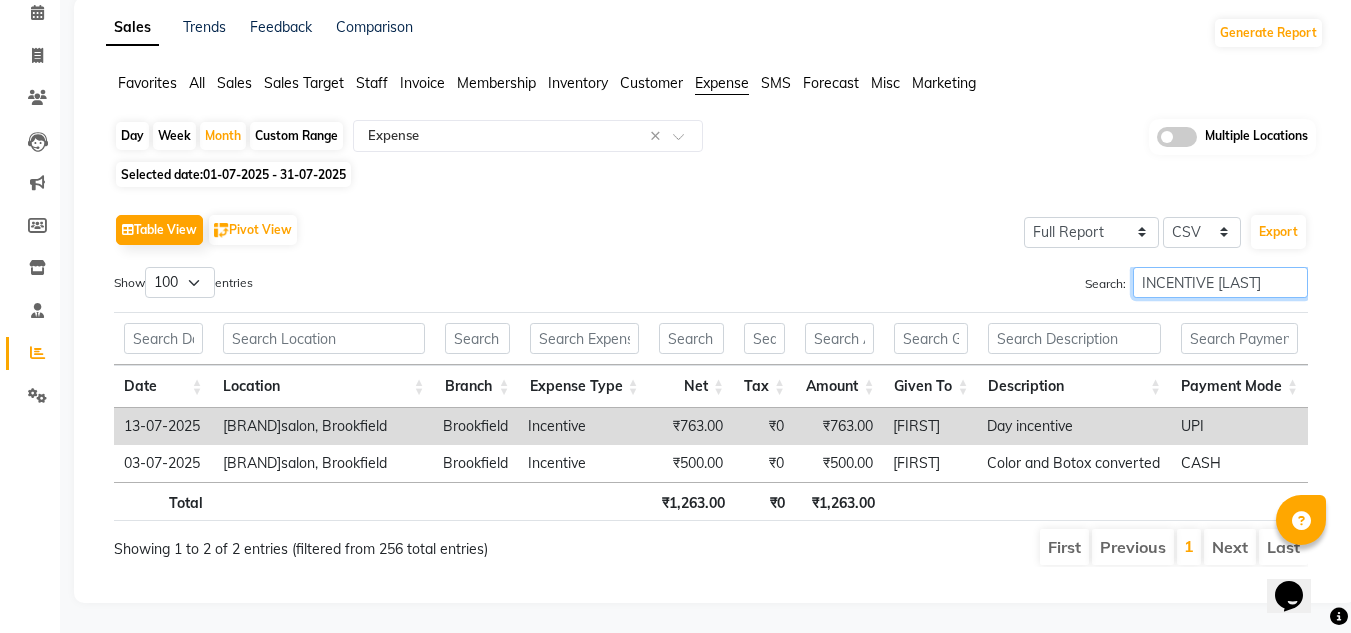 click on "INCENTIVE SAT" at bounding box center (1220, 282) 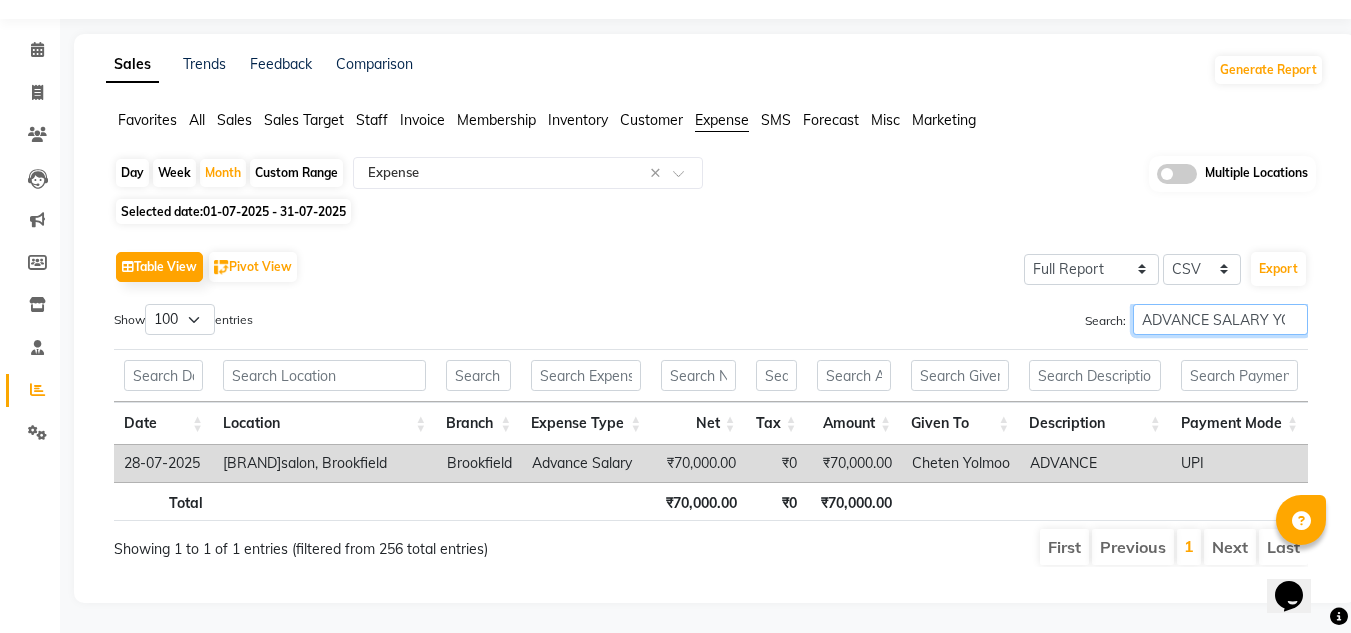 scroll, scrollTop: 68, scrollLeft: 0, axis: vertical 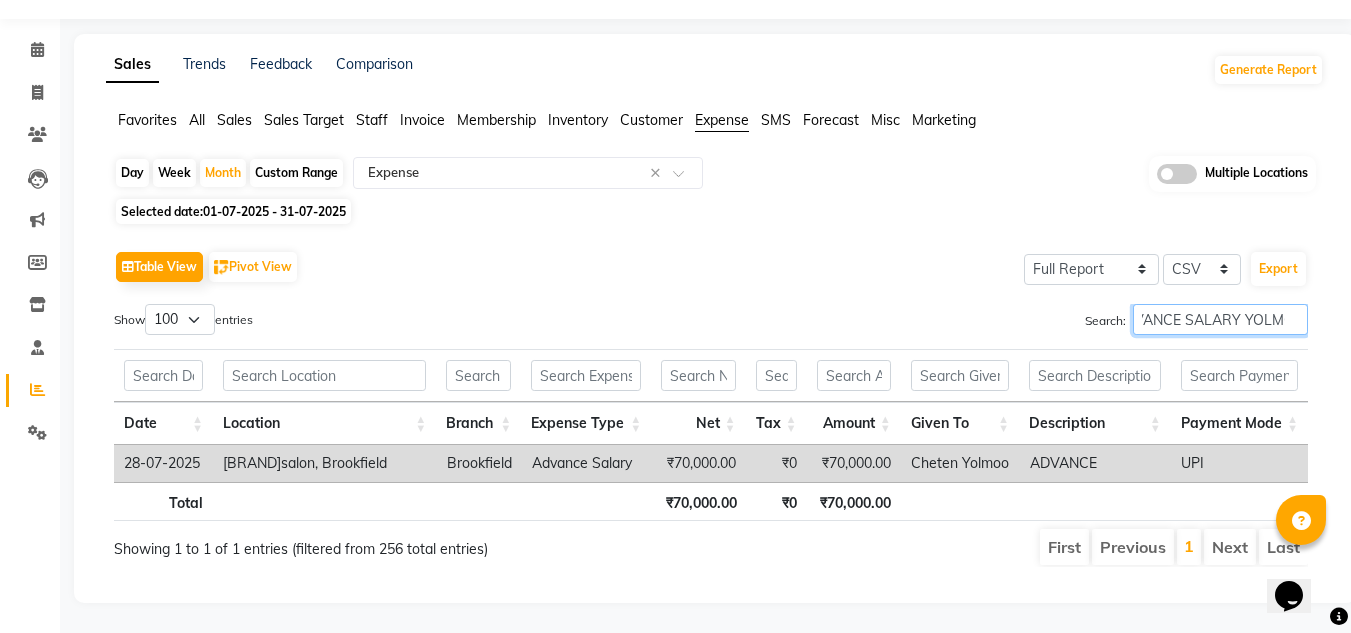 type on "ADVANCE SALARY YOLMO" 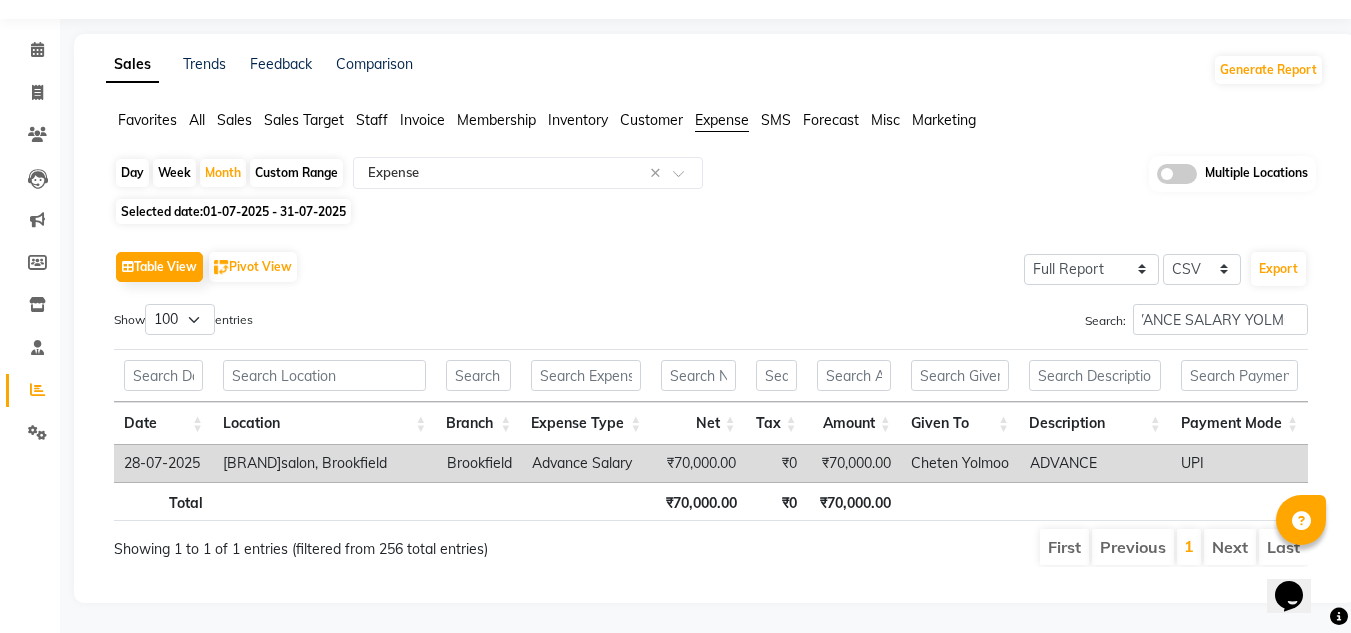 scroll, scrollTop: 0, scrollLeft: 0, axis: both 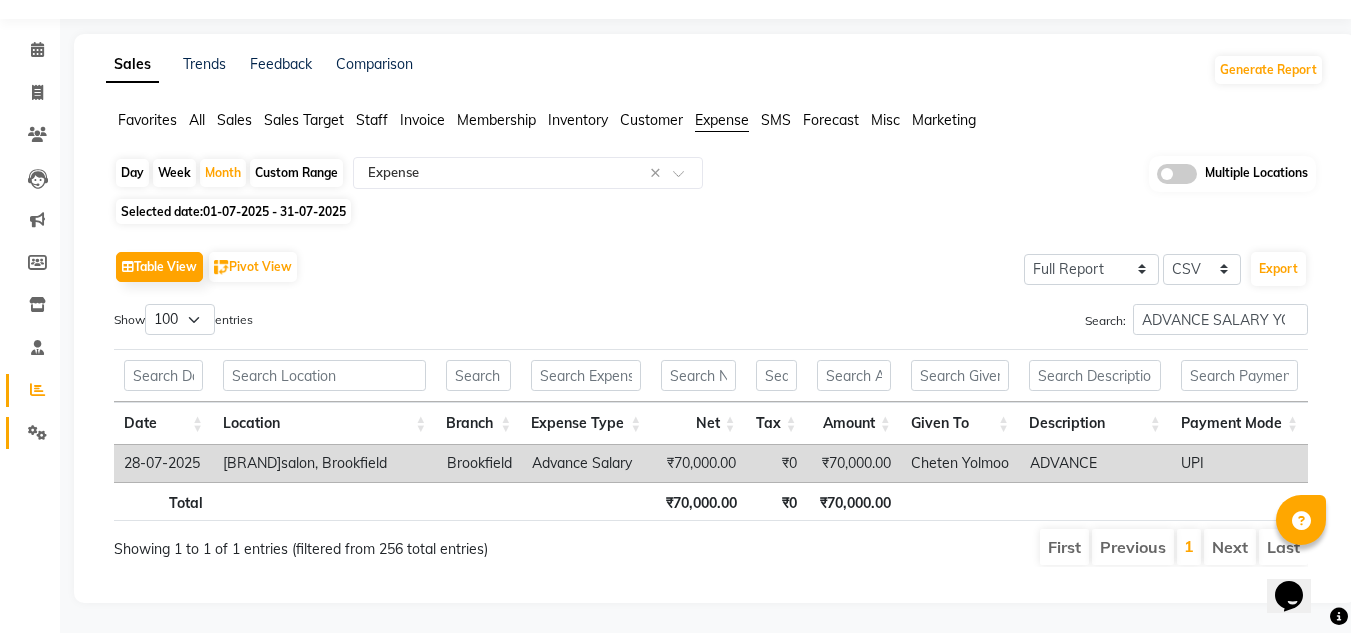 click on "Settings" 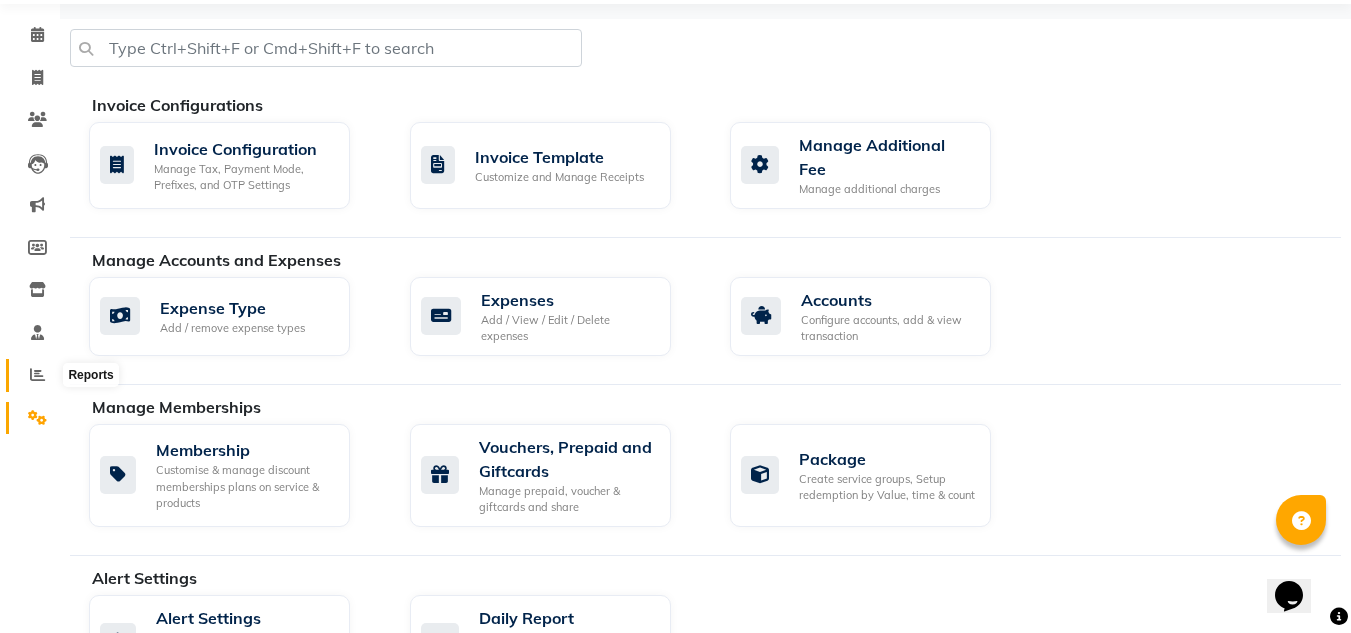 click 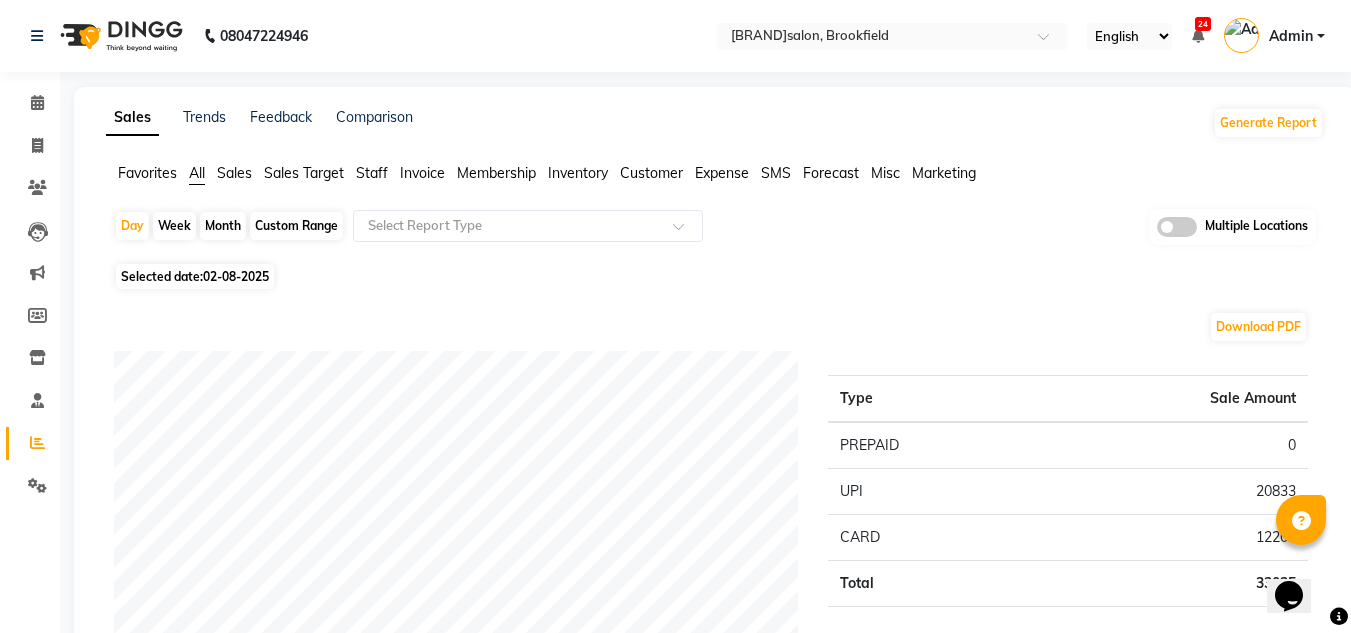 click on "Expense" 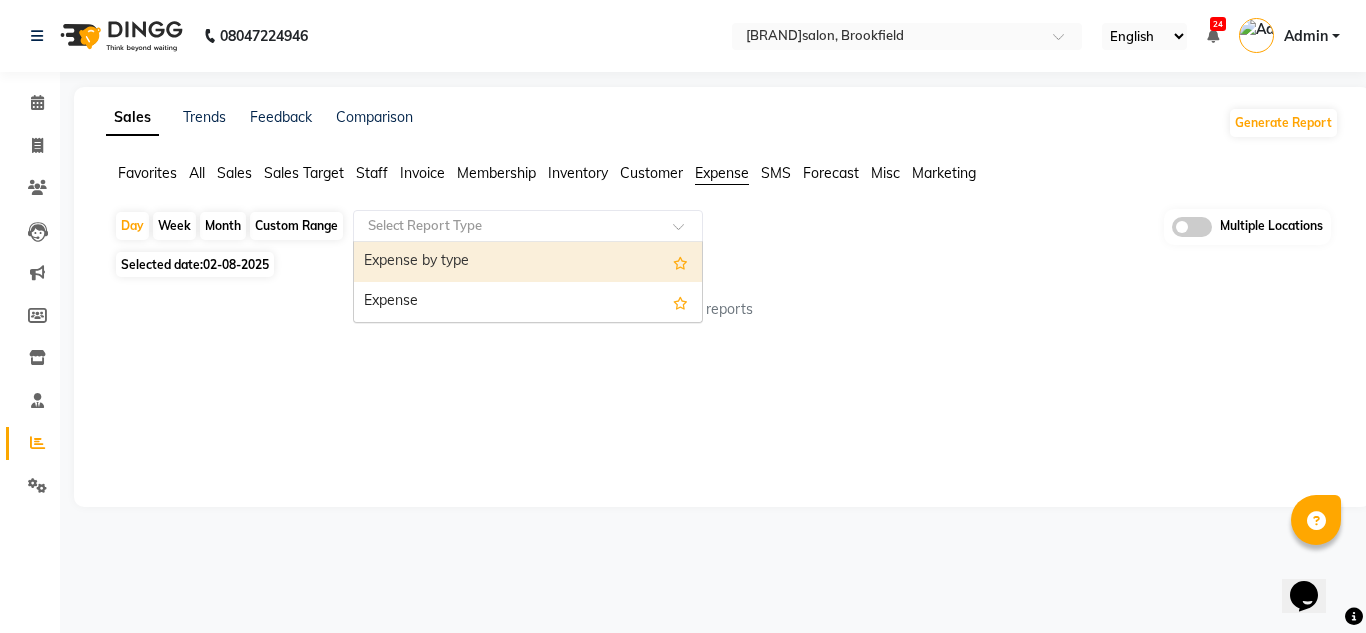 click 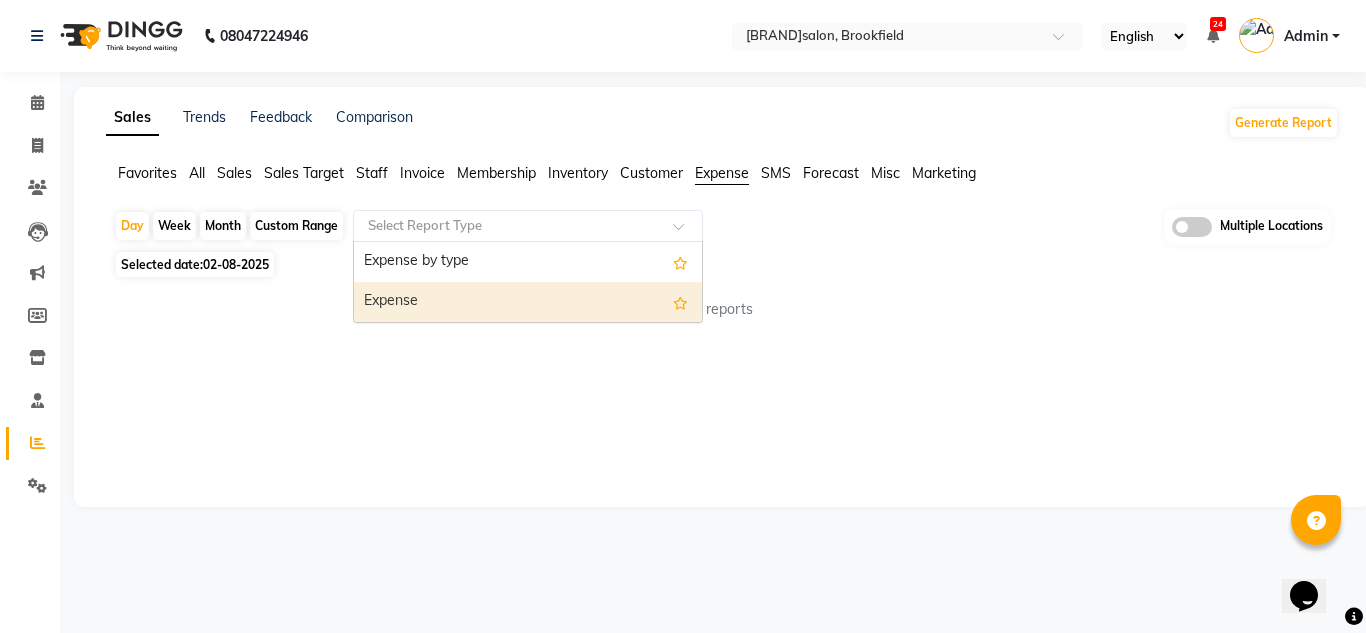 click on "Expense" at bounding box center (528, 302) 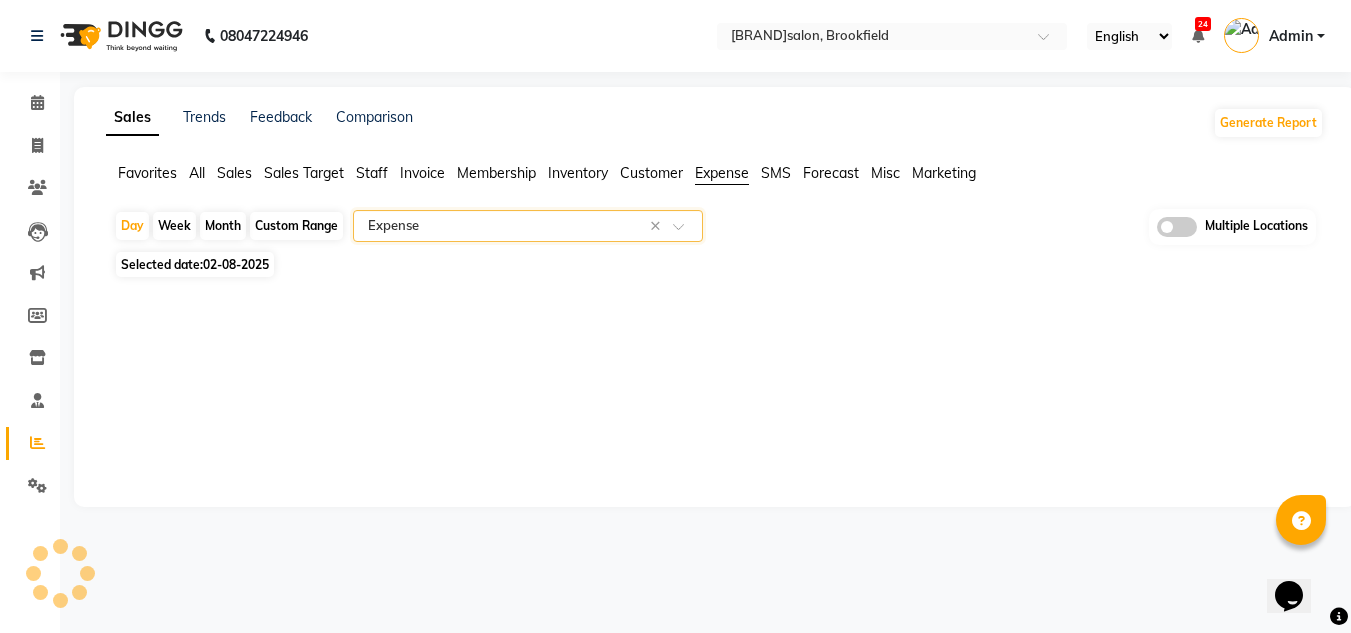 select on "full_report" 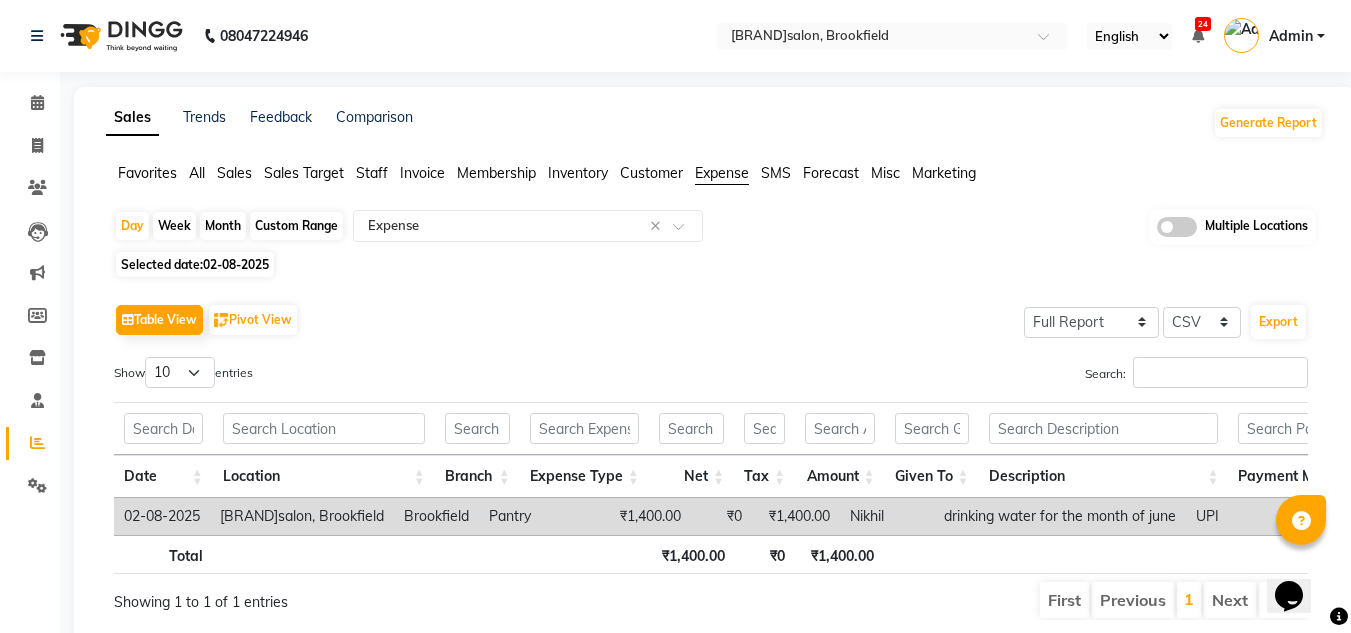 click on "Selected date:  02-08-2025" 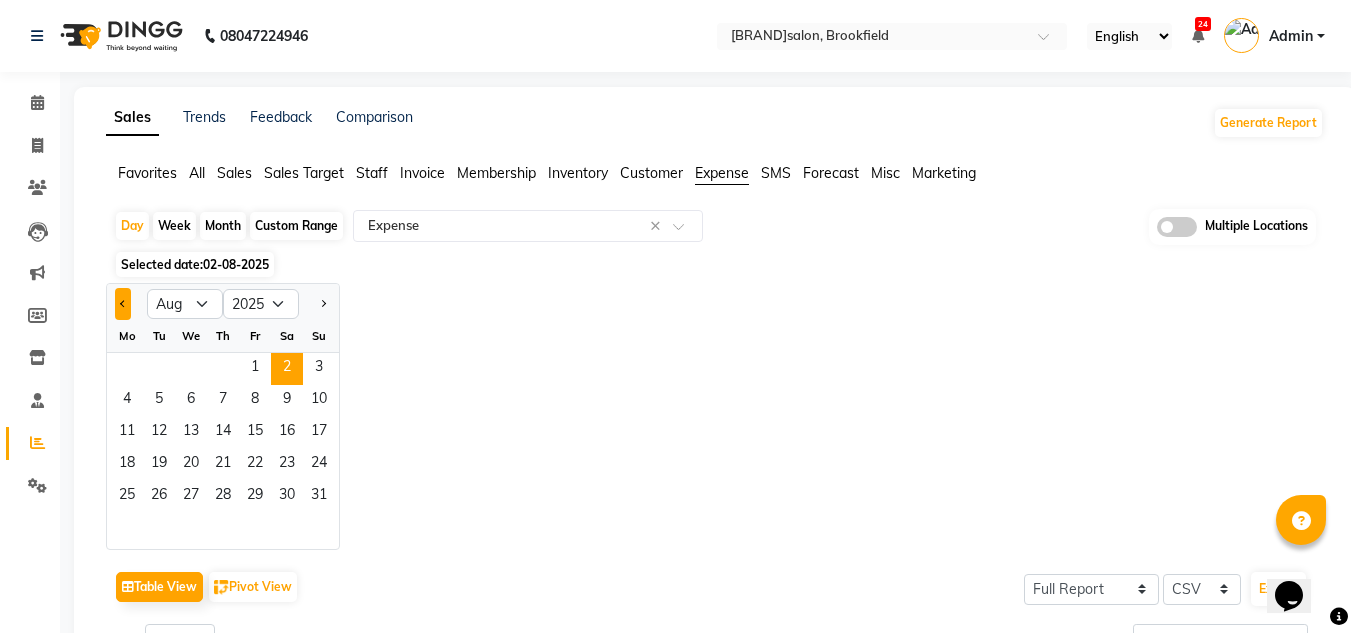 click 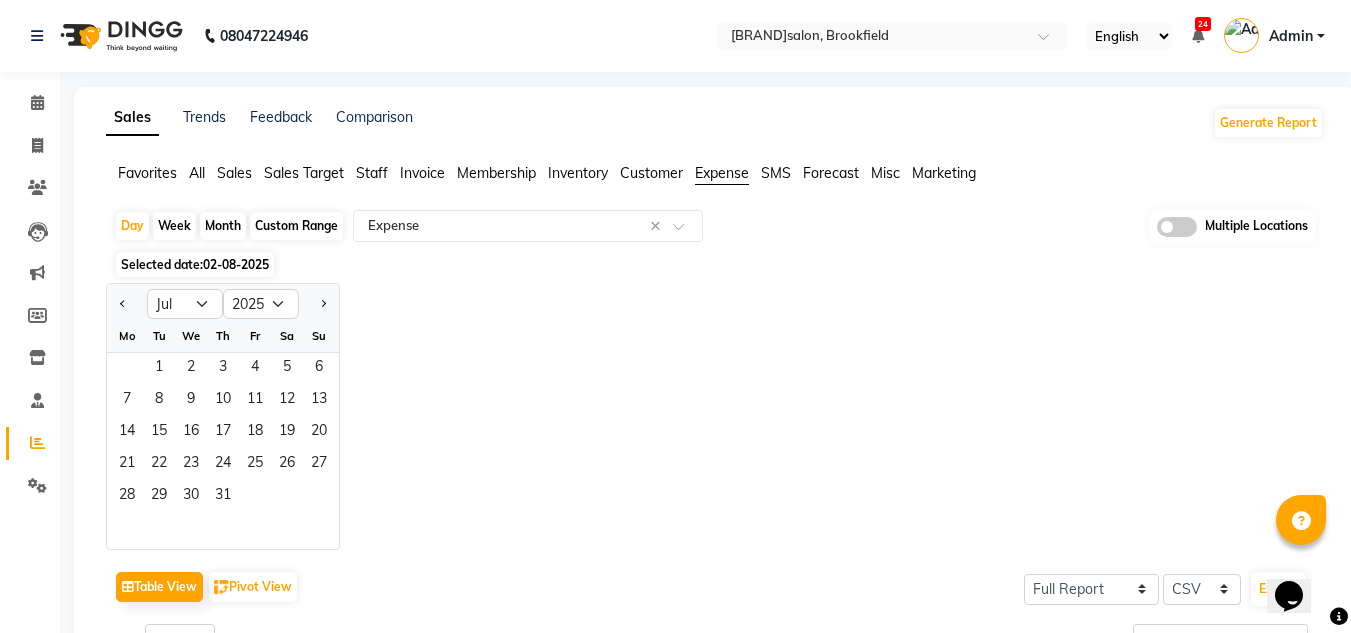 click on "Month" 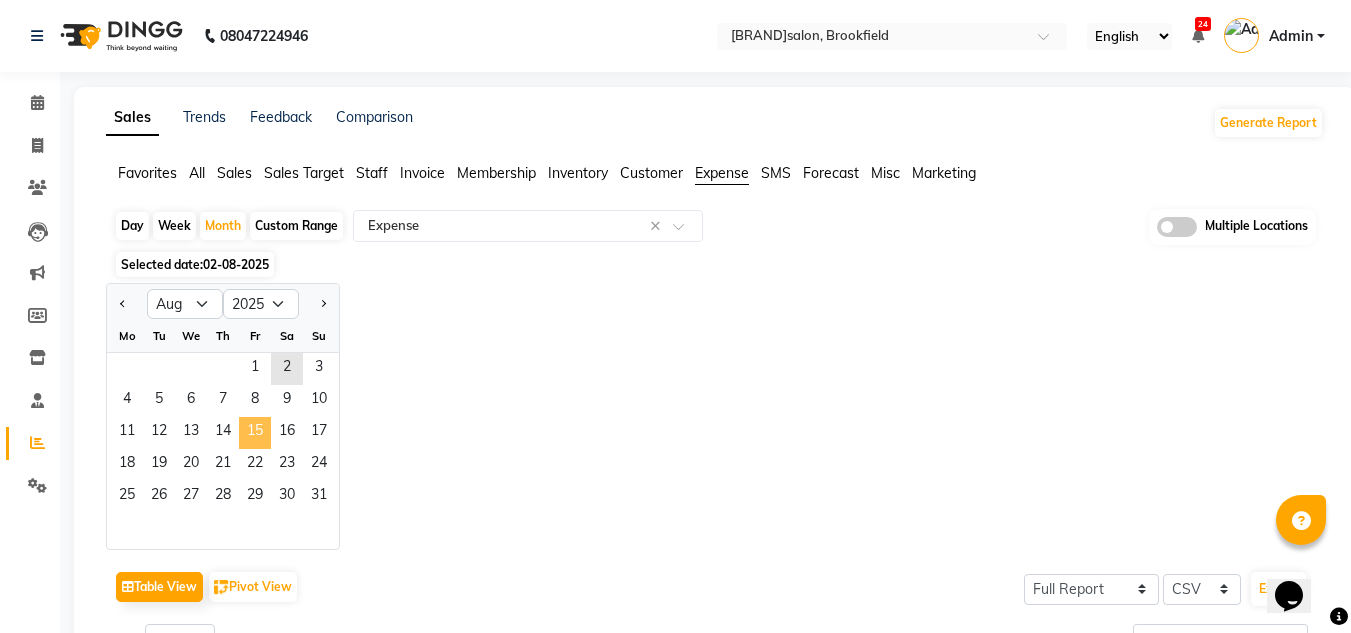 click on "15" 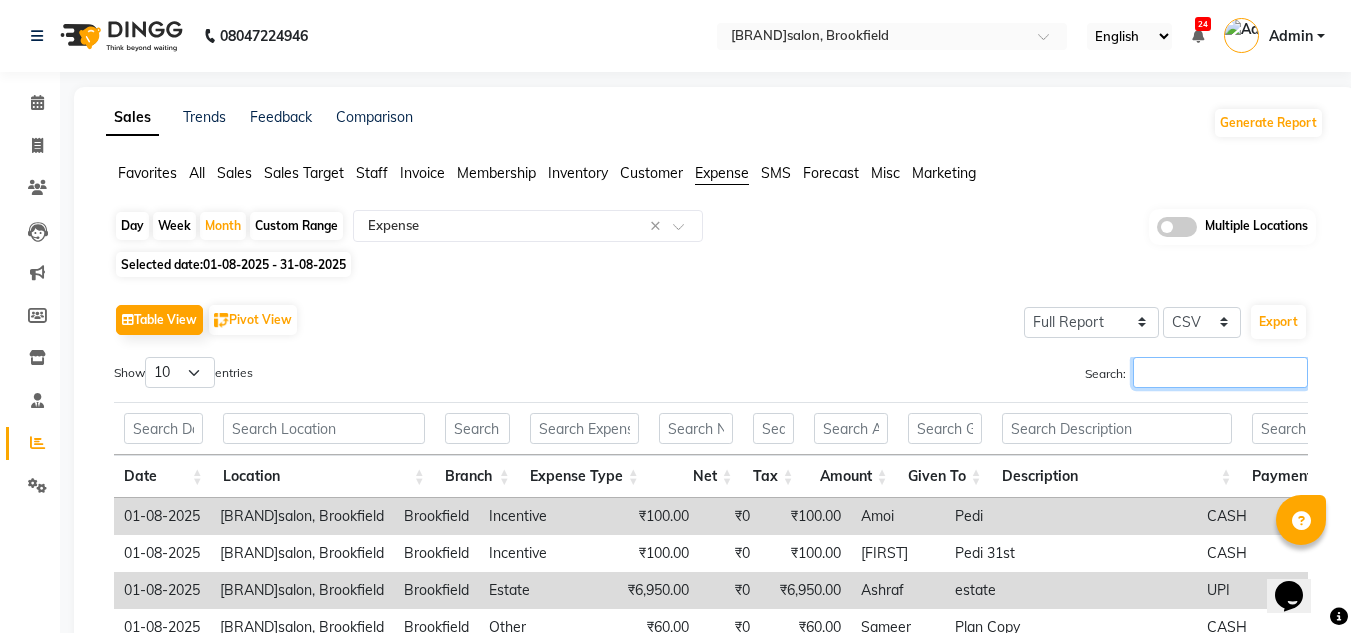 click on "Search:" at bounding box center [1220, 372] 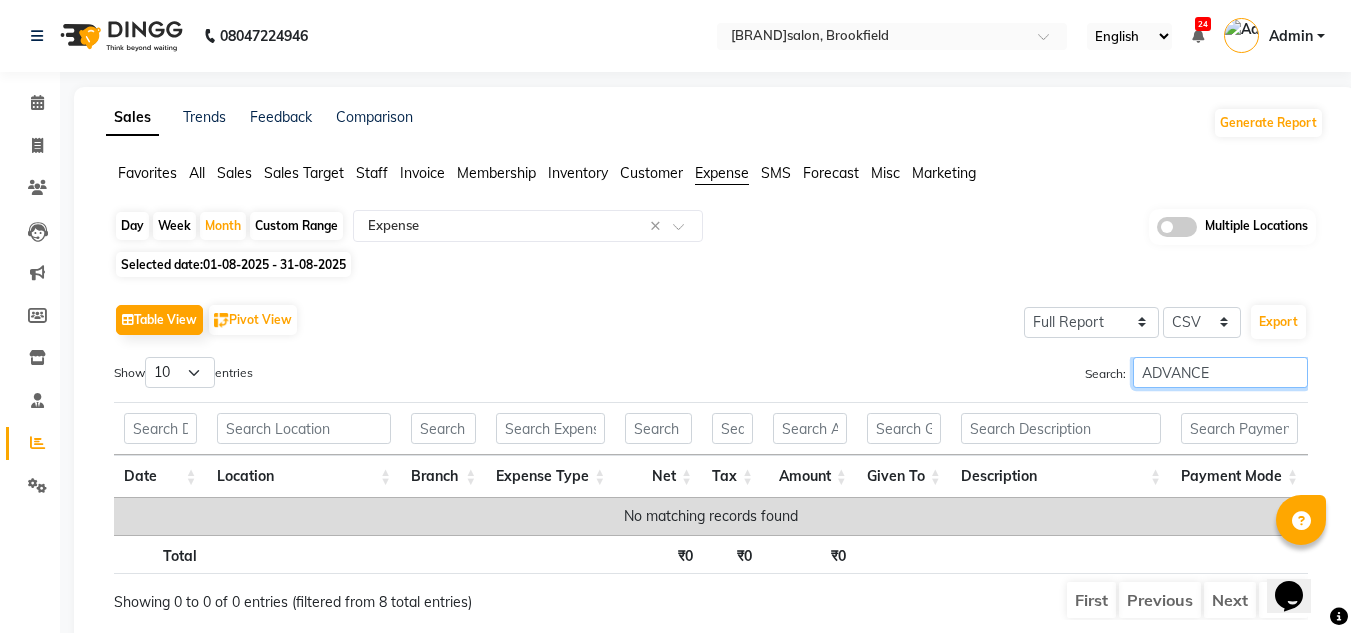 type on "ADVANCE" 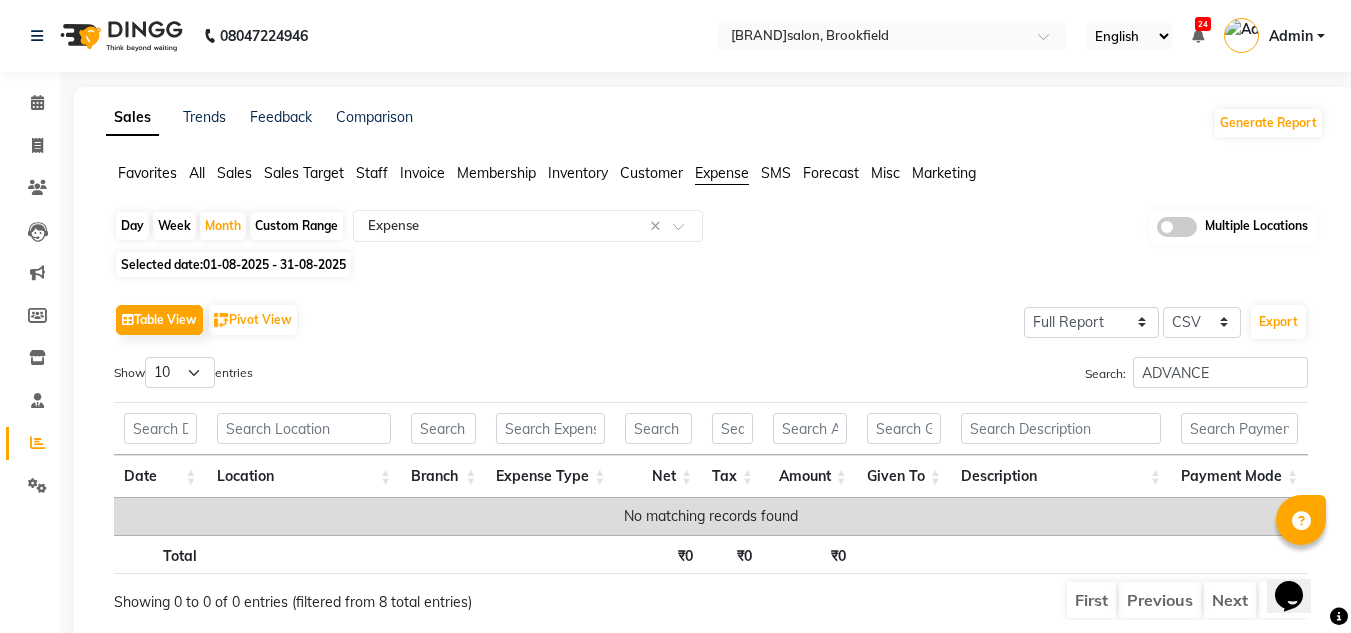 click on "01-08-2025 - 31-08-2025" 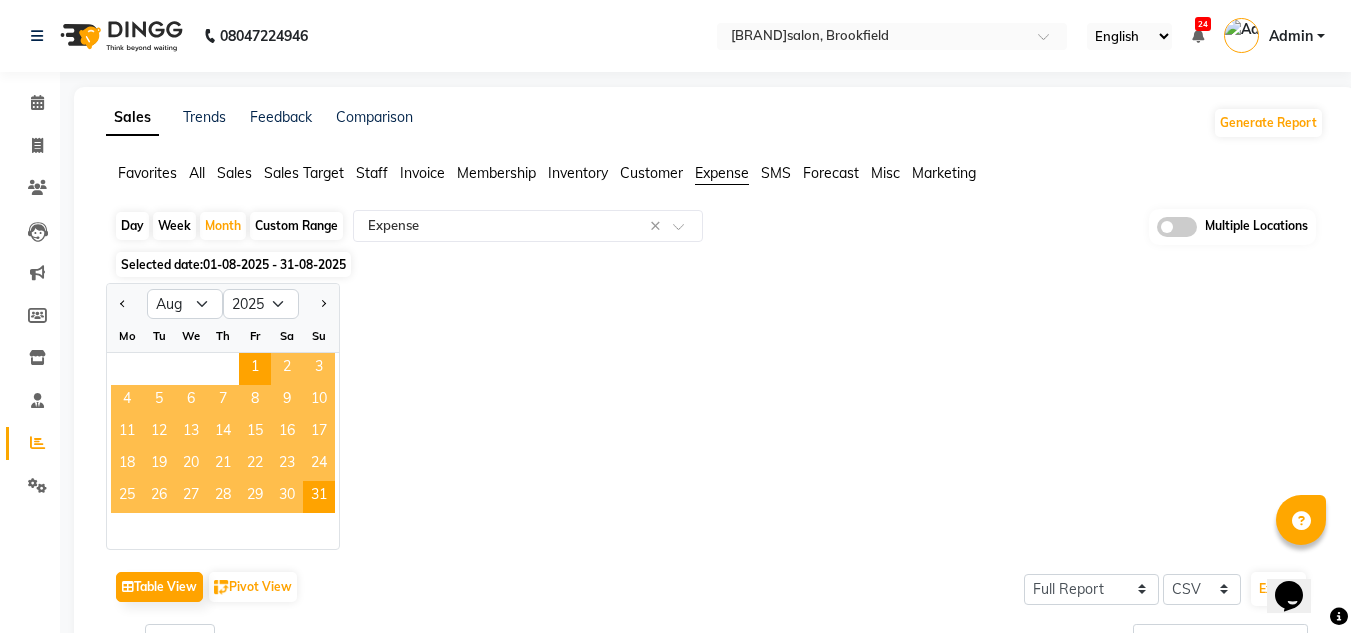 click 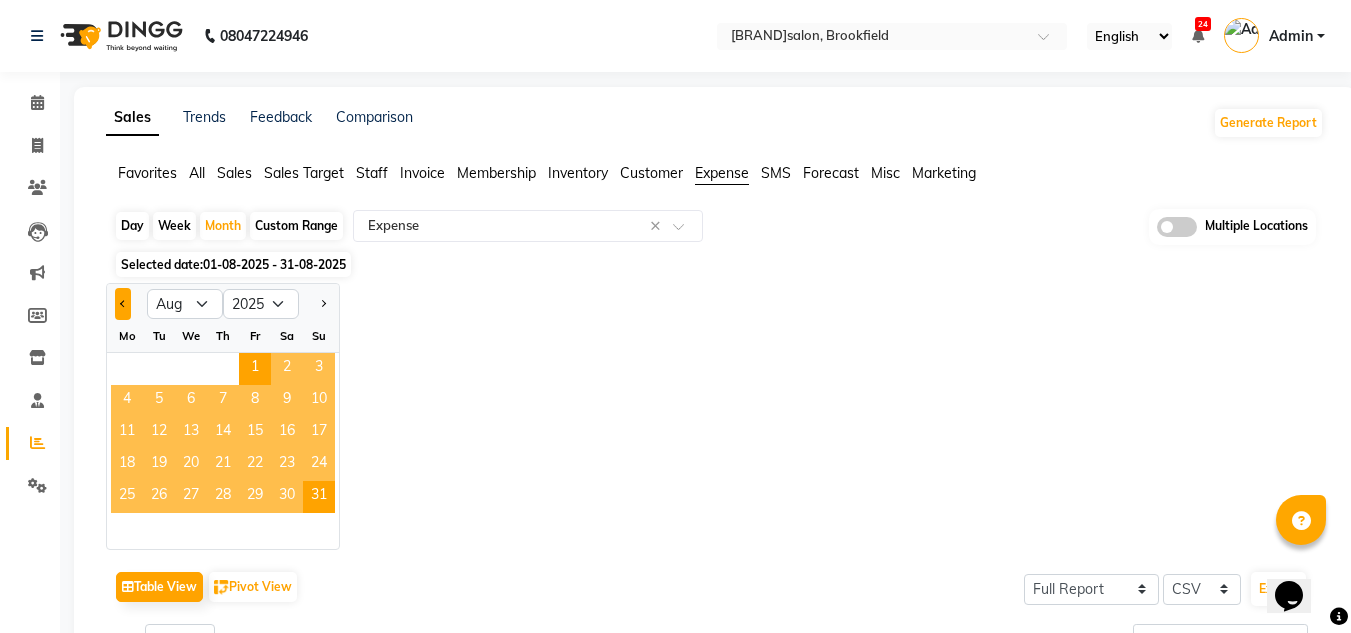 click 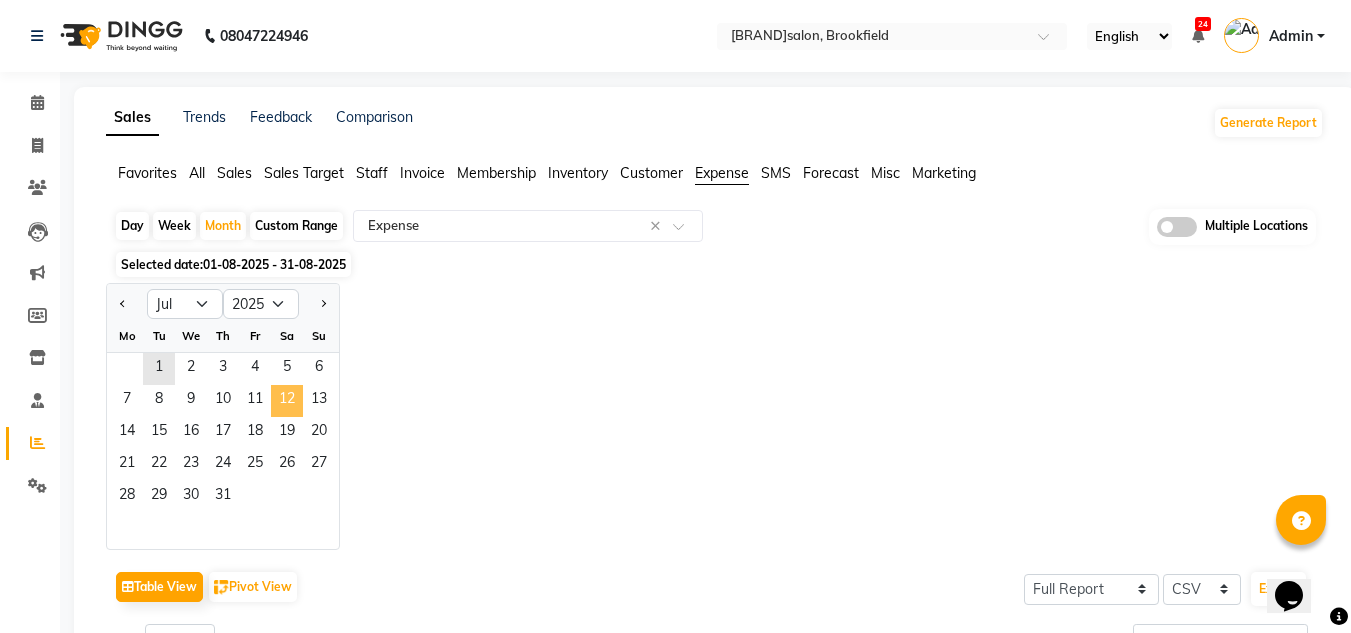 click on "12" 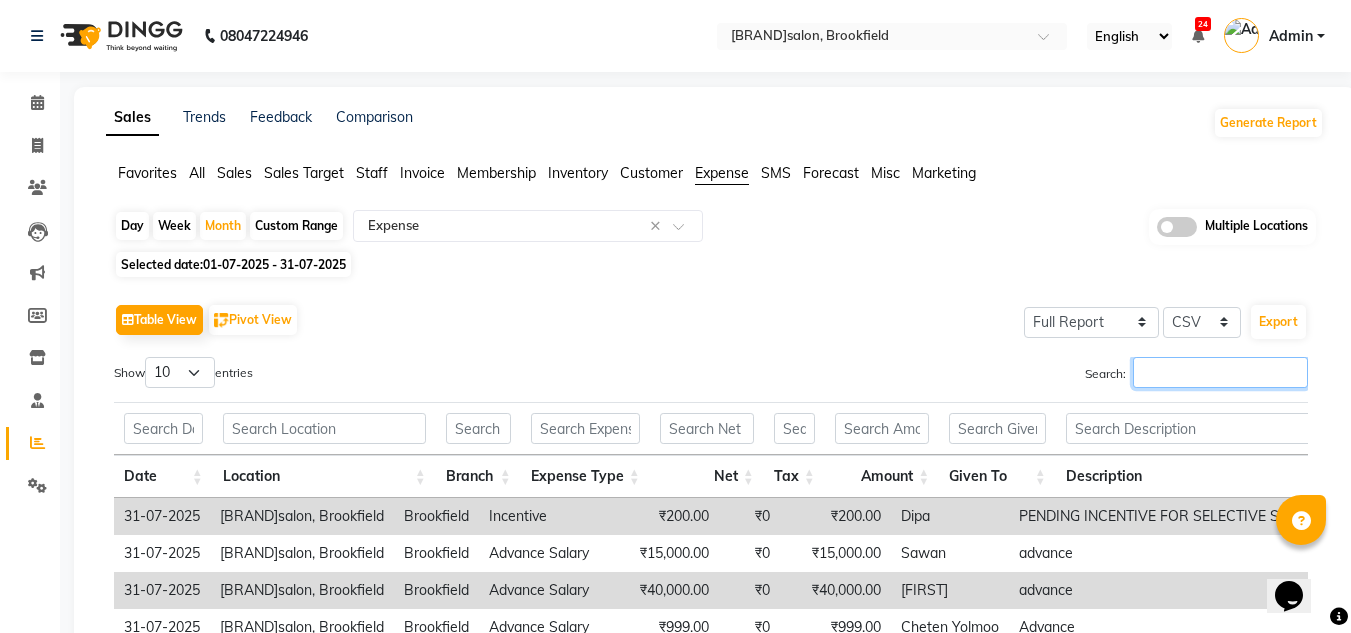 click on "Search:" at bounding box center (1220, 372) 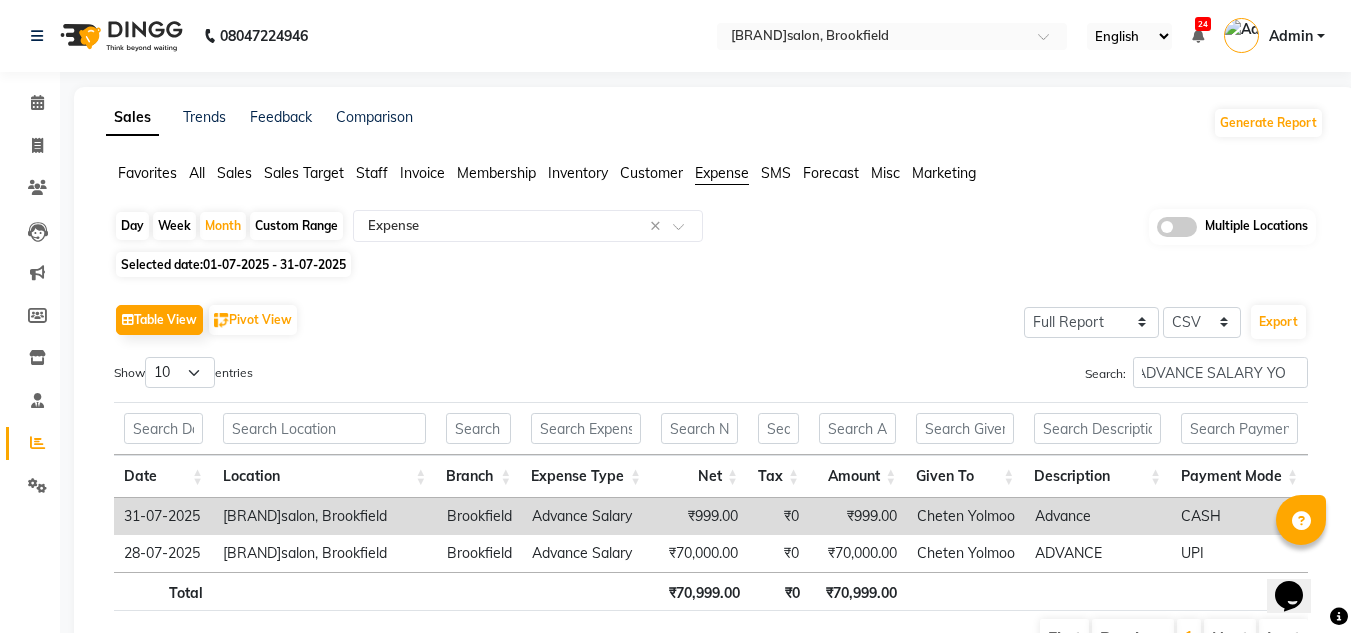 scroll, scrollTop: 0, scrollLeft: 0, axis: both 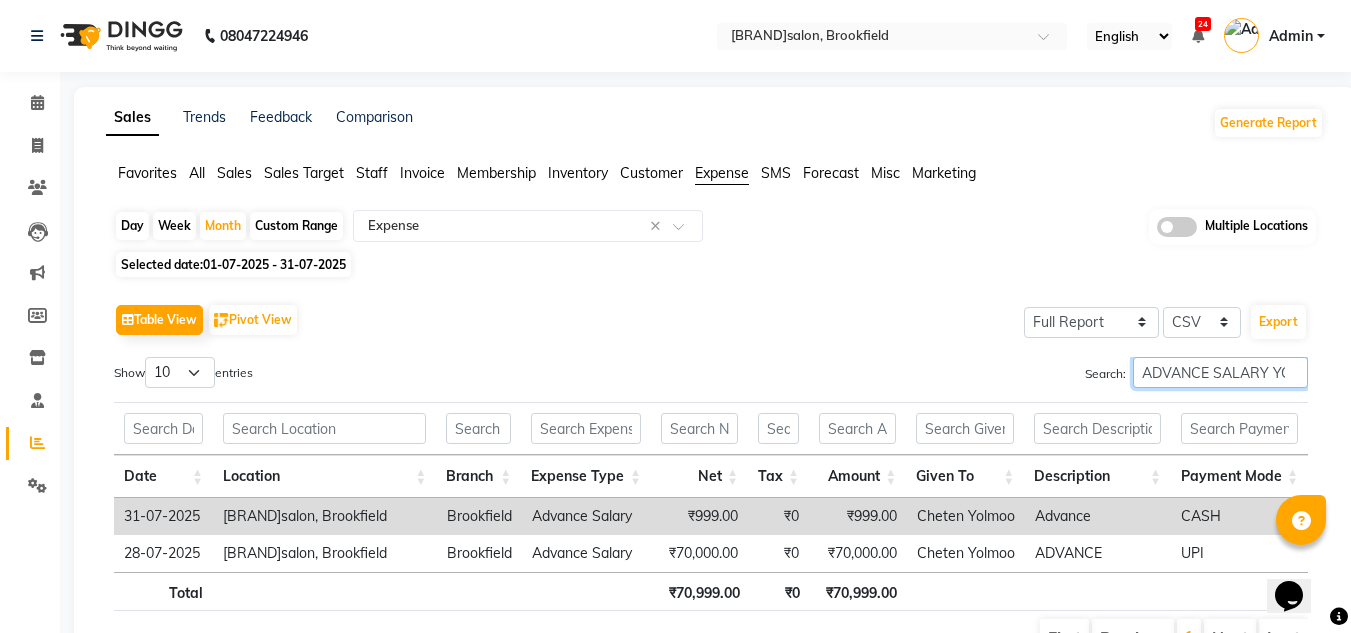 click on "ADVANCE SALARY YOL" at bounding box center (1220, 372) 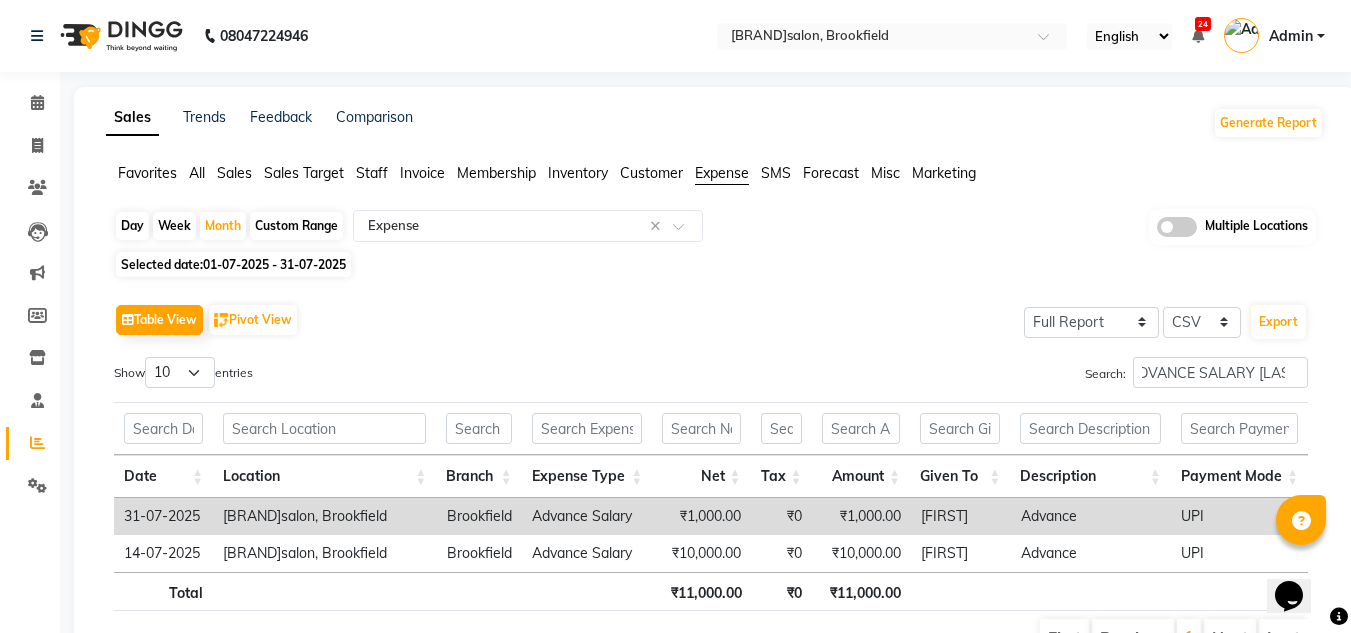 scroll, scrollTop: 0, scrollLeft: 0, axis: both 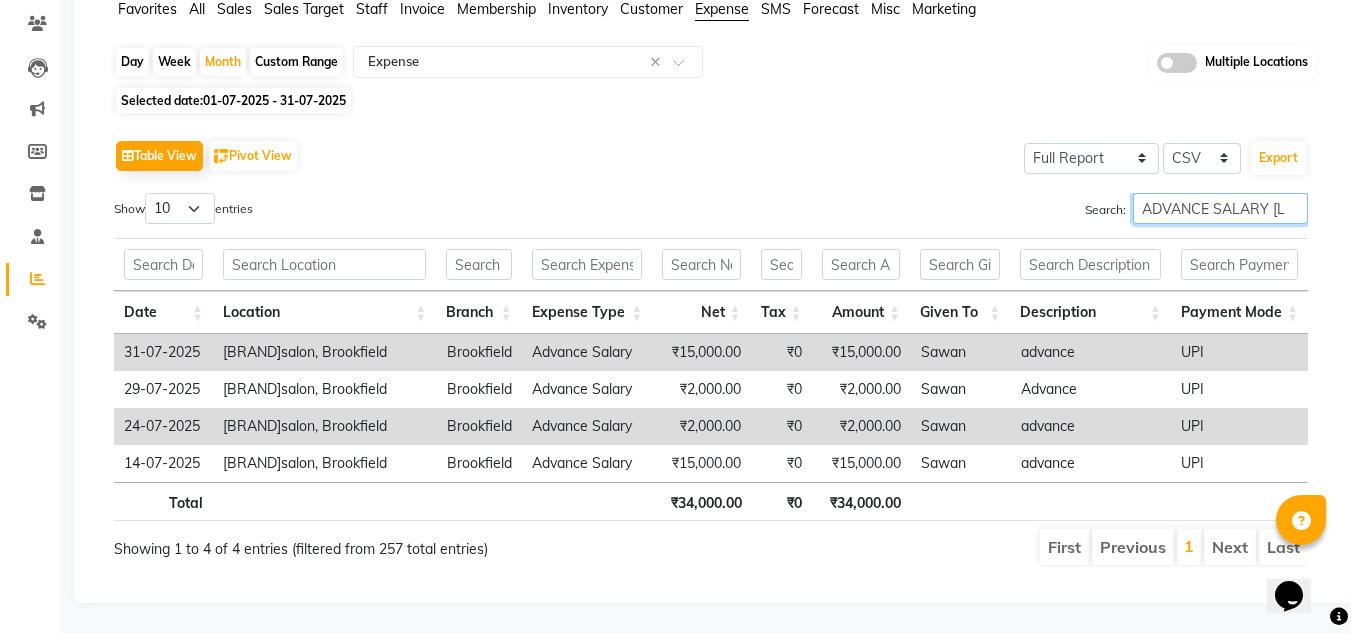 click on "ADVANCE SALARY SAWAN" at bounding box center [1220, 208] 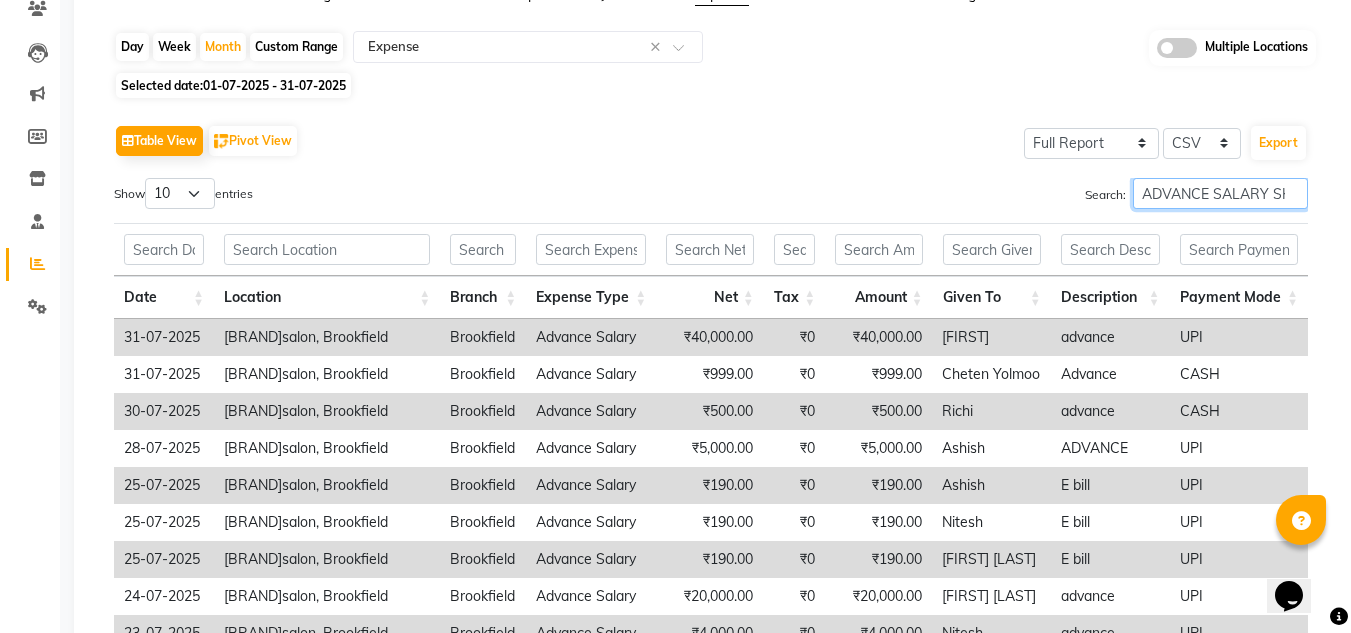 scroll, scrollTop: 0, scrollLeft: 9, axis: horizontal 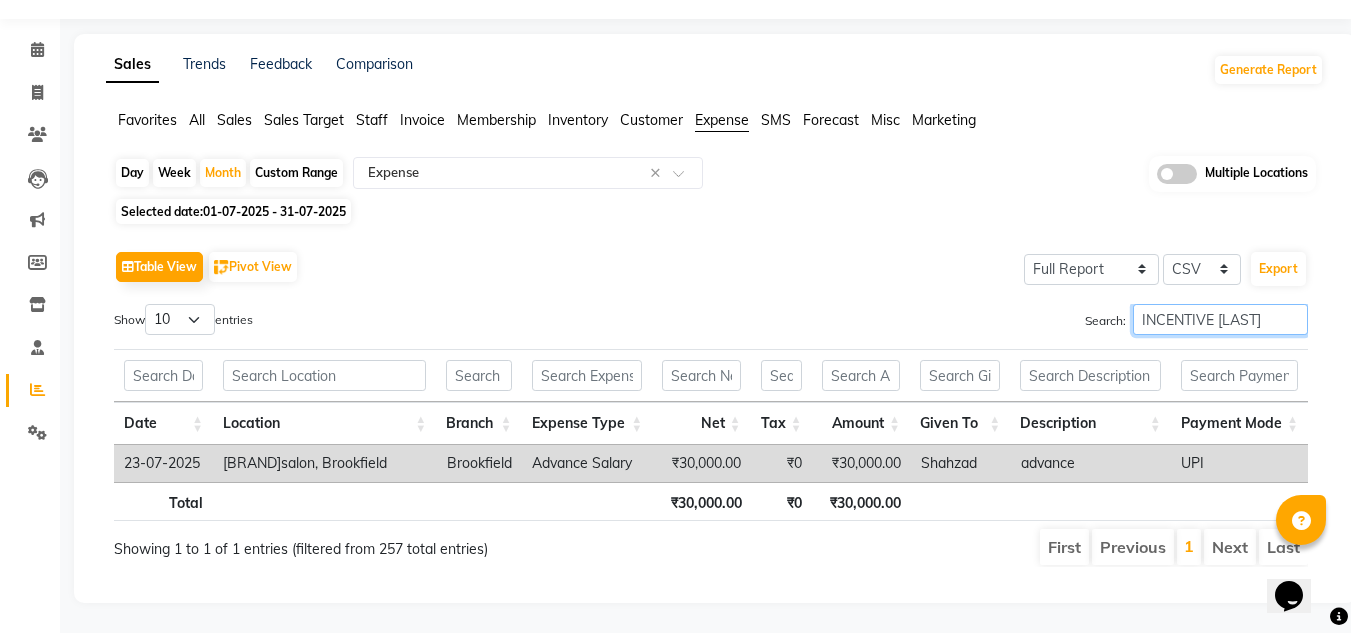 click on "ADVANCE SALARY SHAHZAD" at bounding box center [1220, 319] 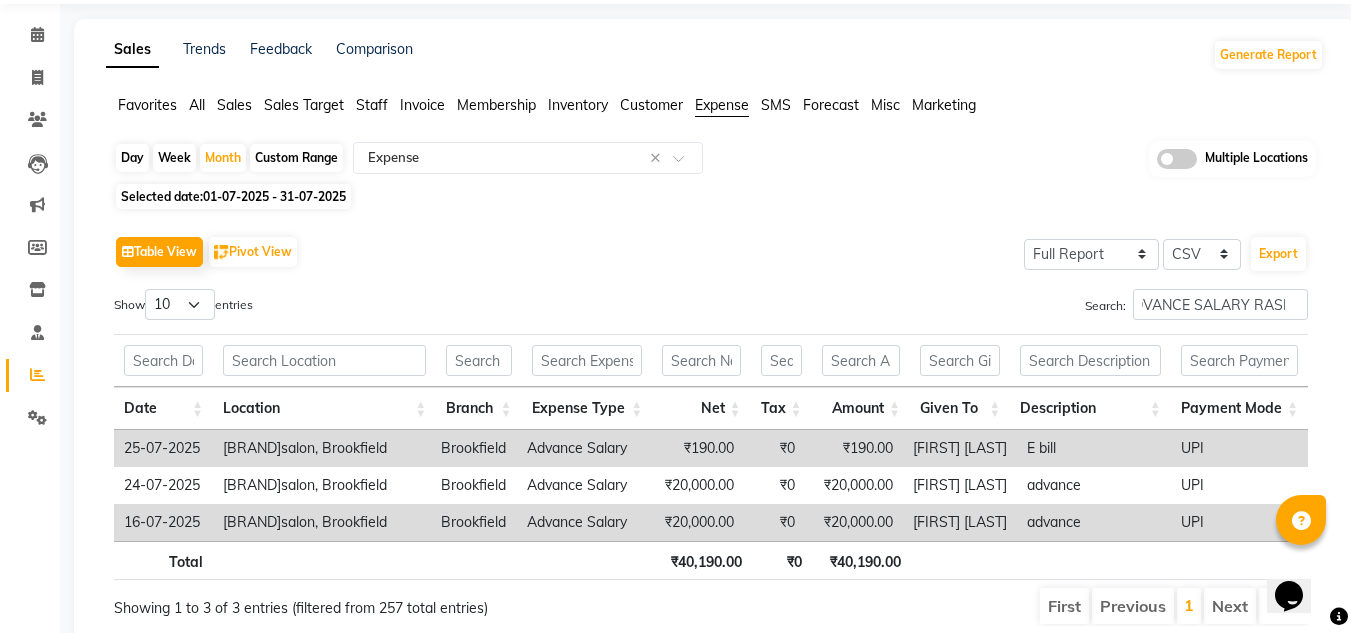 scroll, scrollTop: 0, scrollLeft: 0, axis: both 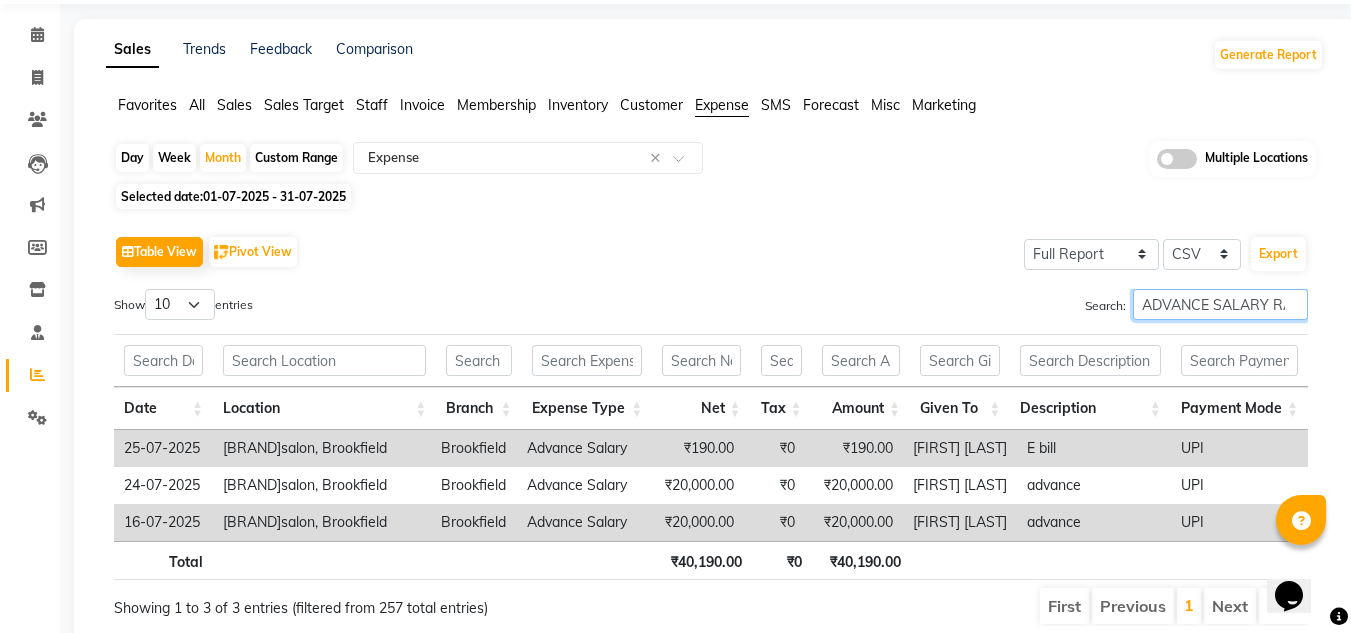 click on "ADVANCE SALARY RASH" at bounding box center [1220, 304] 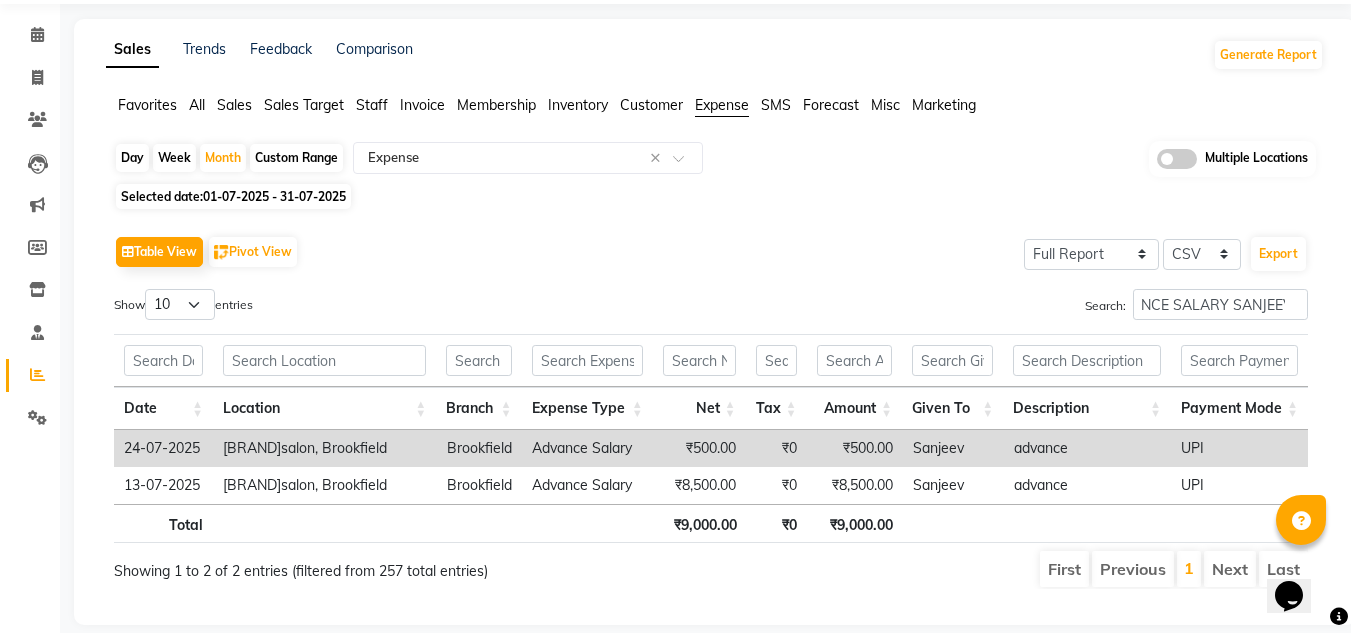 scroll, scrollTop: 0, scrollLeft: 0, axis: both 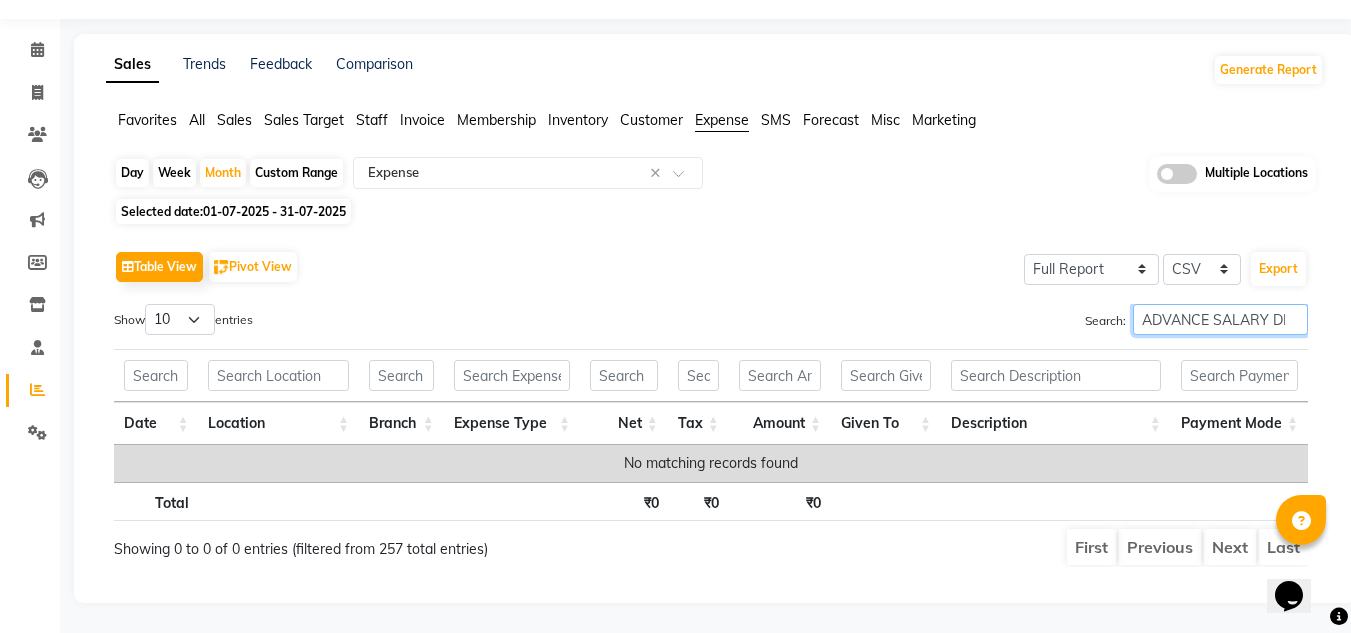click on "ADVANCE SALARY DIPA" at bounding box center [1220, 319] 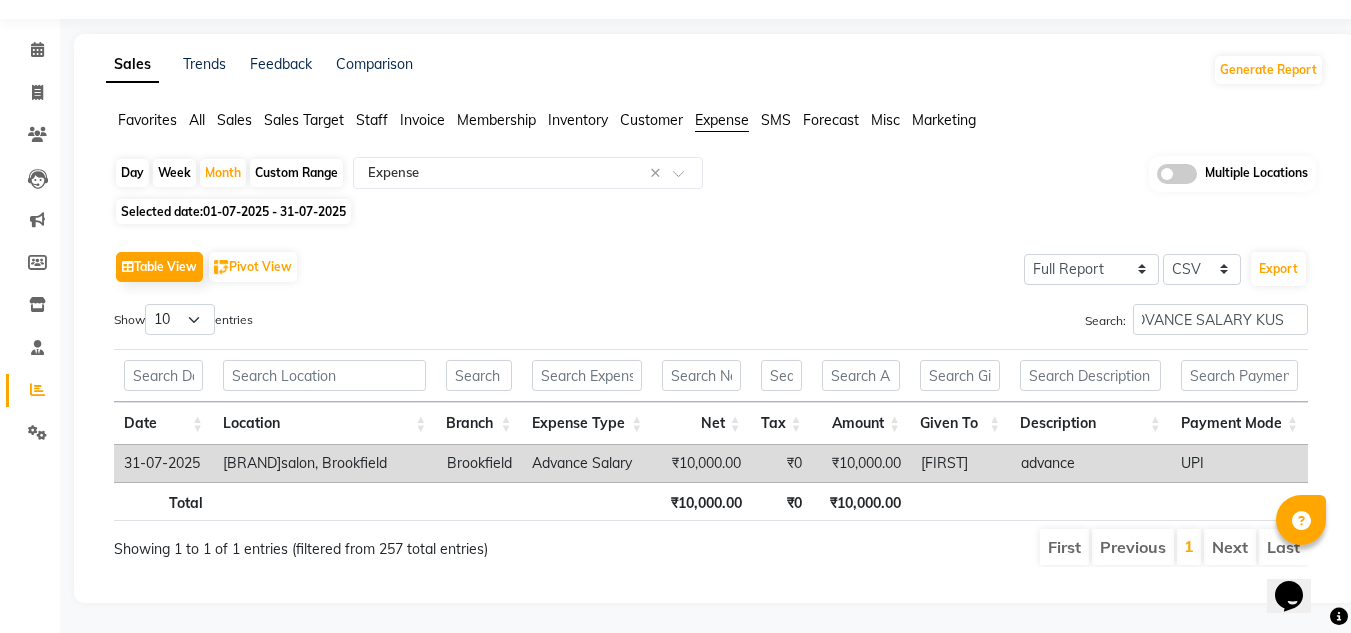 scroll, scrollTop: 0, scrollLeft: 0, axis: both 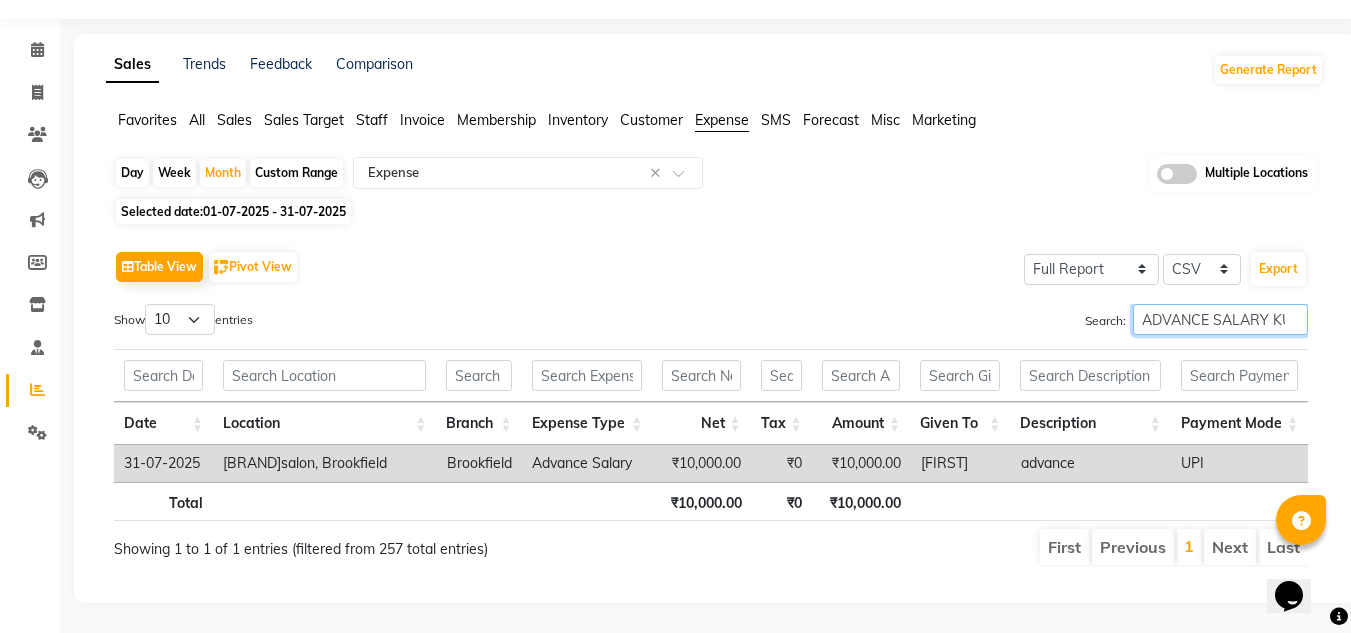 click on "ADVANCE SALARY KUSU" at bounding box center (1220, 319) 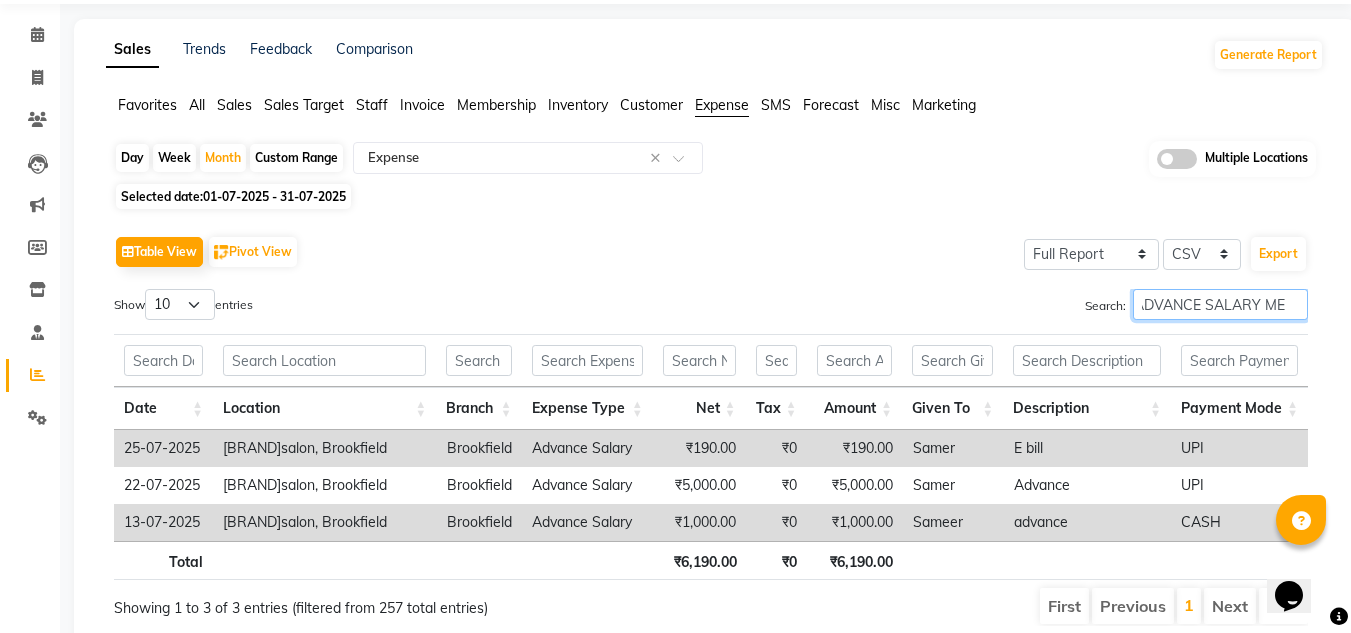 scroll, scrollTop: 0, scrollLeft: 0, axis: both 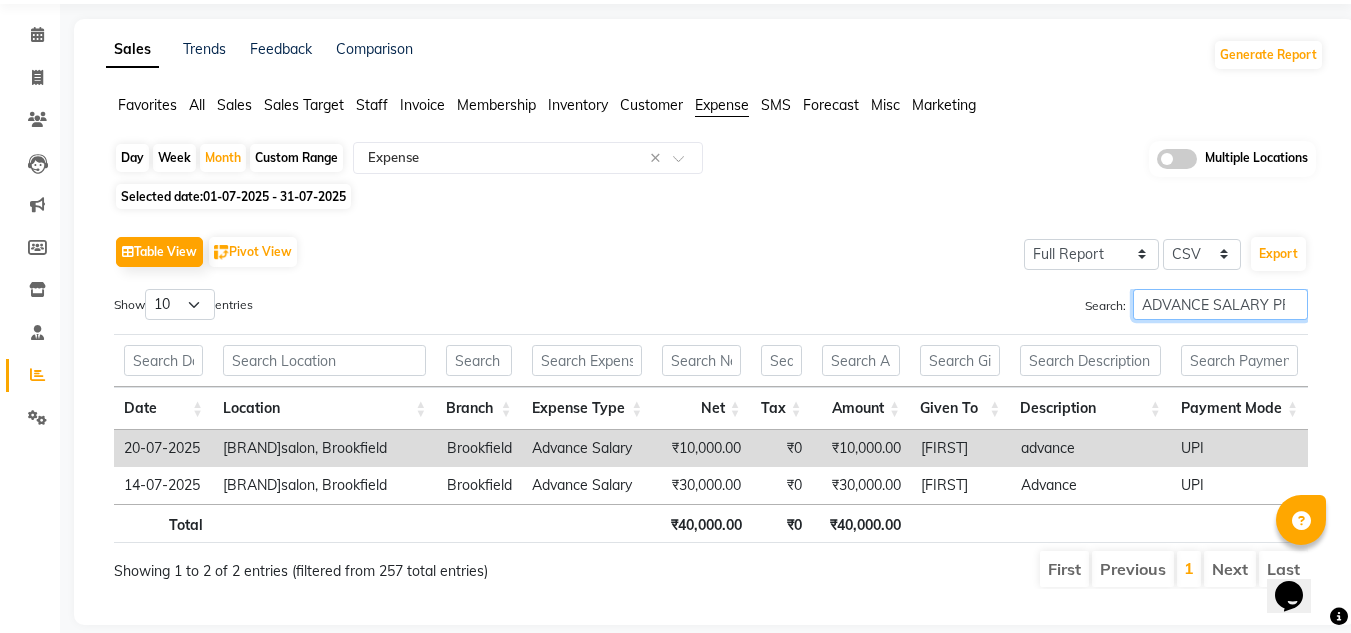 click on "ADVANCE SALARY PRITIKA" at bounding box center [1220, 304] 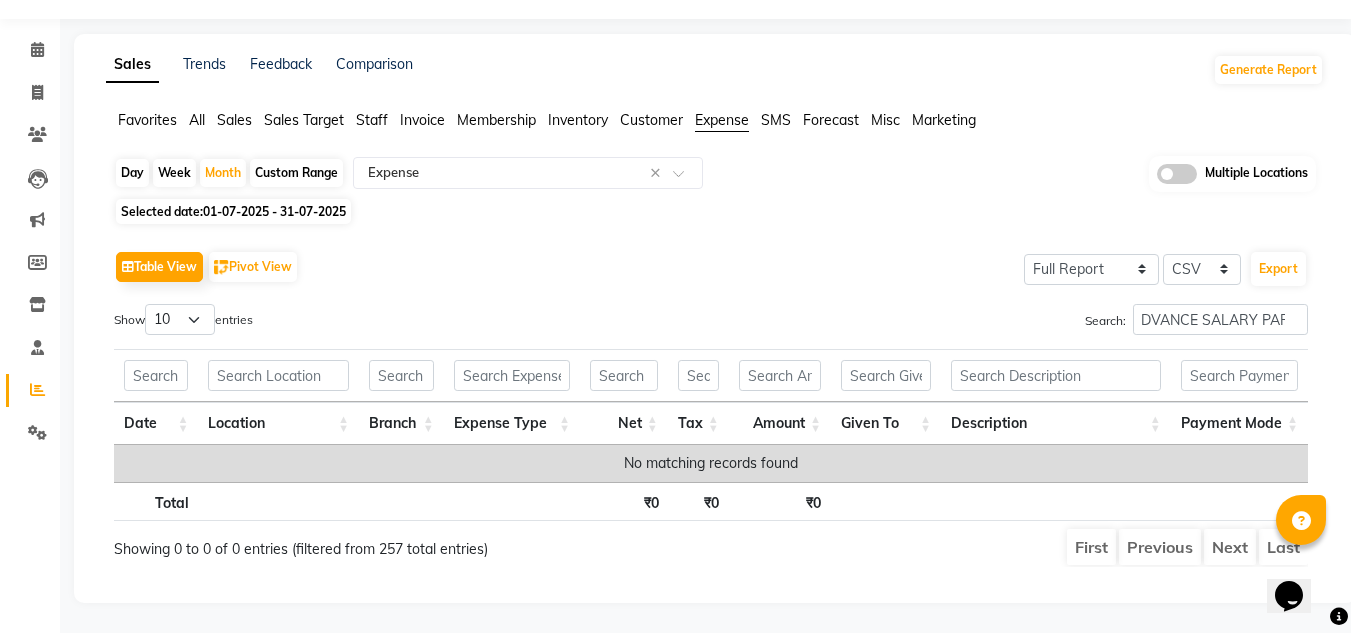scroll, scrollTop: 0, scrollLeft: 0, axis: both 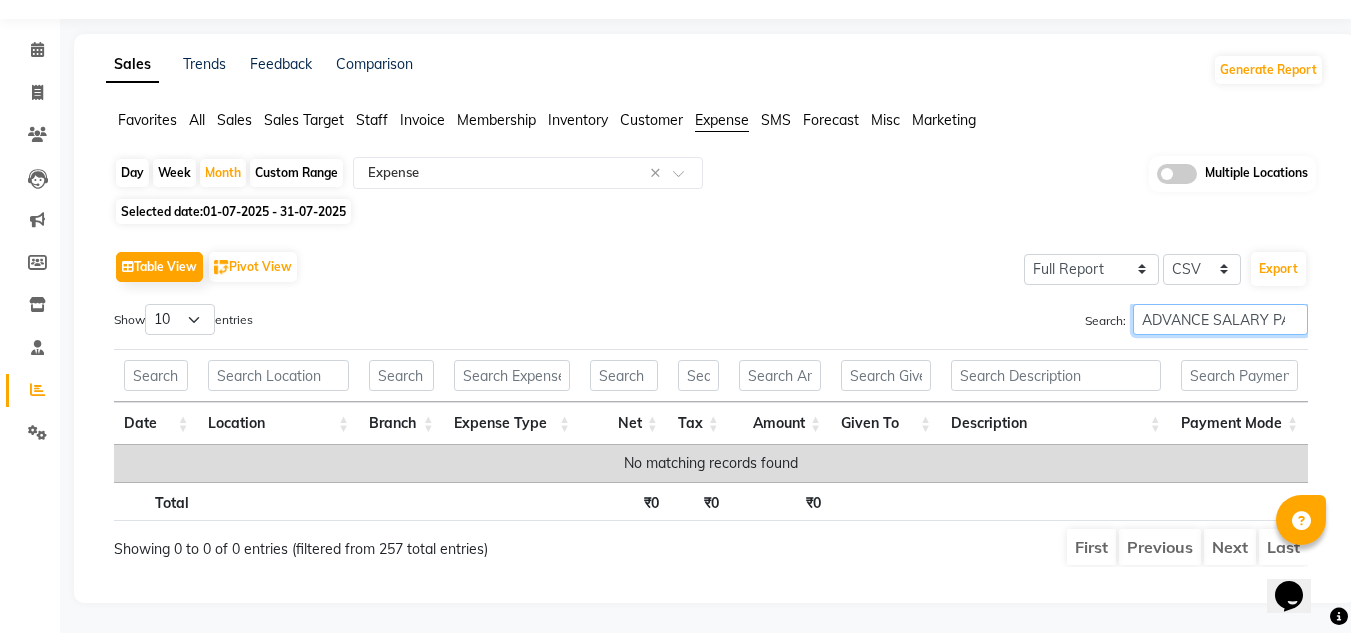 click on "ADVANCE SALARY PARI" at bounding box center (1220, 319) 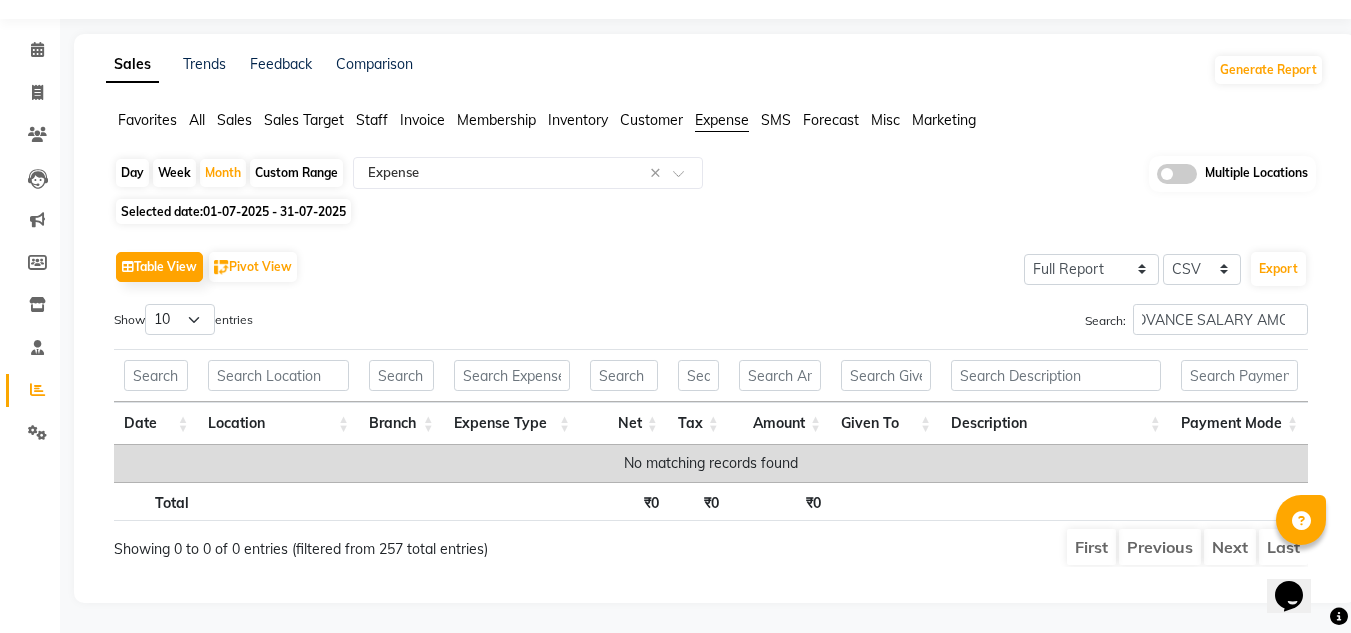 scroll, scrollTop: 0, scrollLeft: 0, axis: both 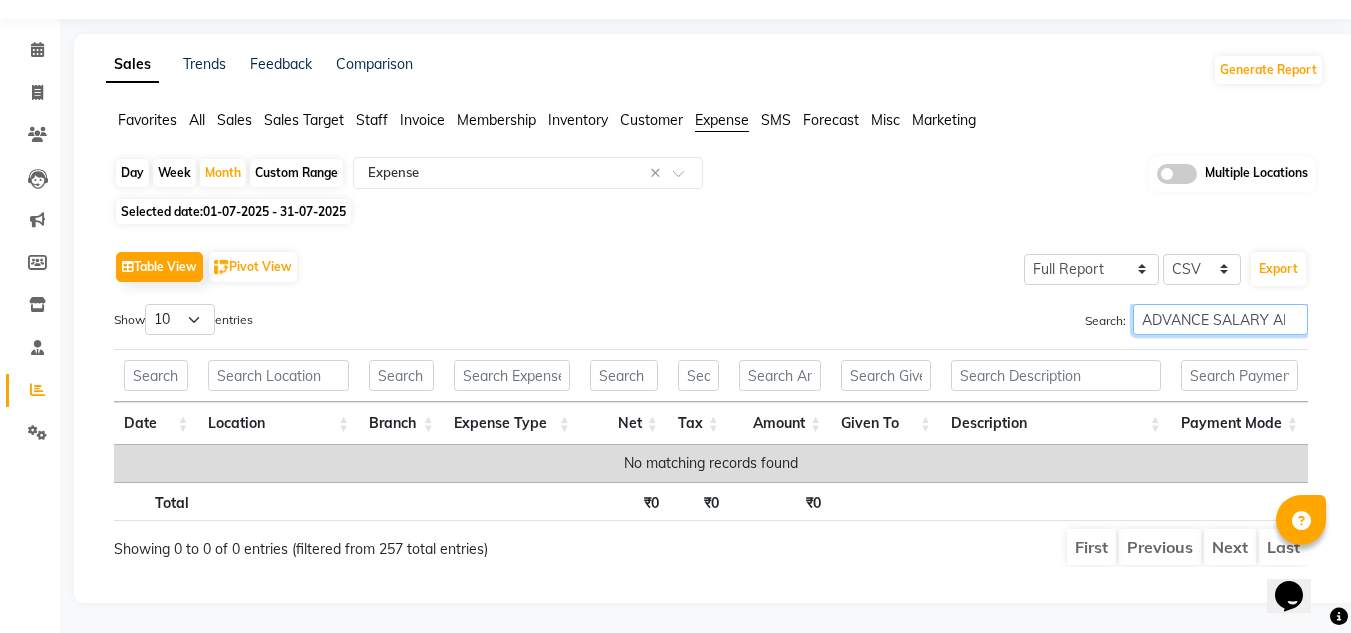click on "ADVANCE SALARY AMOI" at bounding box center (1220, 319) 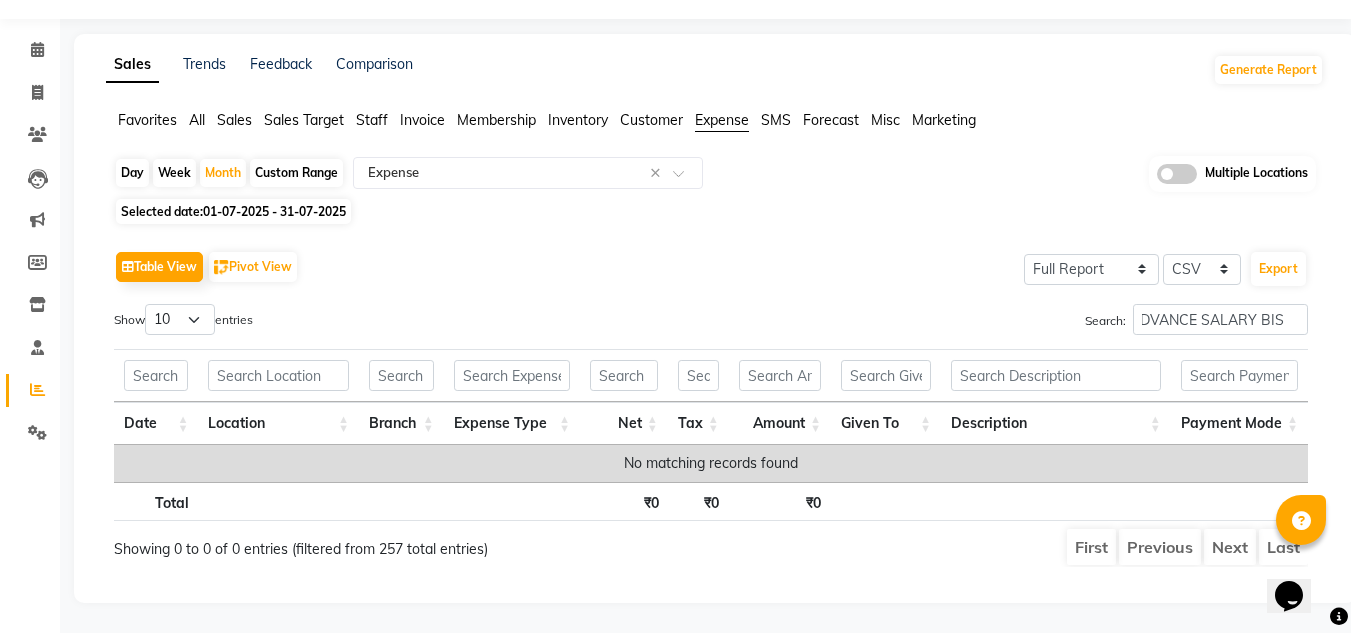 scroll, scrollTop: 0, scrollLeft: 0, axis: both 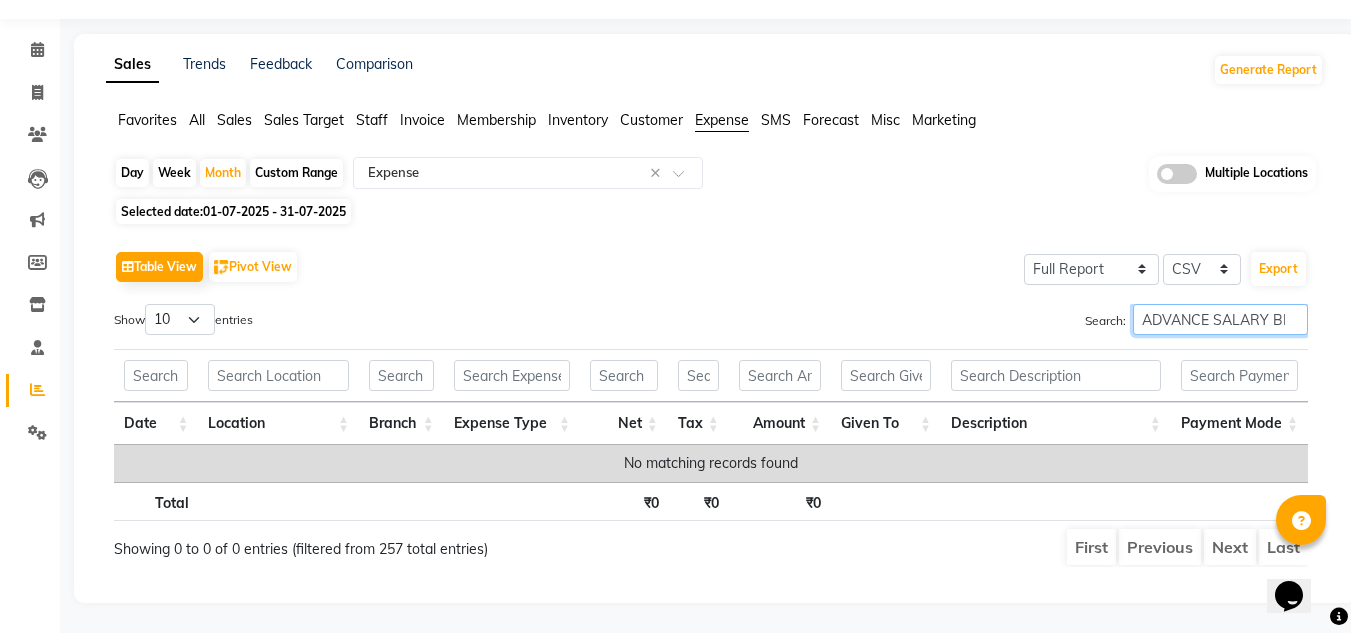 click on "ADVANCE SALARY BISH" at bounding box center [1220, 319] 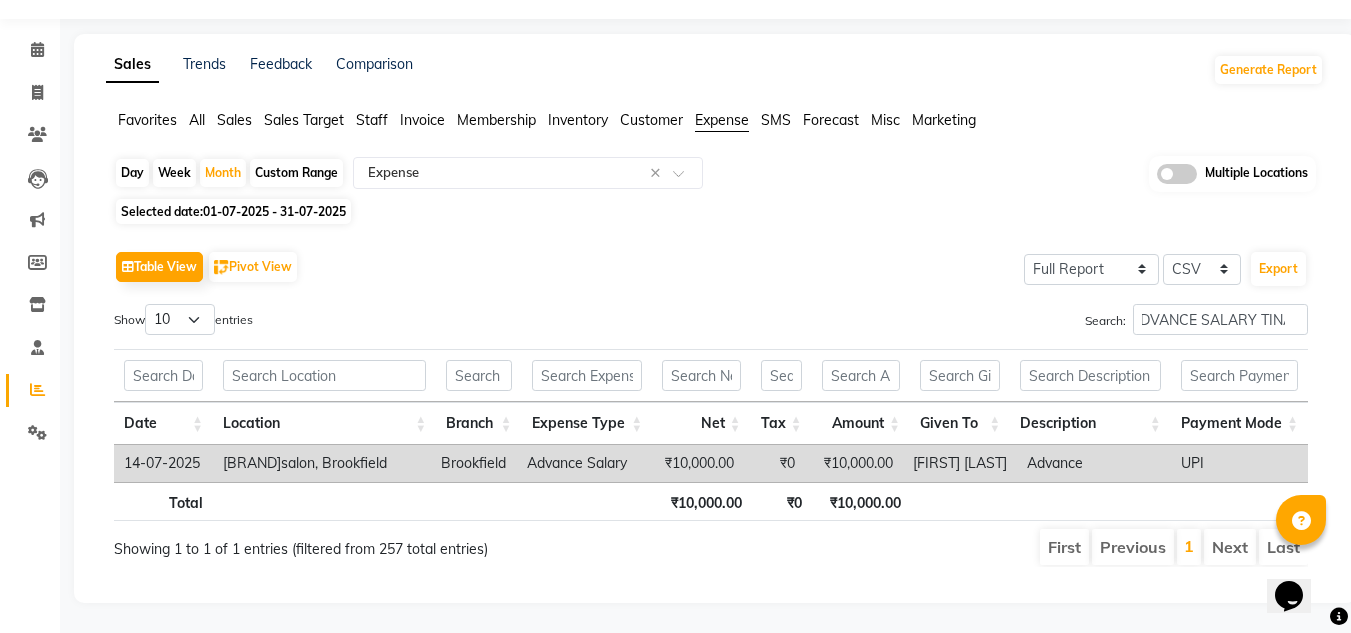 scroll, scrollTop: 0, scrollLeft: 0, axis: both 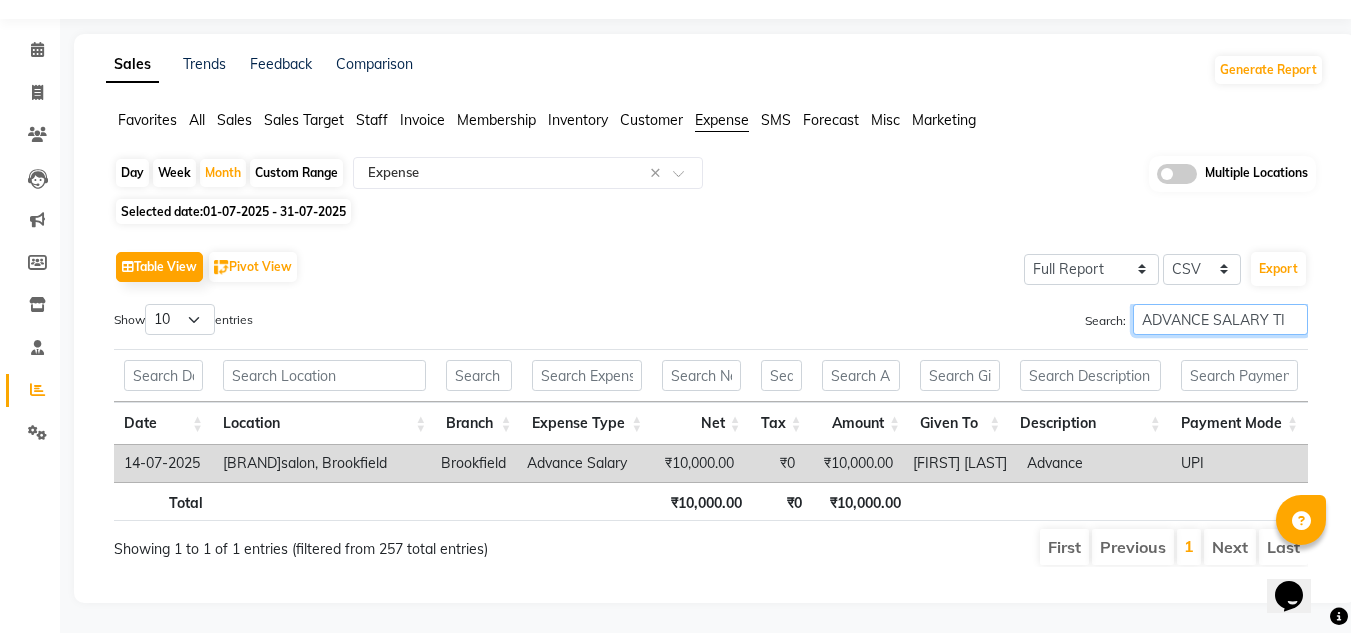 click on "ADVANCE SALARY TINA" at bounding box center [1220, 319] 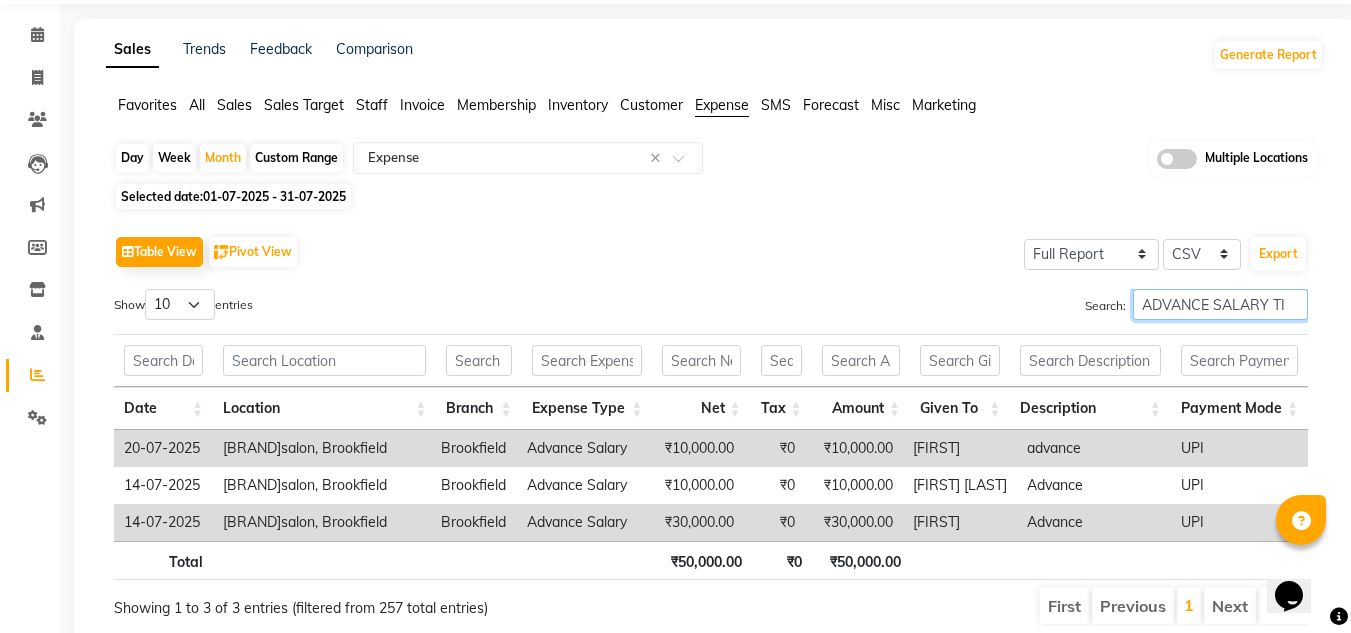 click on "ADVANCE SALARY TI" at bounding box center [1220, 304] 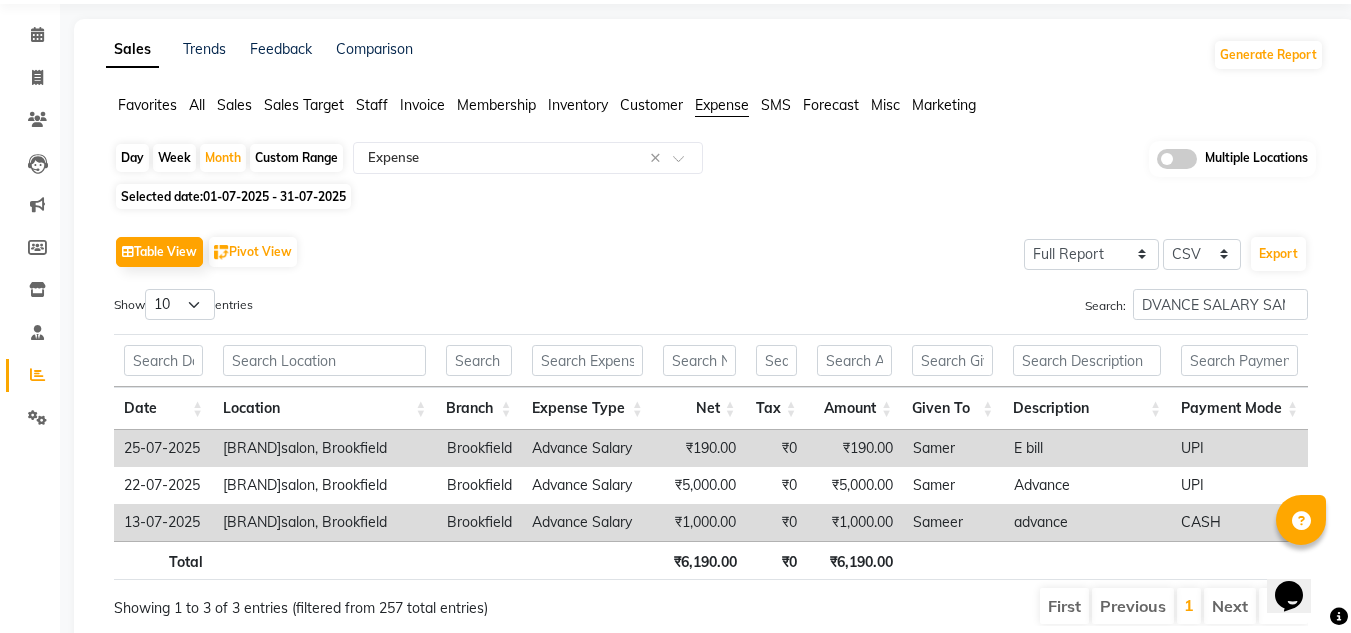 scroll, scrollTop: 0, scrollLeft: 0, axis: both 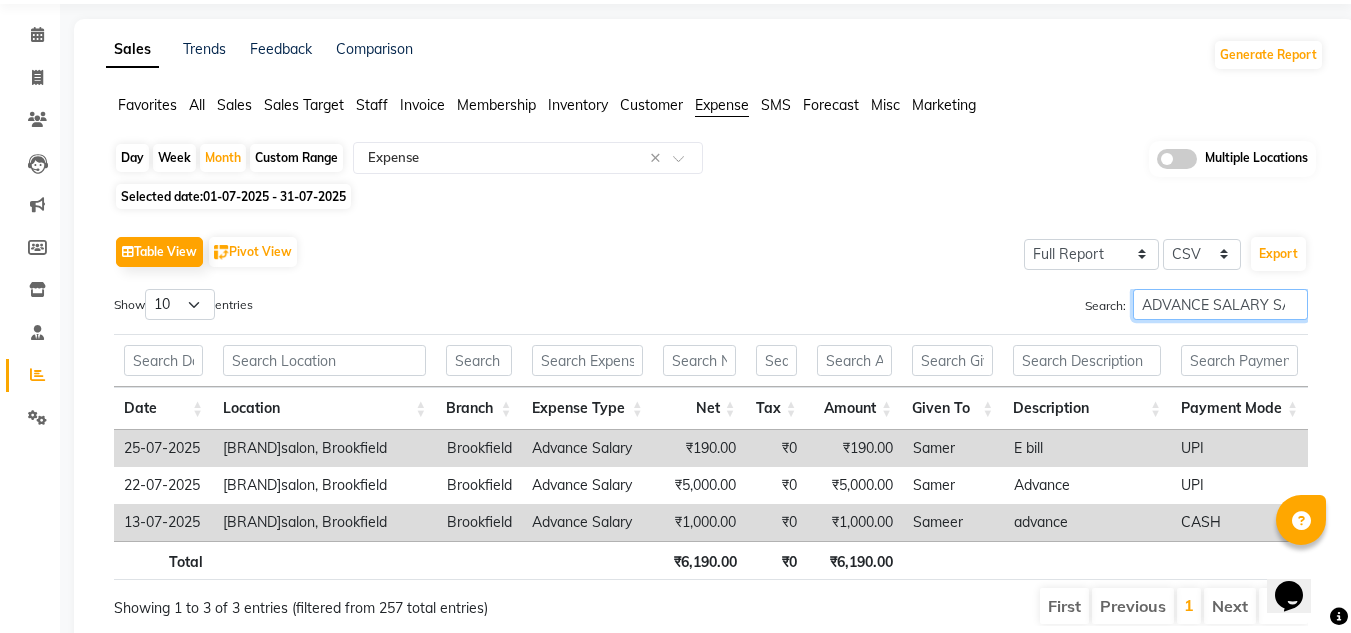 click on "ADVANCE SALARY SAM" at bounding box center [1220, 304] 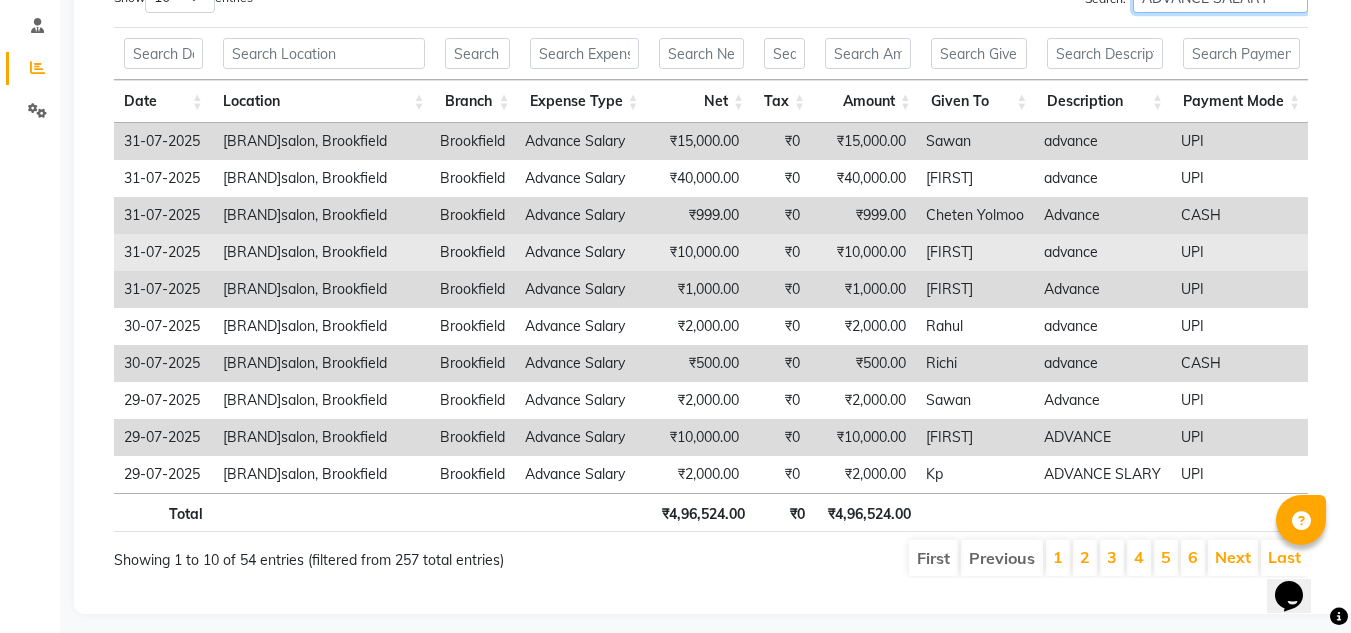 scroll, scrollTop: 0, scrollLeft: 0, axis: both 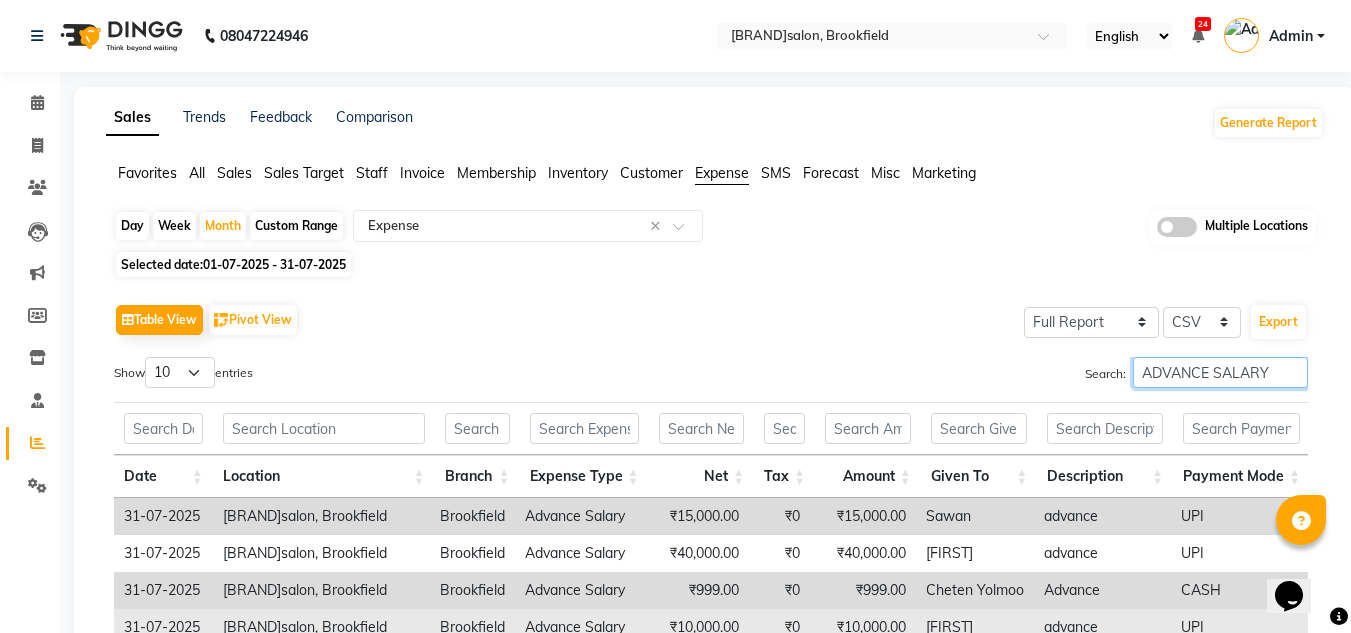 type on "ADVANCE SALARY" 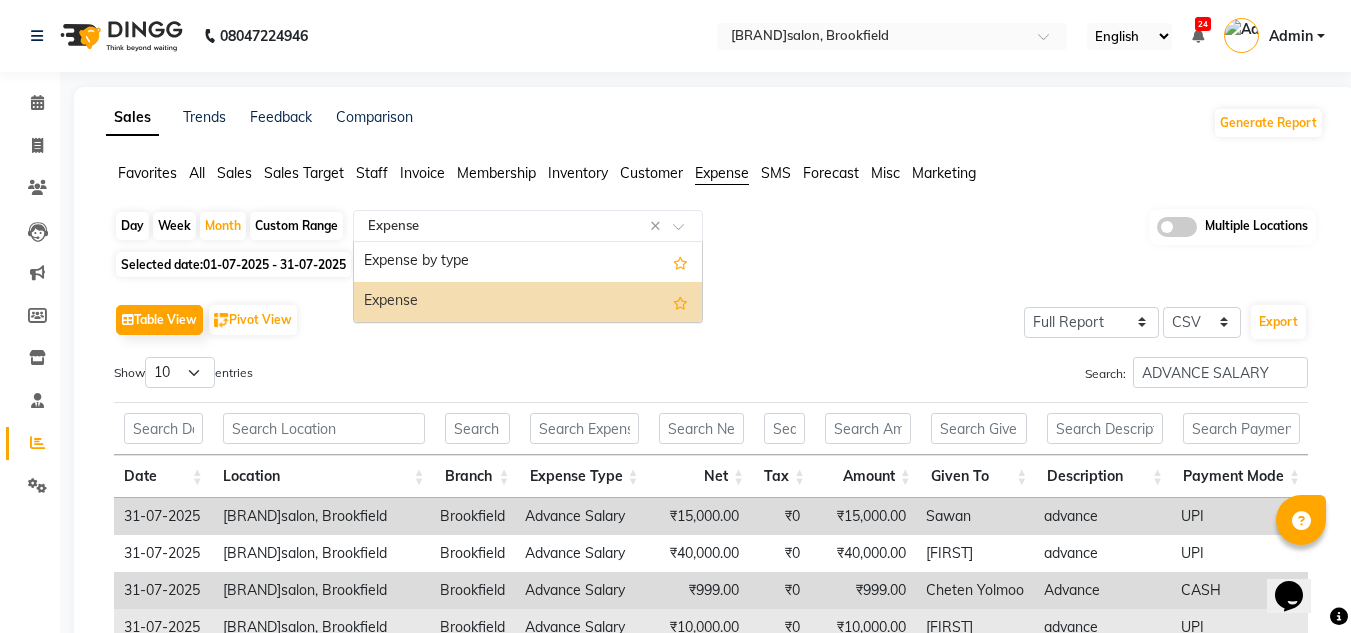 click on "Select Report Type × Expense ×" 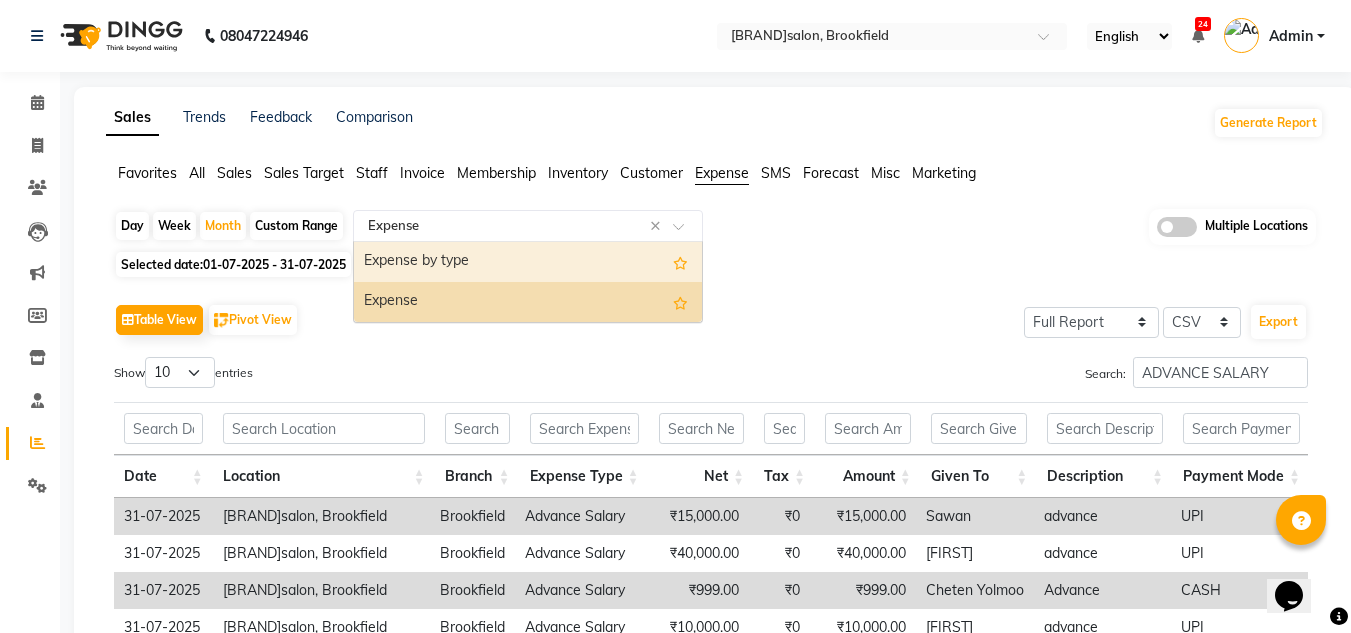 click on "Expense by type" at bounding box center [528, 262] 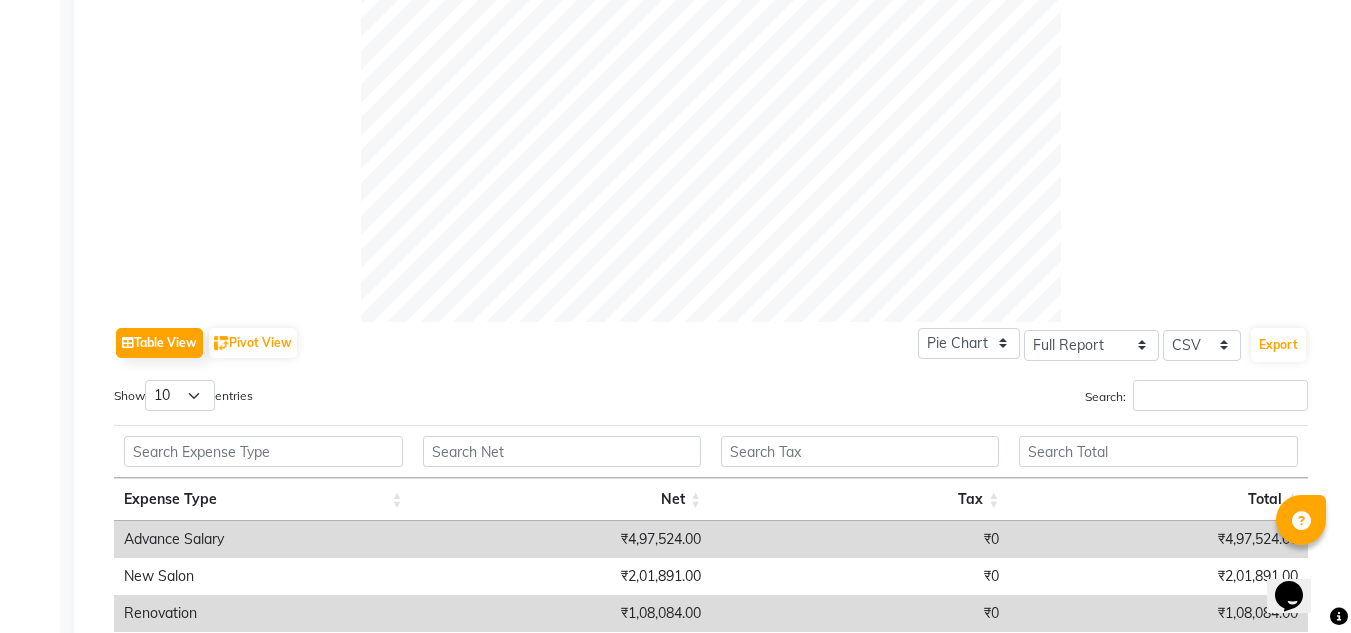 scroll, scrollTop: 875, scrollLeft: 0, axis: vertical 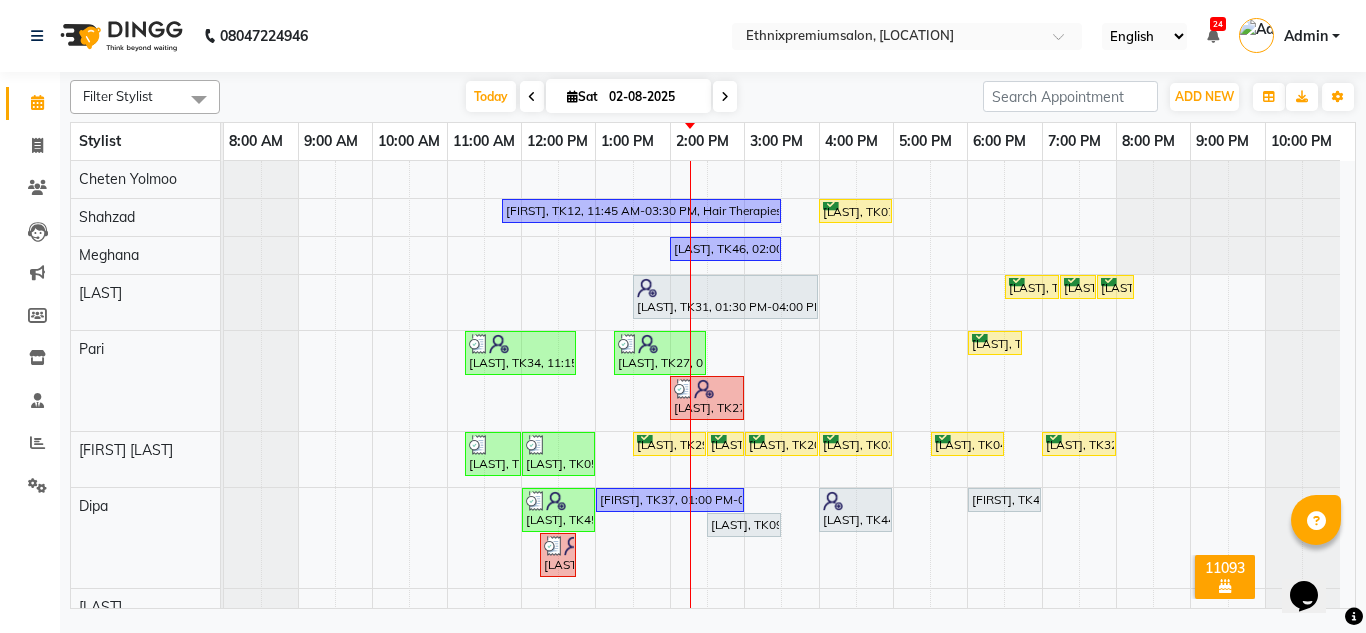 click at bounding box center [725, 96] 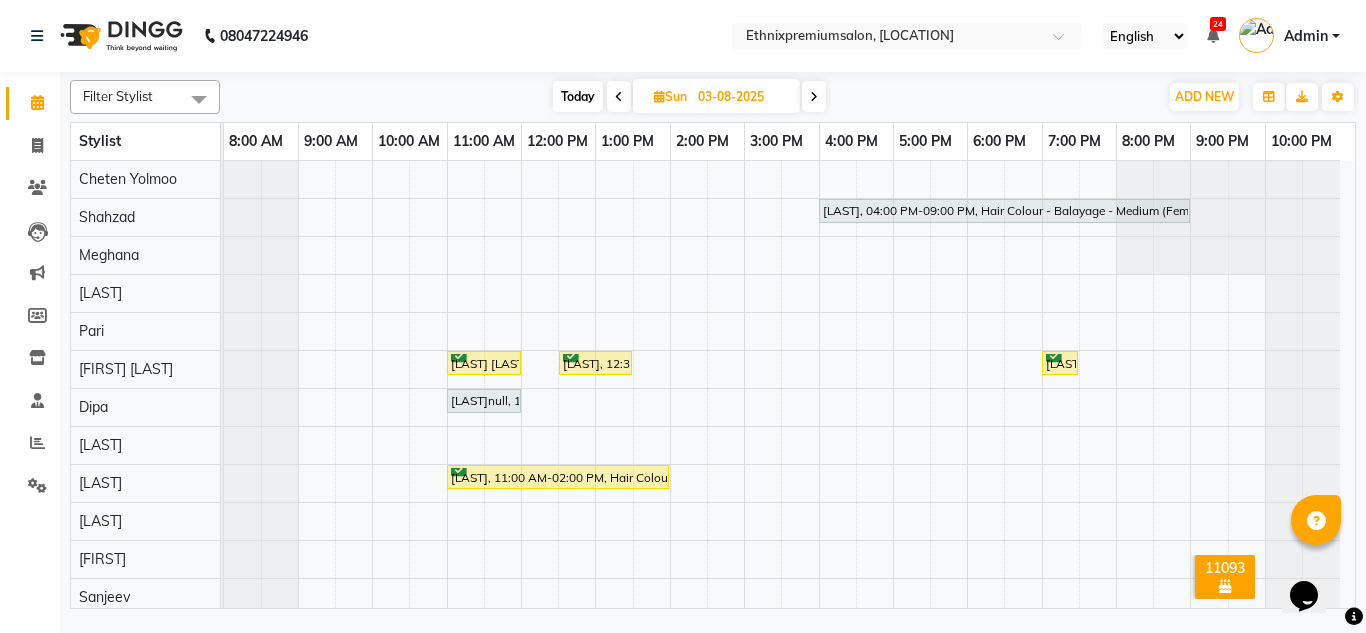click on "[FIRST], 04:00 PM-09:00 PM, Hair Colour - Balayage - Medium (Female)     [FIRST] [LAST], 11:00 AM-12:00 PM, Haircut - Premier Men Hair Cut      [FIRST], 12:30 PM-01:30 PM, Haircut - Premier Men Hair Cut      [FIRST], 07:00 PM-07:30 PM, Haircut - Beard Trim    [FIRST][NULL], 11:00 AM-12:00 PM, Haircut - Premier Women Hair Cut     [FIRST], 11:00 AM-02:00 PM, Hair Colour - Global Streaks - Medium(Unisex)    [FIRST][NULL], 11:00 AM-11:45 AM, pedicure- Candle Therapy    [FIRST], 03:00 PM-05:00 PM, Hair Colour - Global Coloring - Short(Female)    [FIRST][NULL], 04:00 PM-04:30 PM, Hair Therapies - Botox Treatment Women    [FIRST][NULL], 11:30 AM-12:30 PM, Haircut - Premier Men Hair Cut     [FIRST][NULL], 10:30 AM-11:30 AM, Haircut - Premier Women Hair Cut     [FIRST], 01:00 PM-02:00 PM, Haircut - Premier Men Hair Cut      [FIRST], 02:00 PM-02:30 PM, Haircut - Beard Trim" at bounding box center (789, 673) 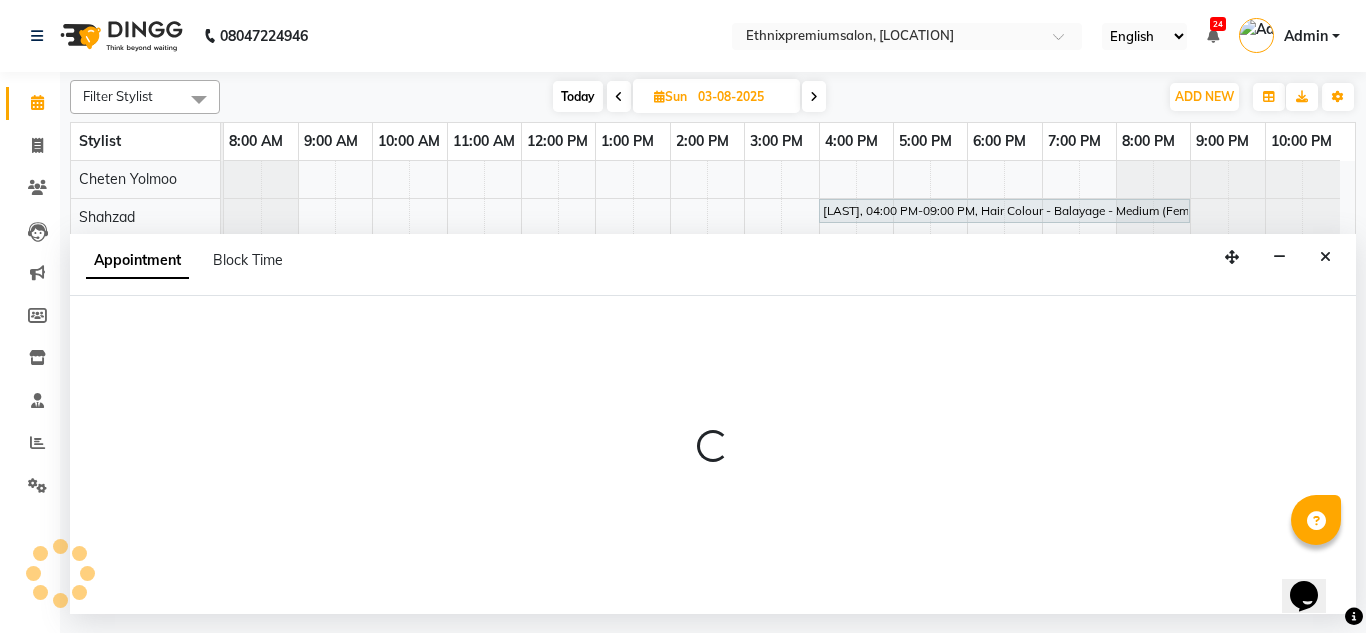 select on "61549" 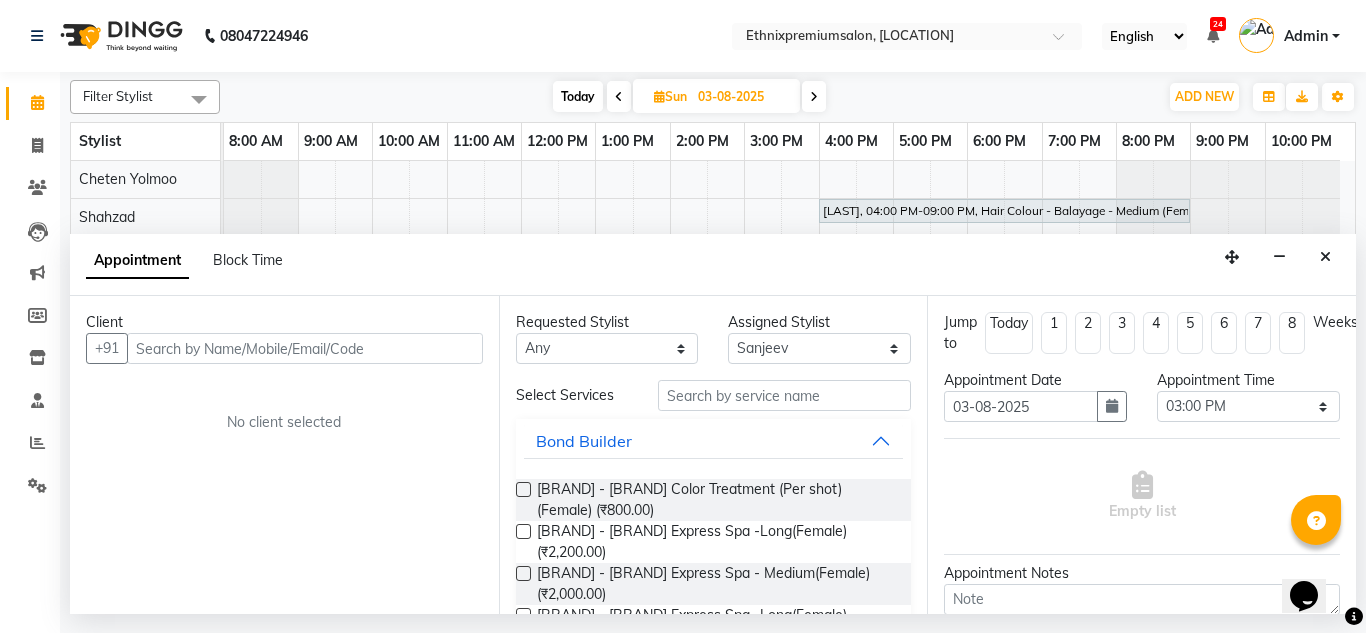 click at bounding box center [305, 348] 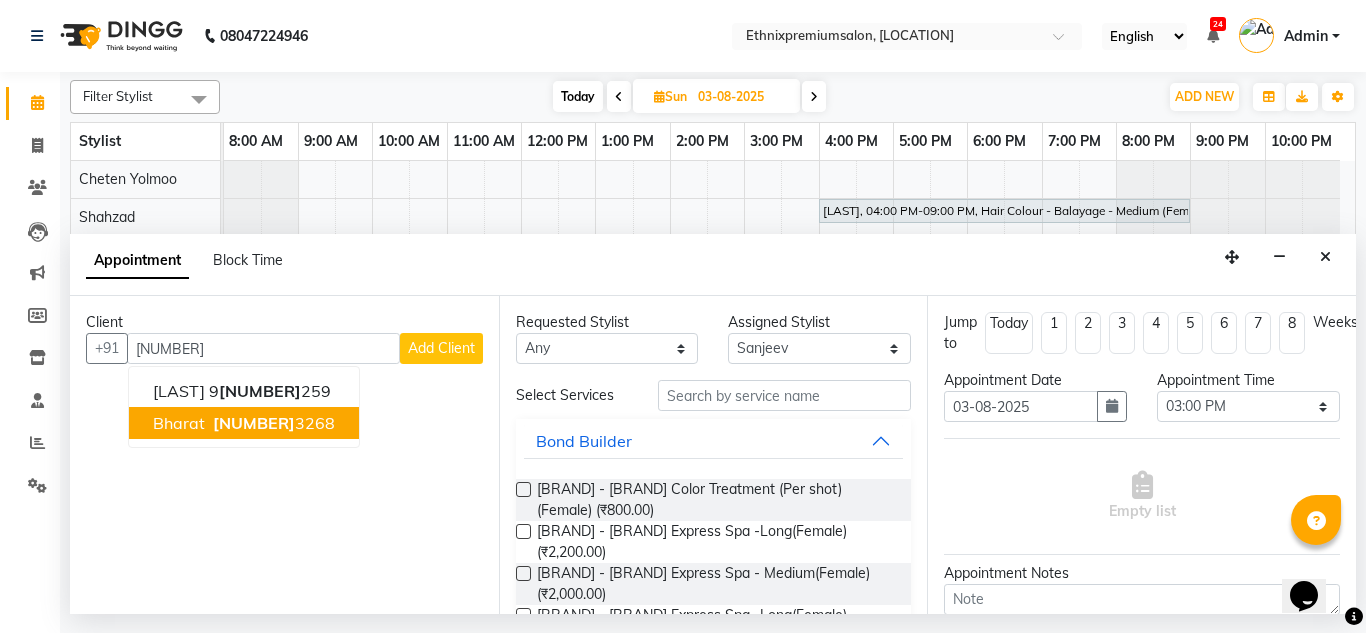click on "[NUMBER]" at bounding box center [254, 423] 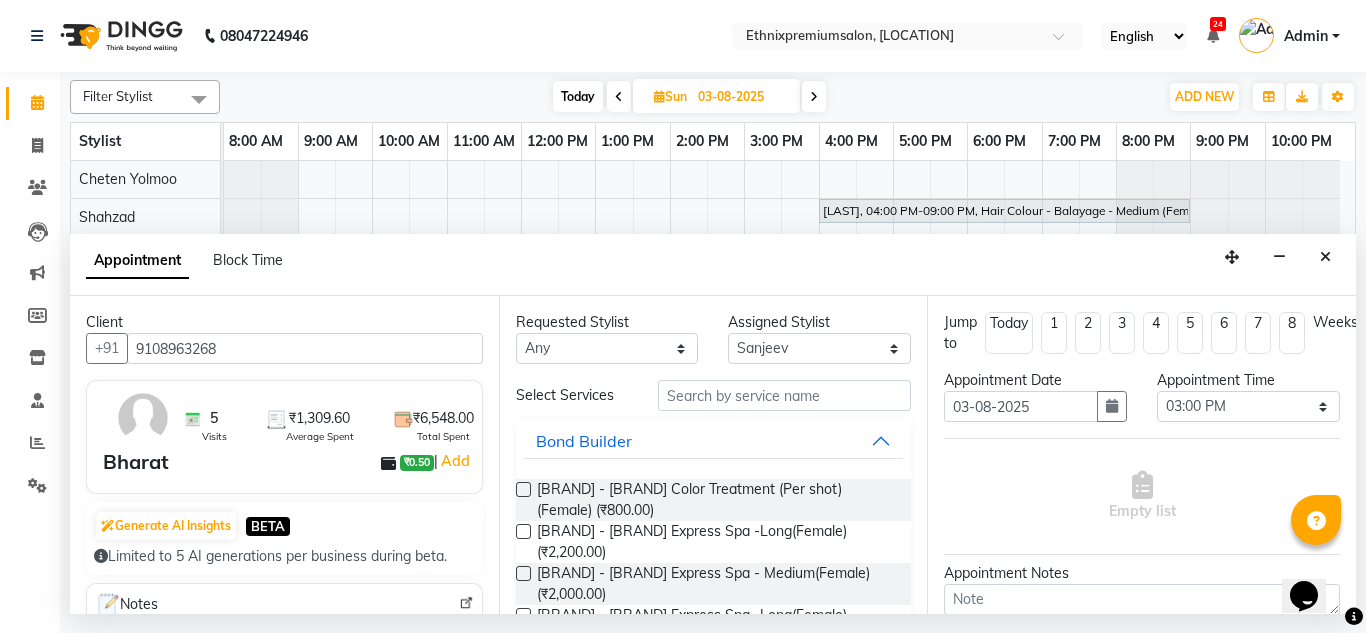 type on "9108963268" 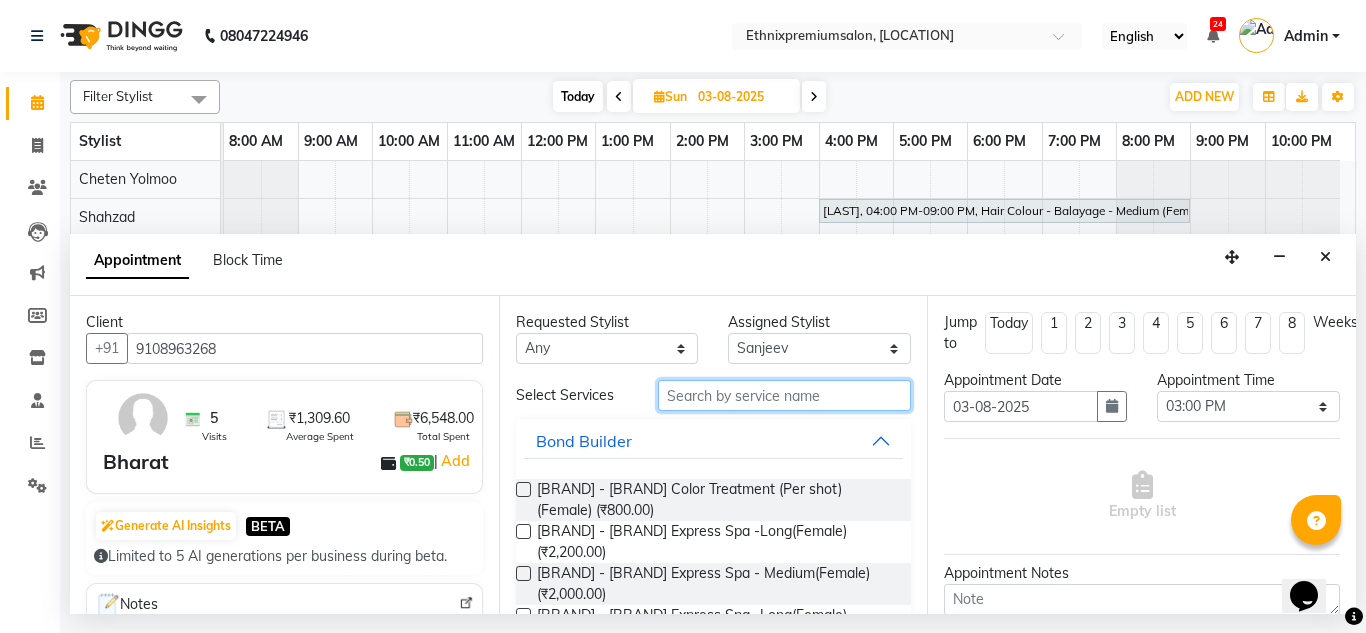 click at bounding box center [785, 395] 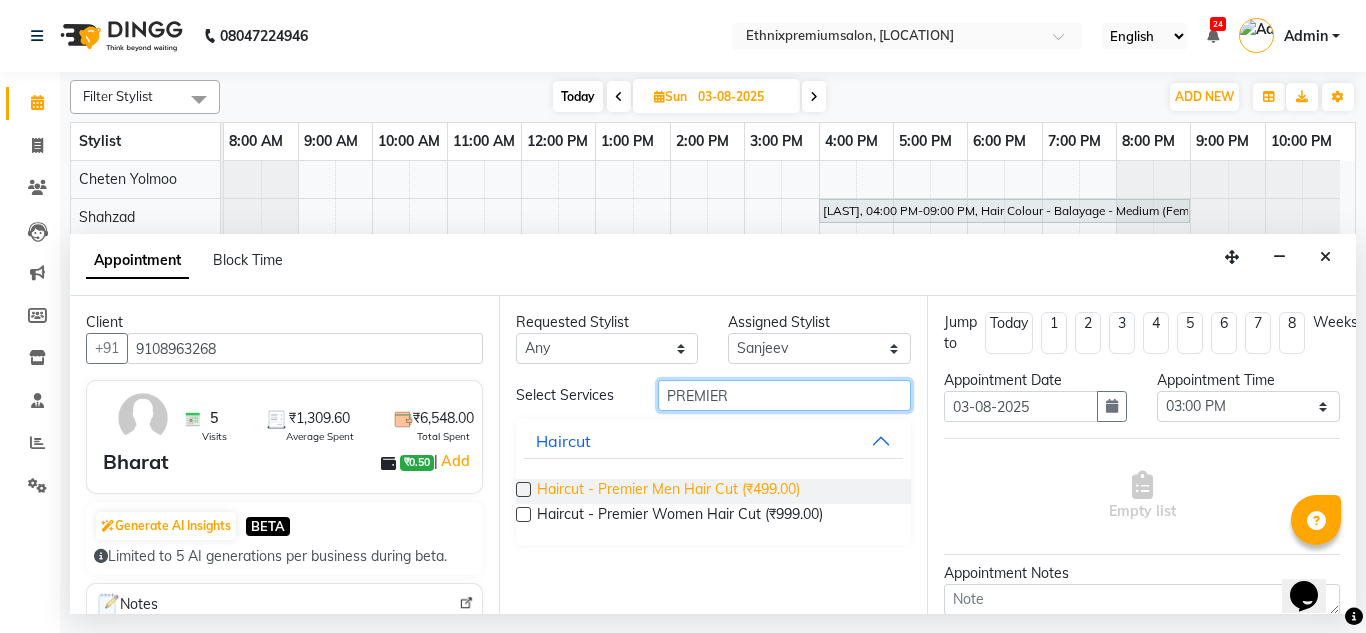type on "PREMIER" 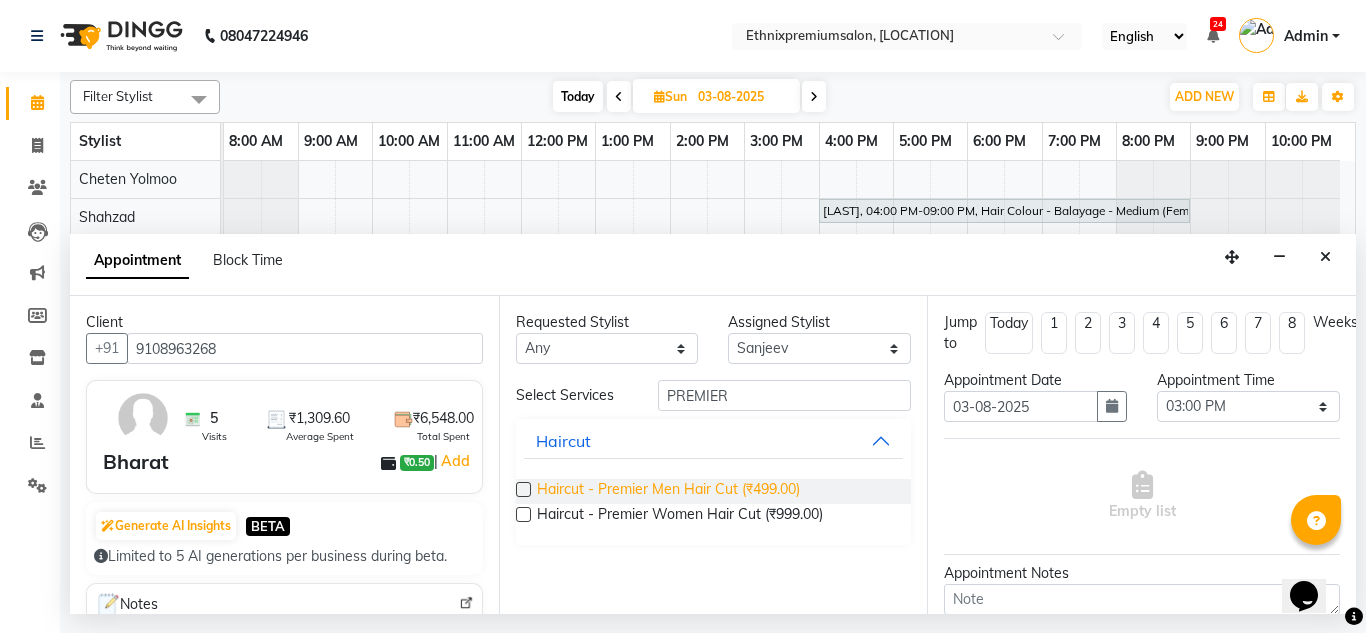 click on "Haircut - Premier Men Hair Cut  (₹499.00)" at bounding box center (668, 491) 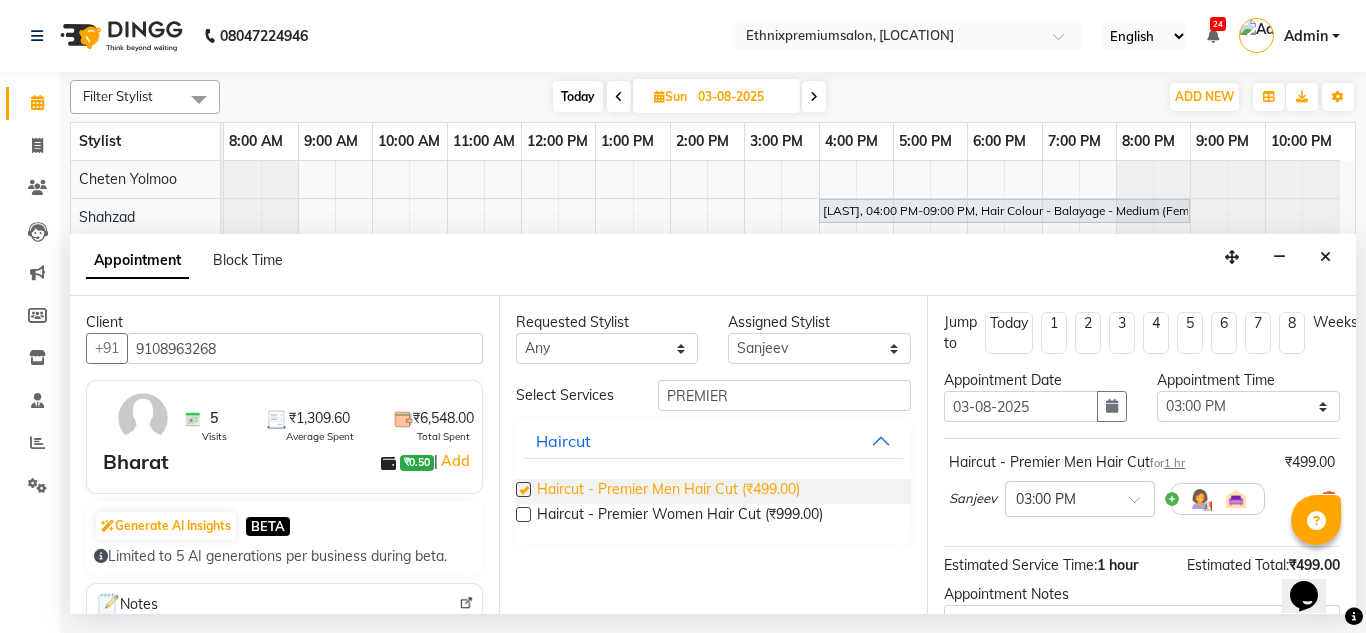checkbox on "false" 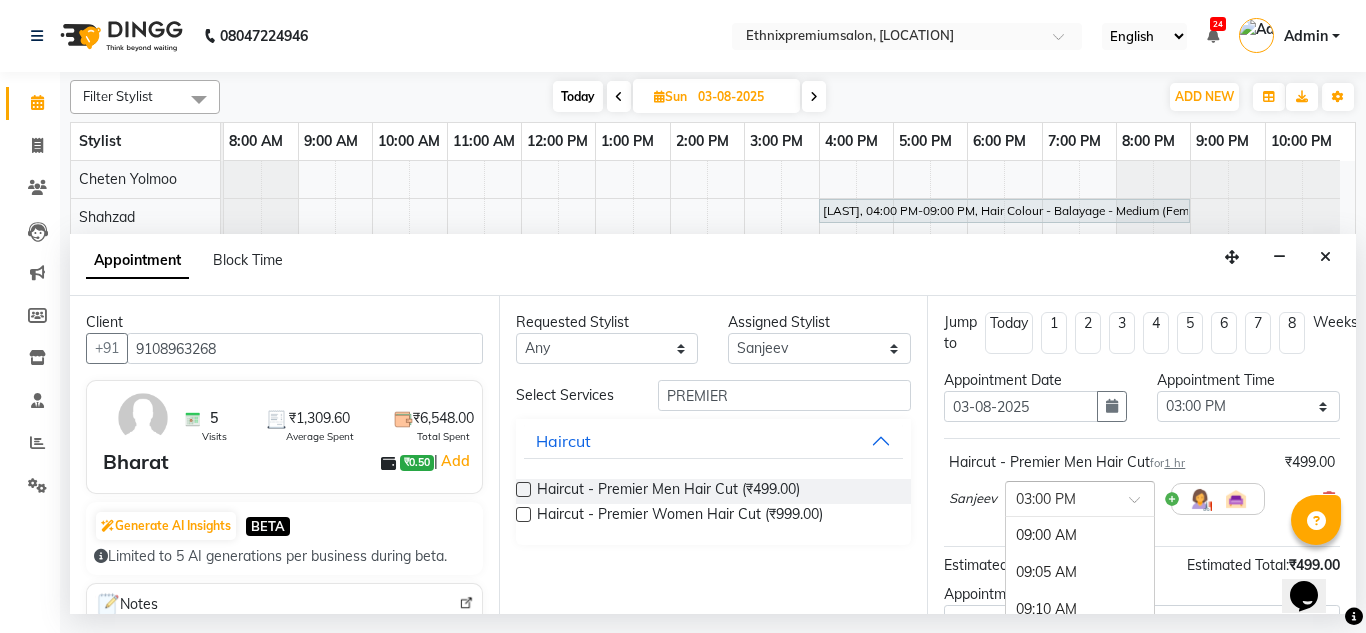 scroll, scrollTop: 2664, scrollLeft: 0, axis: vertical 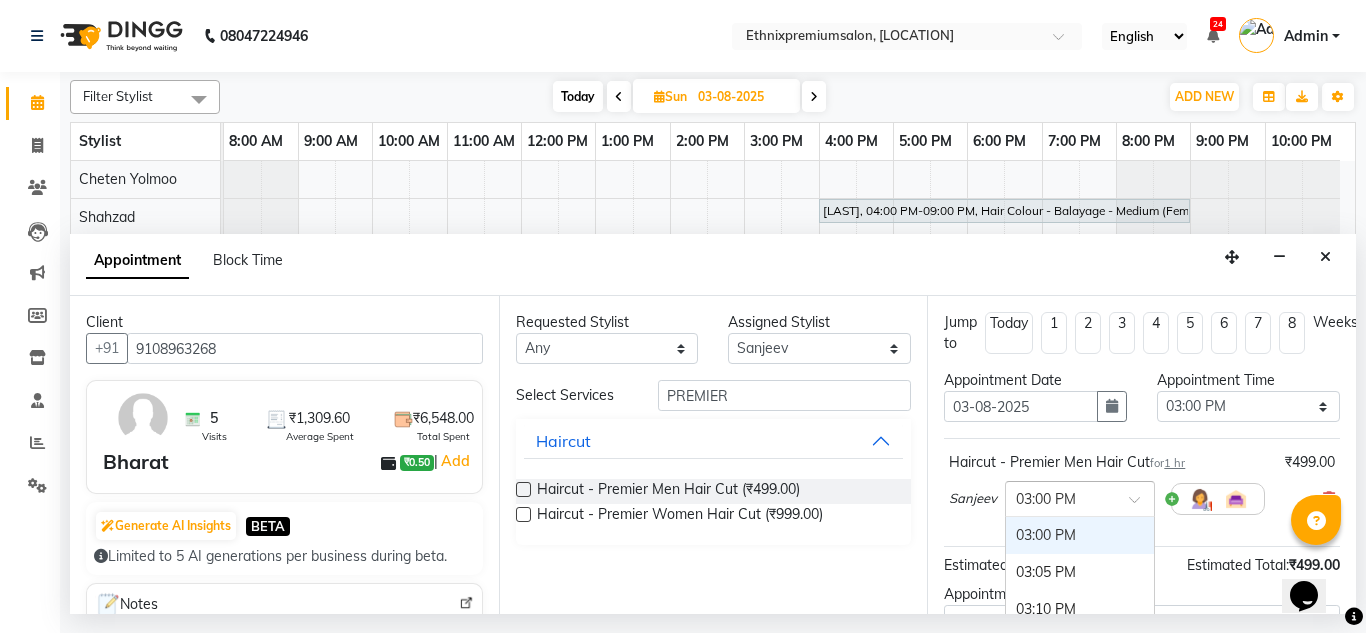 click at bounding box center [1080, 497] 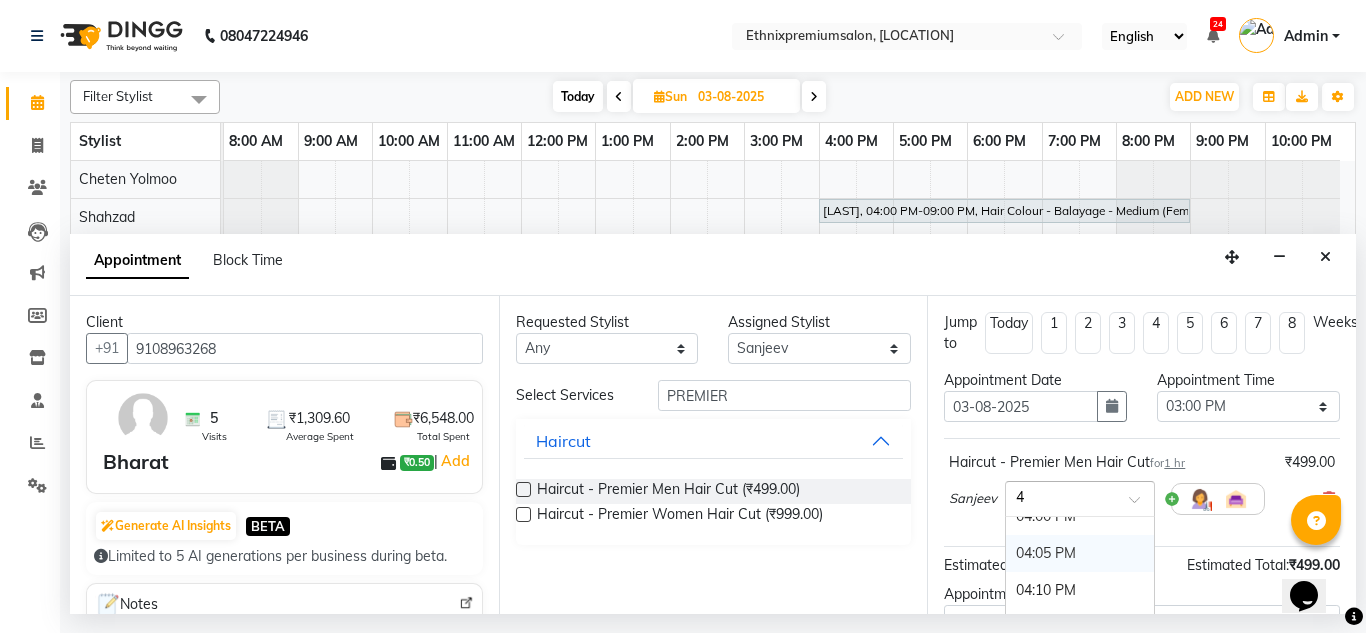 scroll, scrollTop: 535, scrollLeft: 0, axis: vertical 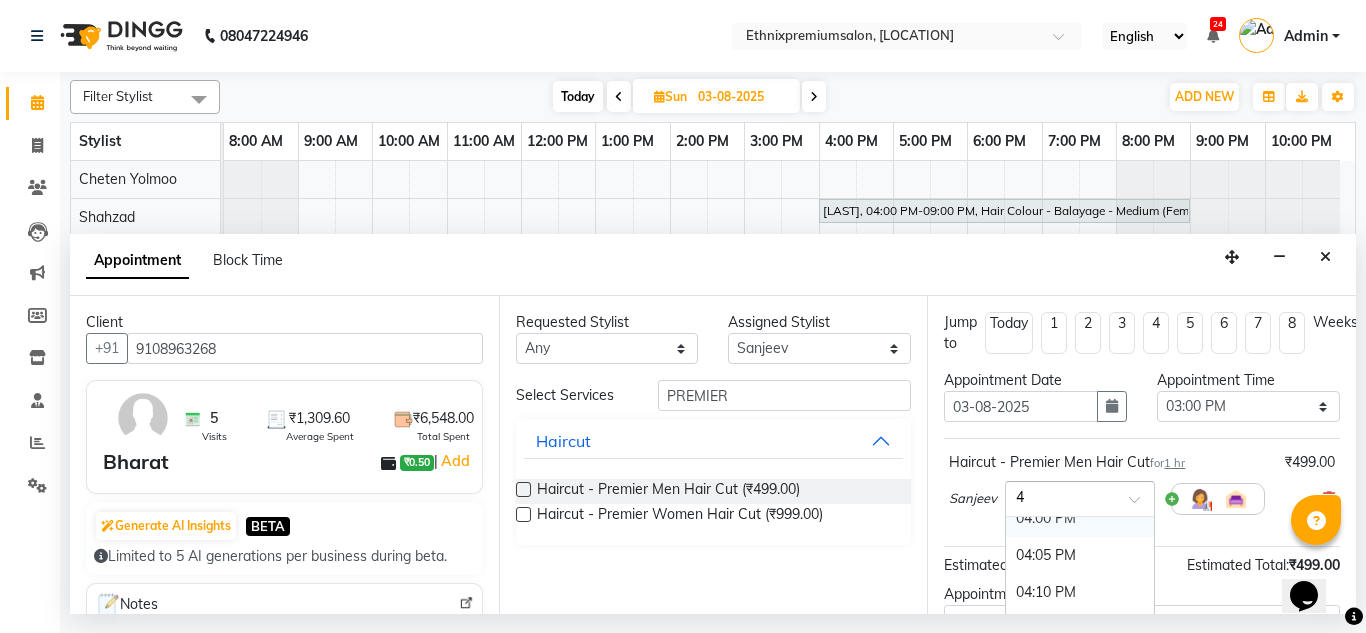 click on "04:00 PM" at bounding box center [1080, 518] 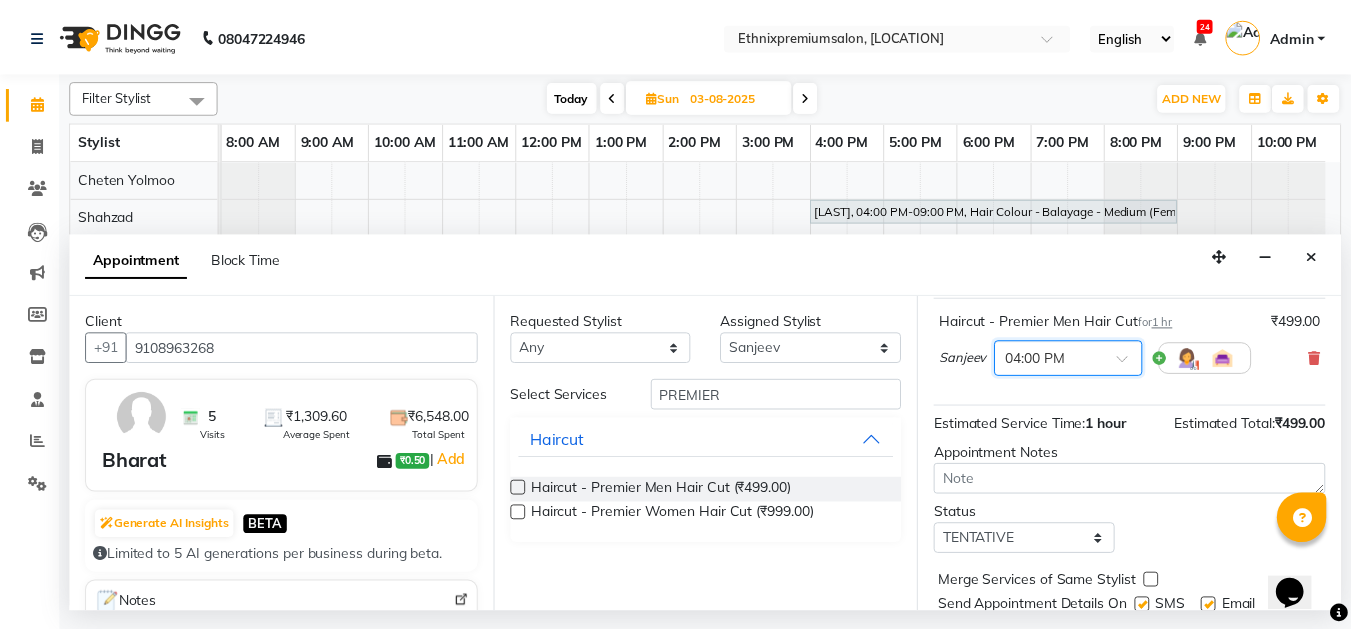 scroll, scrollTop: 223, scrollLeft: 0, axis: vertical 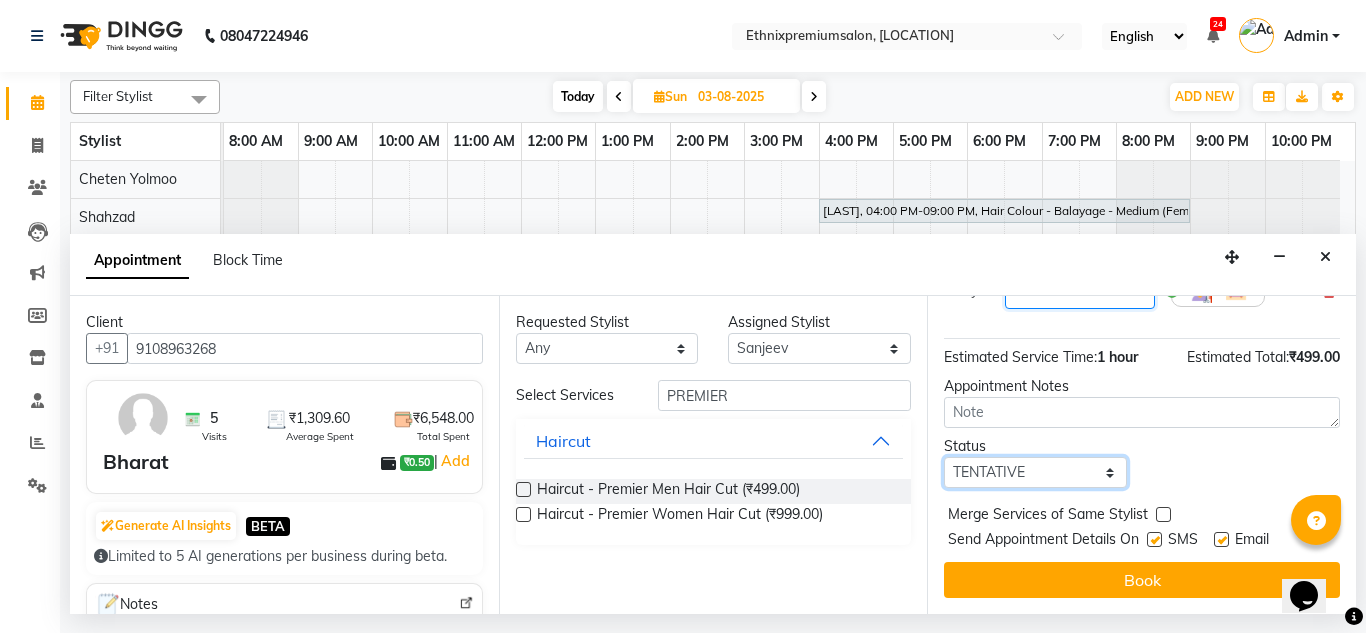 click on "Select TENTATIVE CONFIRM UPCOMING" at bounding box center [1035, 472] 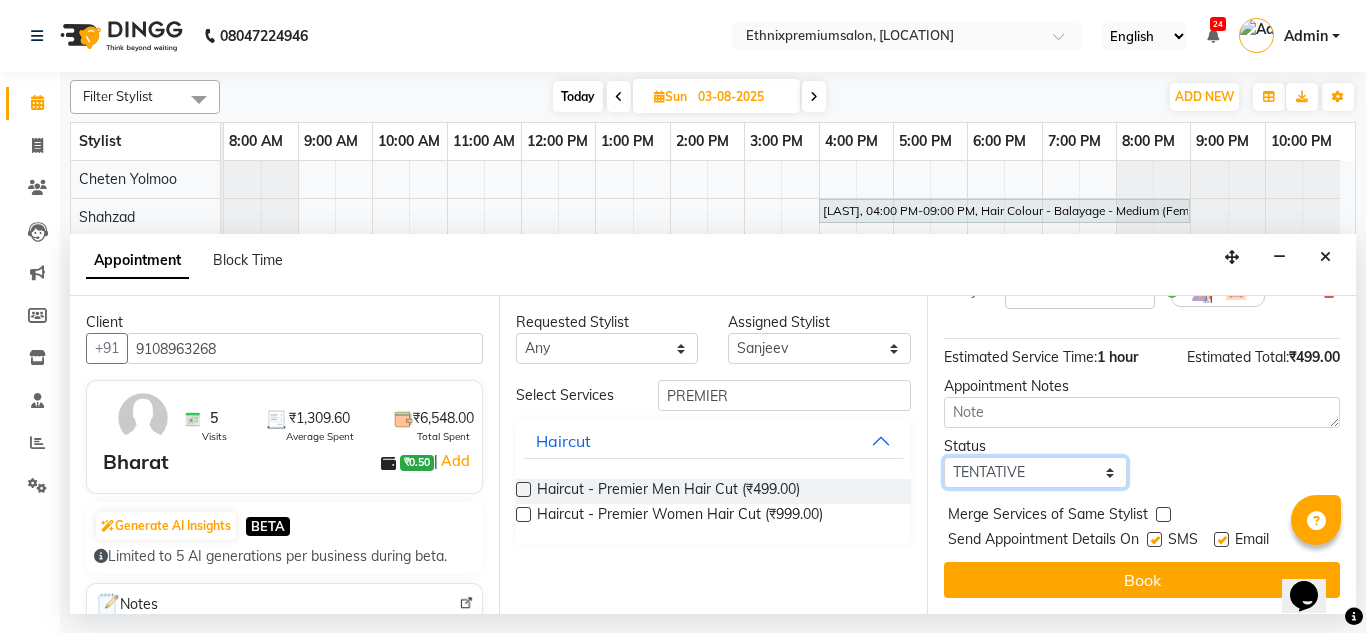 select on "confirm booking" 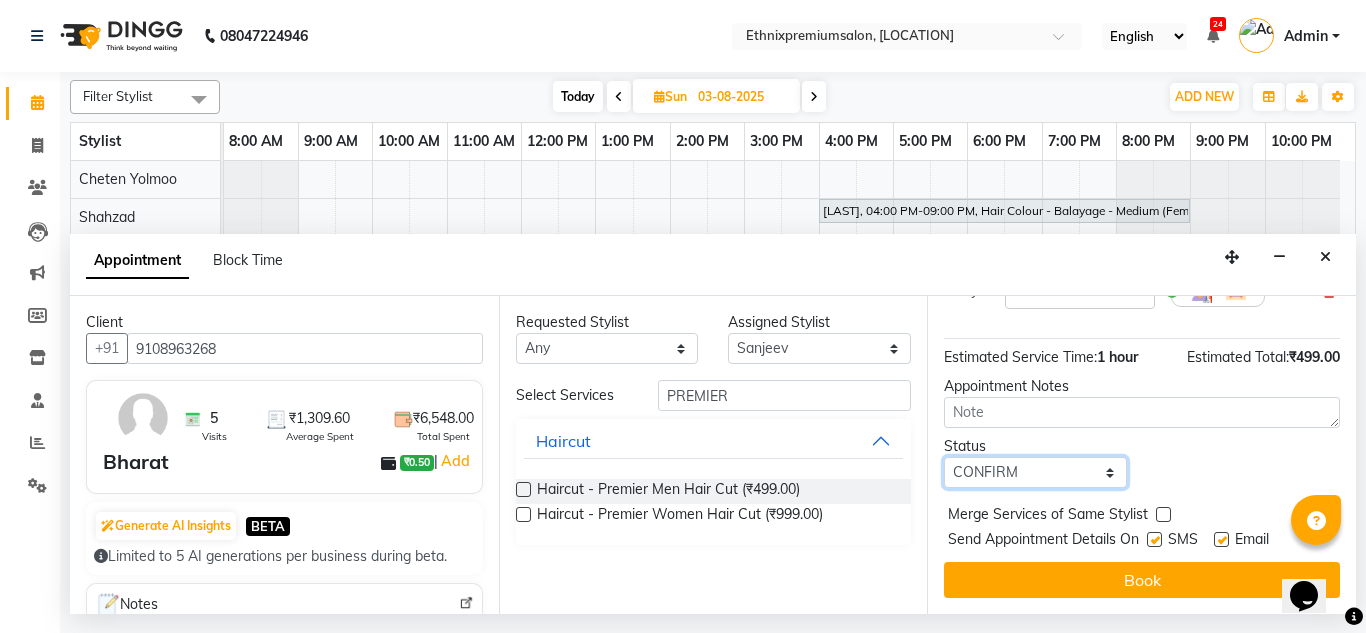 click on "Select TENTATIVE CONFIRM UPCOMING" at bounding box center (1035, 472) 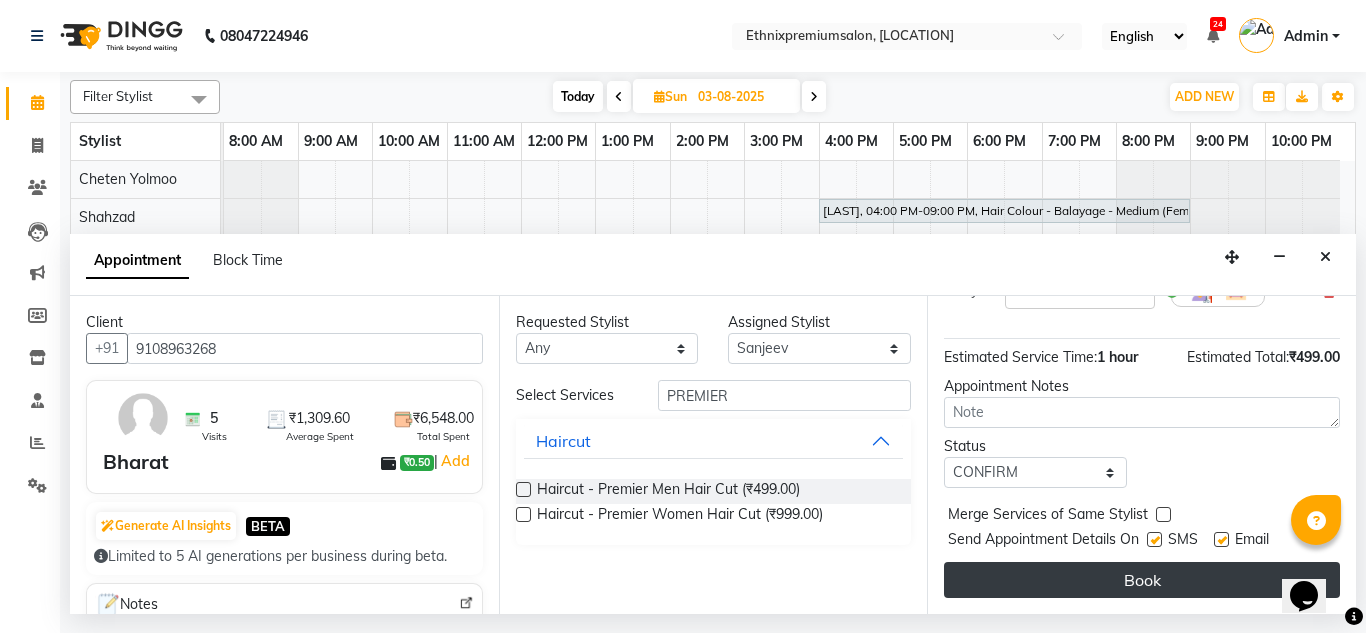 click on "Book" at bounding box center [1142, 580] 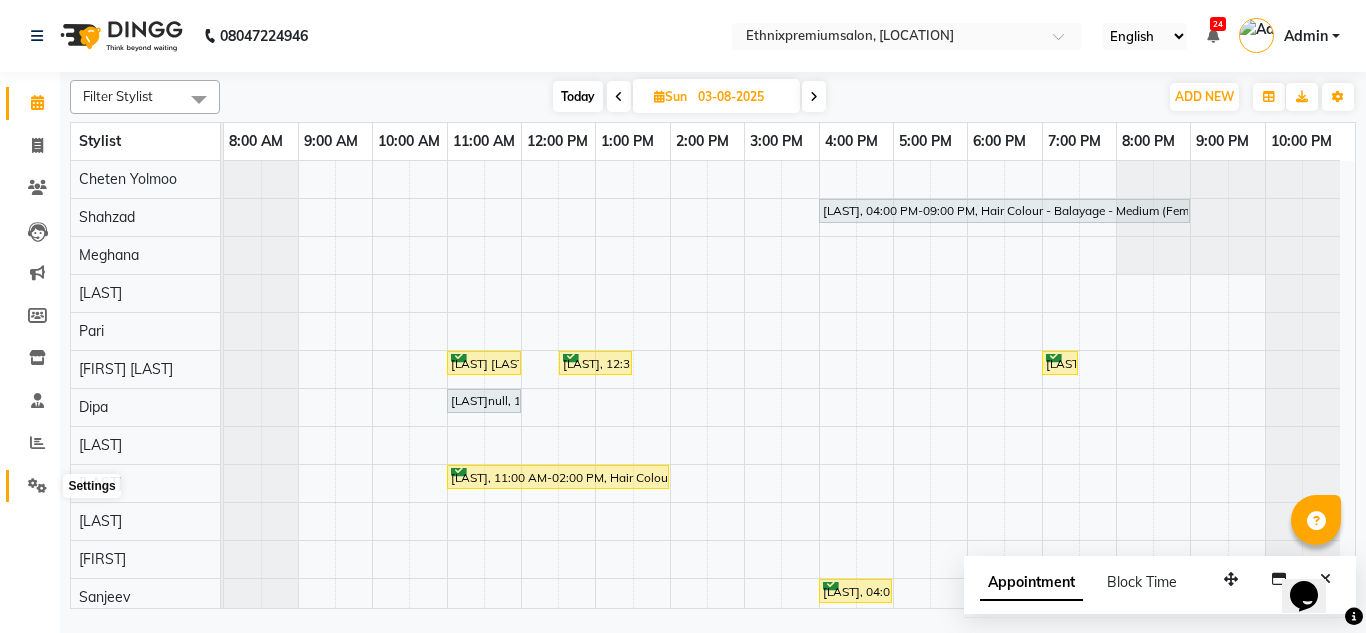 click 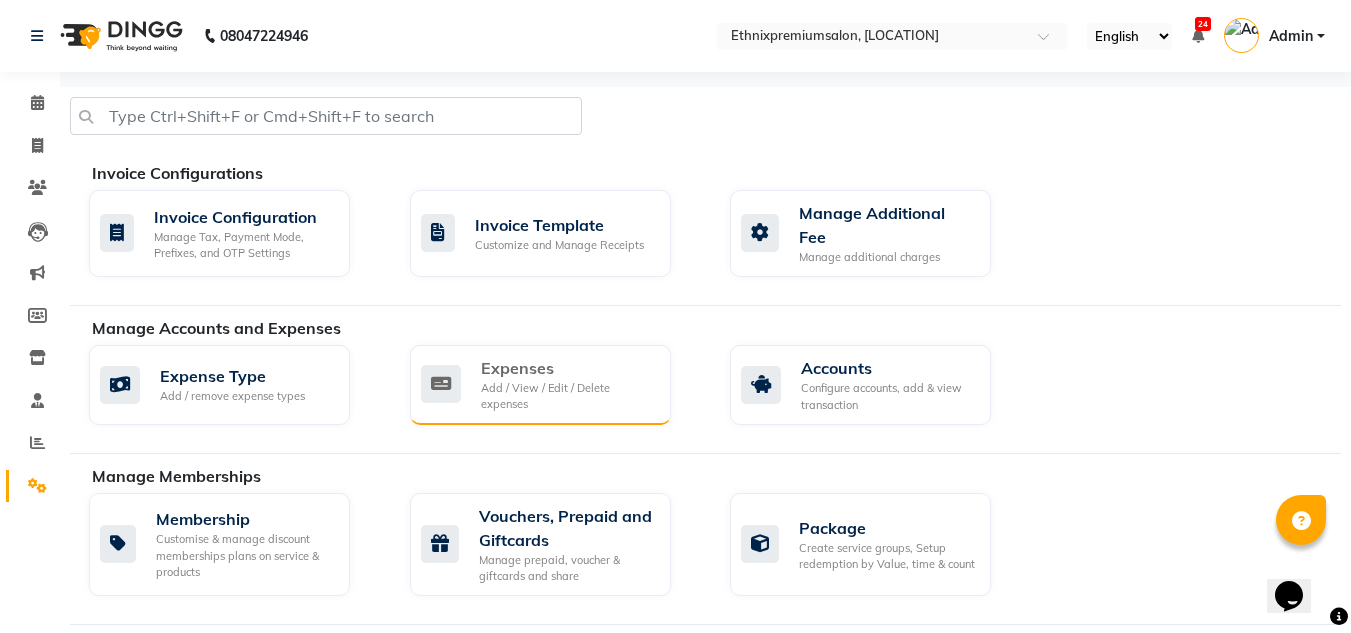 click on "Expenses" 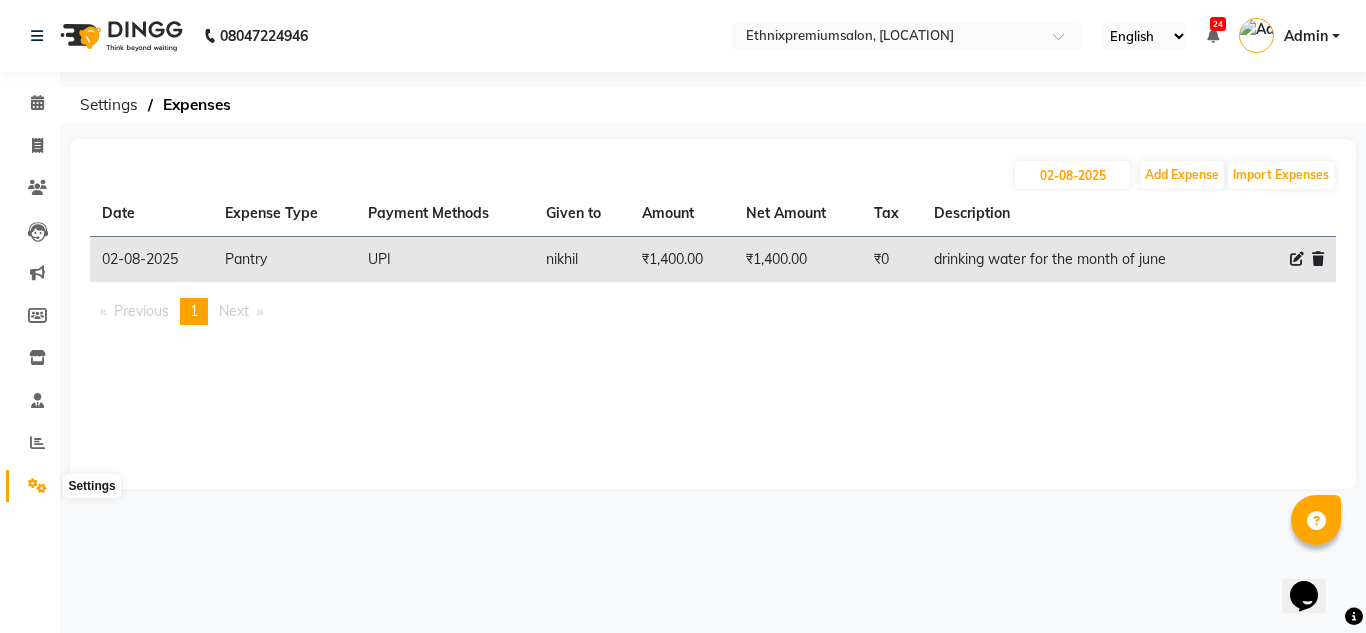 click 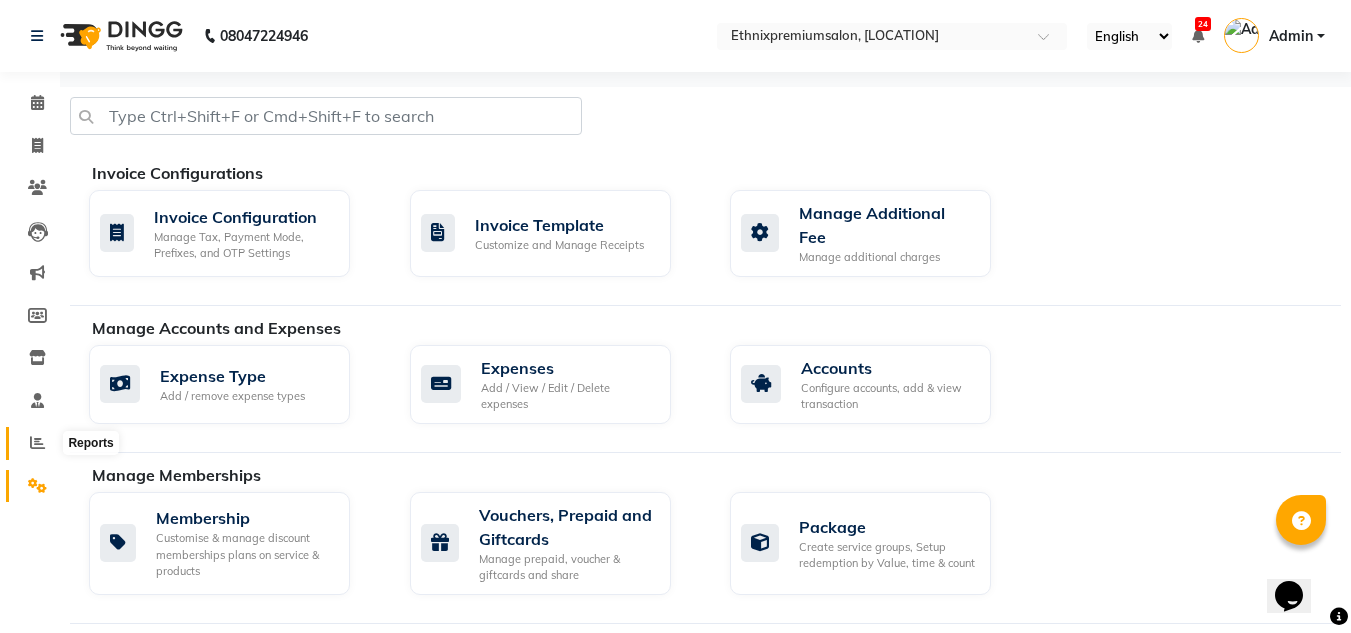 click 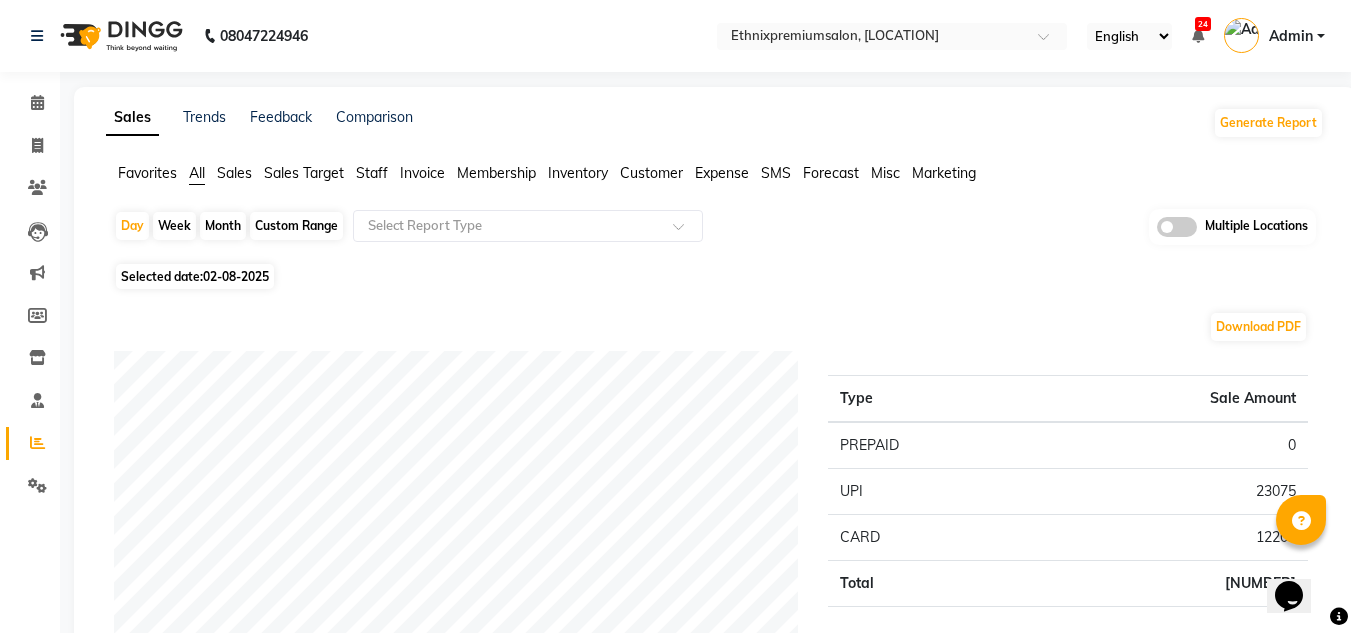 click on "Staff" 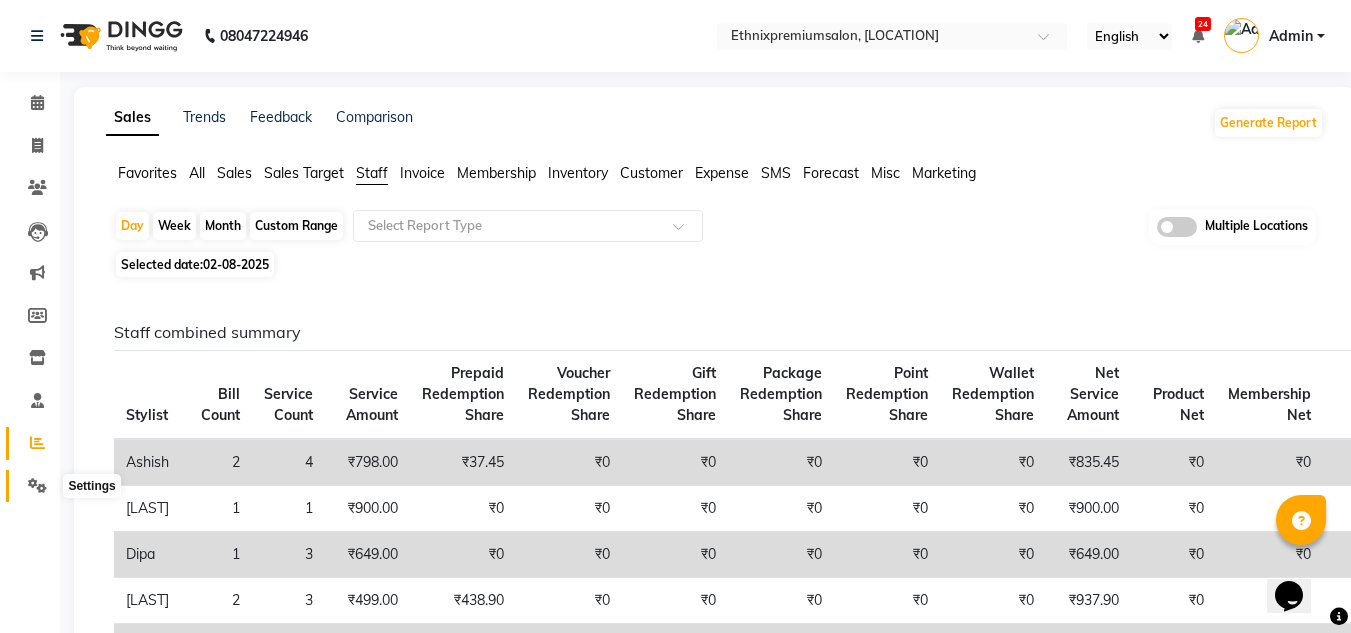 click 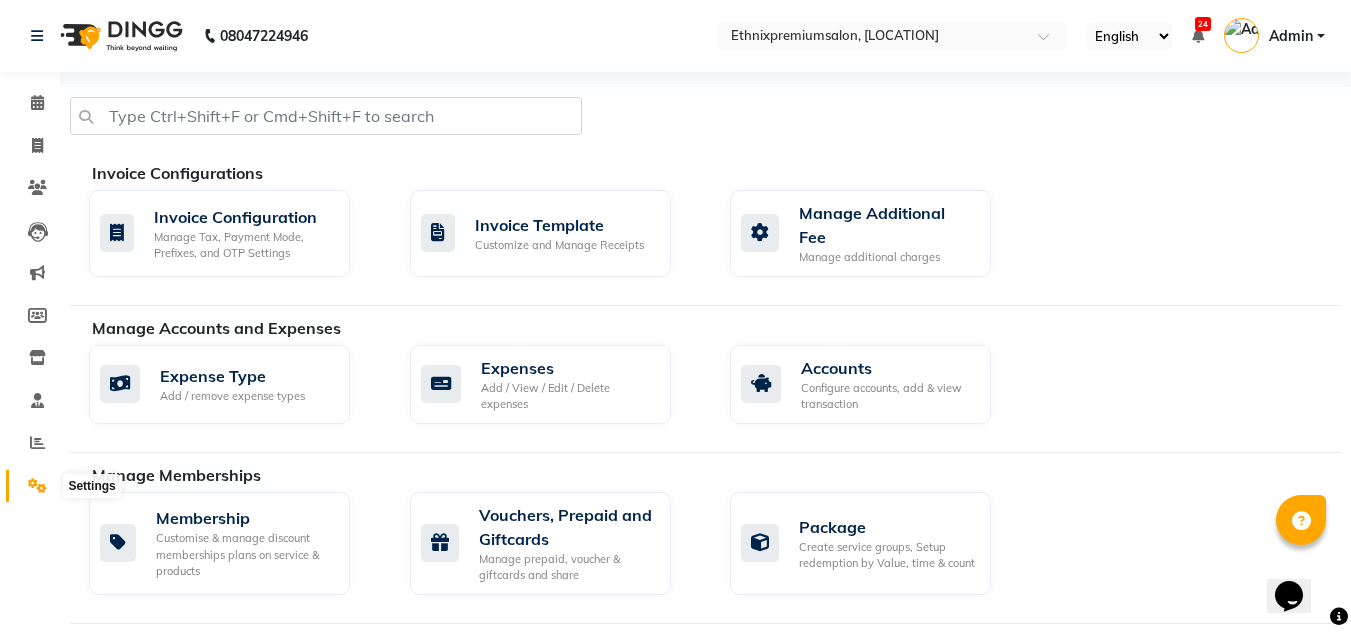 click 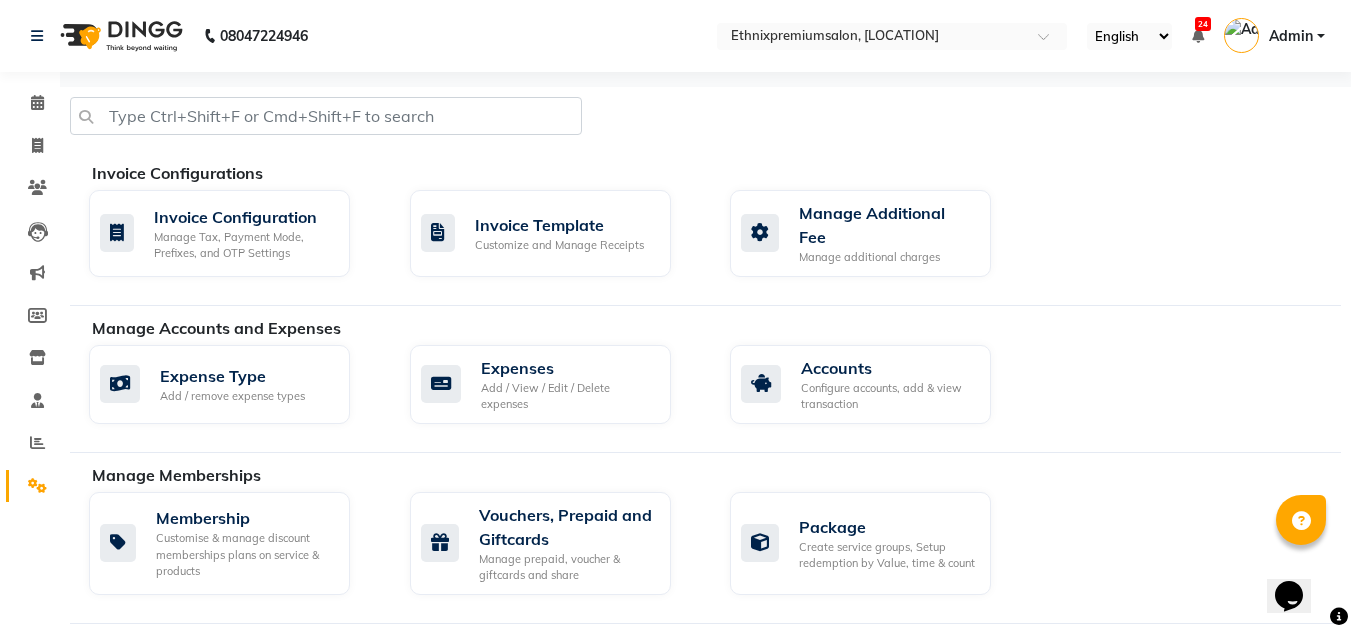 click 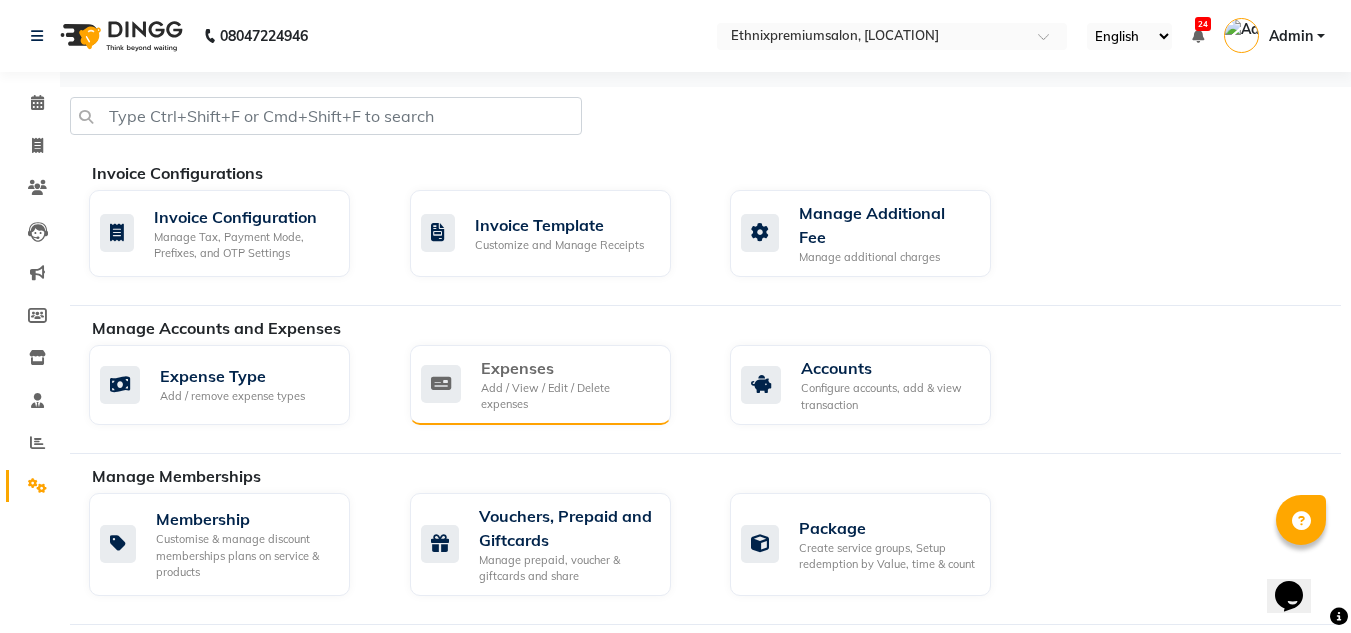 click on "Expenses Add / View / Edit / Delete expenses" 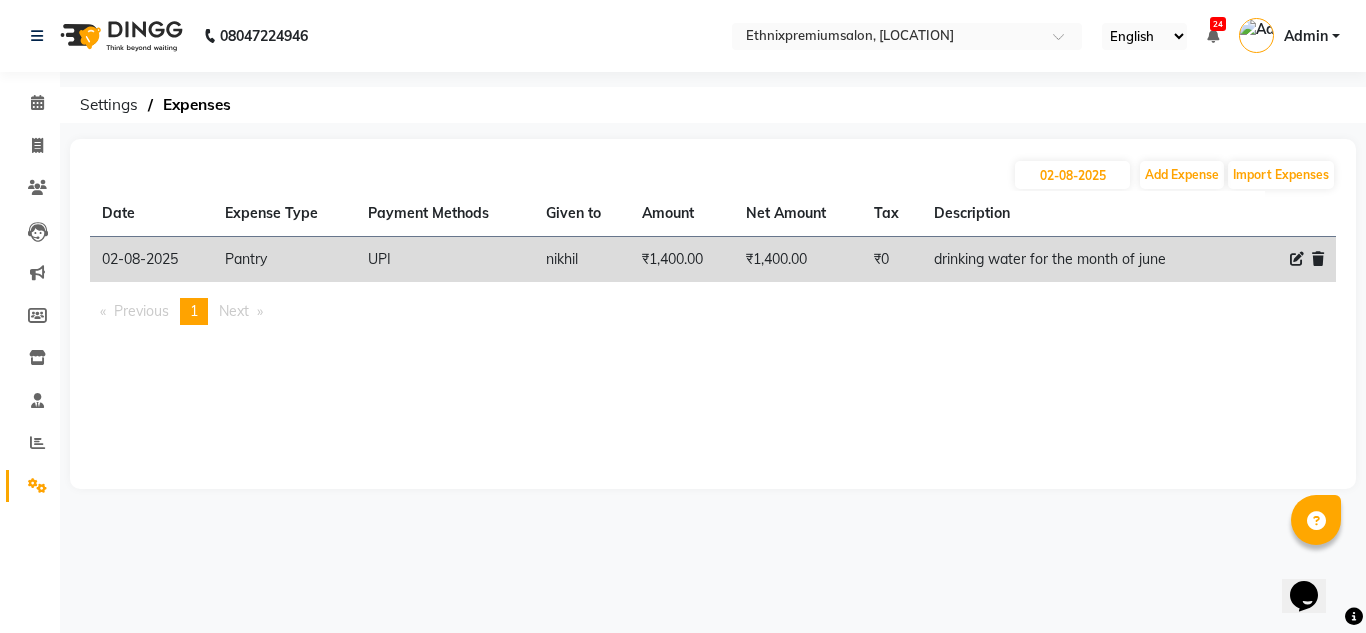 click 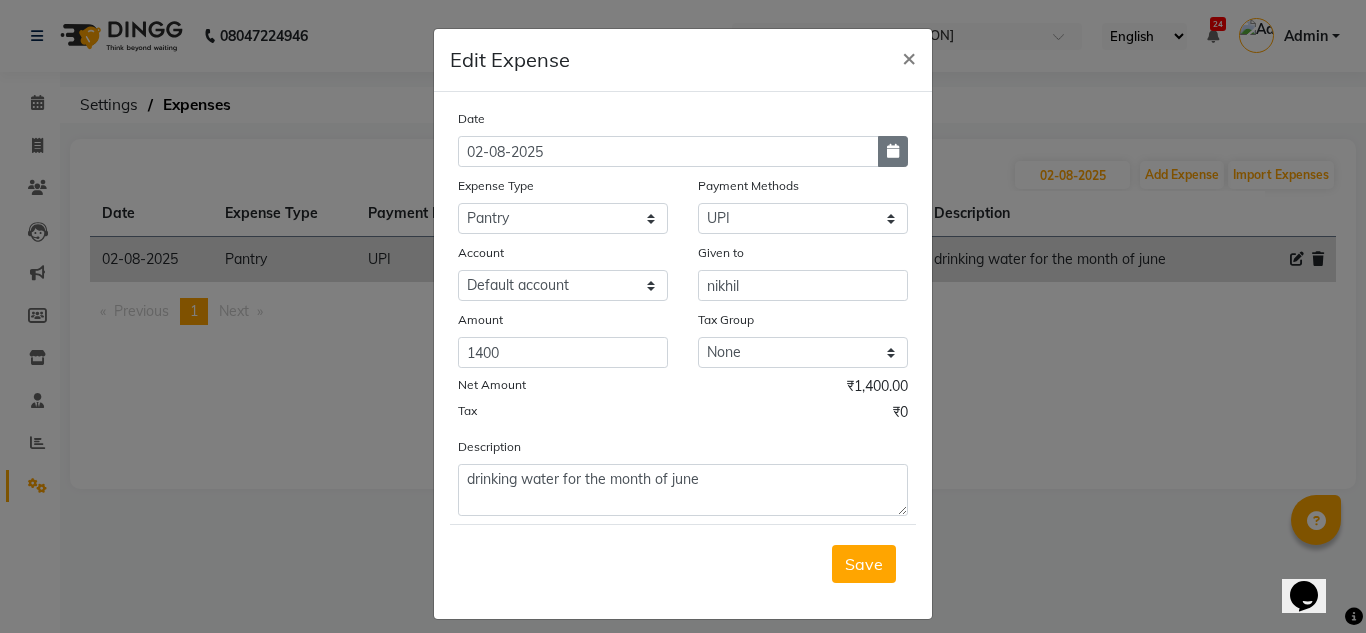 click 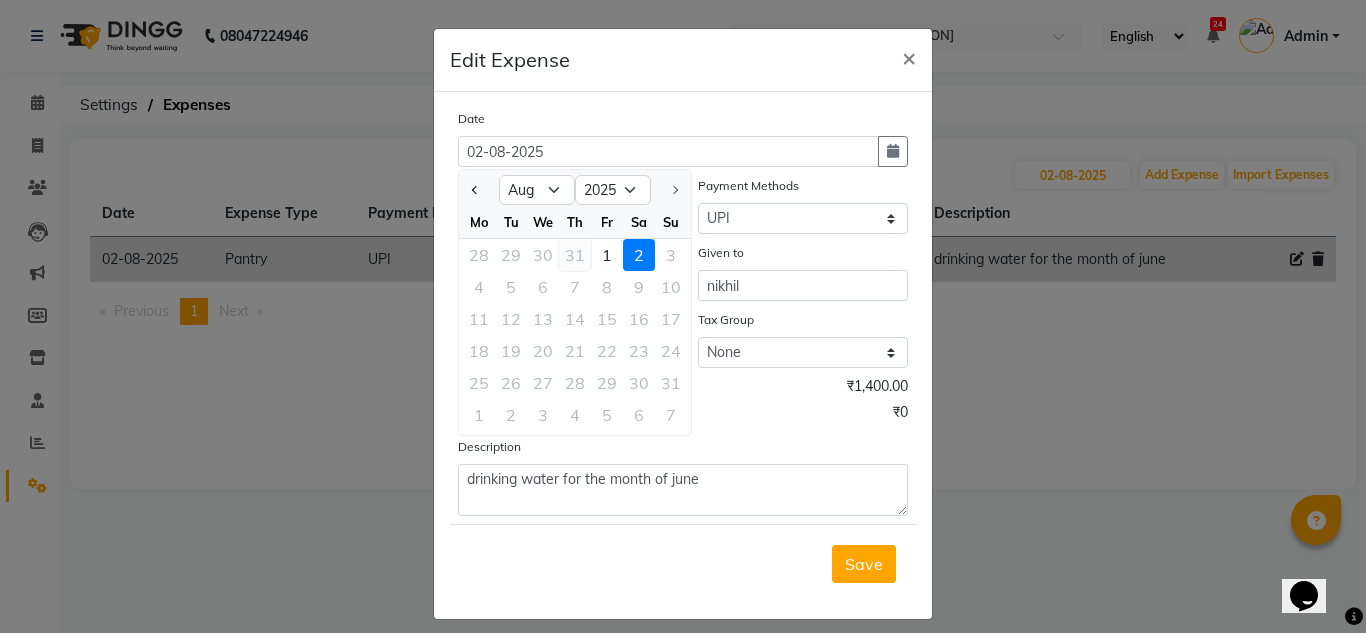 click on "31" 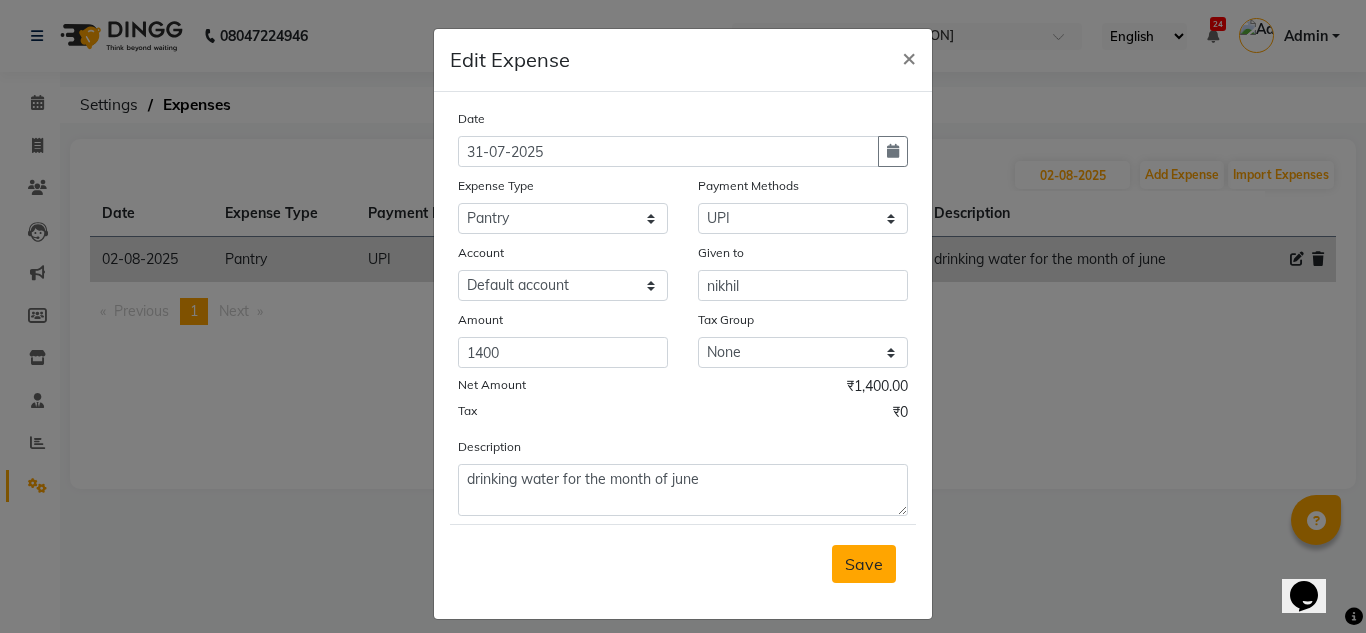 click on "Save" at bounding box center [864, 564] 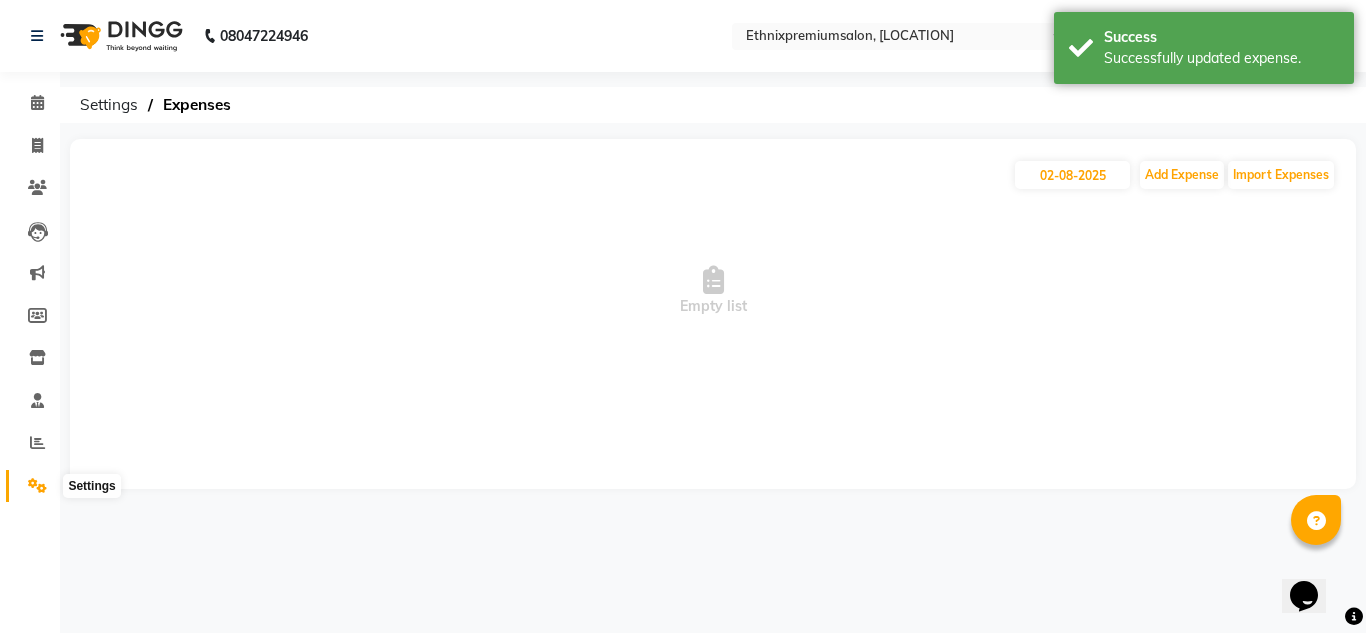 click 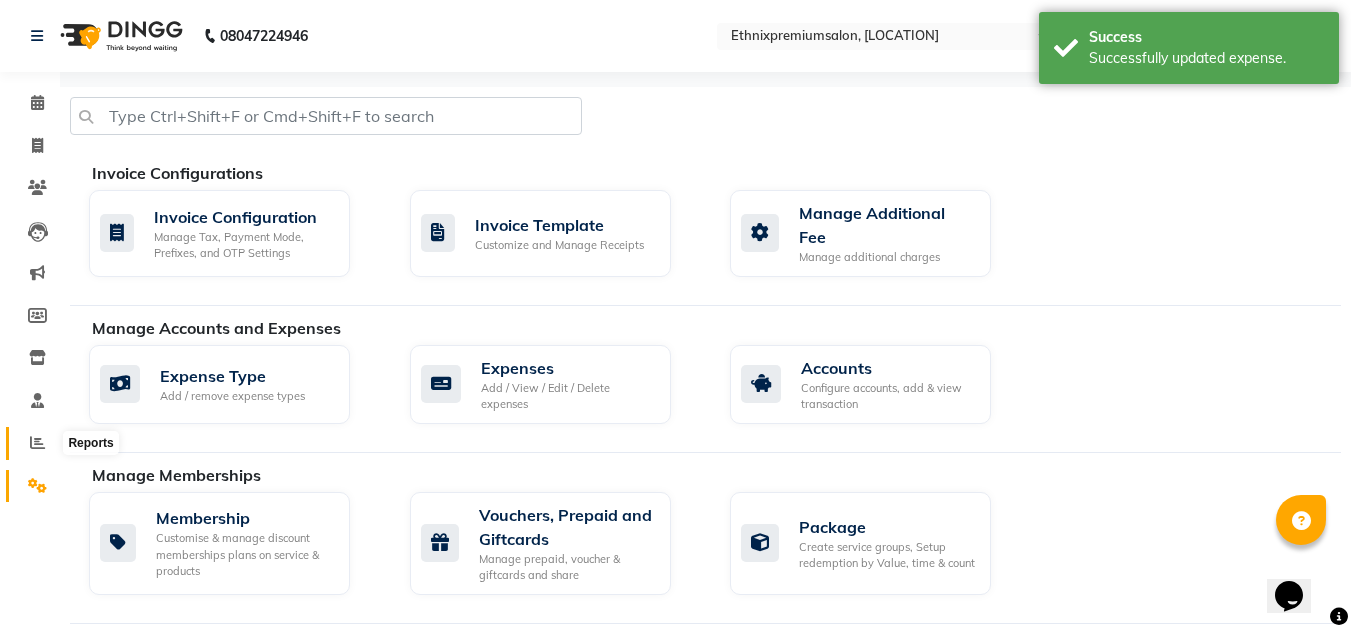 click 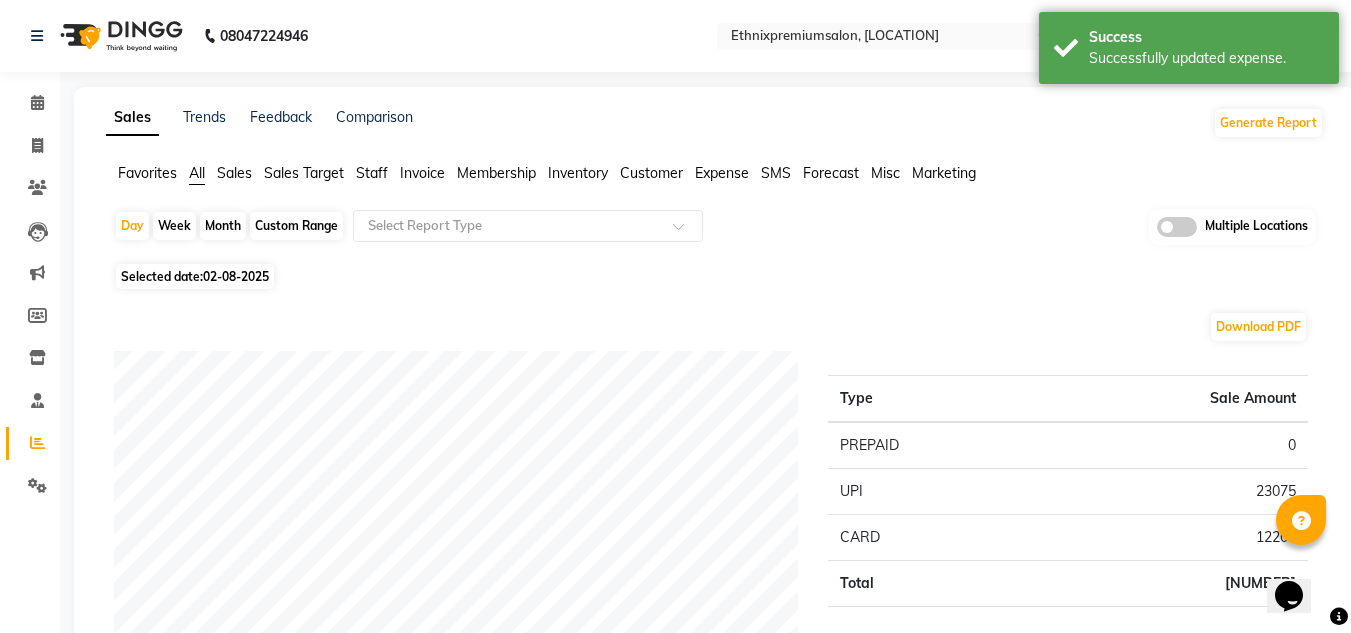 click on "Staff" 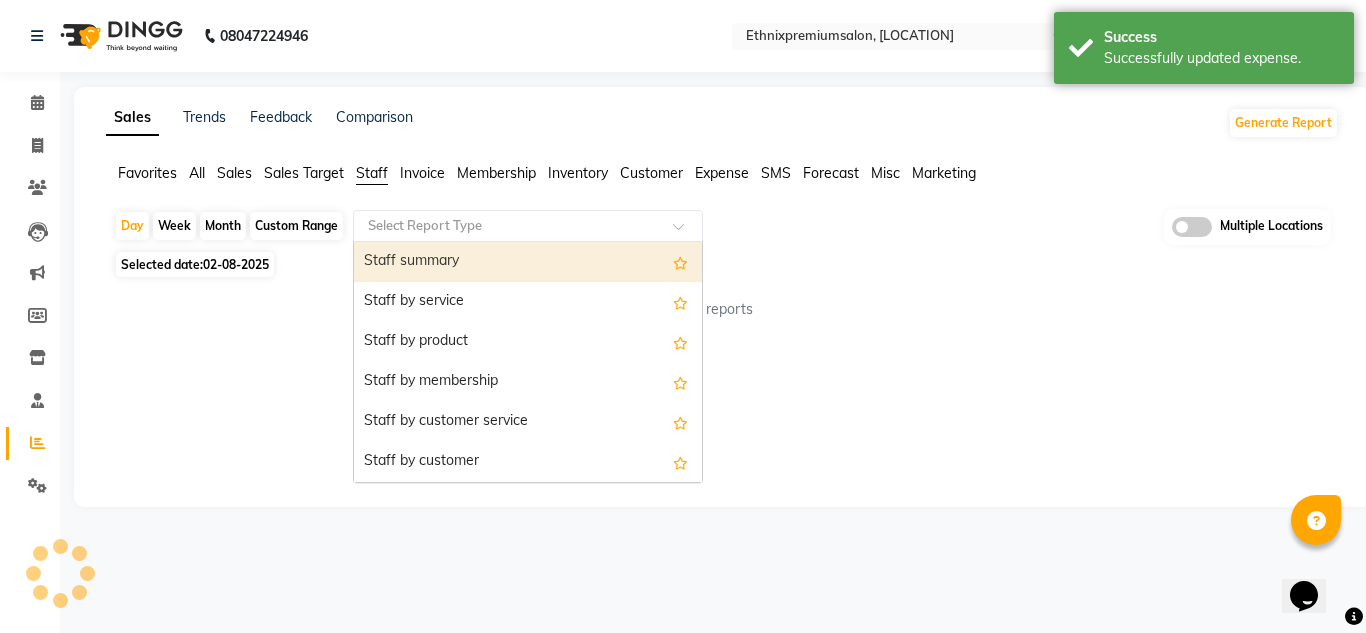 click 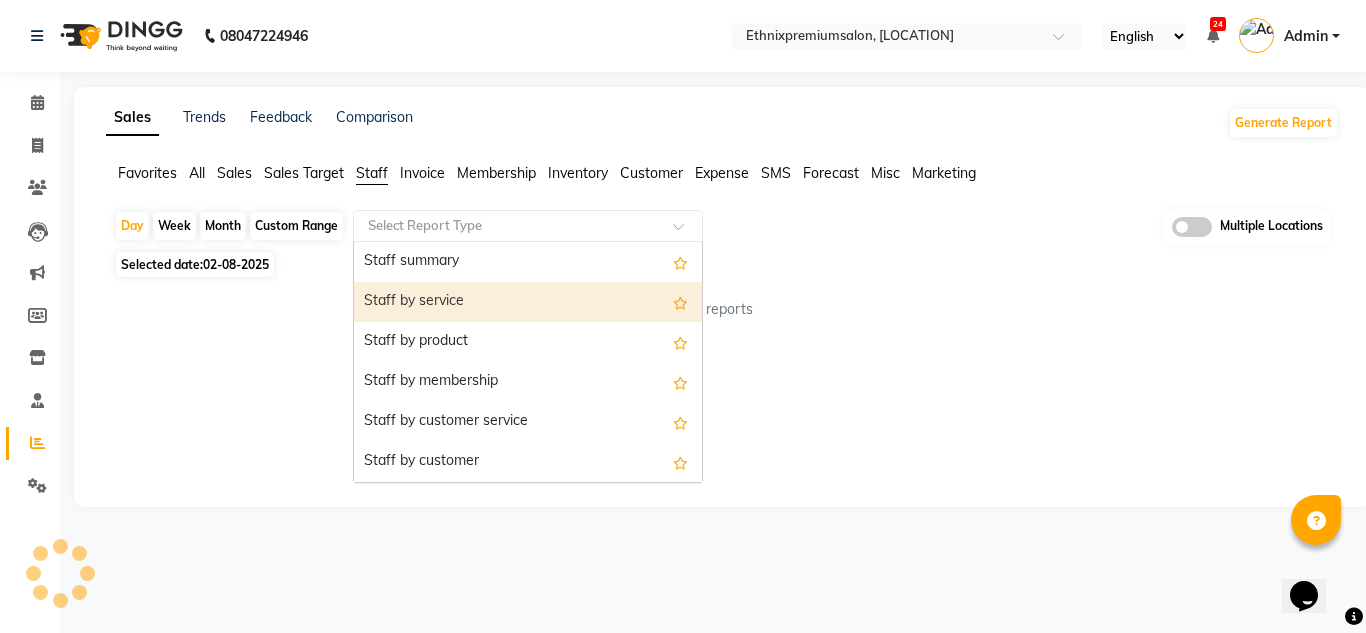 click on "Staff by service" at bounding box center (528, 302) 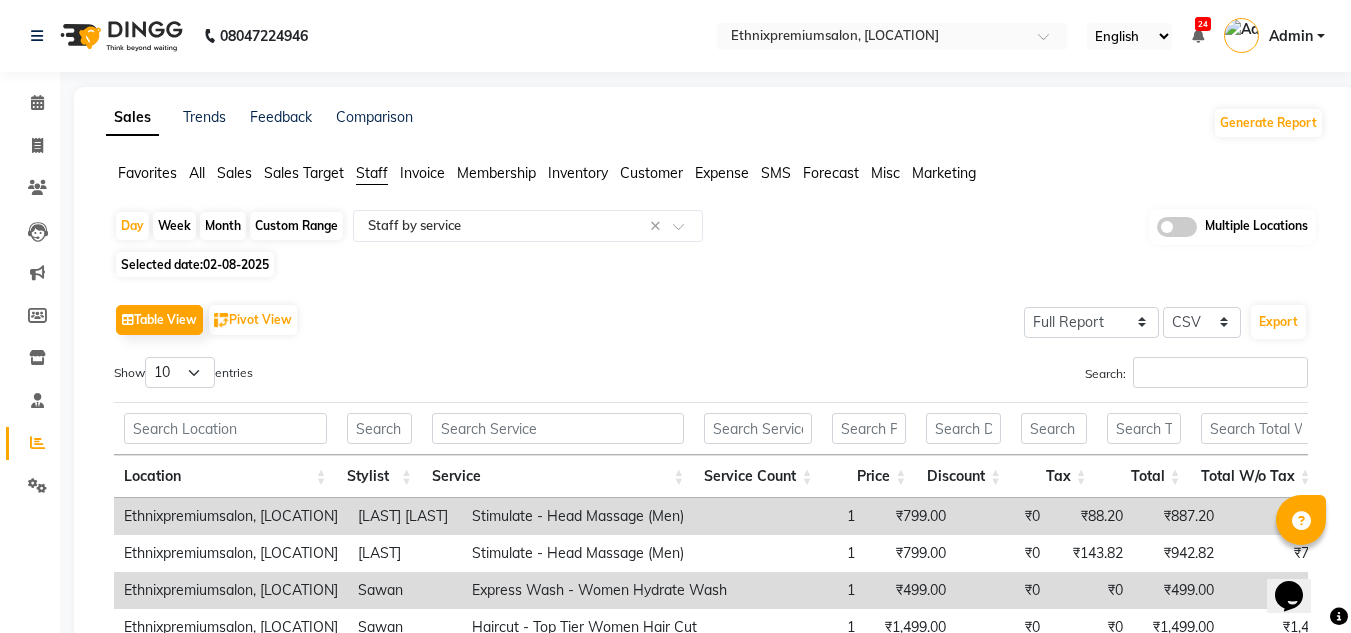 click on "Expense" 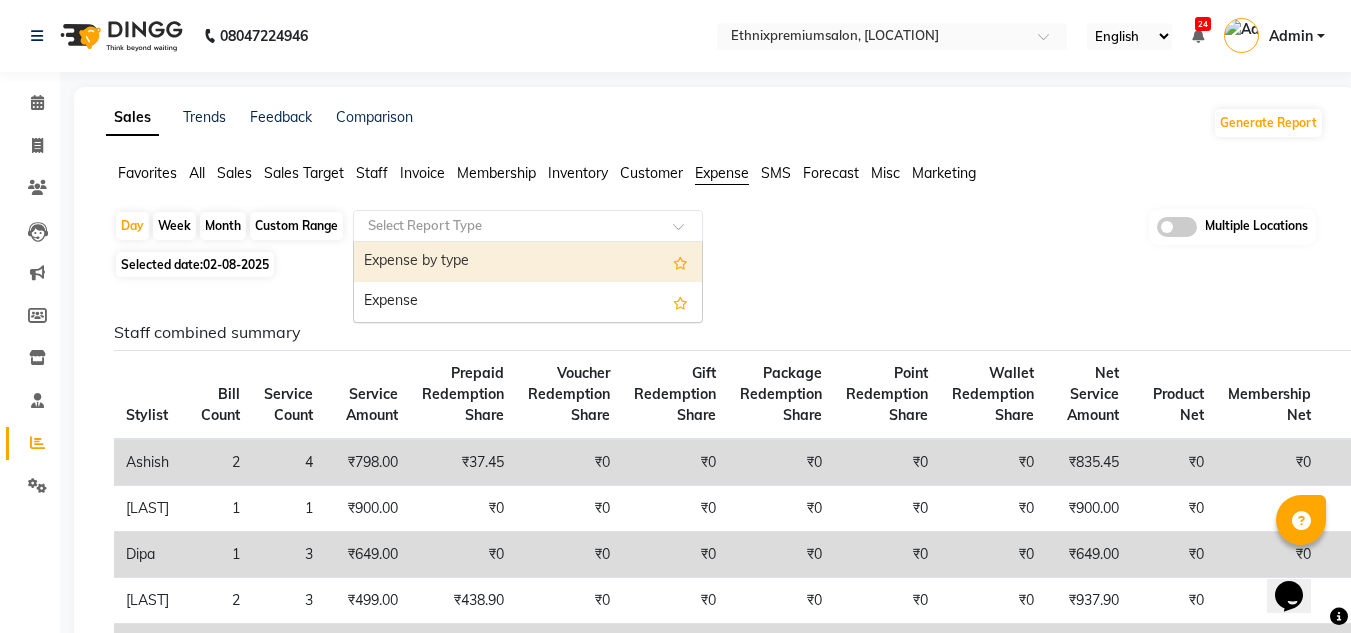 click 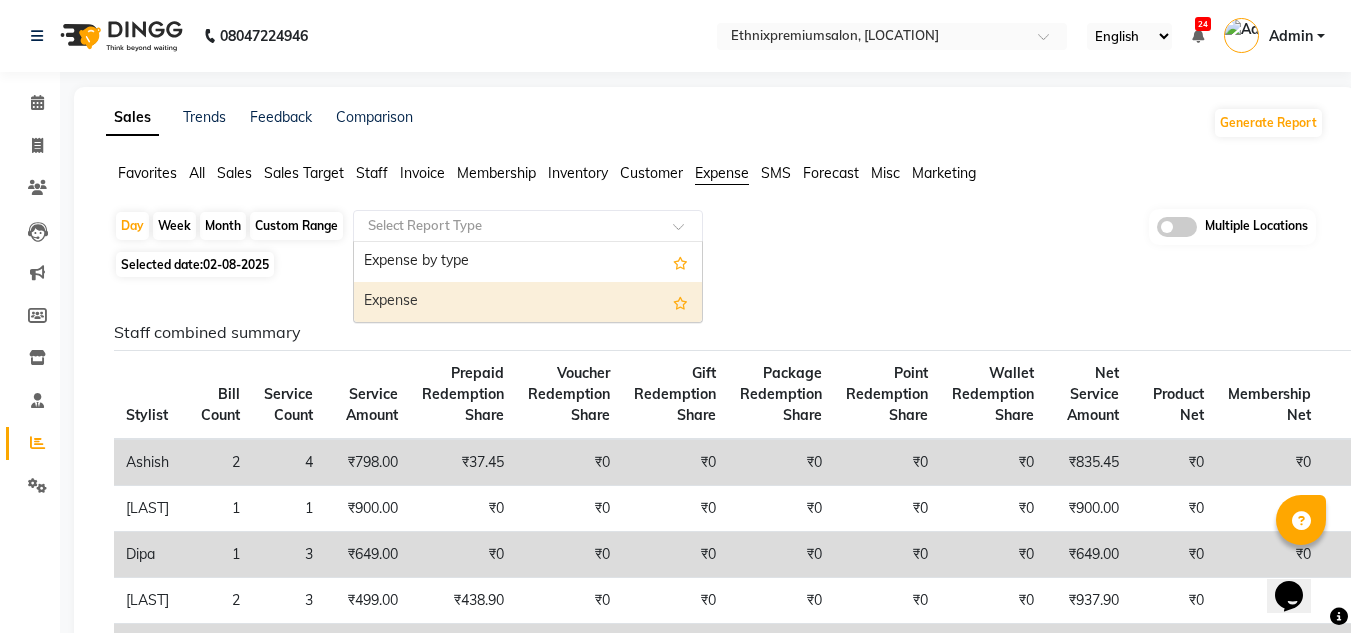 click on "Expense" at bounding box center [528, 302] 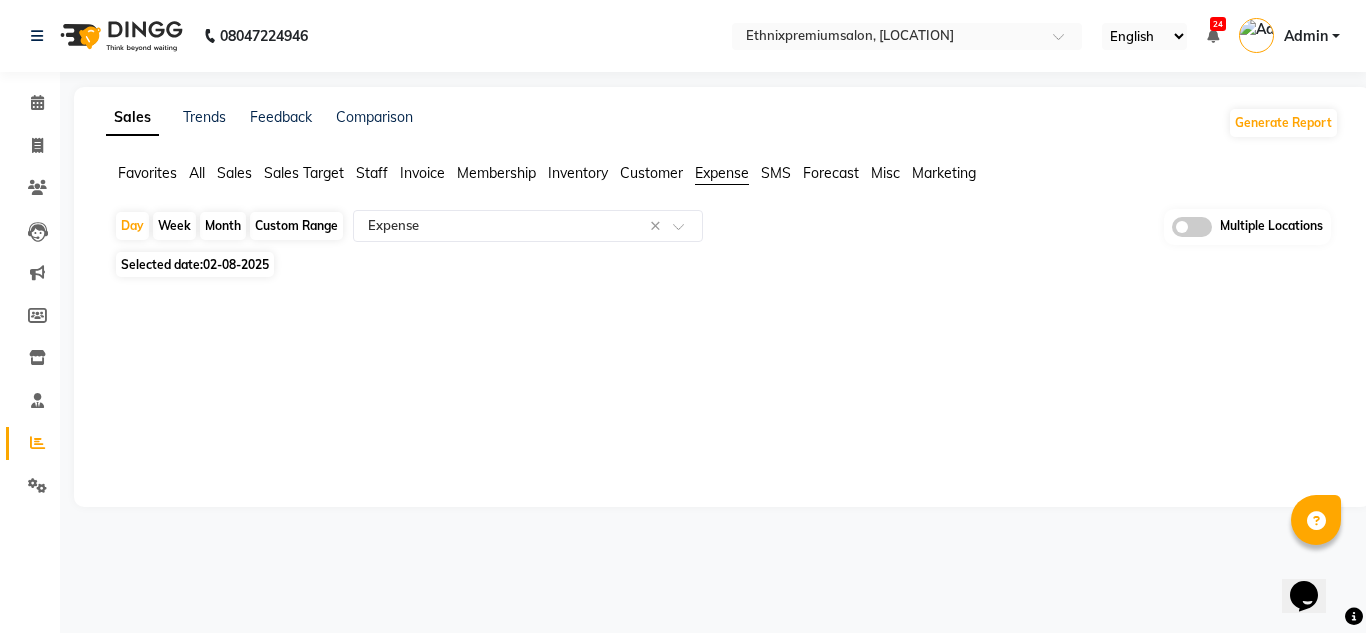 click on "Selected date:  02-08-2025" 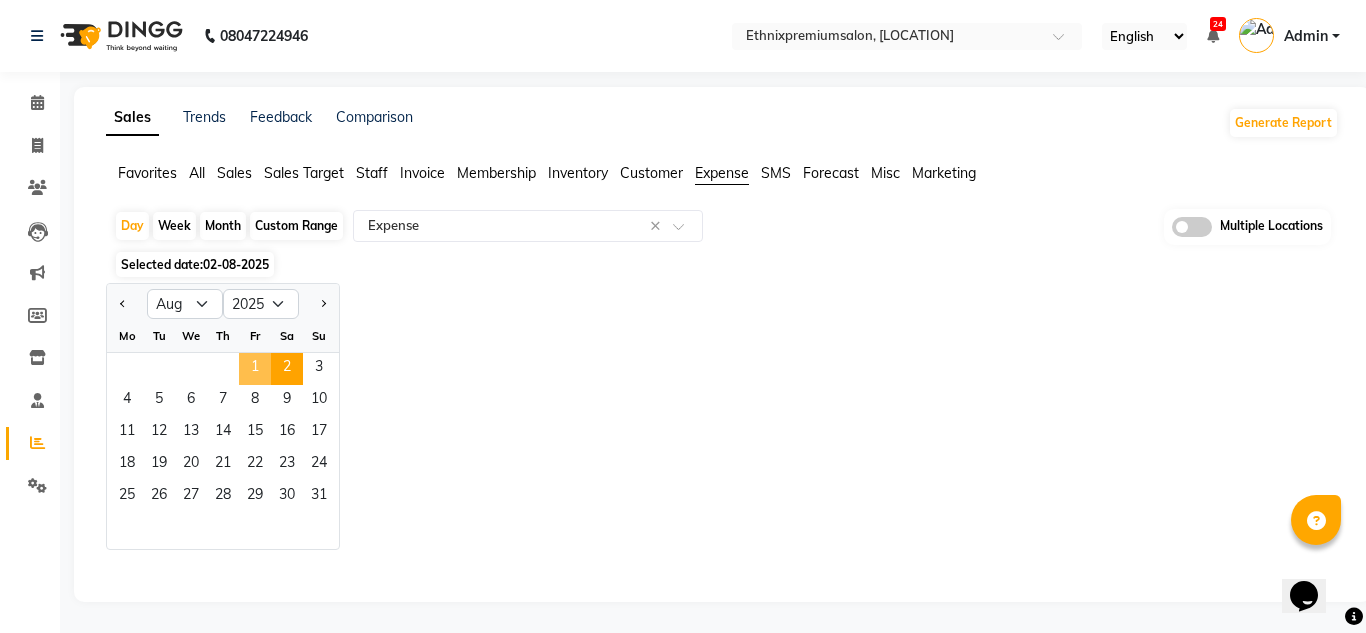 click on "1" 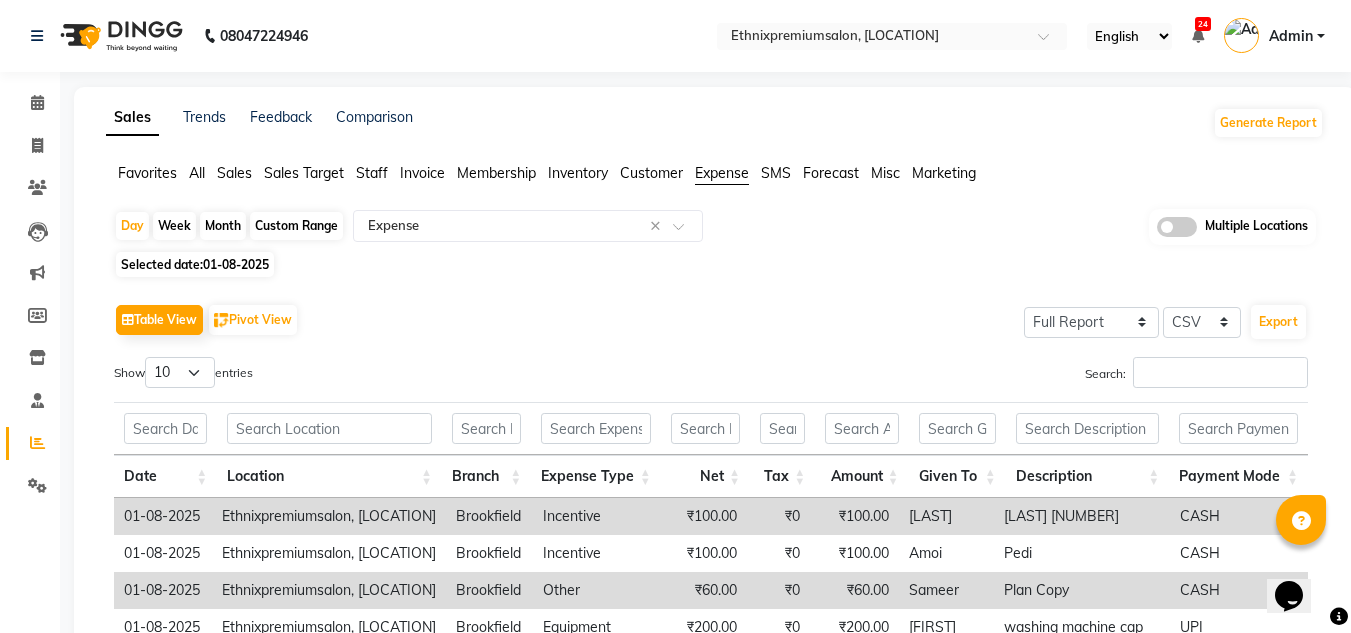 click on "Month" 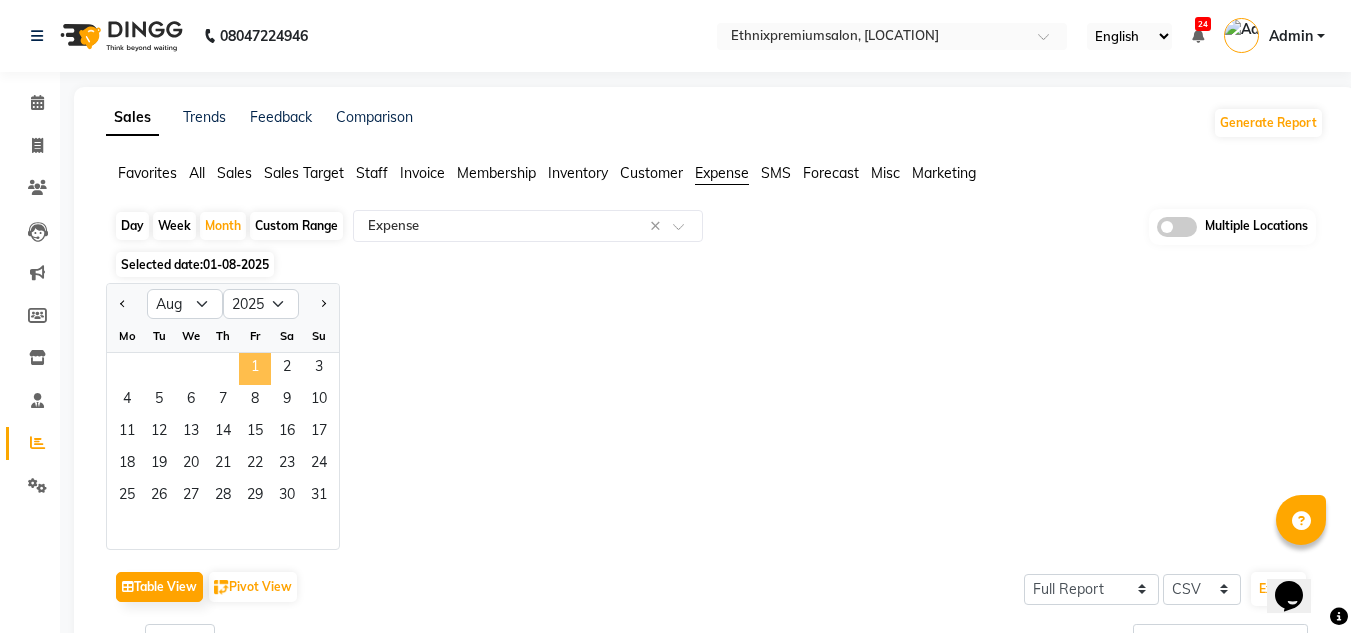 click on "1" 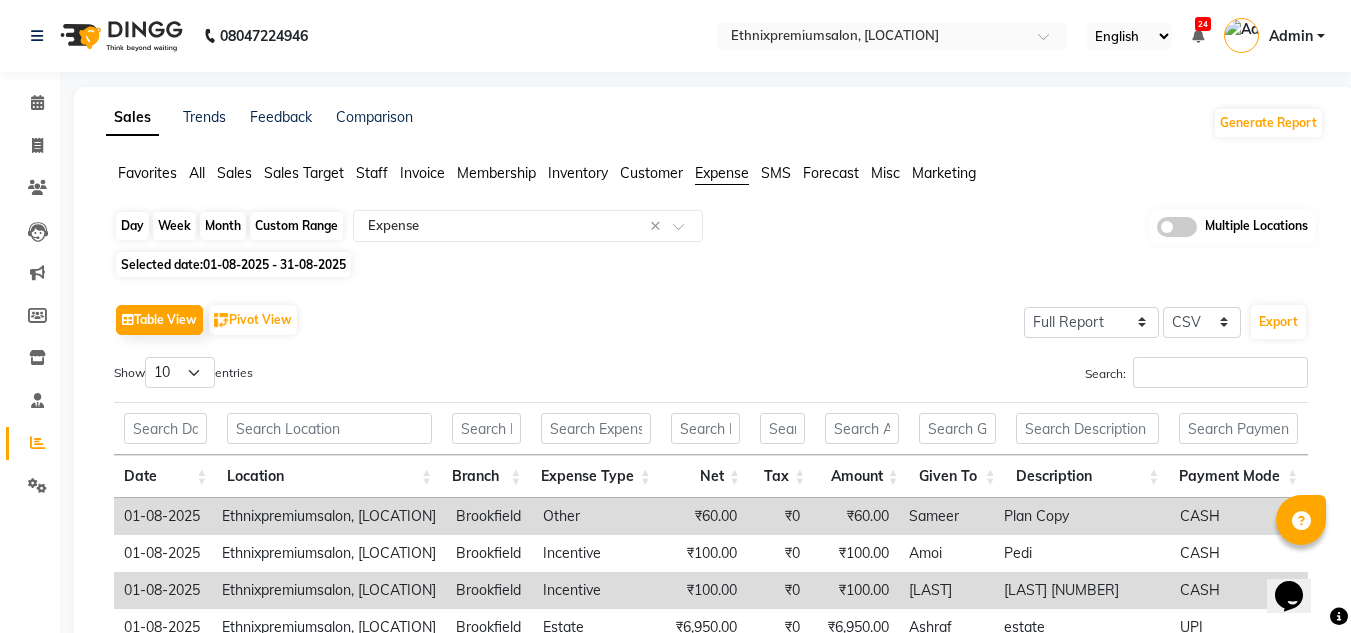 click on "Month" 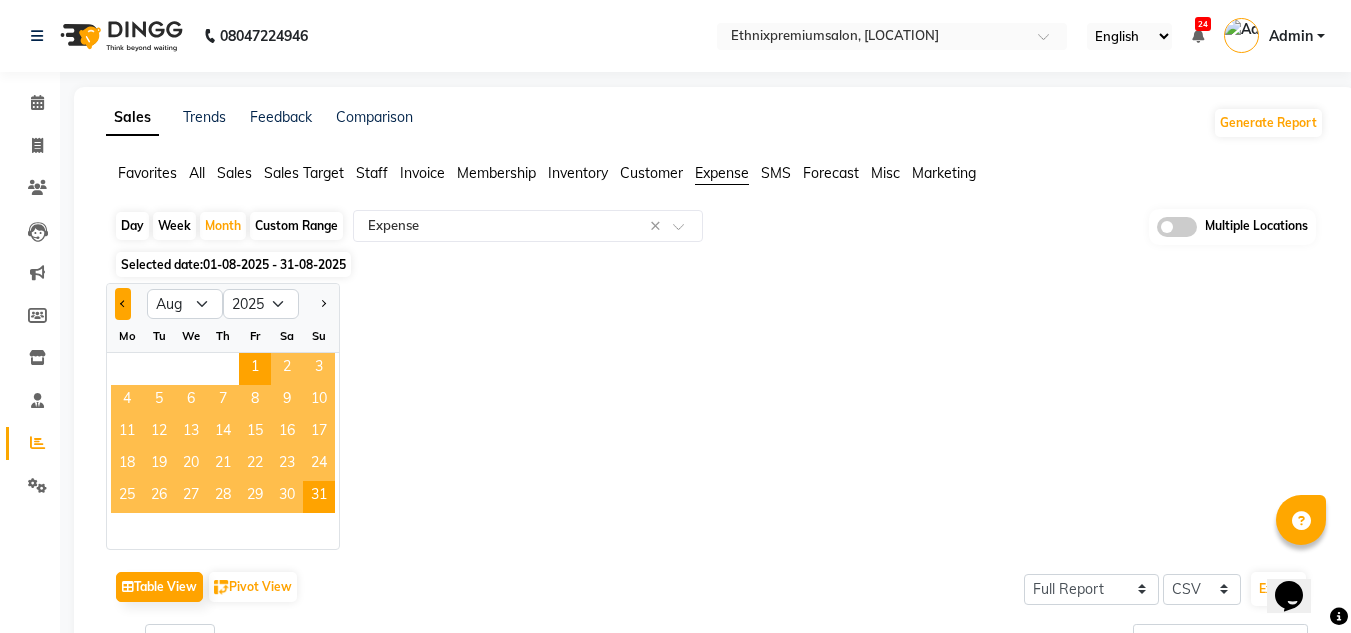 click 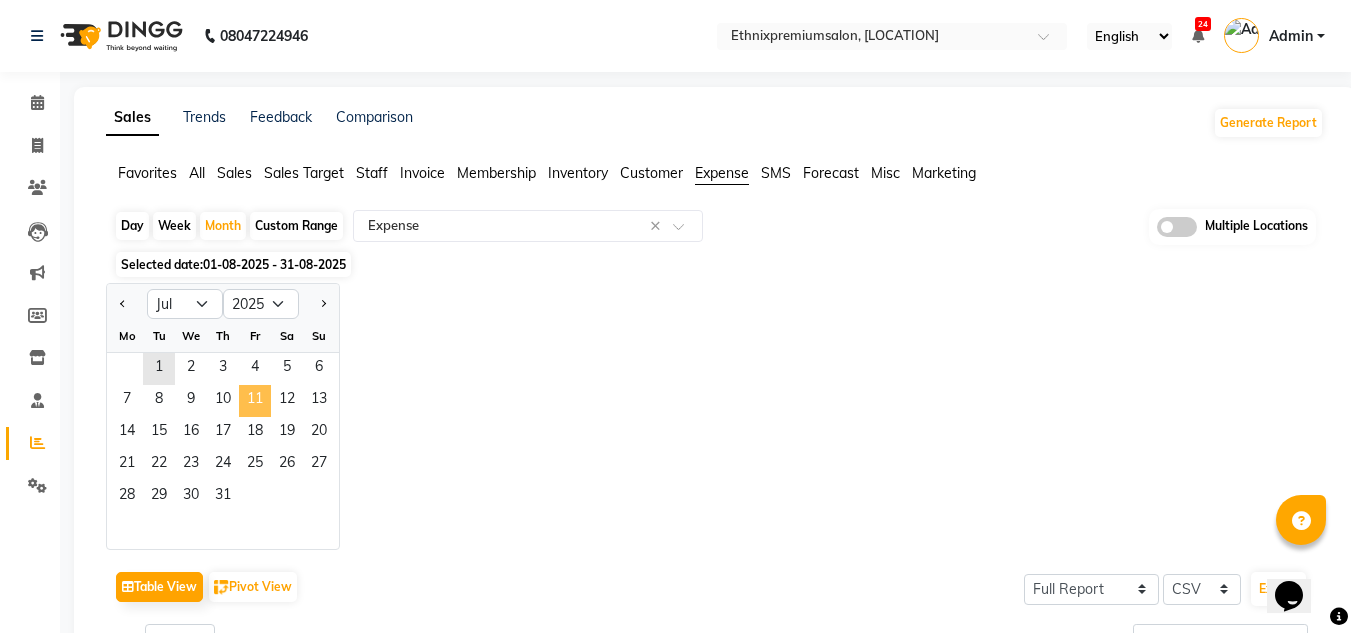 click on "11" 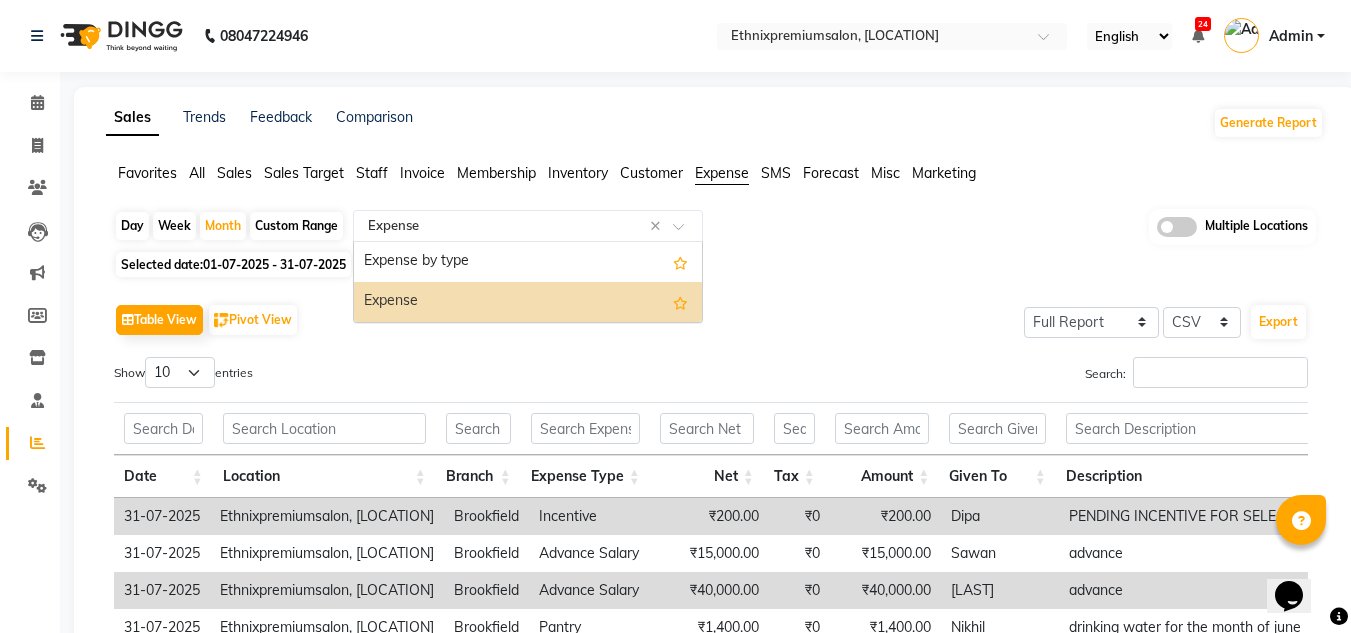 click 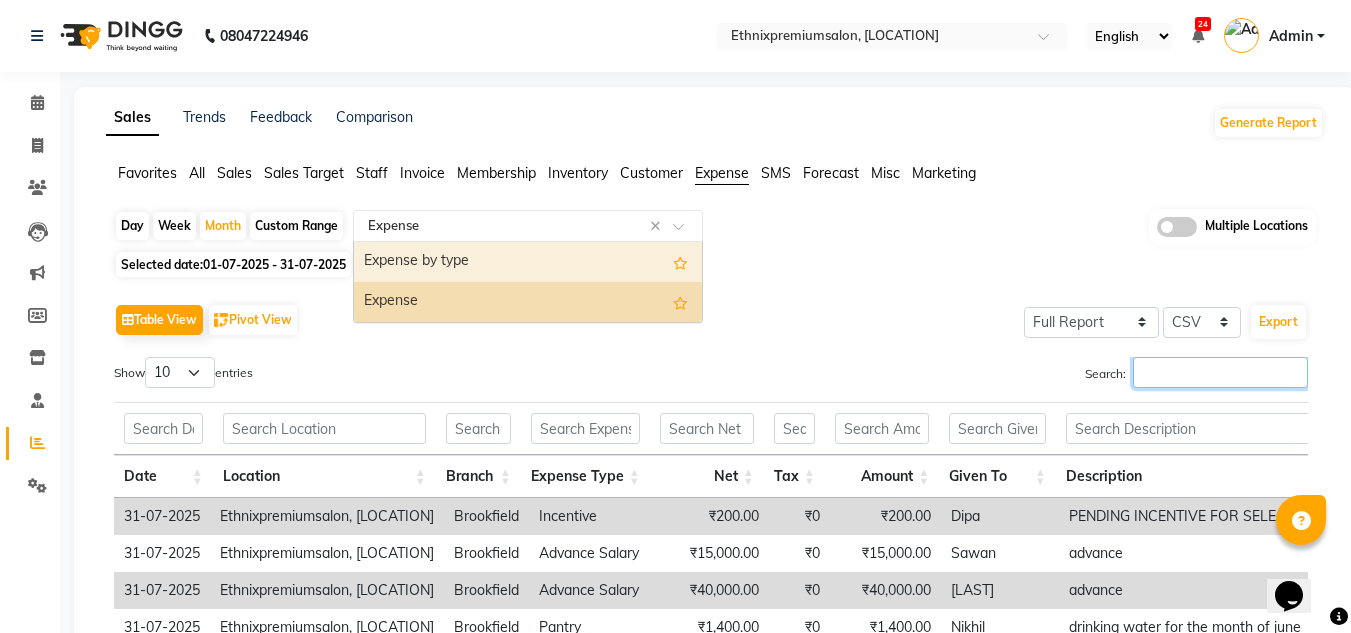 click on "Search:" at bounding box center [1220, 372] 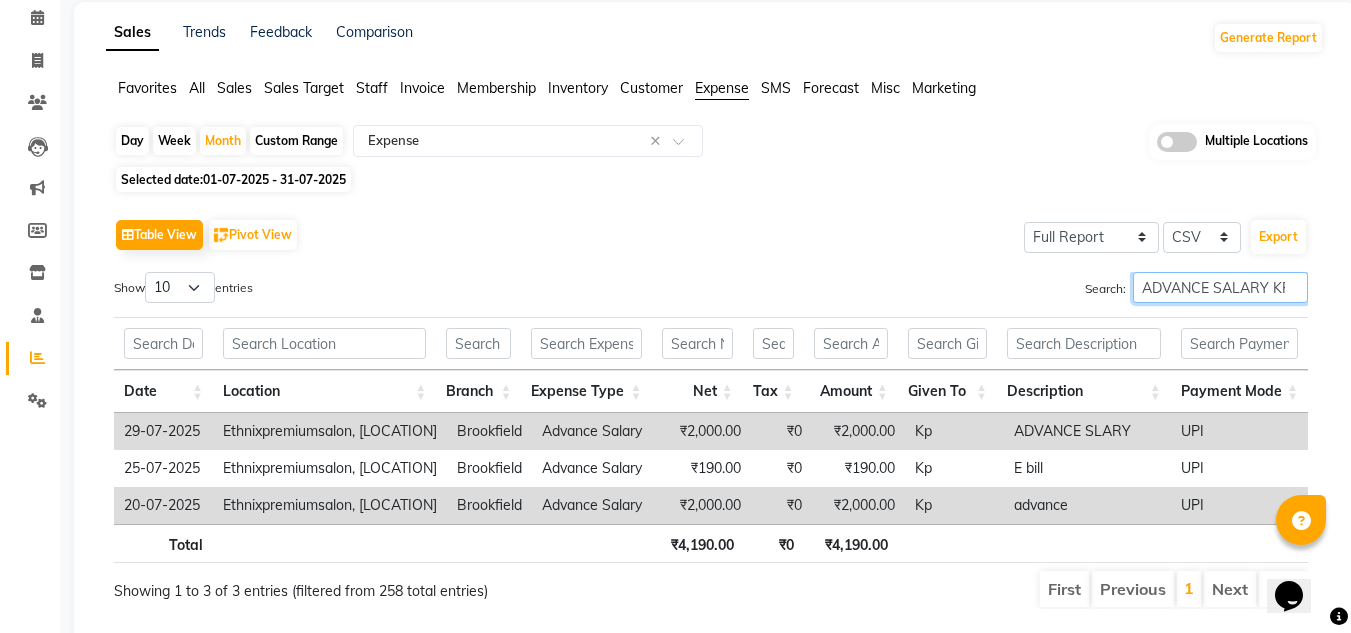 scroll, scrollTop: 86, scrollLeft: 0, axis: vertical 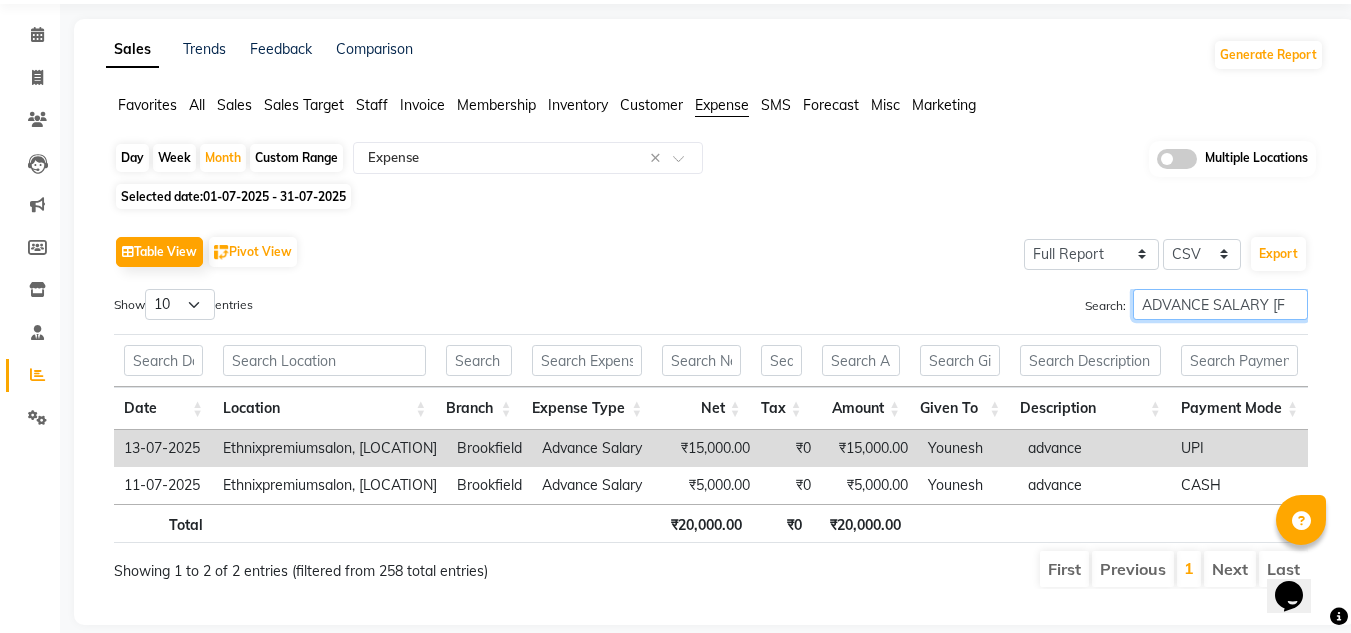 click on "ADVANCE SALARY [FIRST]" at bounding box center [1220, 304] 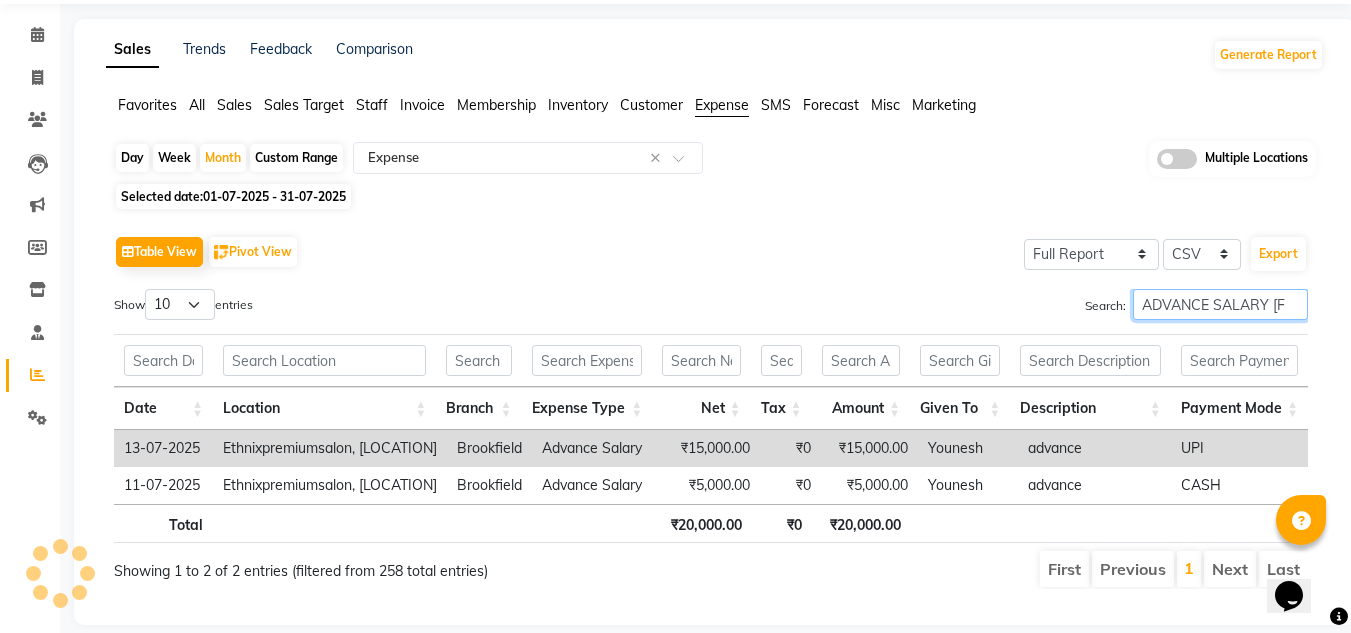click on "ADVANCE SALARY [FIRST]" at bounding box center (1220, 304) 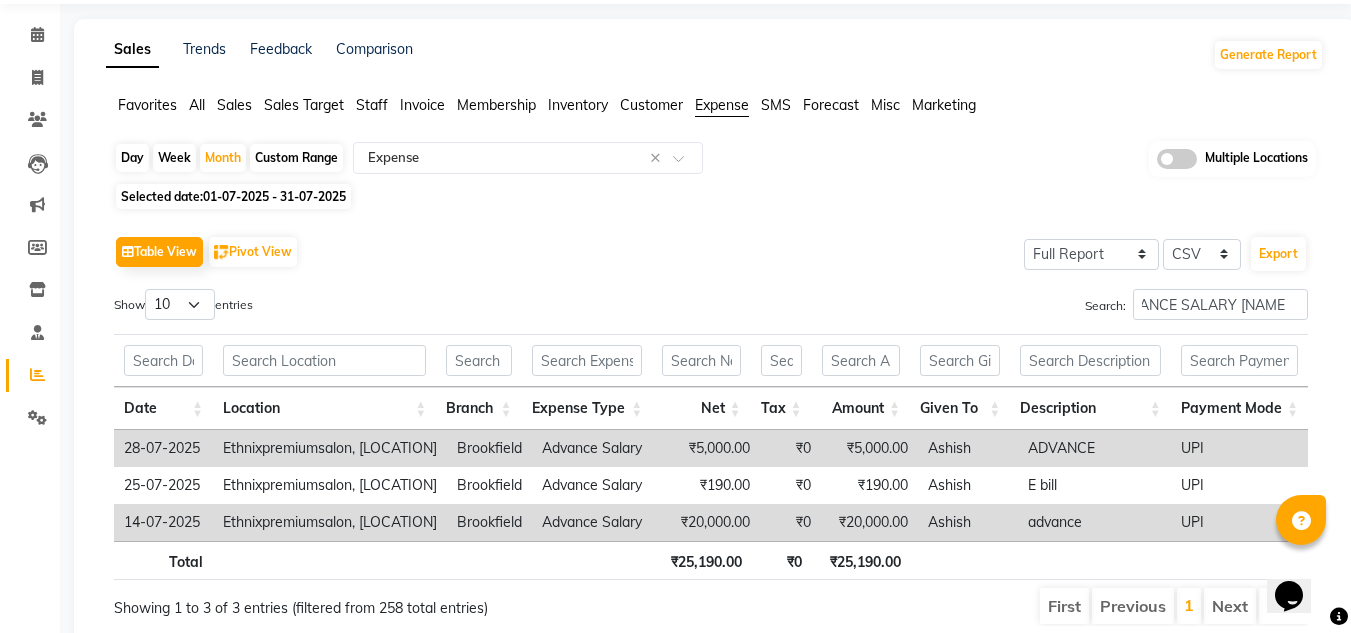 scroll, scrollTop: 0, scrollLeft: 0, axis: both 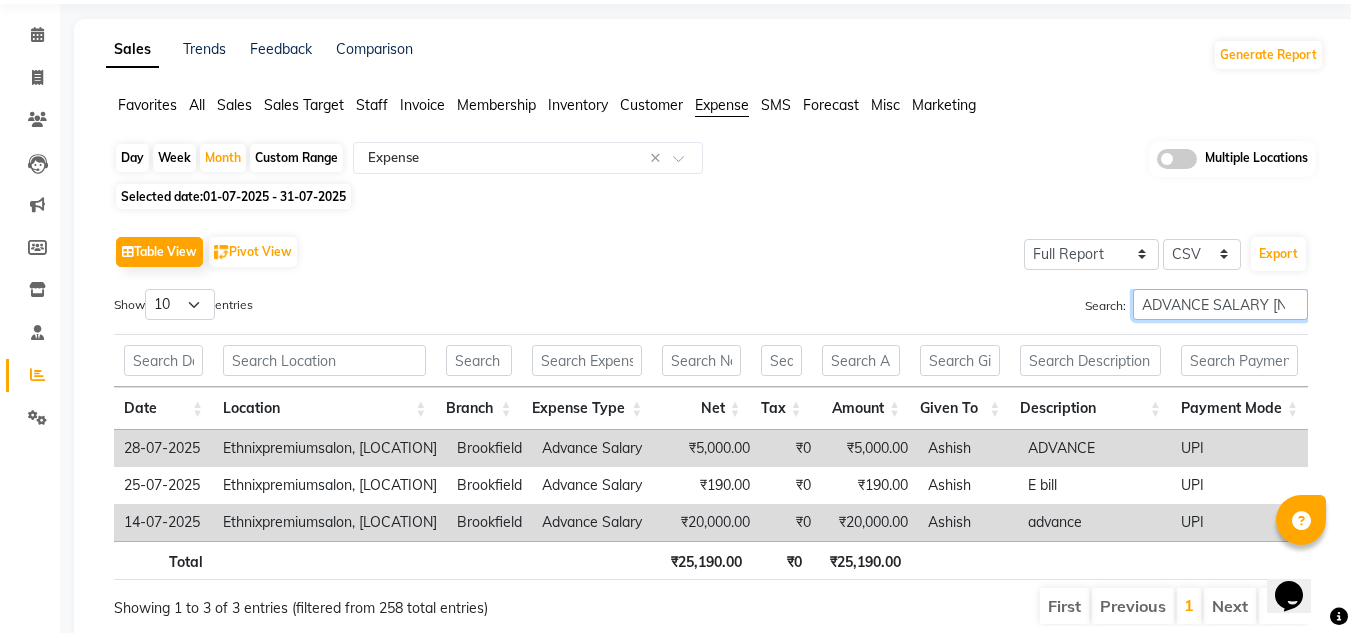 click on "ADVANCE SALARY [NAME]" at bounding box center [1220, 304] 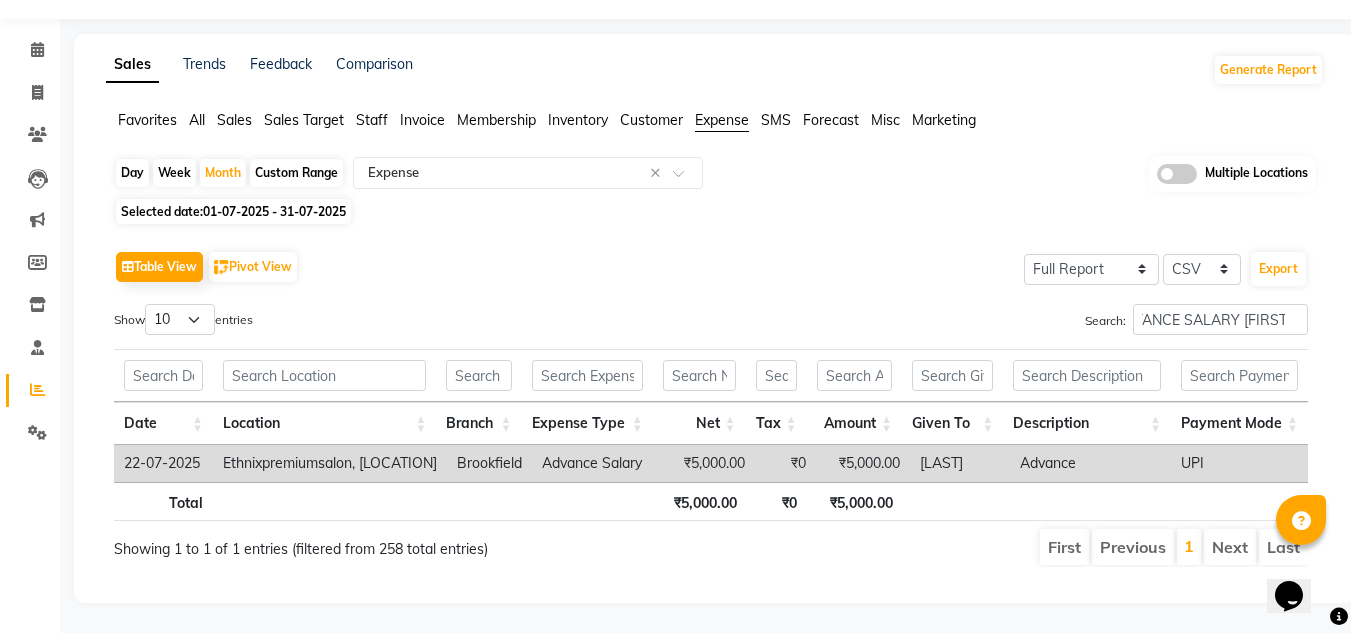 scroll, scrollTop: 0, scrollLeft: 0, axis: both 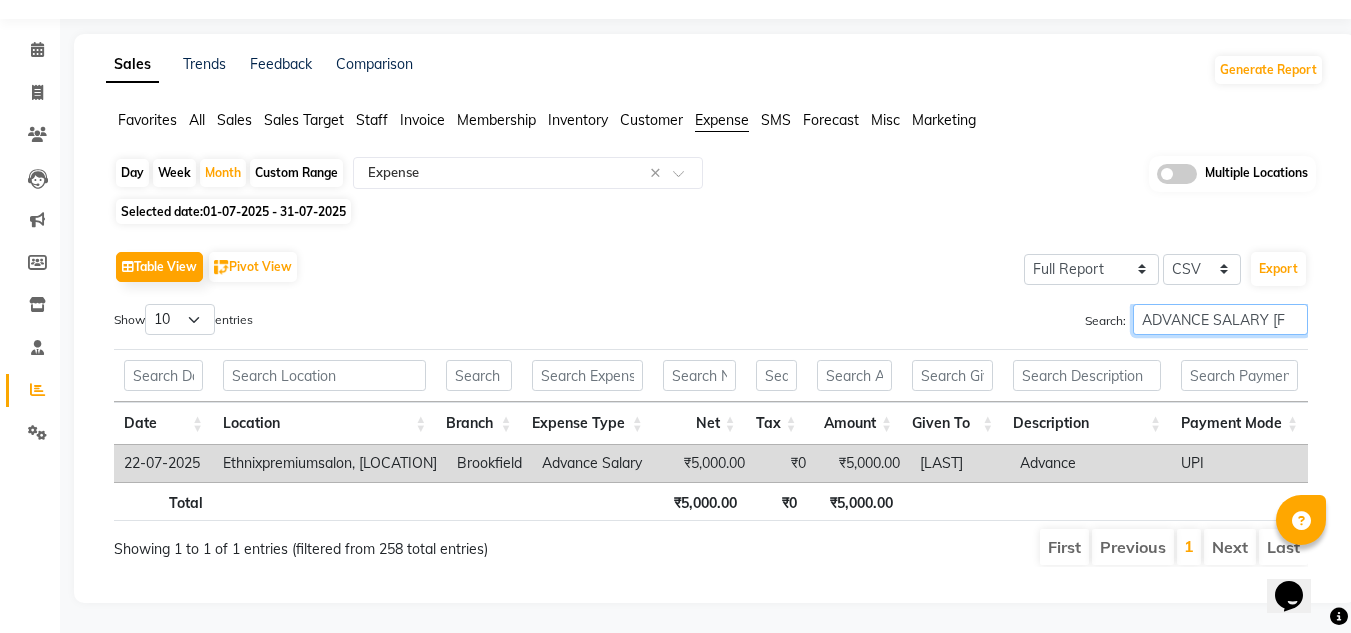 click on "ADVANCE SALARY [FIRST]" at bounding box center [1220, 319] 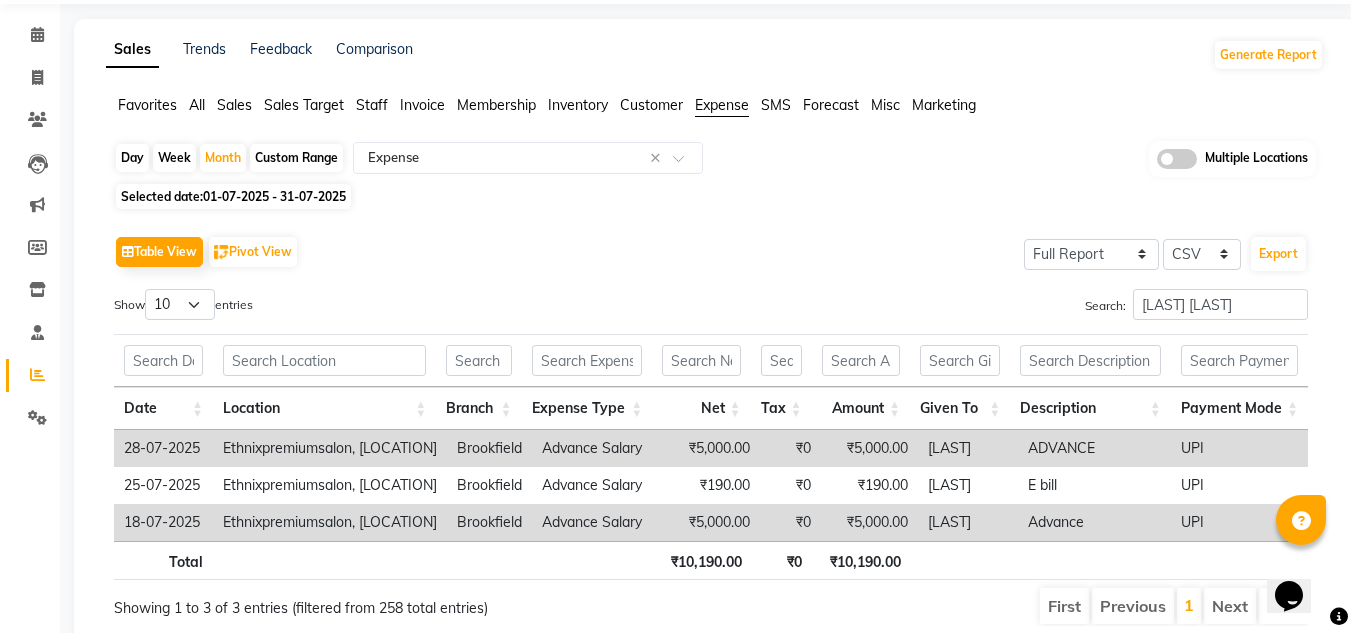 scroll, scrollTop: 0, scrollLeft: 0, axis: both 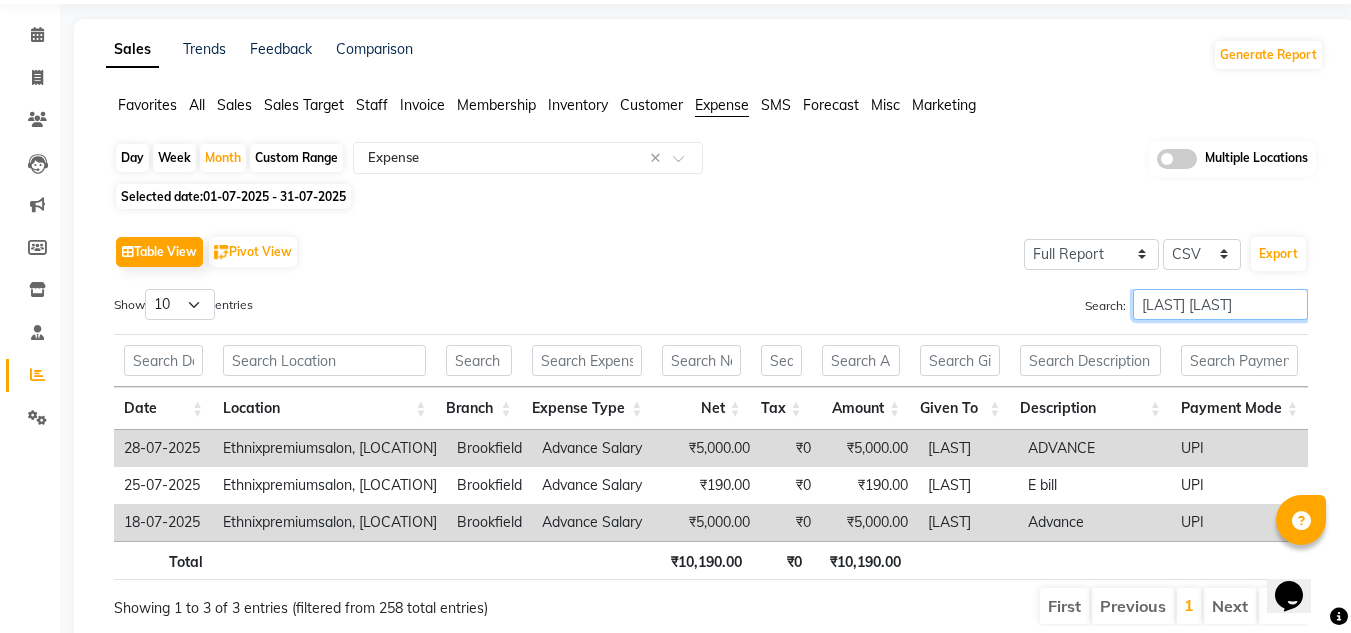 click on "[LAST] [LAST]" at bounding box center [1220, 304] 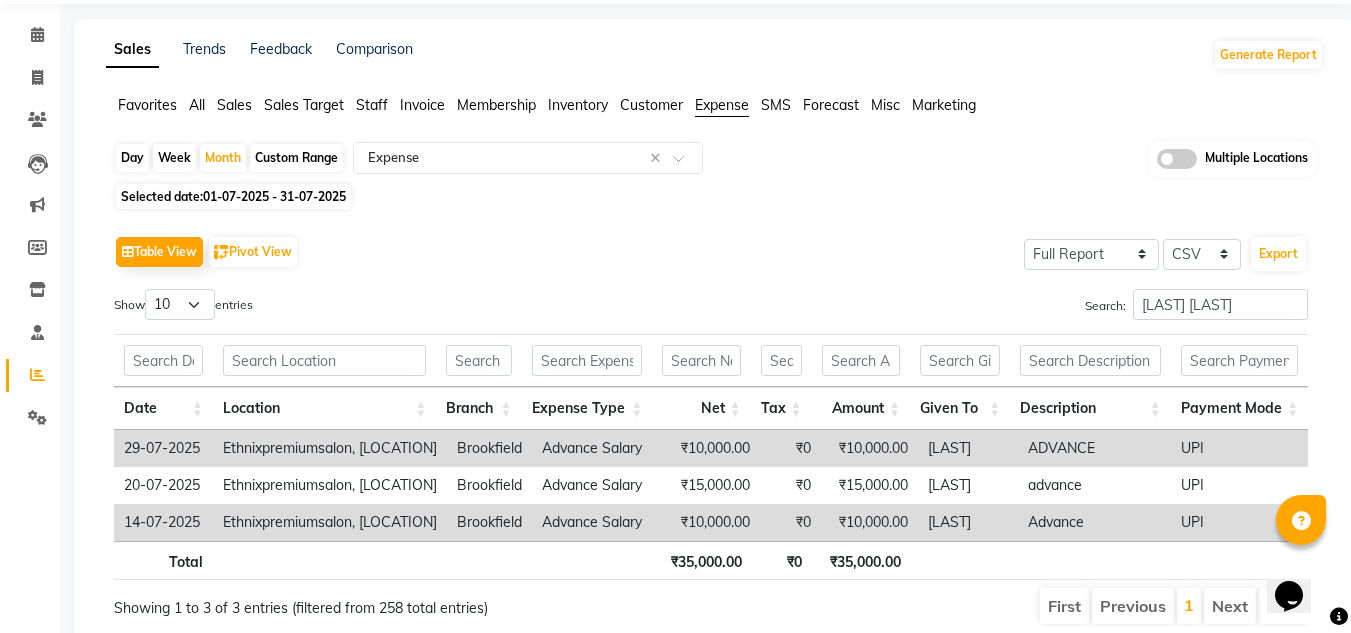 scroll, scrollTop: 0, scrollLeft: 0, axis: both 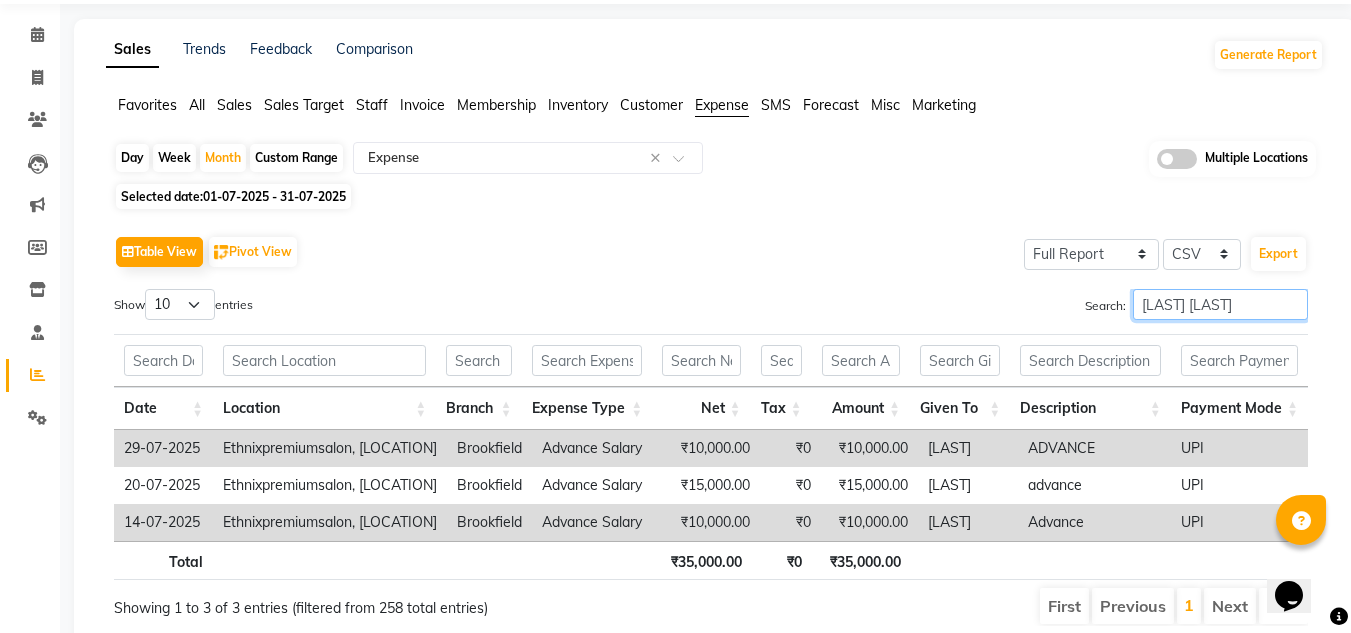 click on "[LAST] [LAST]" at bounding box center [1220, 304] 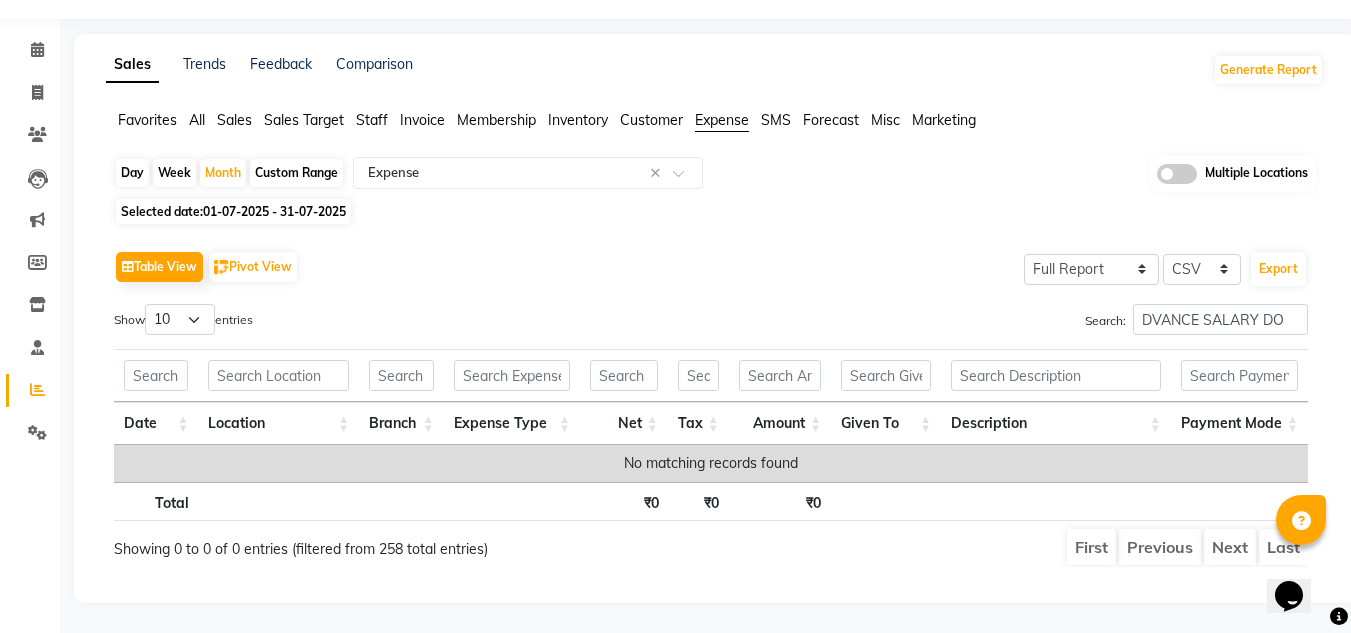 scroll, scrollTop: 0, scrollLeft: 0, axis: both 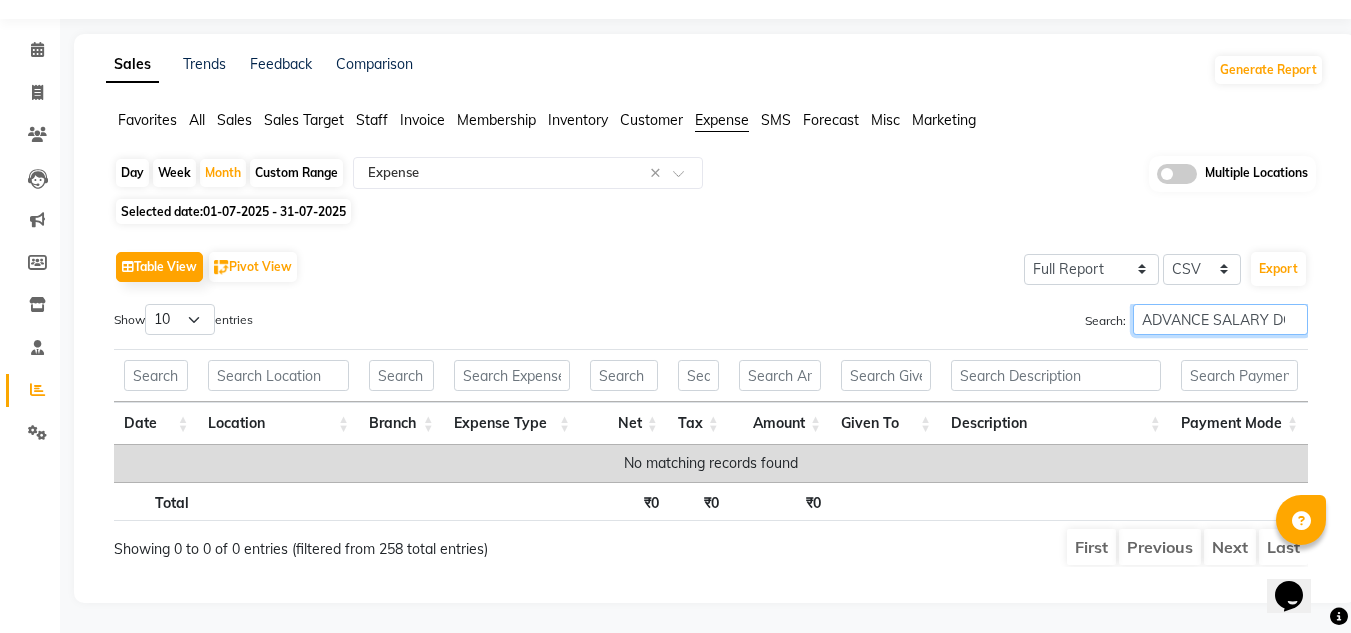 click on "ADVANCE SALARY DOR" at bounding box center [1220, 319] 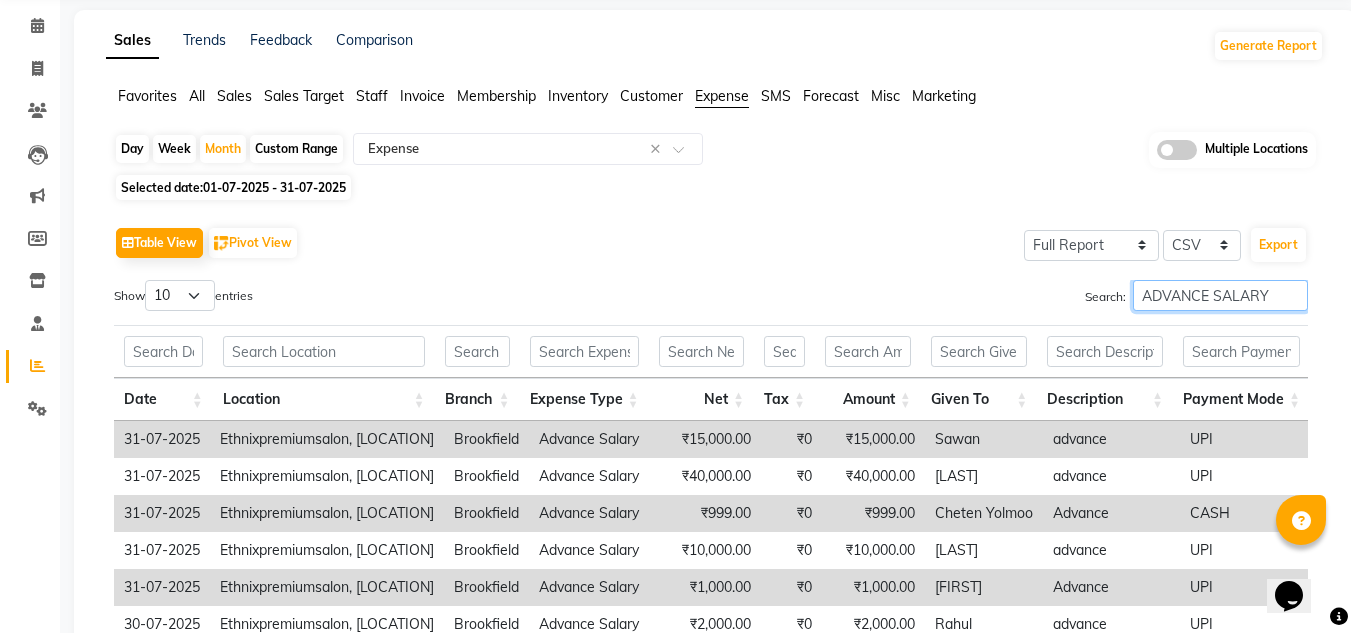 scroll, scrollTop: 76, scrollLeft: 0, axis: vertical 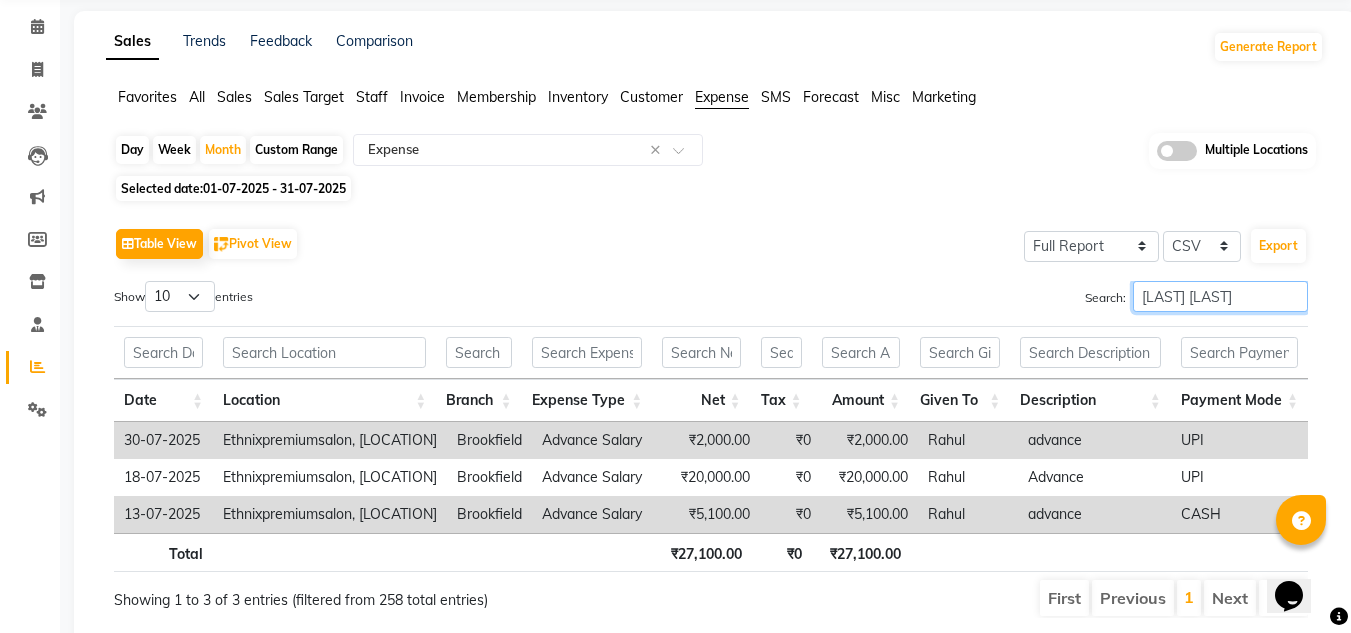 click on "[LAST] [LAST]" at bounding box center (1220, 296) 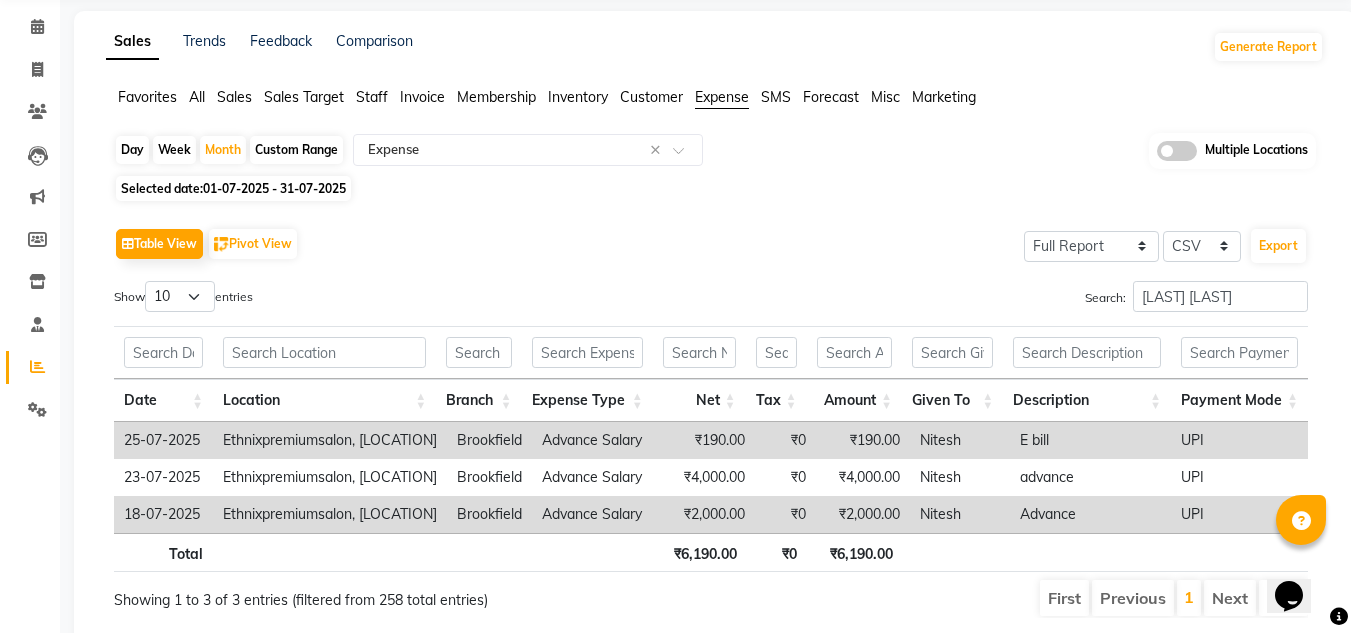 scroll, scrollTop: 0, scrollLeft: 0, axis: both 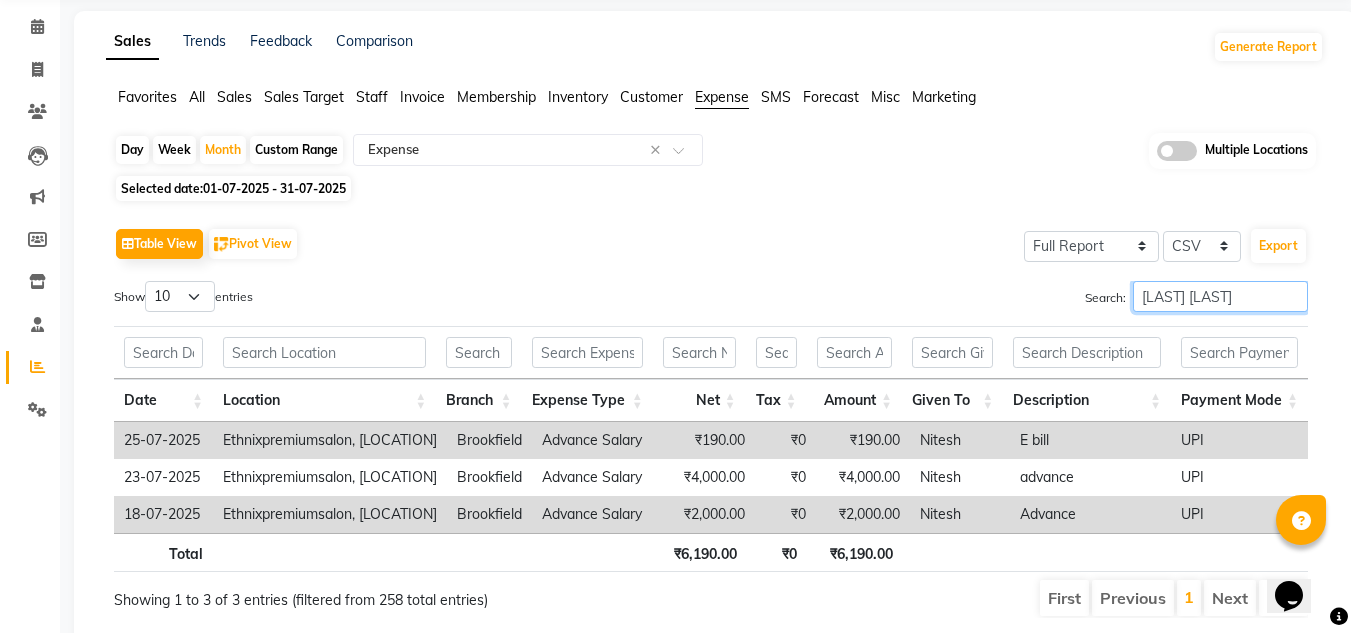 click on "[LAST] [LAST]" at bounding box center [1220, 296] 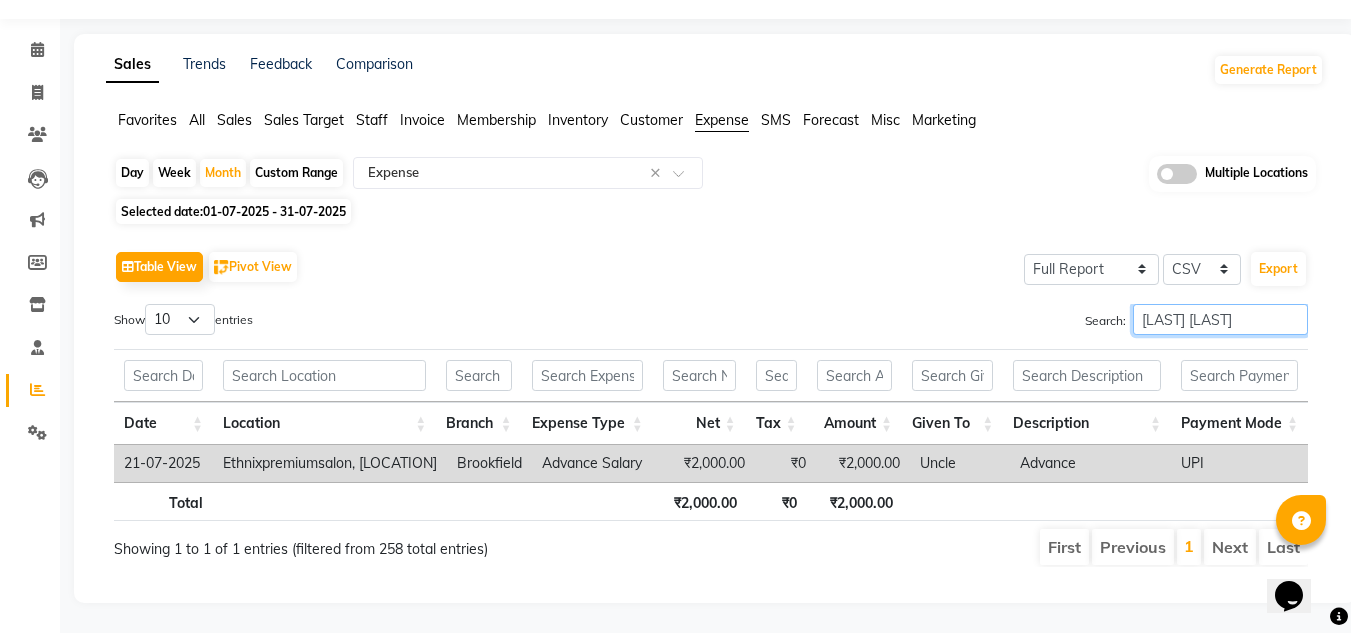 scroll, scrollTop: 68, scrollLeft: 0, axis: vertical 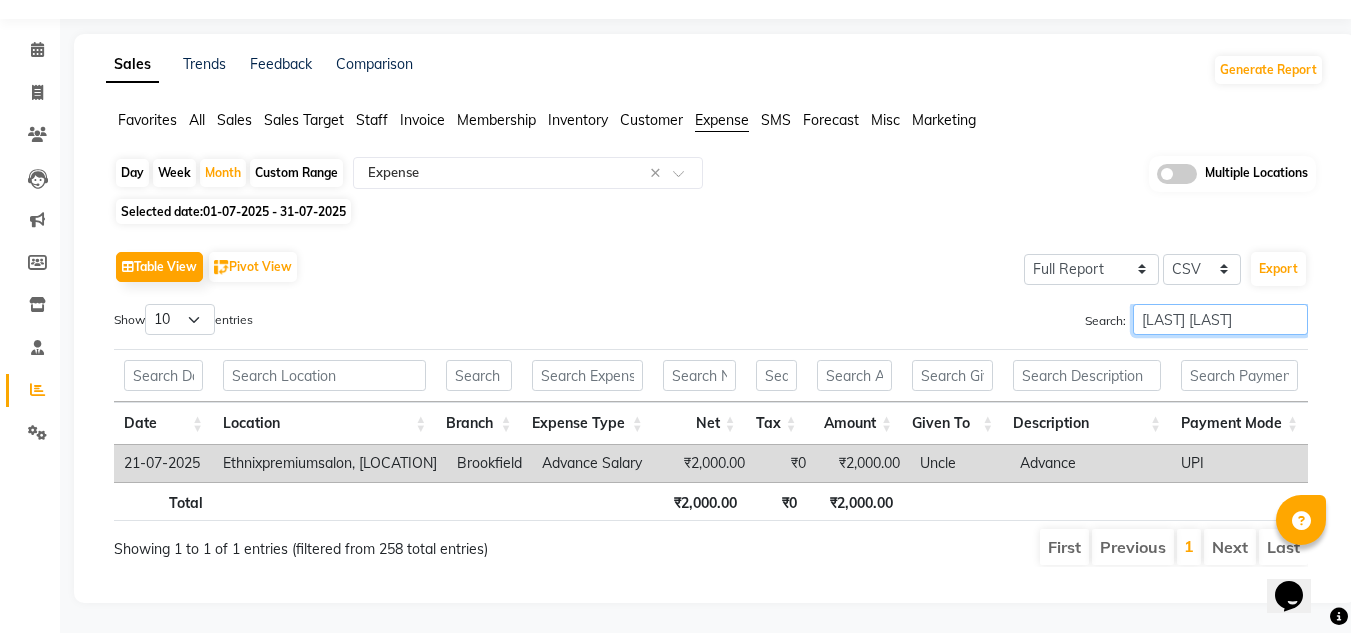 click on "[LAST] [LAST]" at bounding box center [1220, 319] 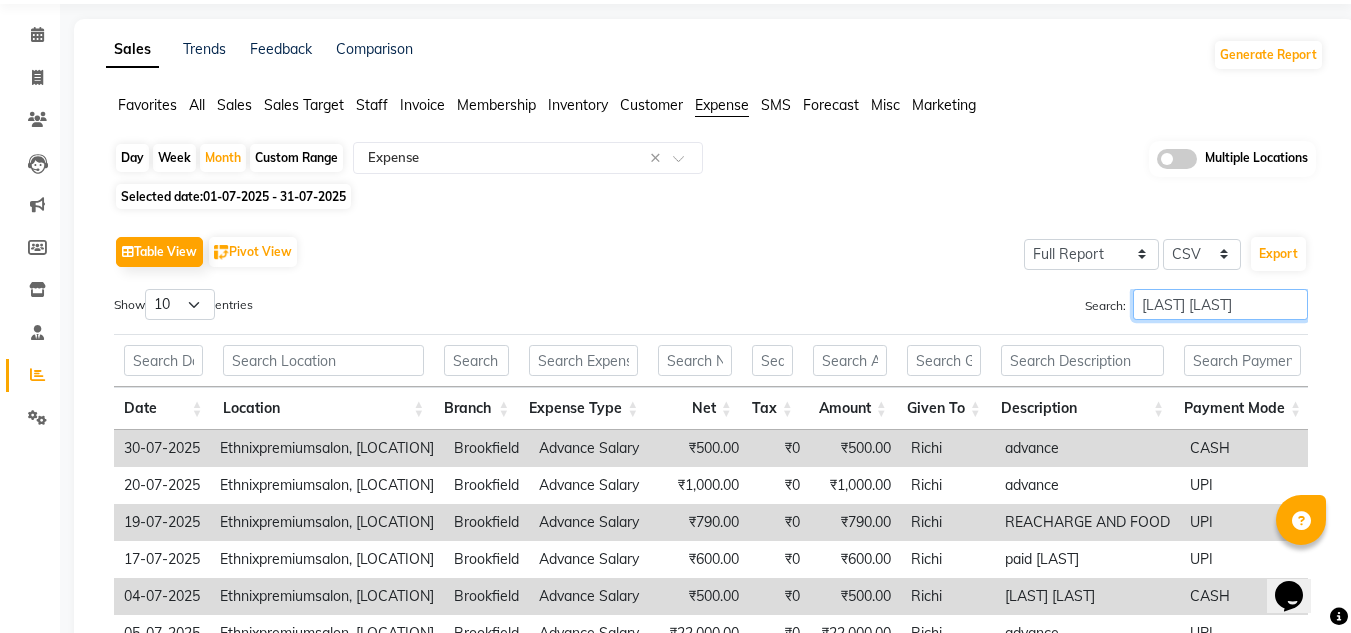 scroll, scrollTop: 0, scrollLeft: 6, axis: horizontal 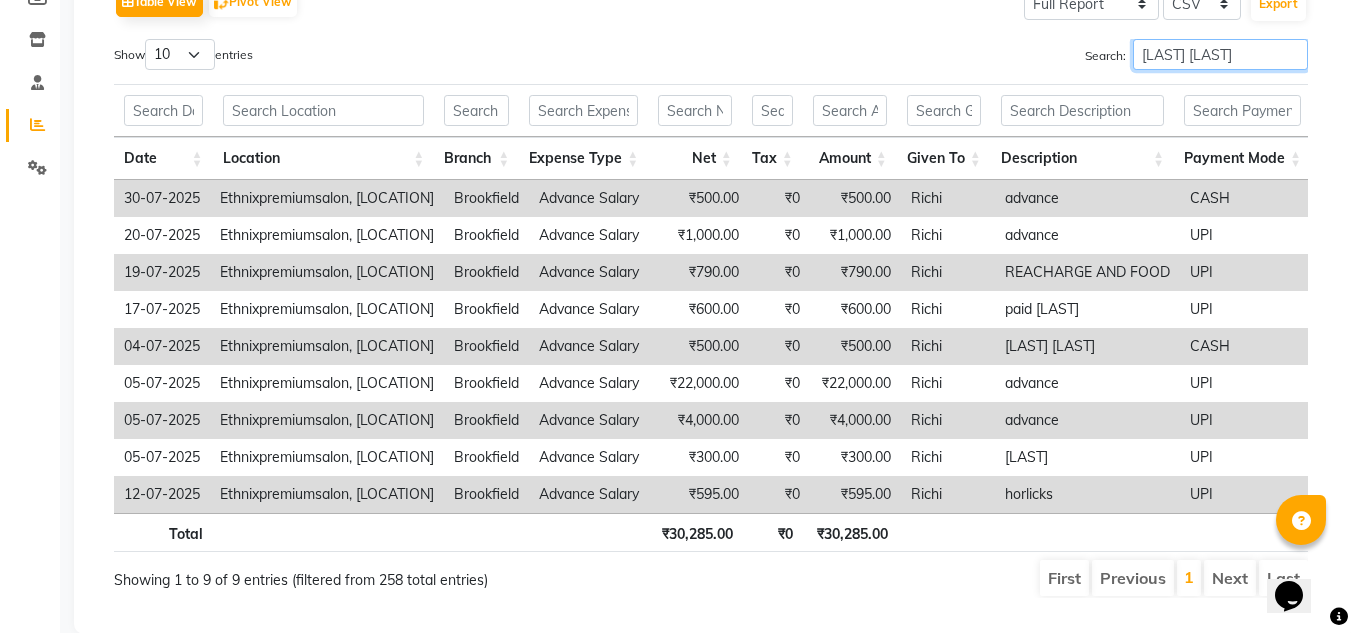 type on "[LAST] [LAST]" 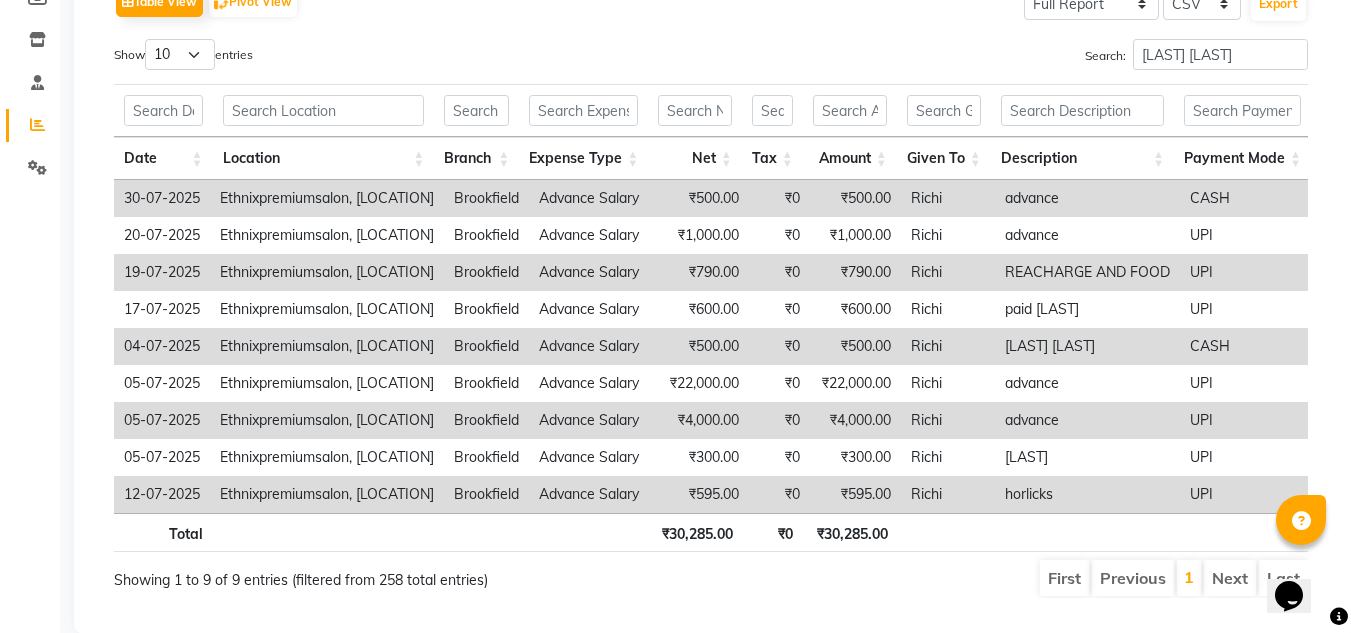 scroll, scrollTop: 0, scrollLeft: 0, axis: both 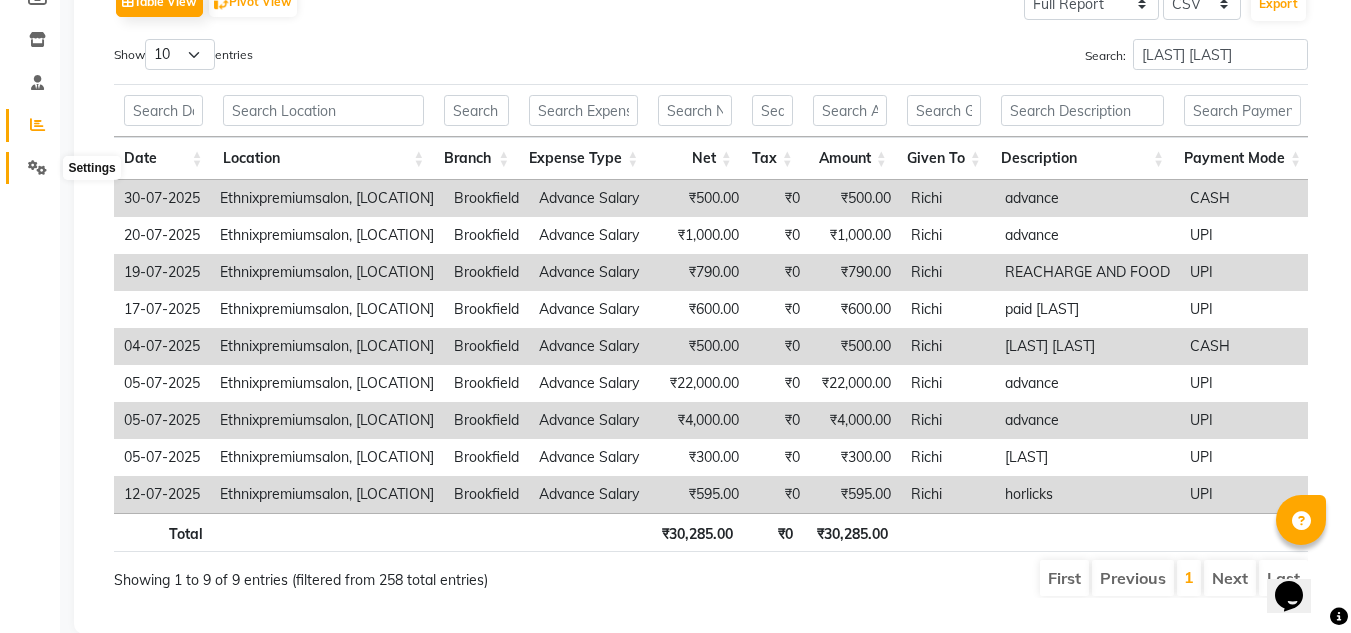 click 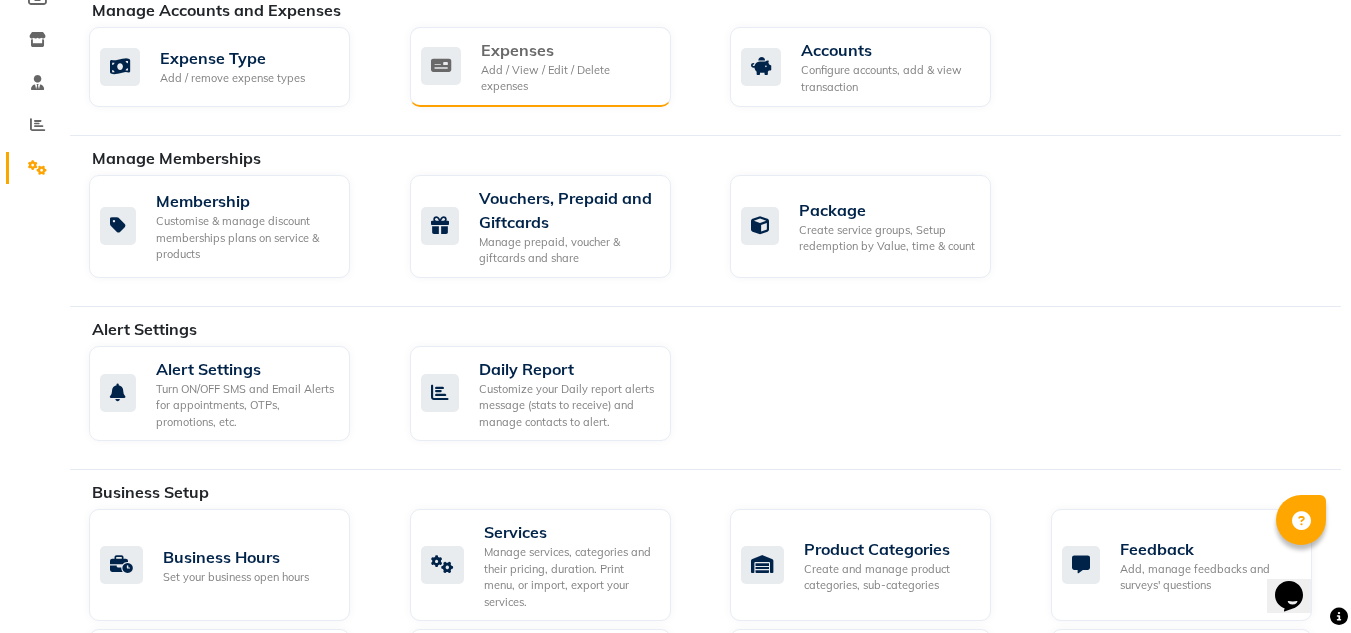 click on "Expenses" 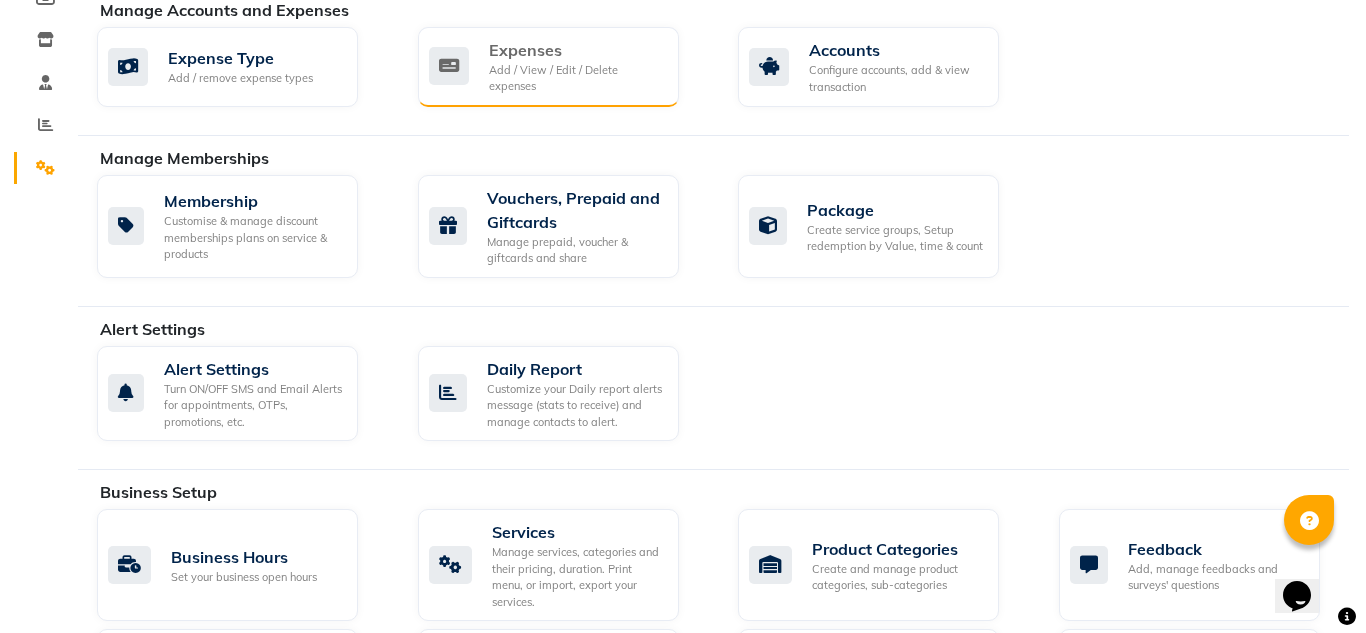 scroll, scrollTop: 0, scrollLeft: 0, axis: both 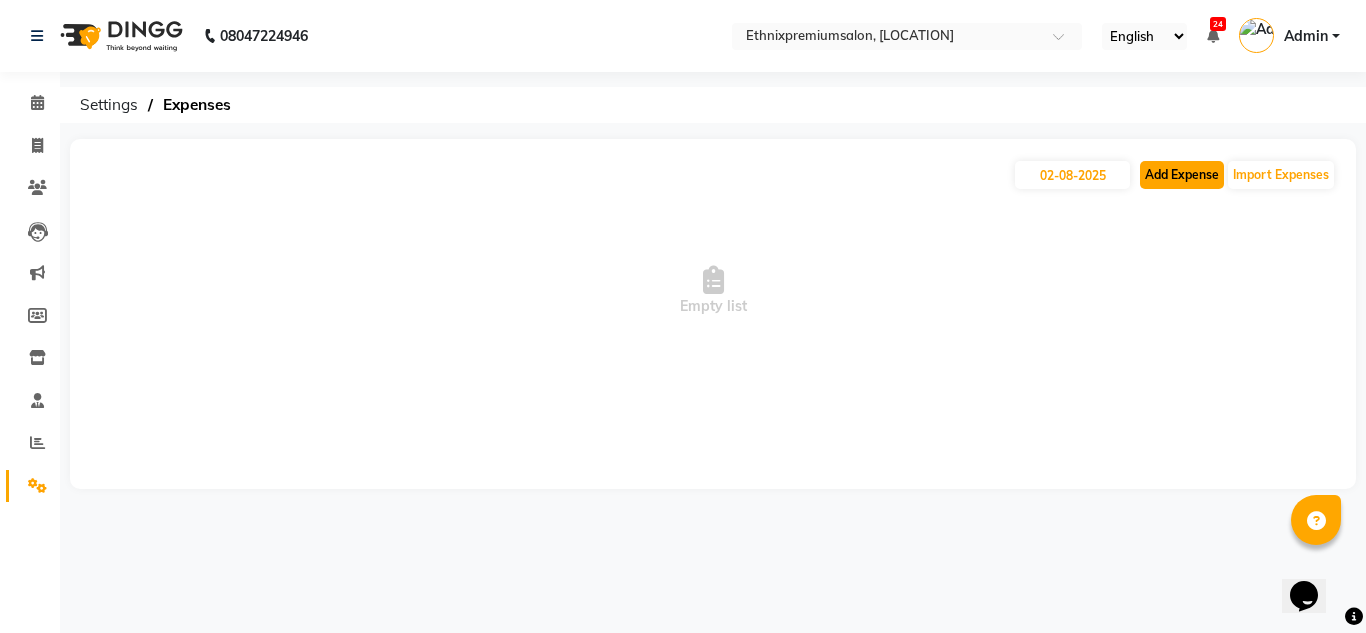 click on "Add Expense" 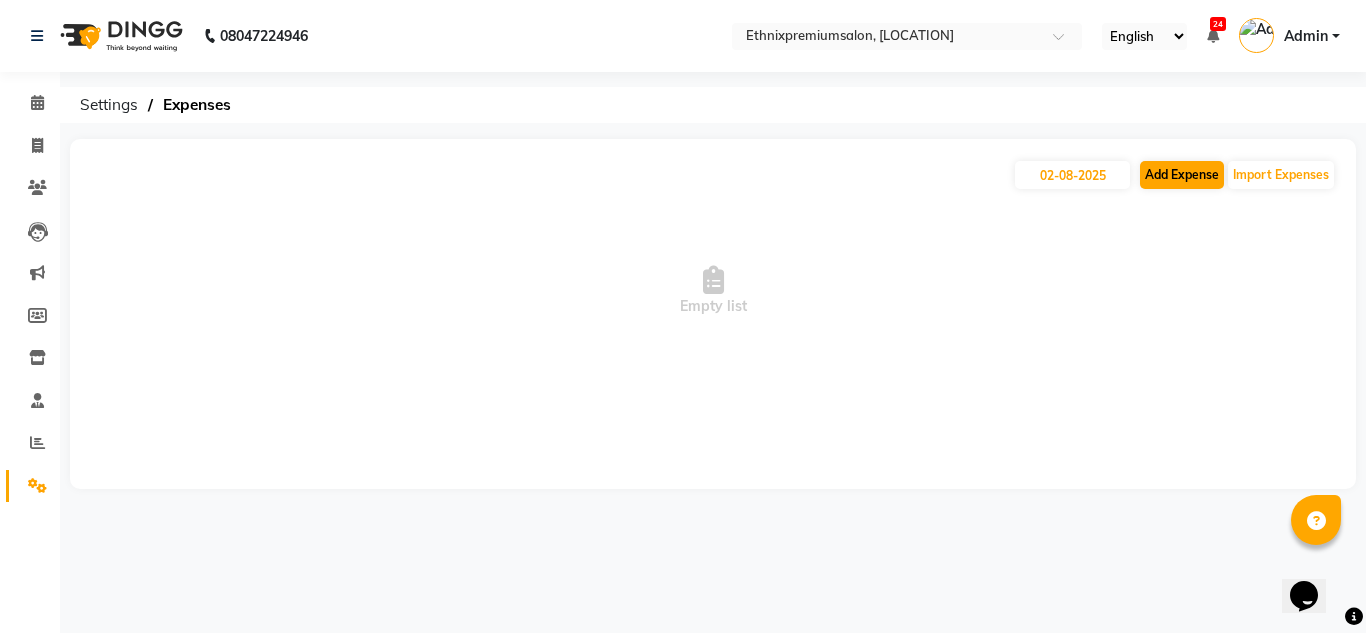 select on "1" 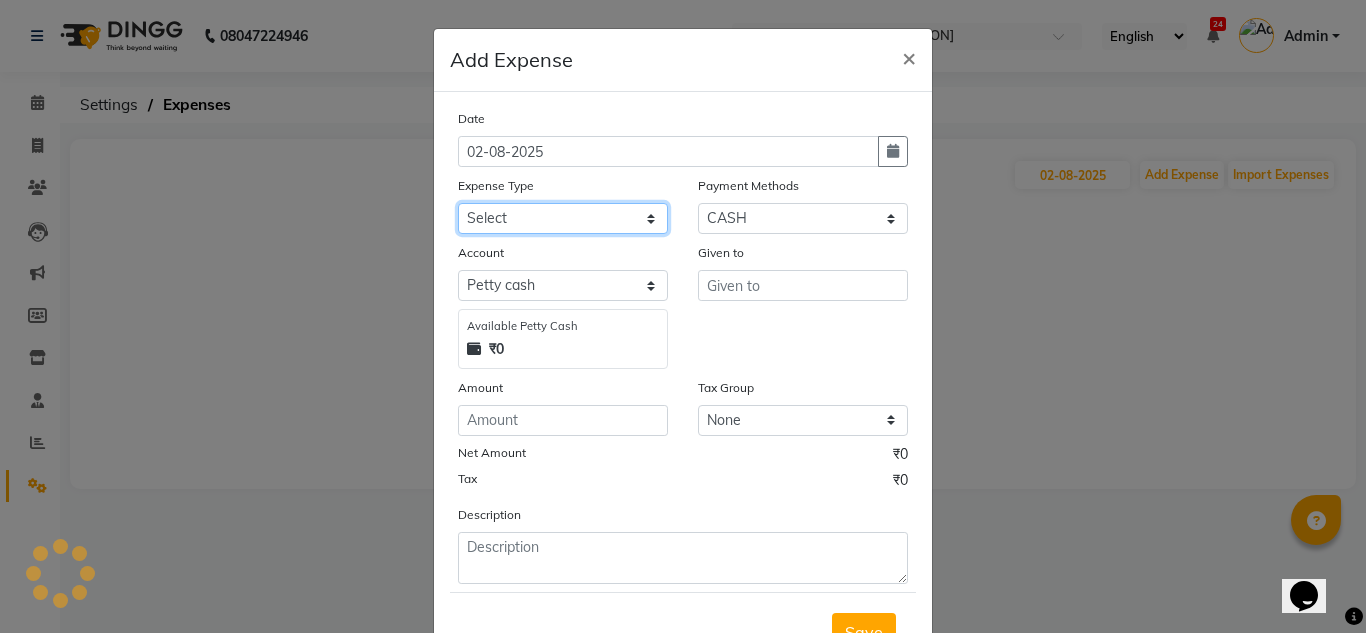 click on "Select Advance Salary Client Snacks Equipment Estate food Fuel Govt fee Incentive last month pending Maintenance Marketing MRA New Salon Other Pantry persnal aliyaka persnol Product Renovation Rent Salary Tax Tips" 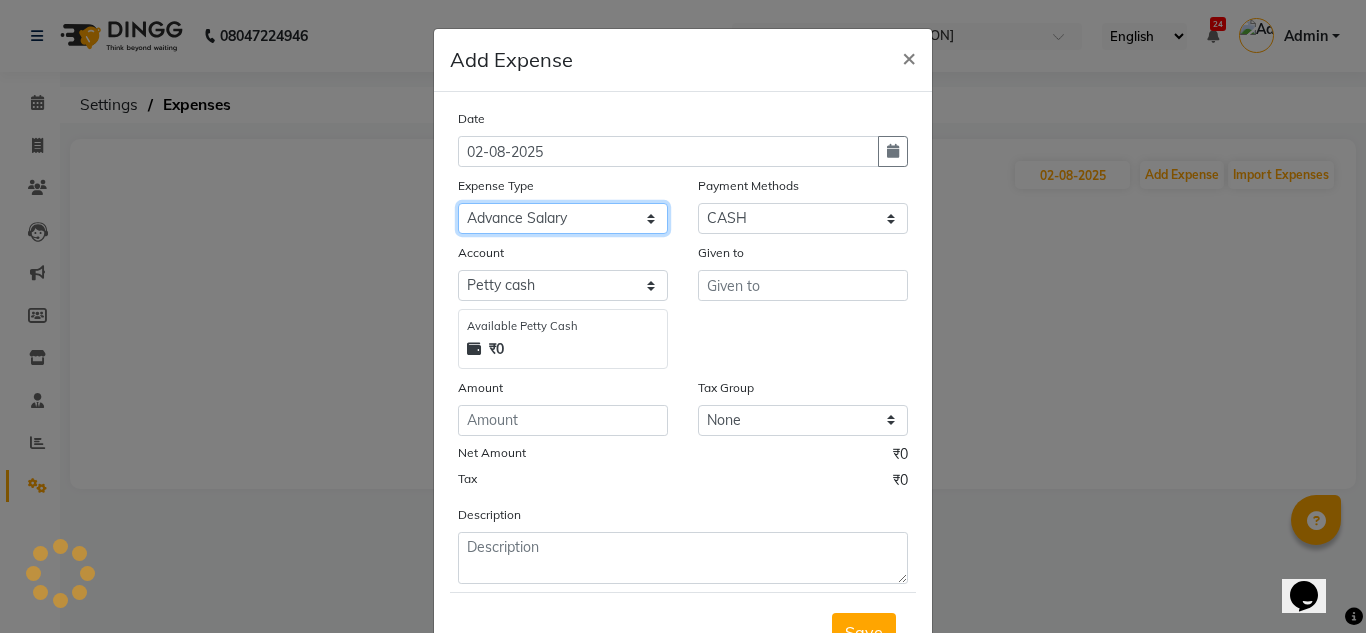 click on "Select Advance Salary Client Snacks Equipment Estate food Fuel Govt fee Incentive last month pending Maintenance Marketing MRA New Salon Other Pantry persnal aliyaka persnol Product Renovation Rent Salary Tax Tips" 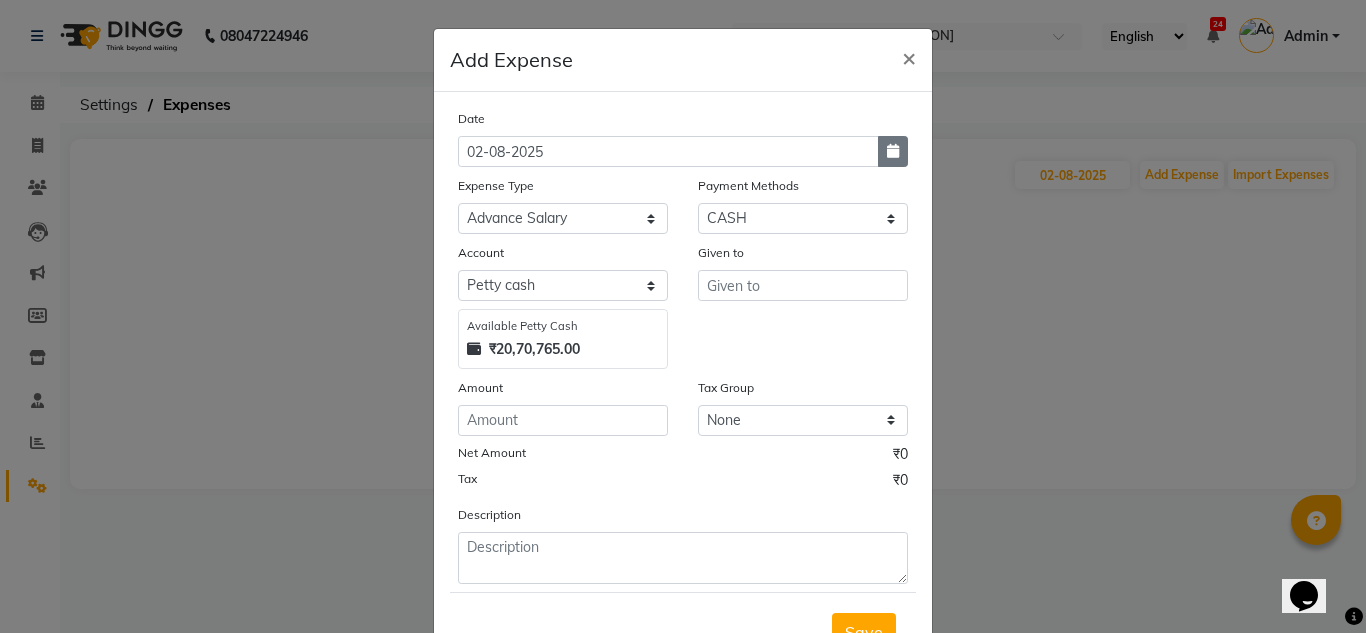click 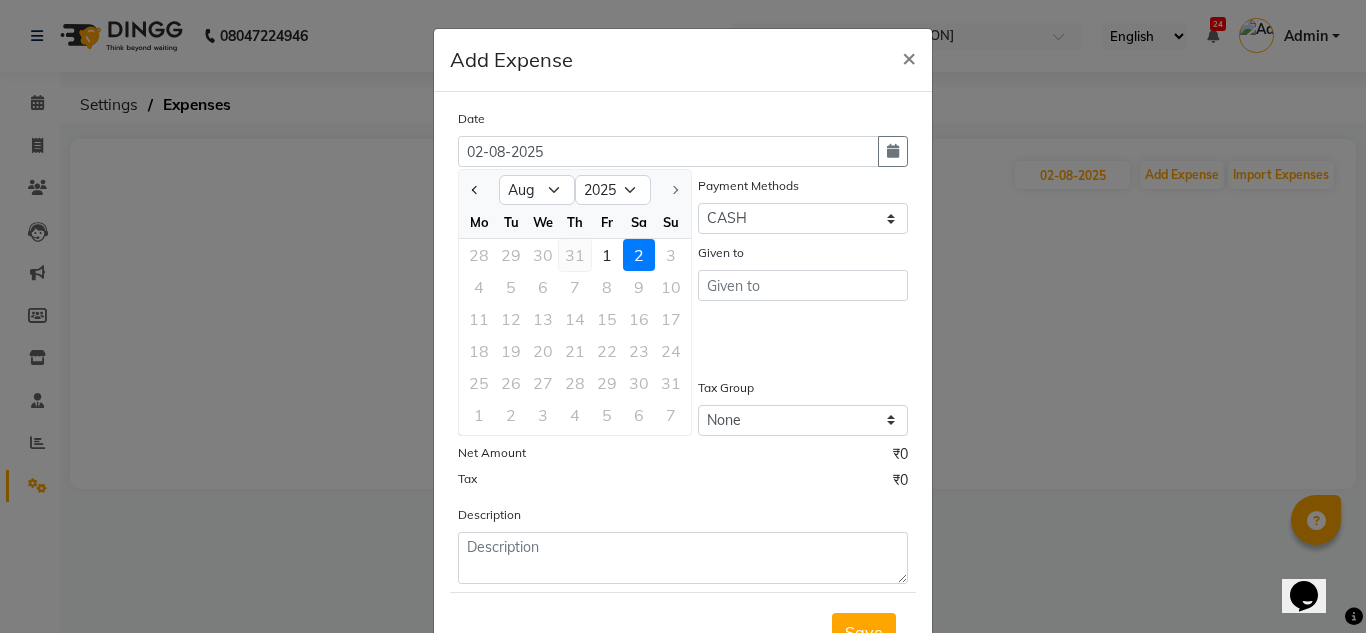 click on "31" 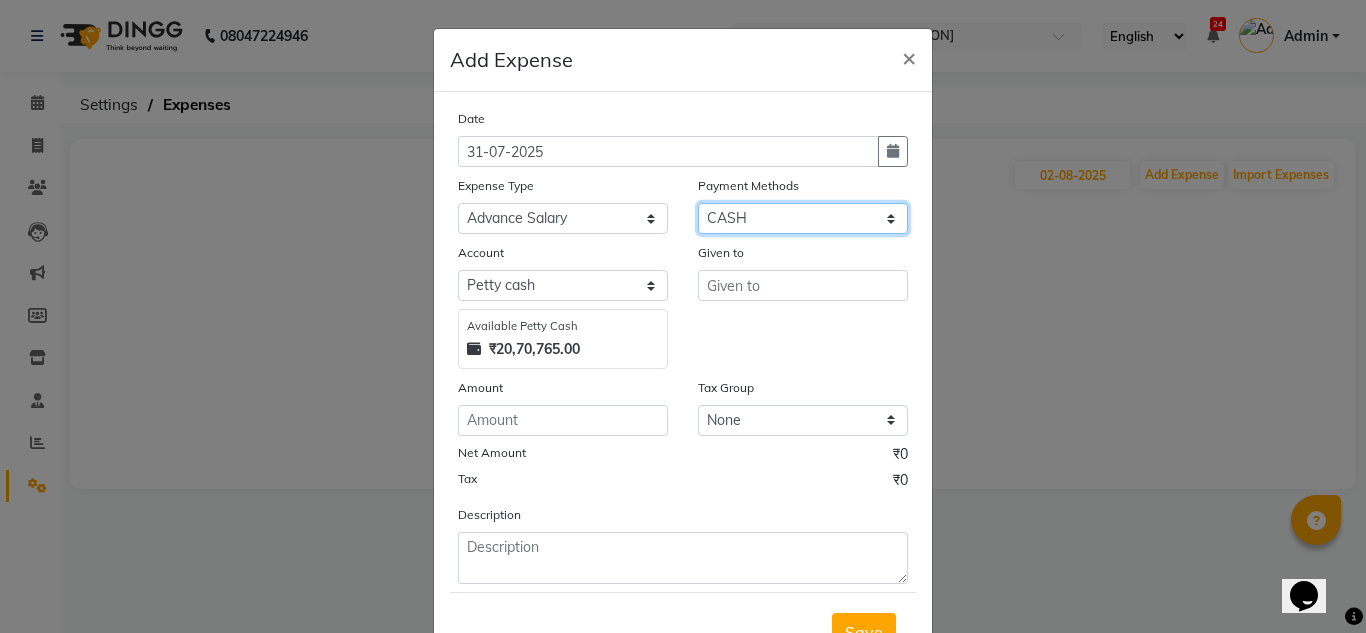 click on "Select UPI CARD CASH Master Card Visa Card Prepaid Gift Card ONLINE Voucher Wallet" 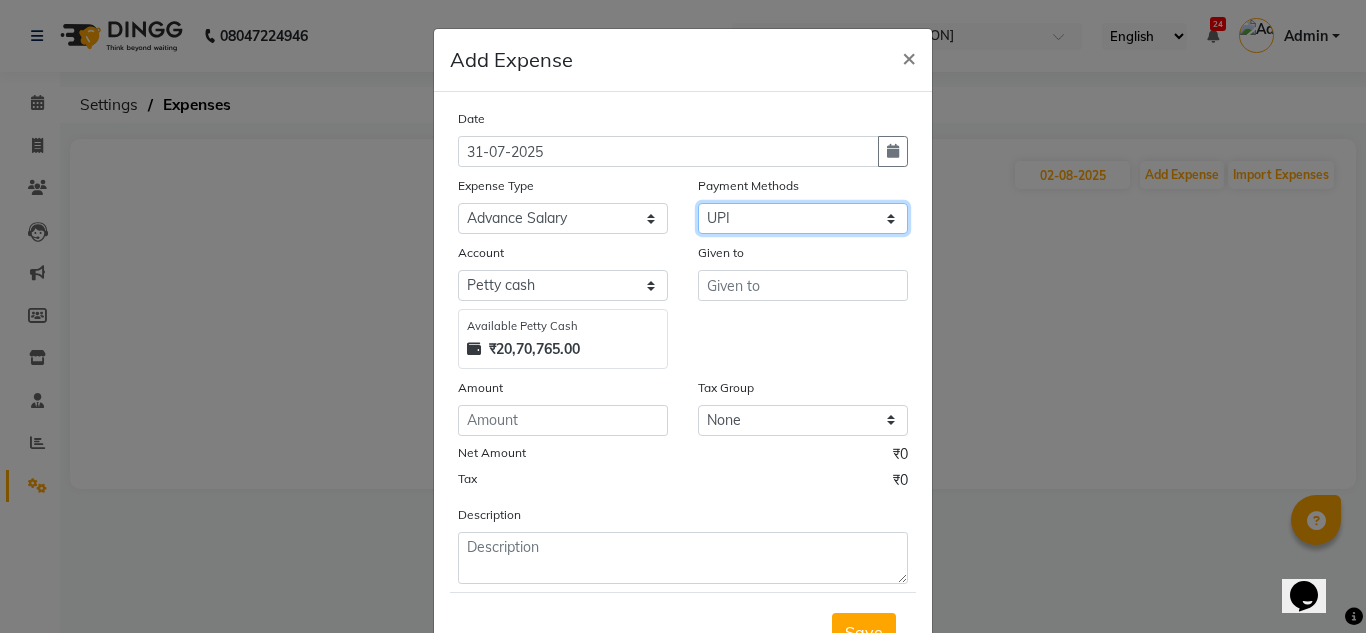click on "Select UPI CARD CASH Master Card Visa Card Prepaid Gift Card ONLINE Voucher Wallet" 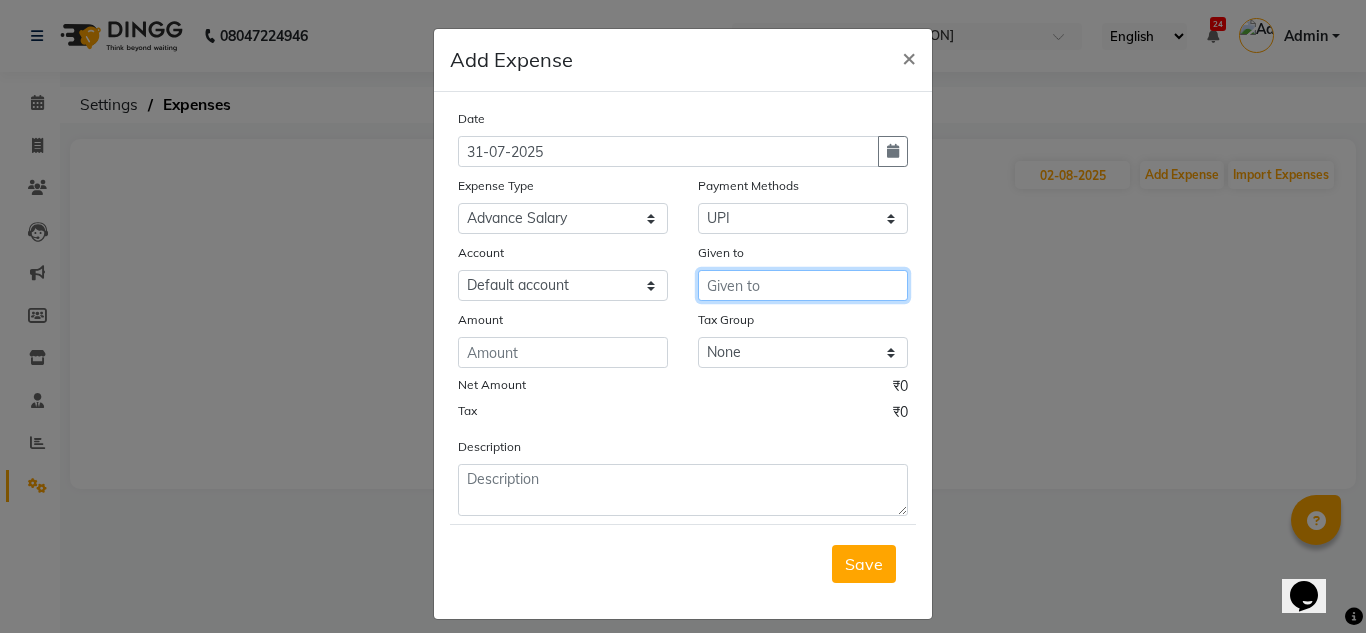 click at bounding box center [803, 285] 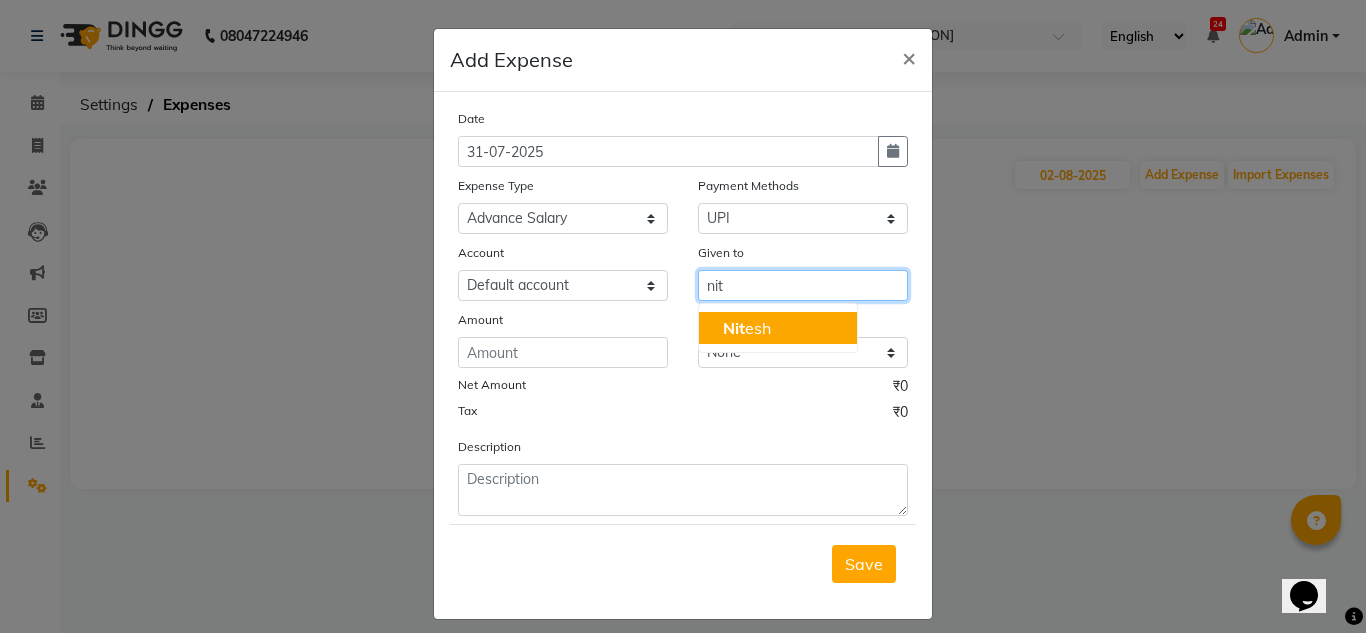 click on "[LAST] [LAST]" at bounding box center [747, 328] 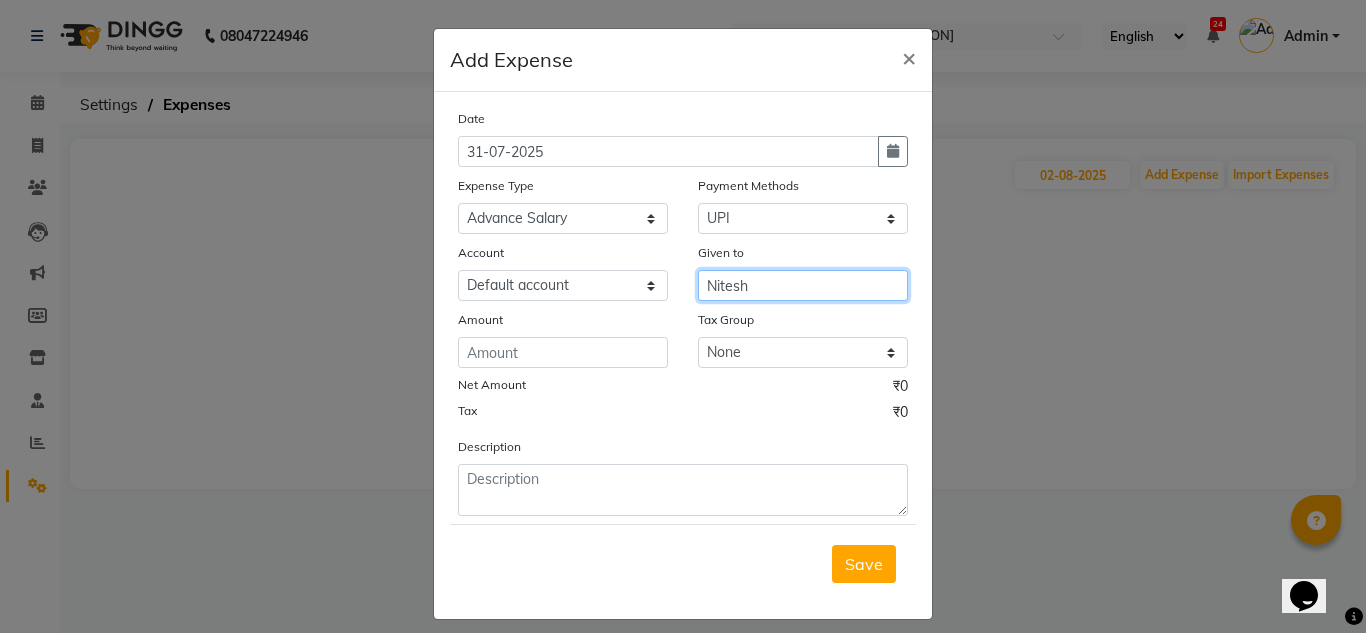 type on "Nitesh" 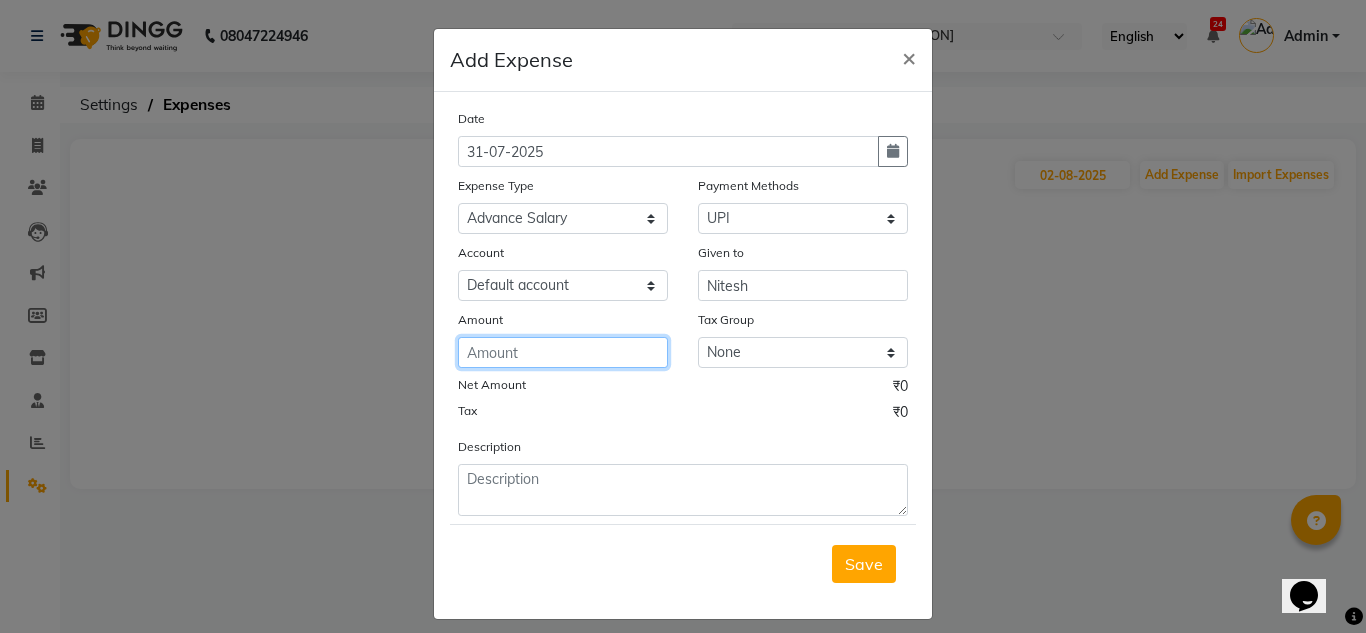 click 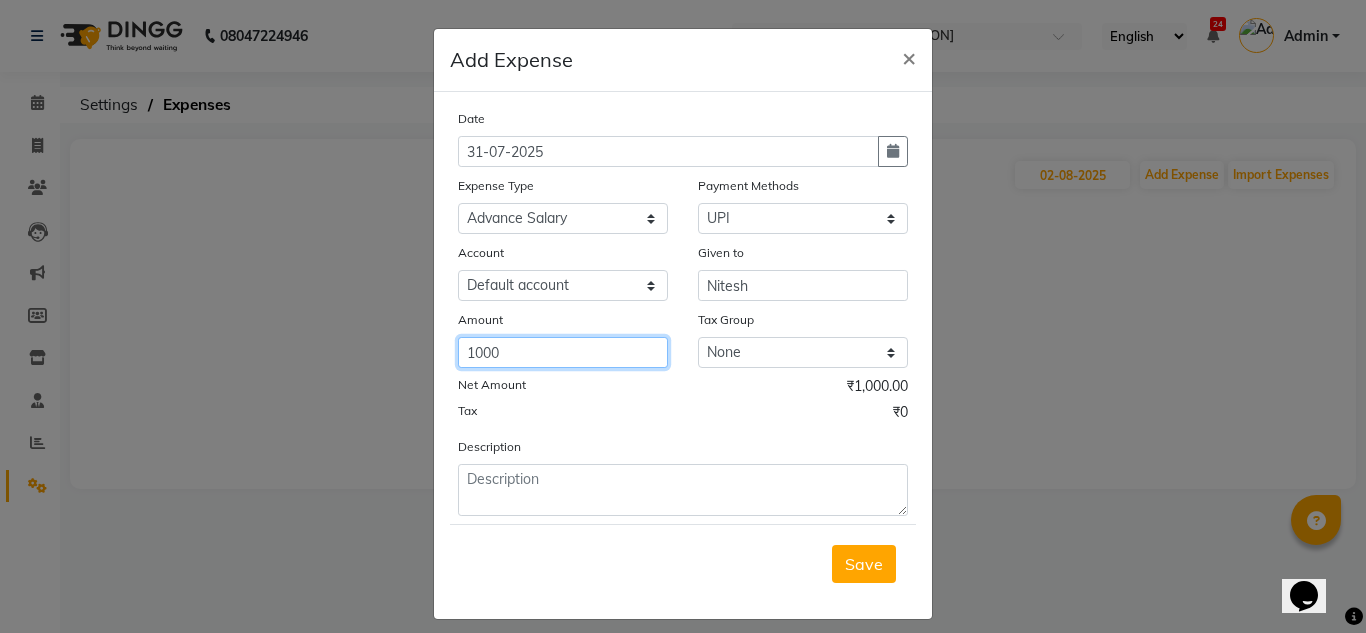 type on "1000" 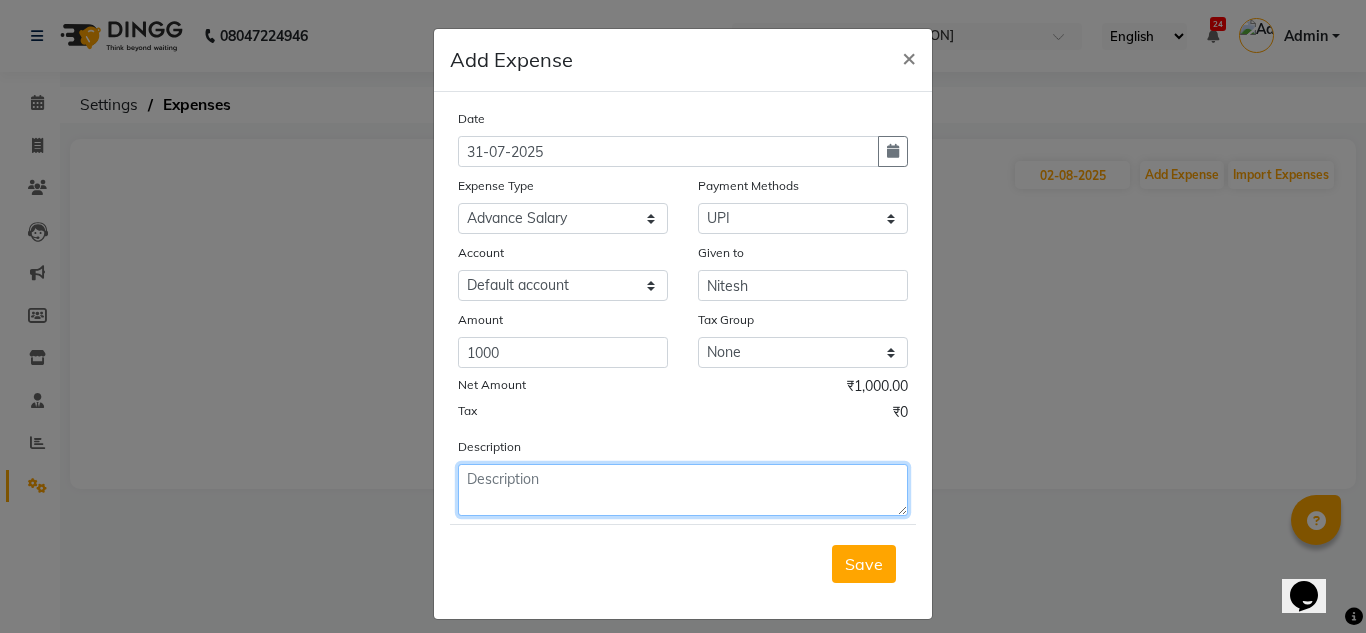 click 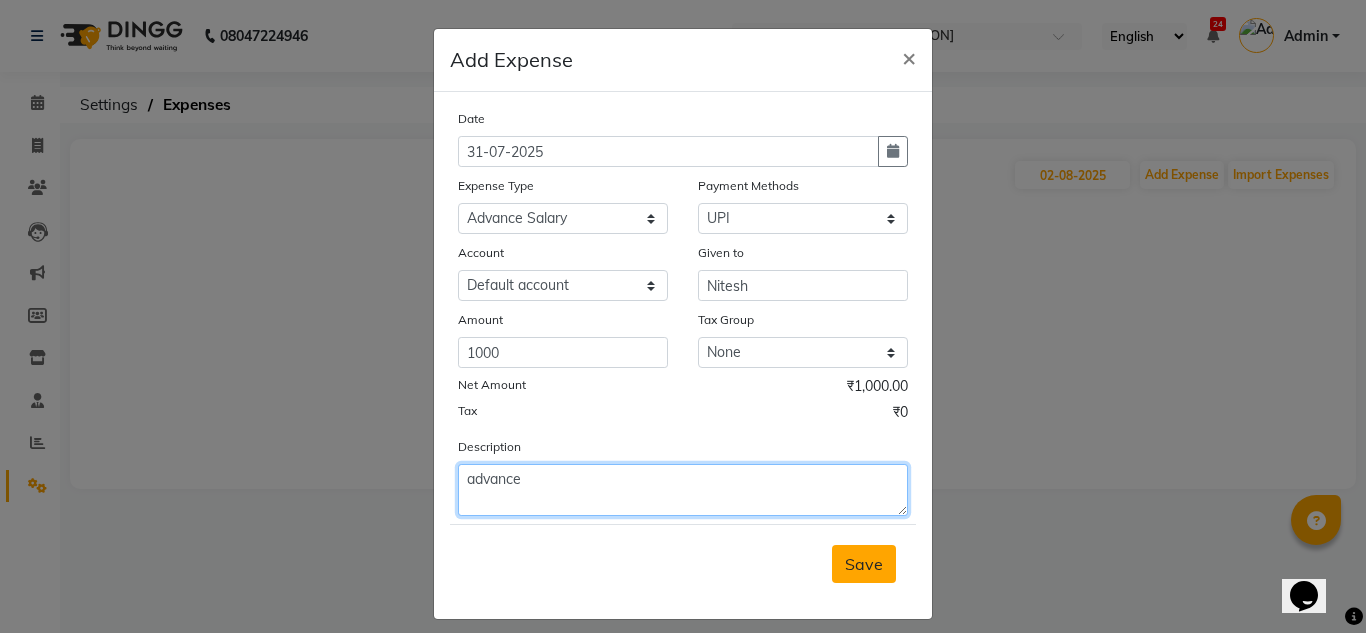 type on "advance" 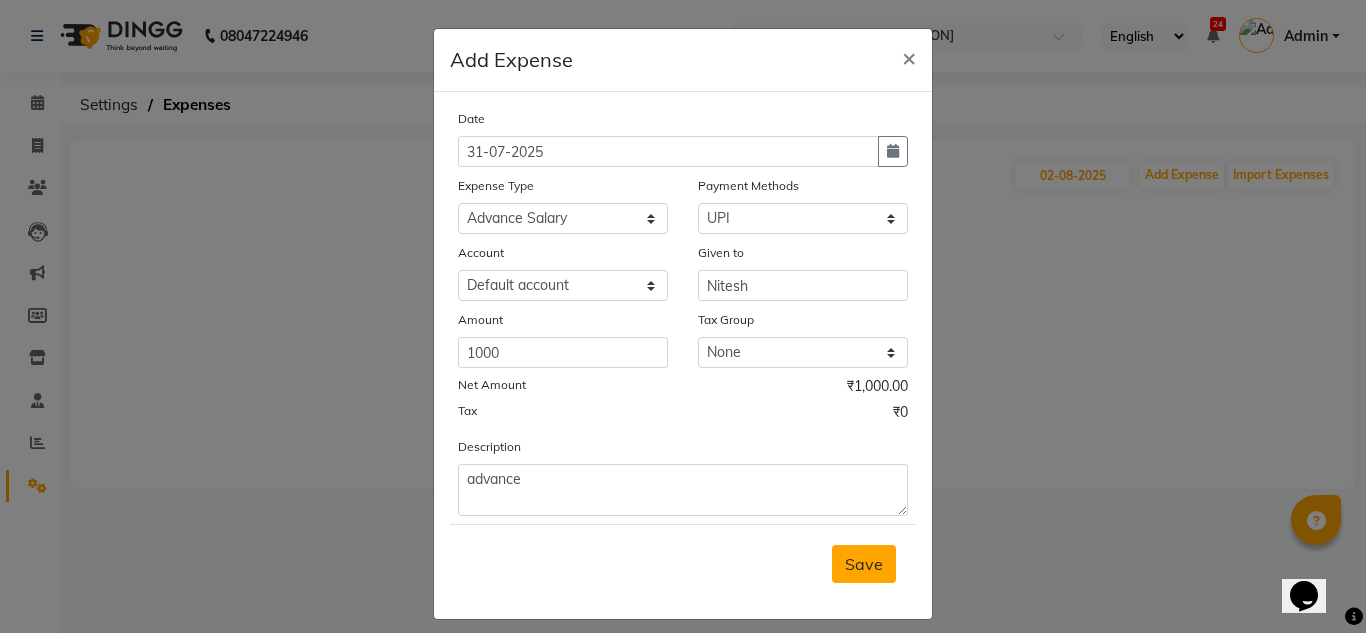 click on "Save" at bounding box center (864, 564) 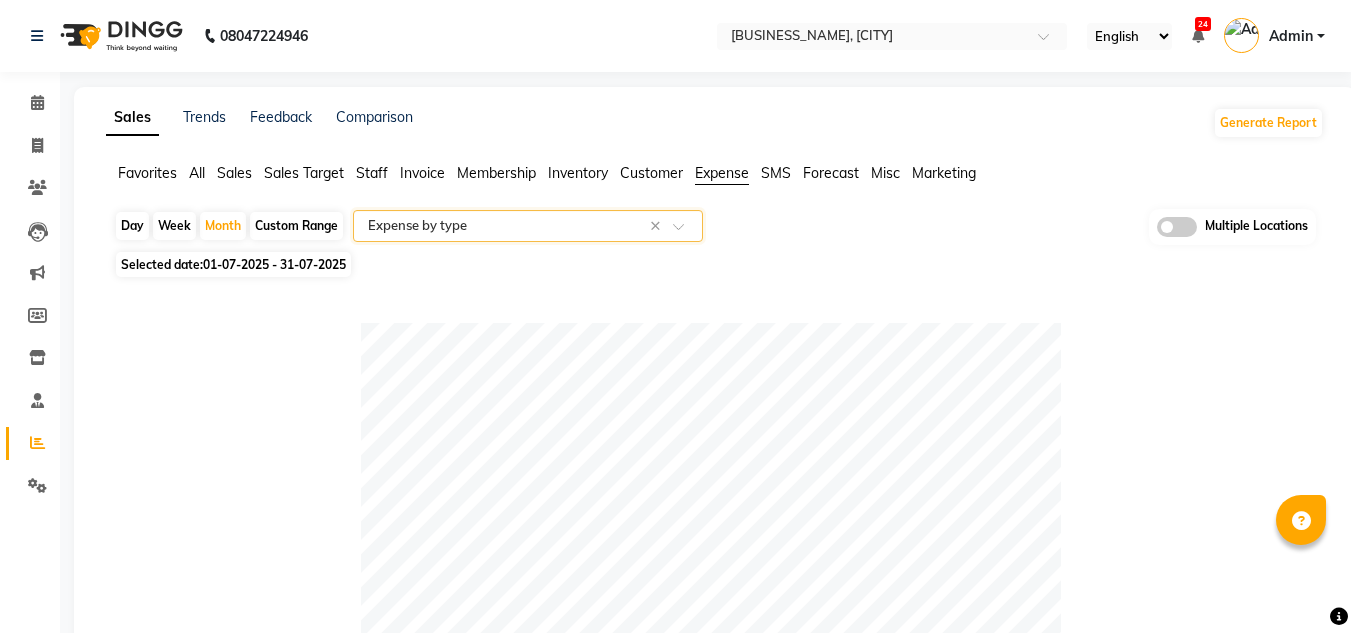 select on "full_report" 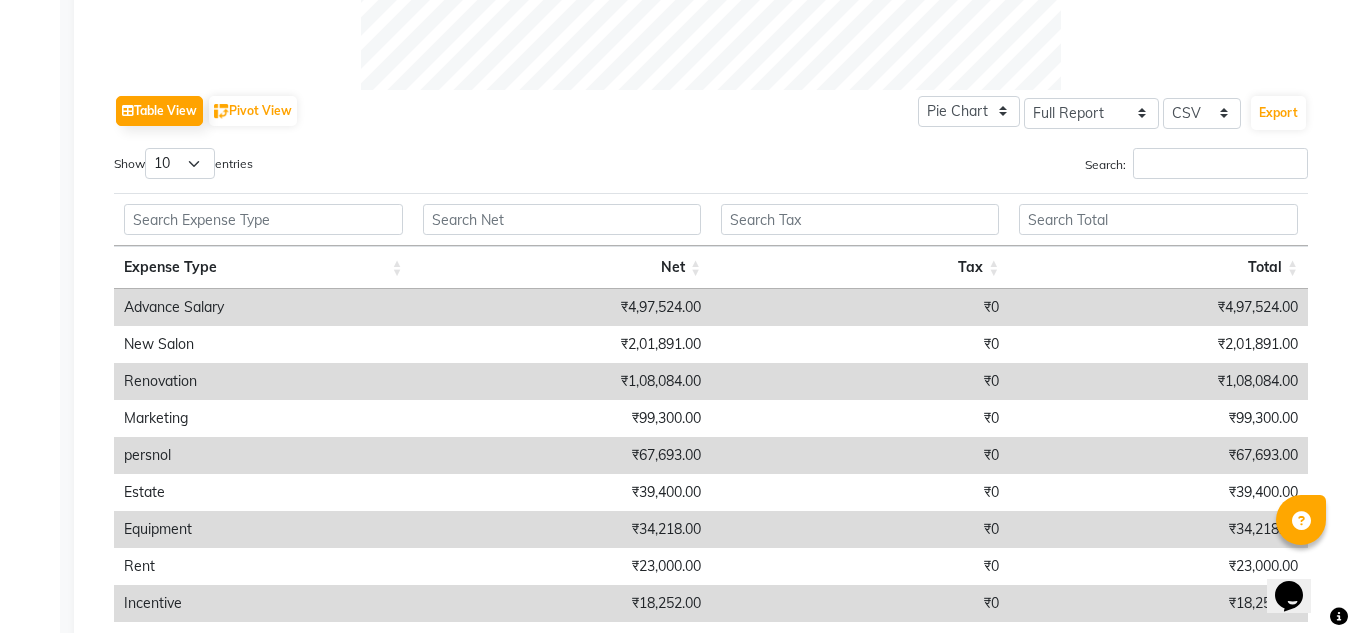 scroll, scrollTop: 0, scrollLeft: 0, axis: both 